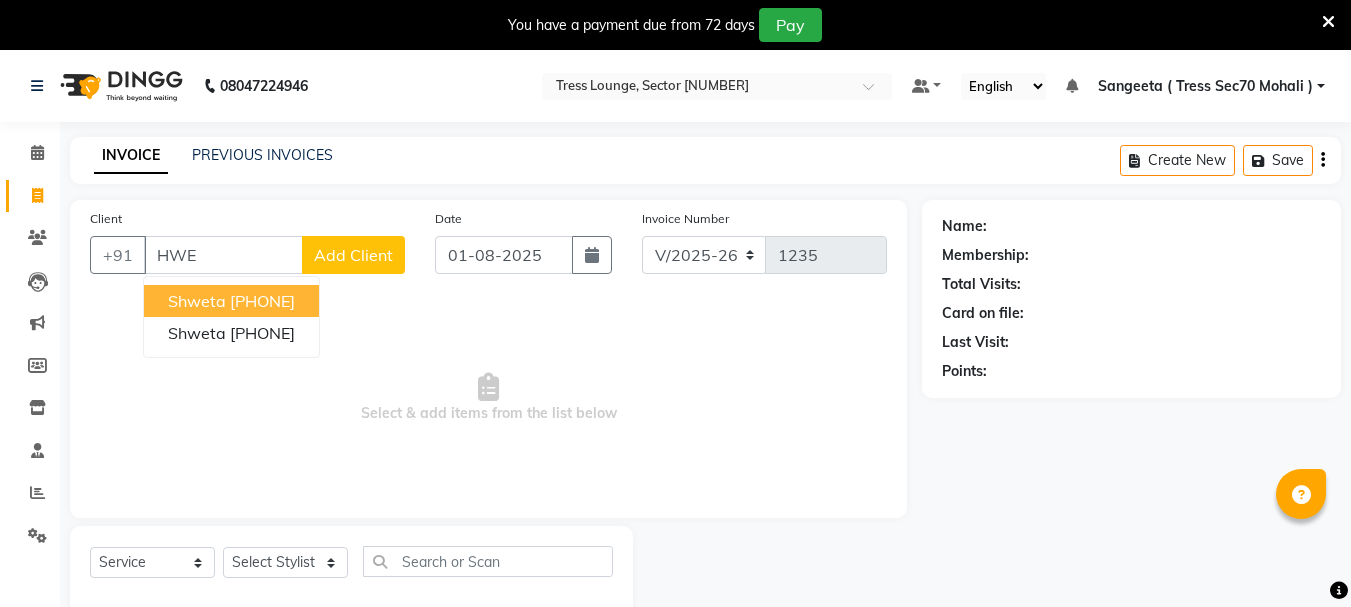select on "6241" 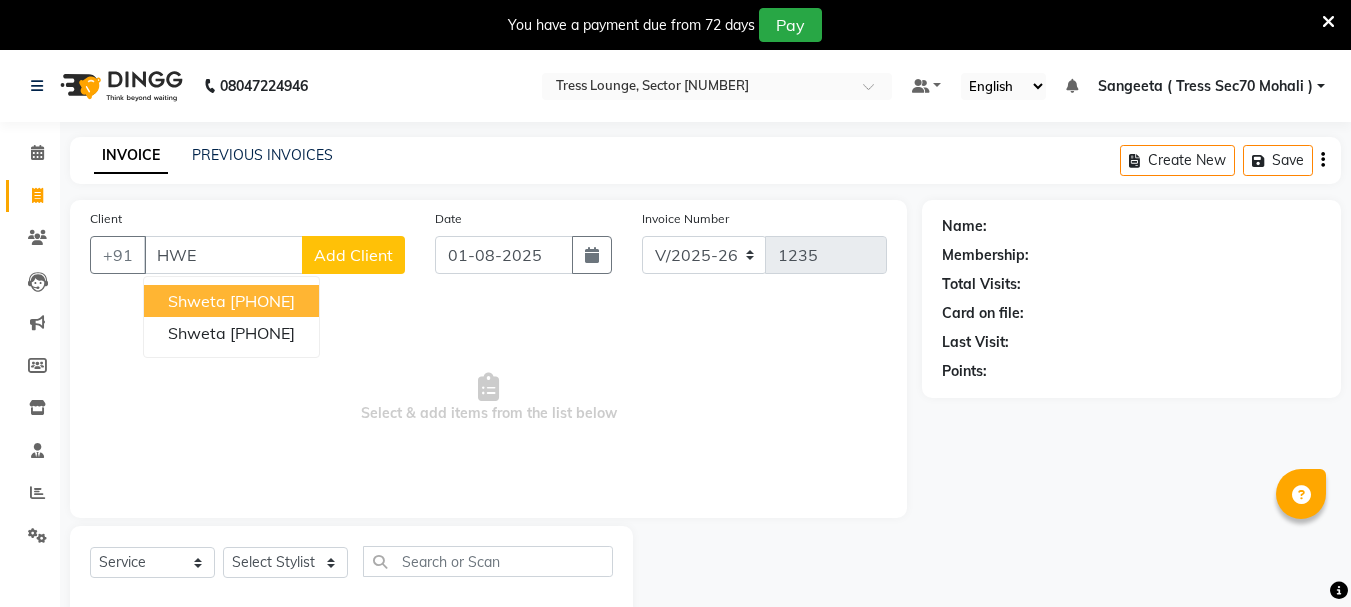 select on "service" 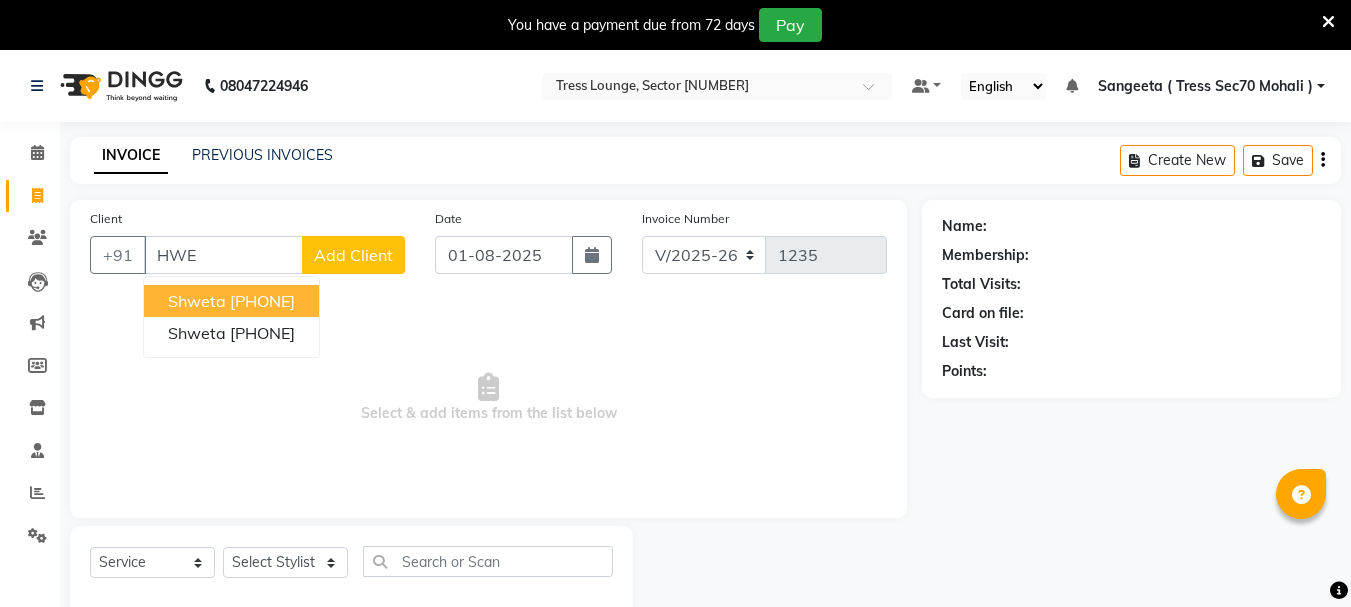 scroll, scrollTop: 50, scrollLeft: 0, axis: vertical 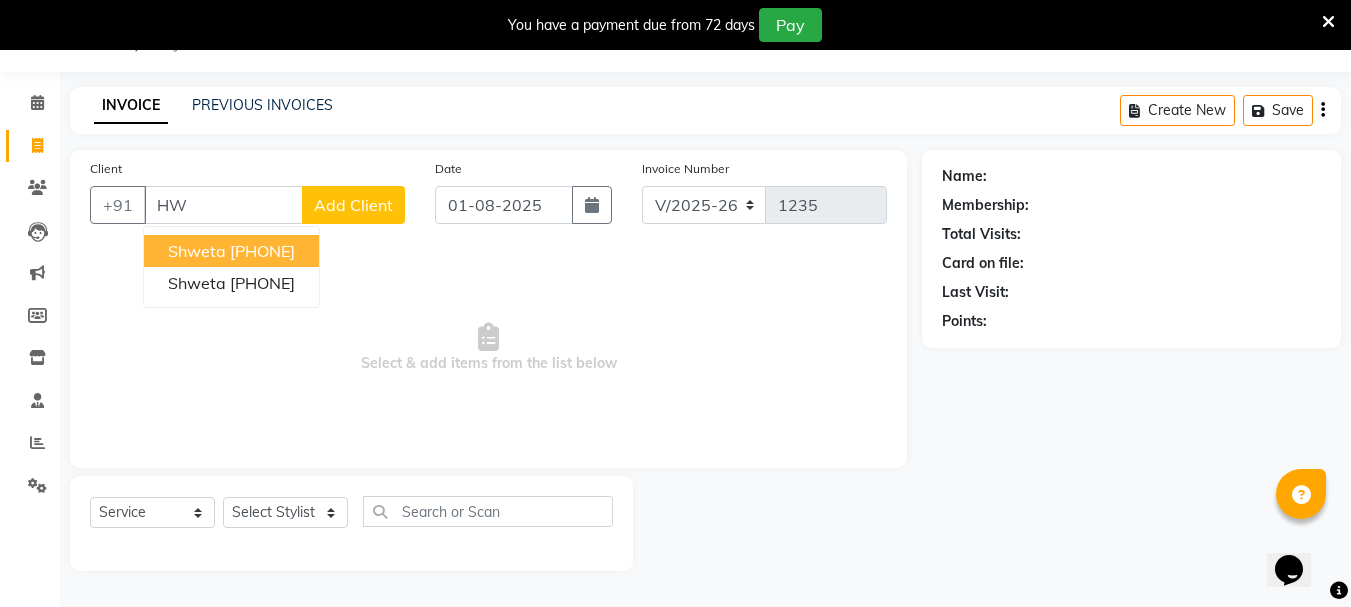 type on "H" 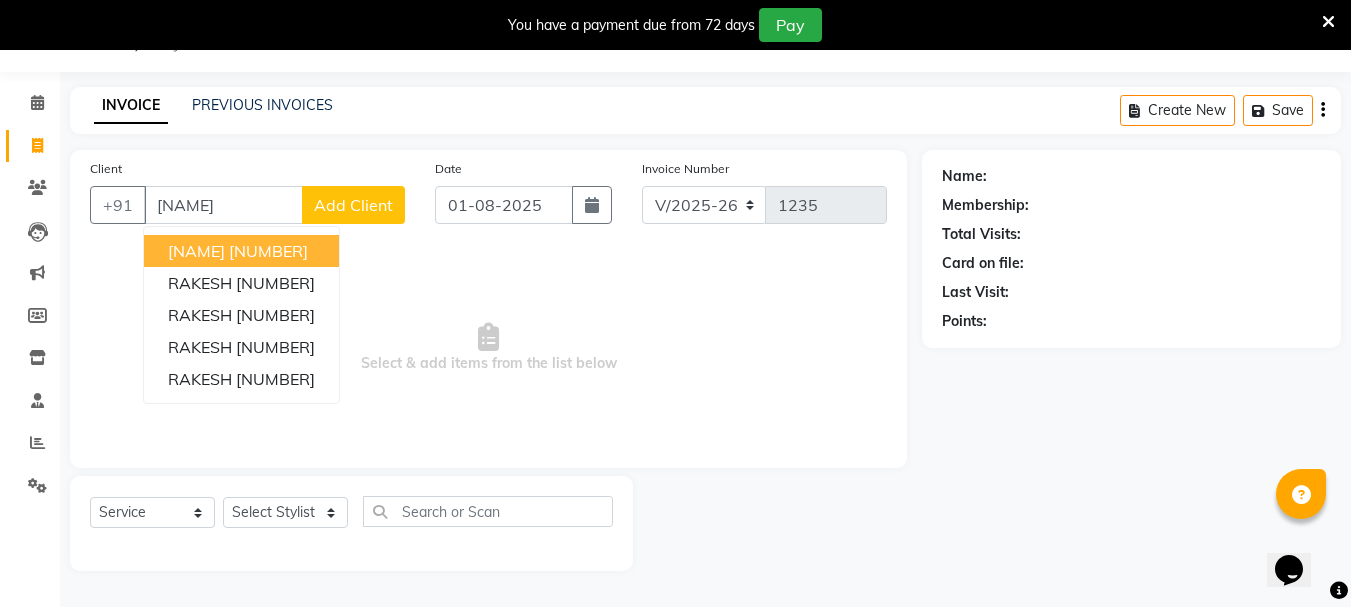 click on "[NUMBER]" at bounding box center [268, 251] 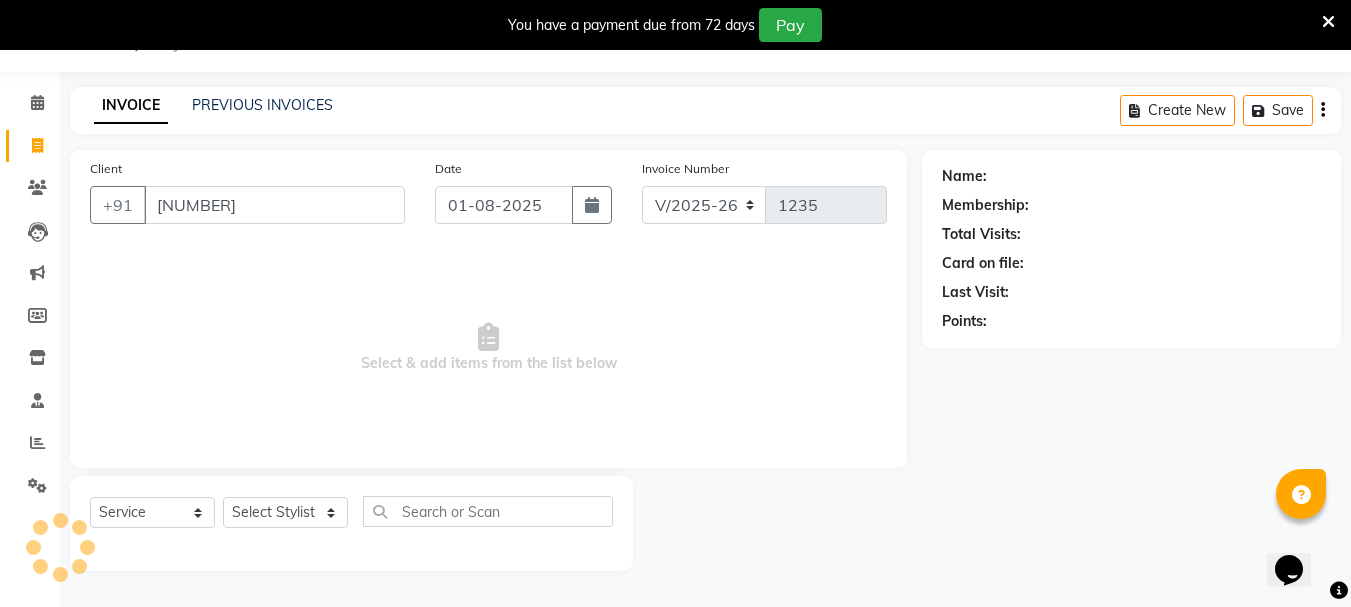 type on "[NUMBER]" 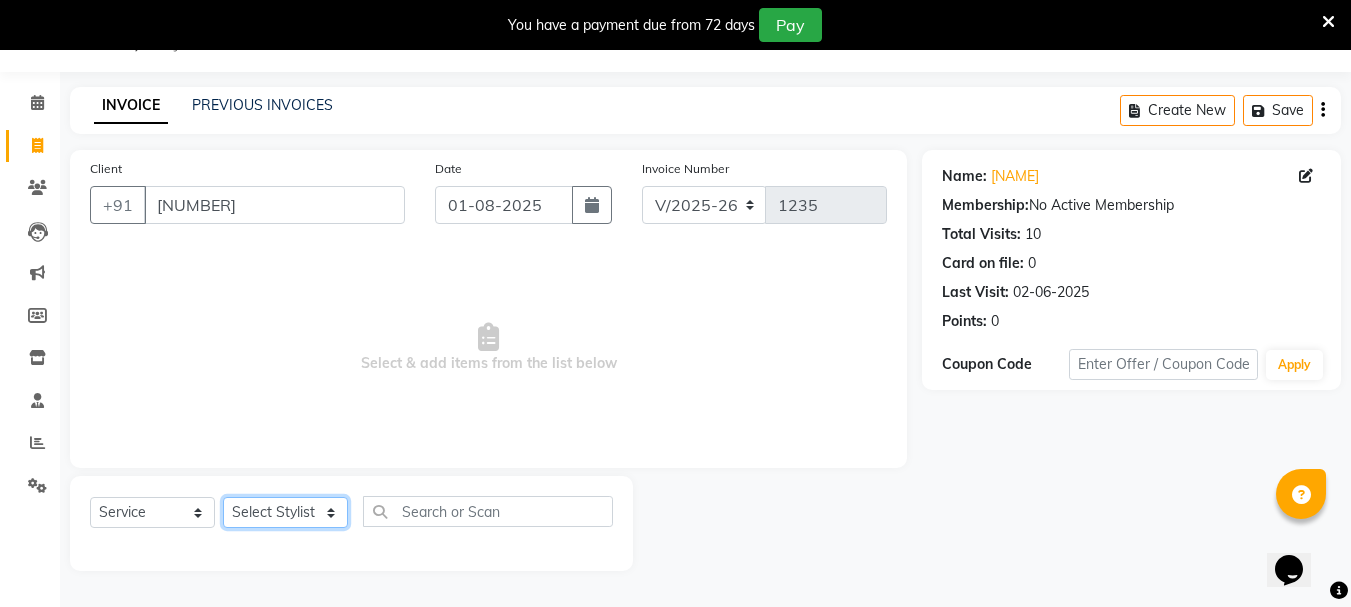 click on "Select Stylist [PERSON] [PERSON] [PERSON] [PERSON] [PERSON] [PERSON] [PERSON] [PERSON] [PERSON] [PERSON] [PERSON] [PERSON] [PERSON] [PERSON]" 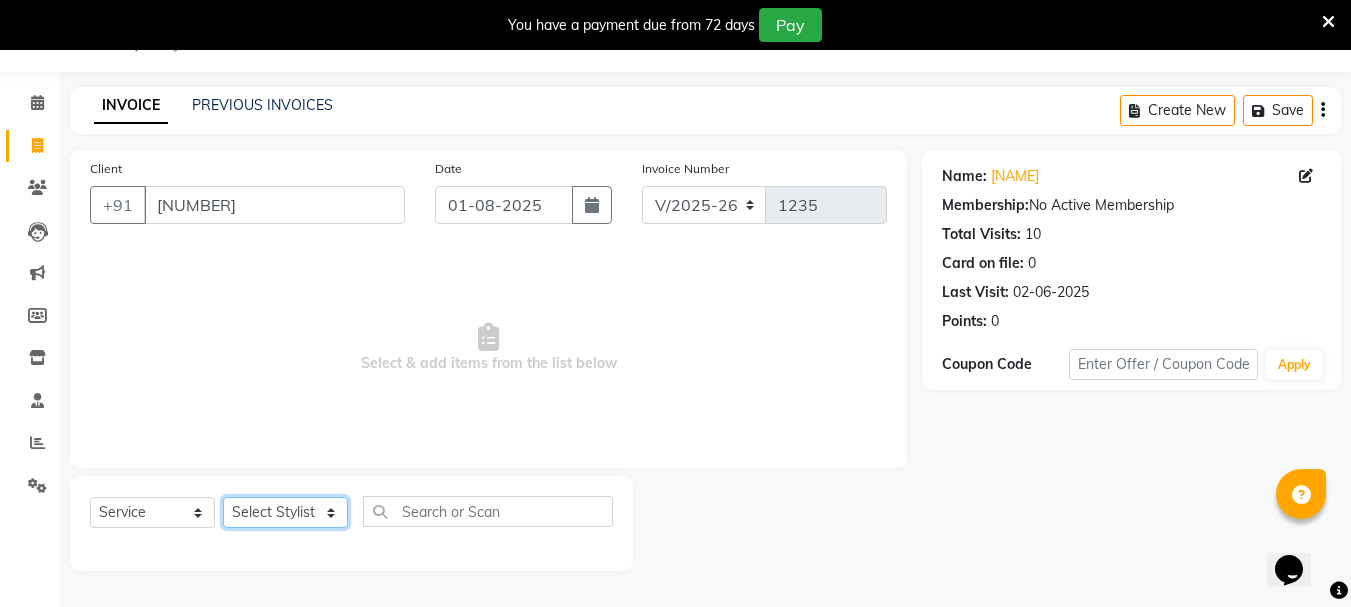 select on "46198" 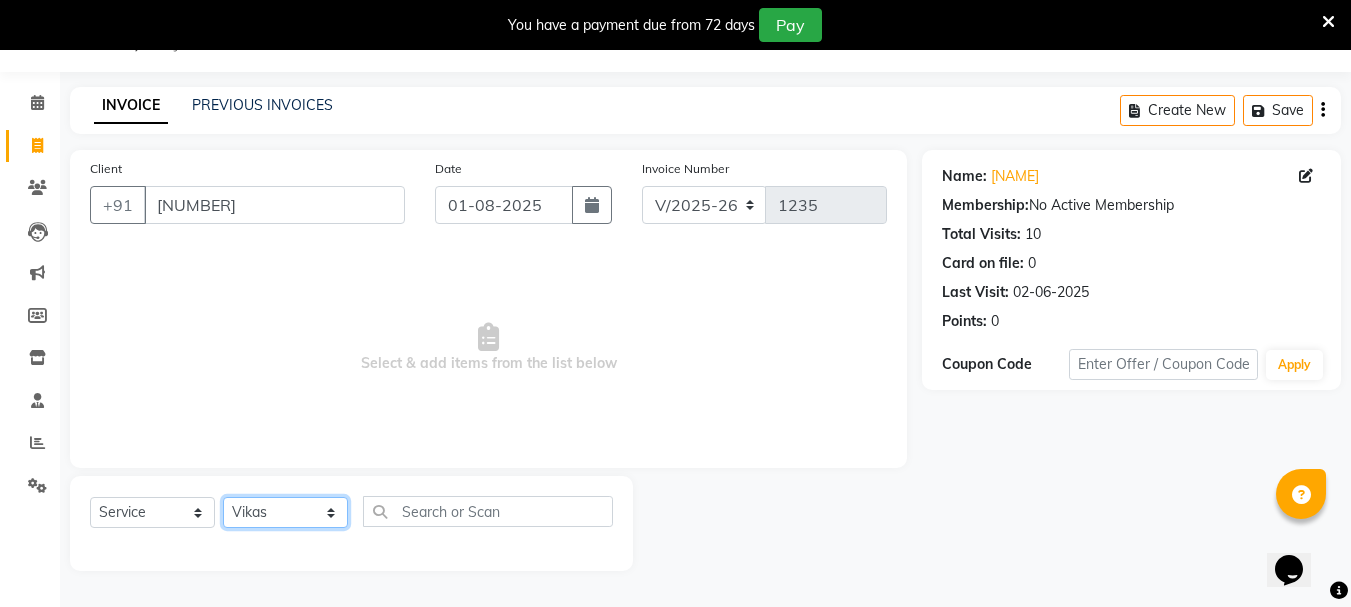 click on "Select Stylist [PERSON] [PERSON] [PERSON] [PERSON] [PERSON] [PERSON] [PERSON] [PERSON] [PERSON] [PERSON] [PERSON] [PERSON] [PERSON] [PERSON]" 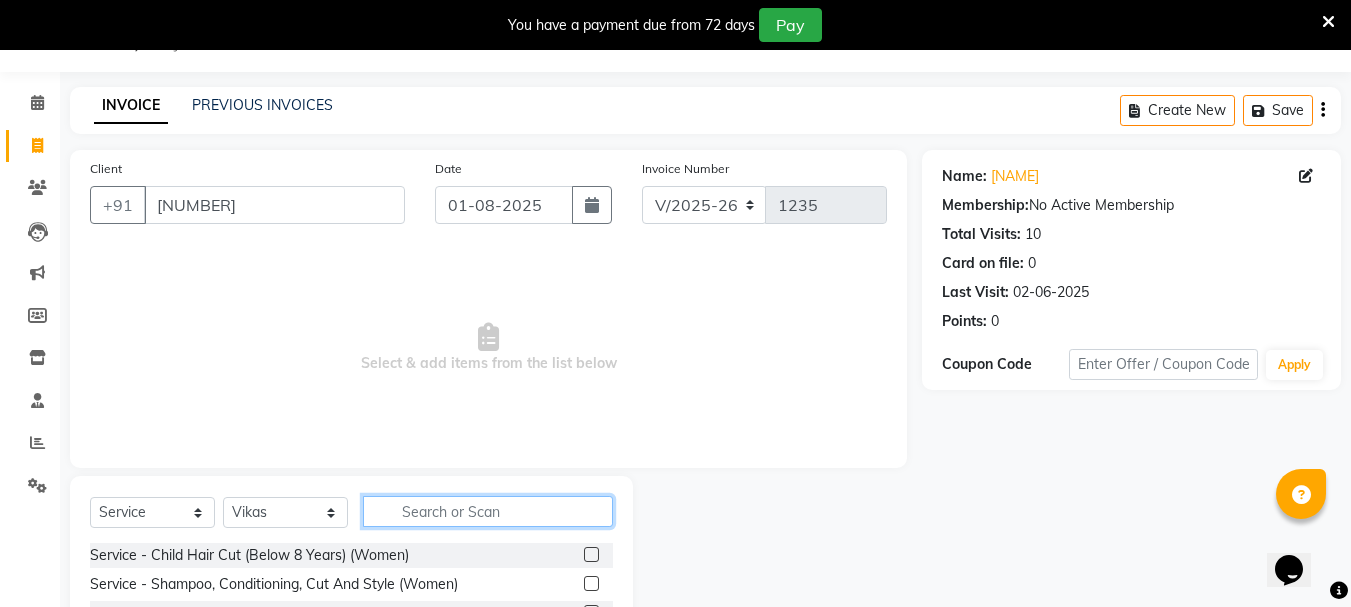 click 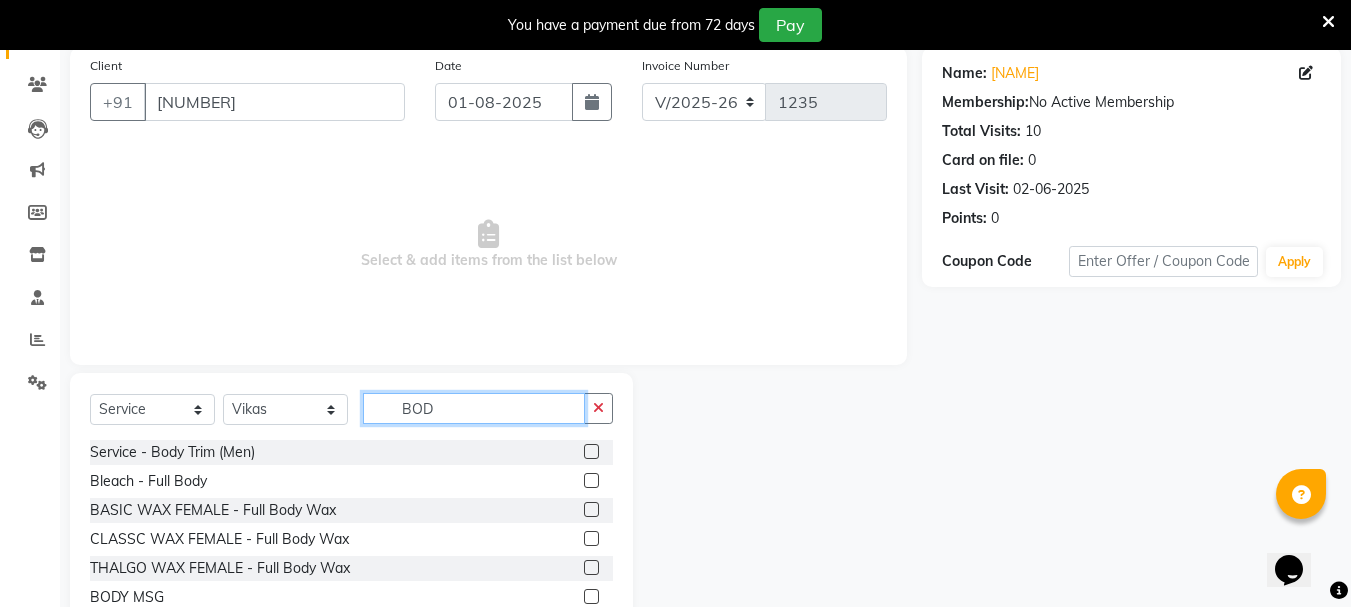 scroll, scrollTop: 218, scrollLeft: 0, axis: vertical 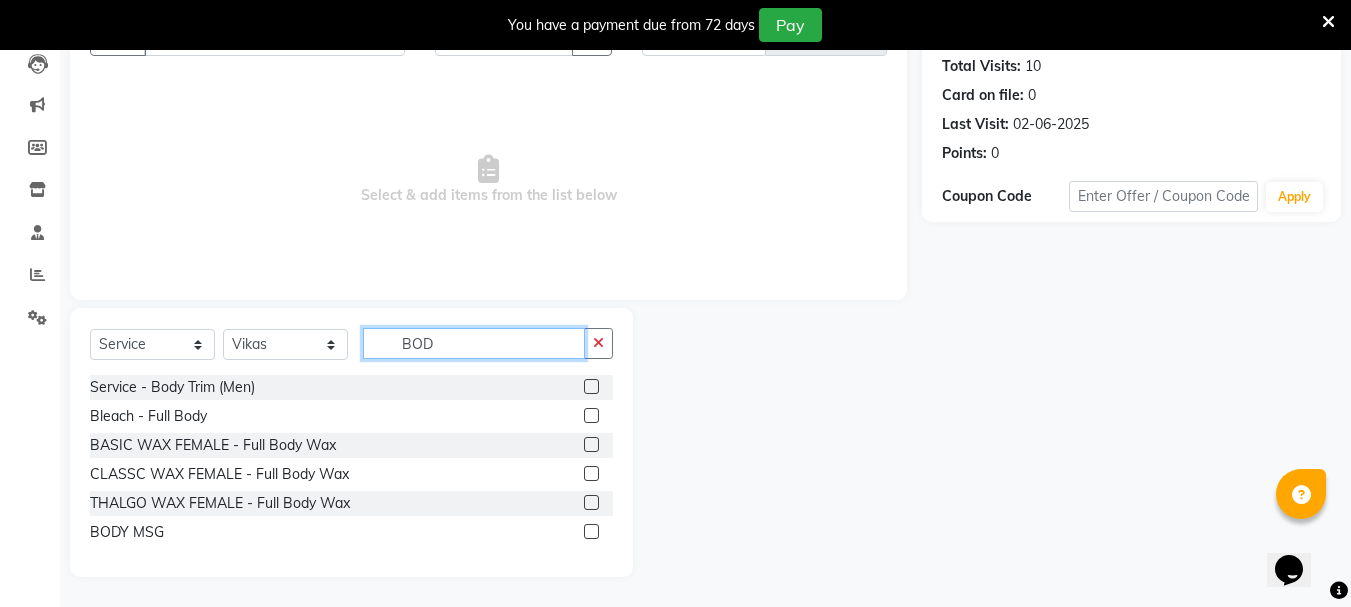 type on "BOD" 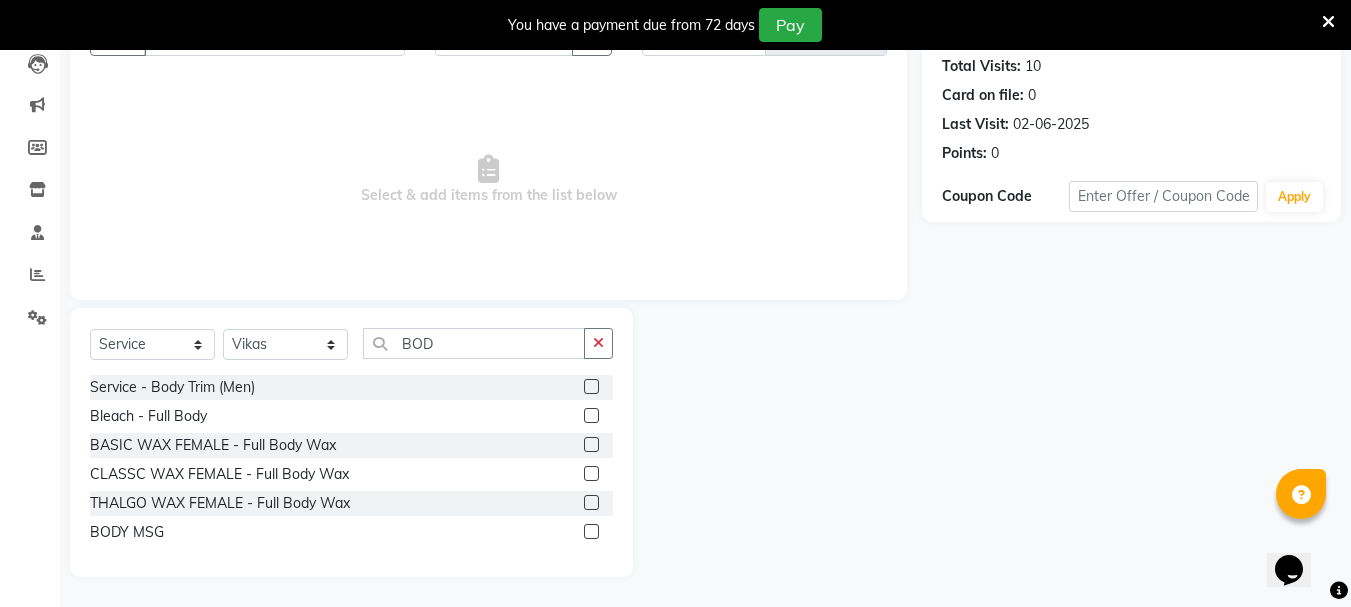 click 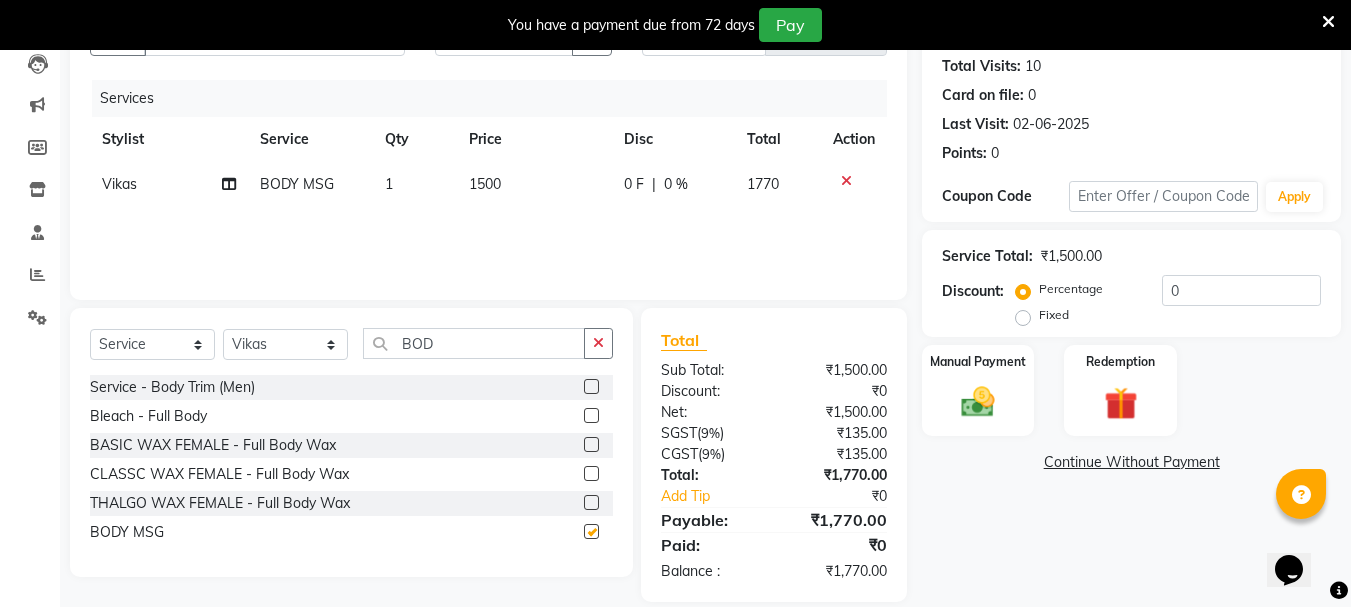 checkbox on "false" 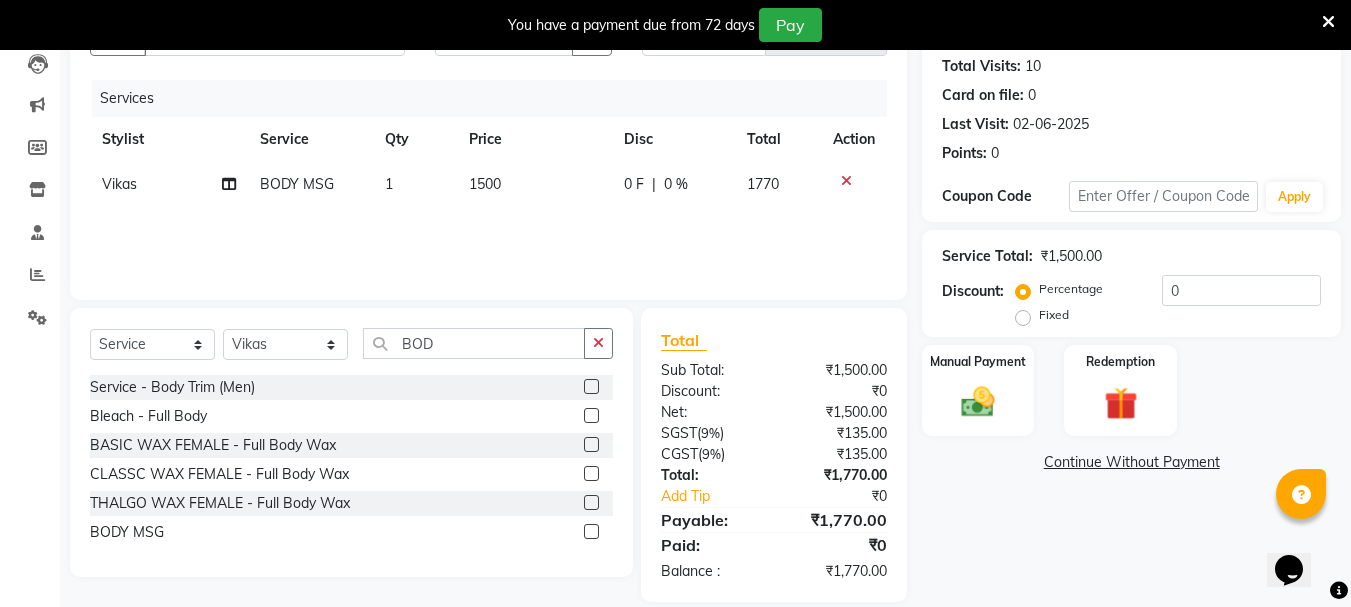 scroll, scrollTop: 0, scrollLeft: 0, axis: both 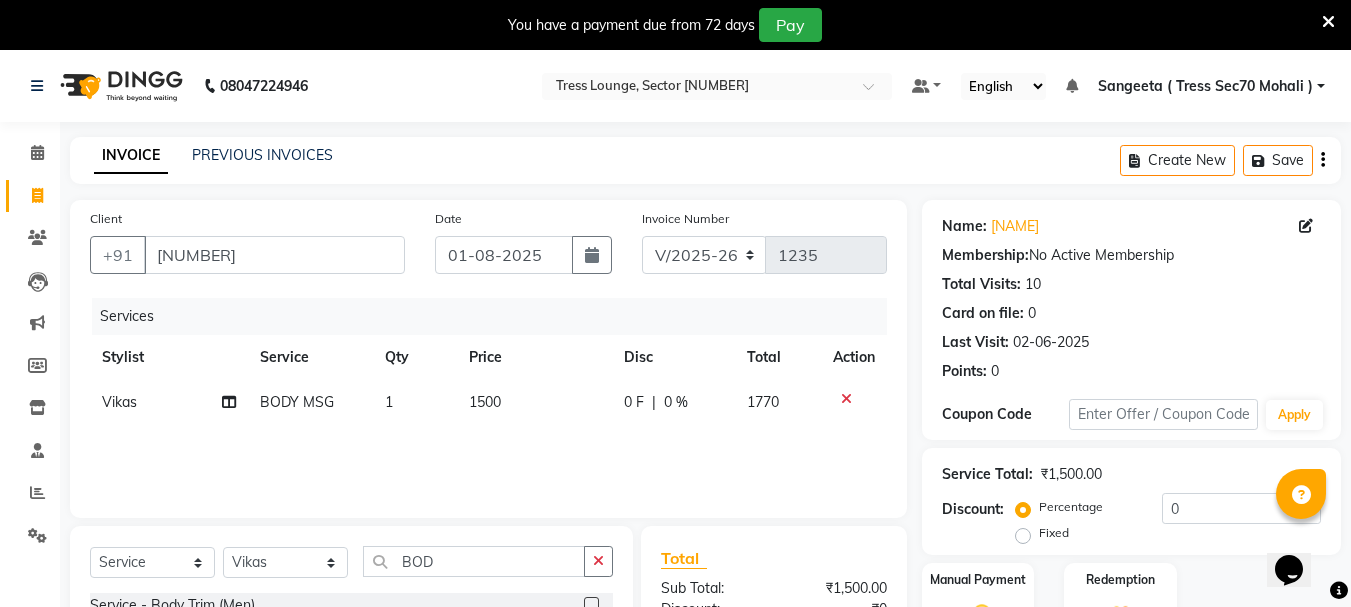 click 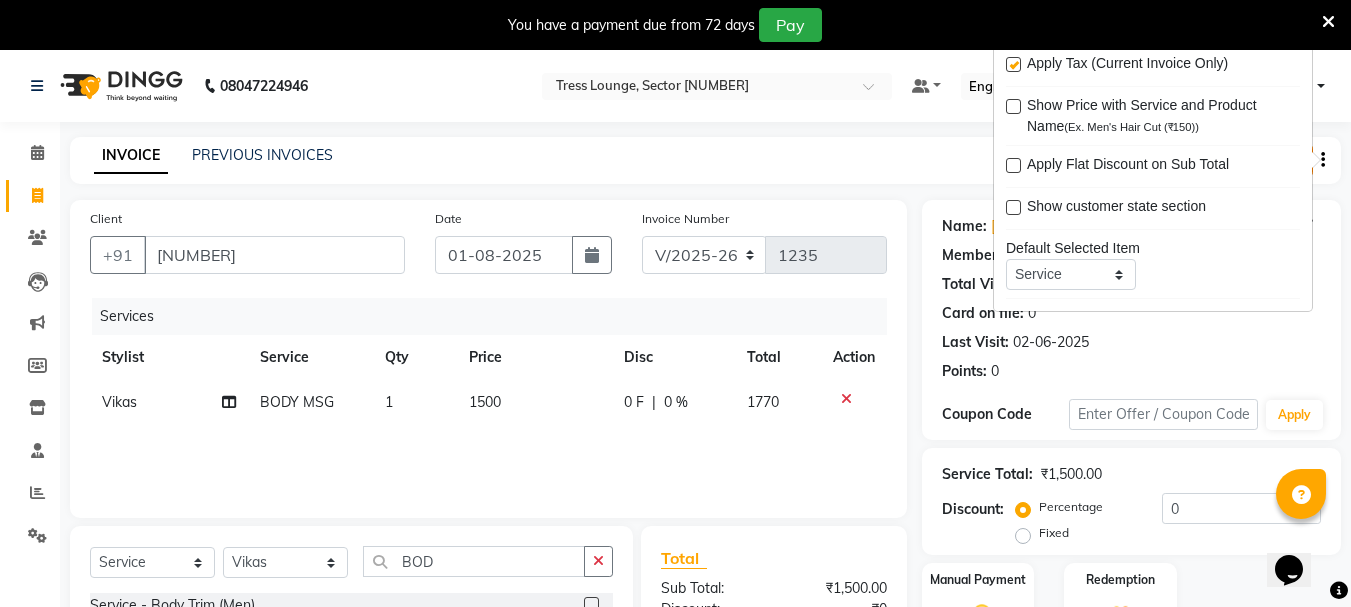 click at bounding box center (1013, 64) 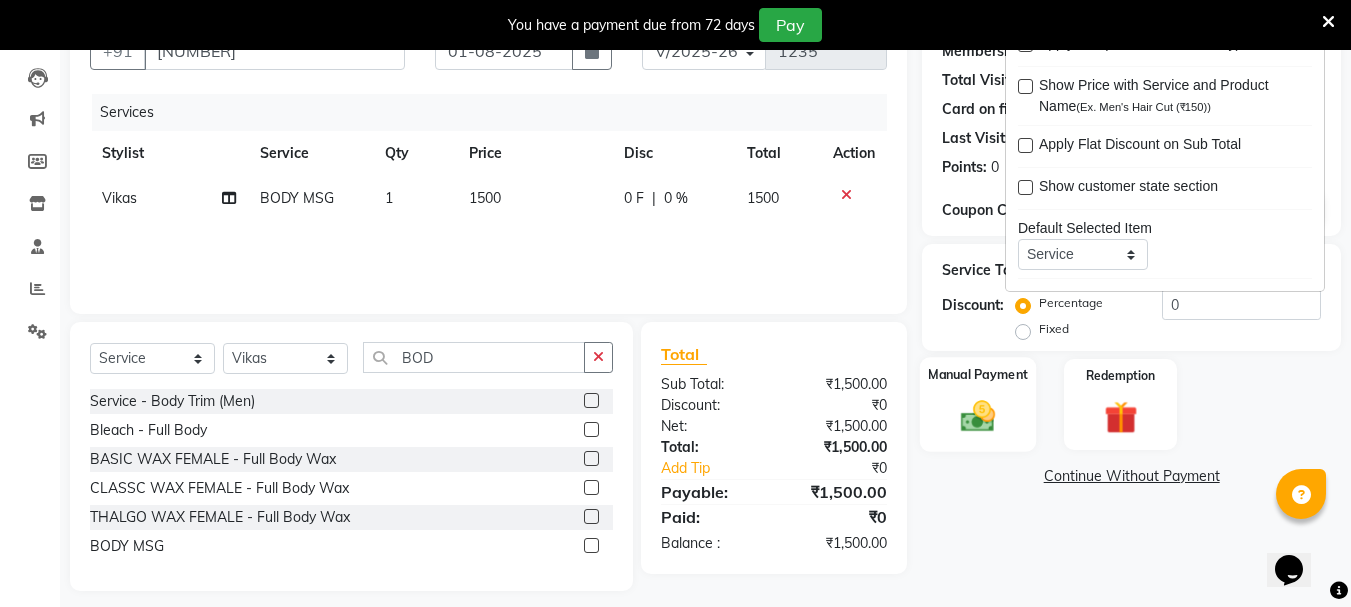 scroll, scrollTop: 218, scrollLeft: 0, axis: vertical 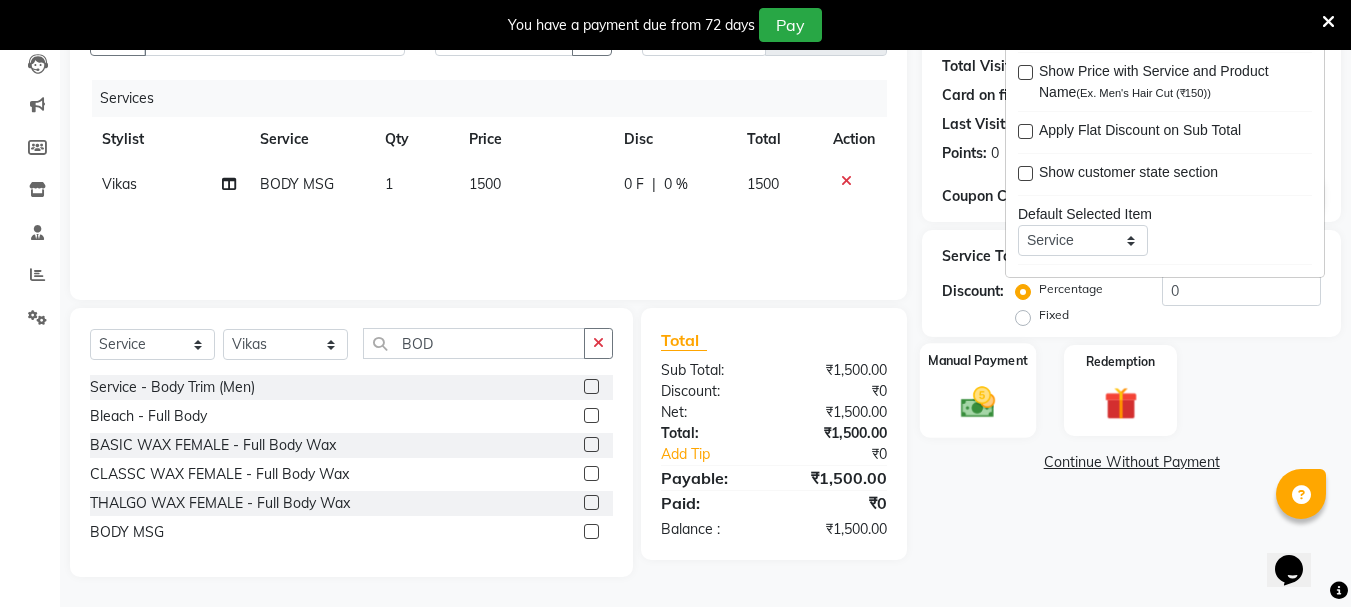 click 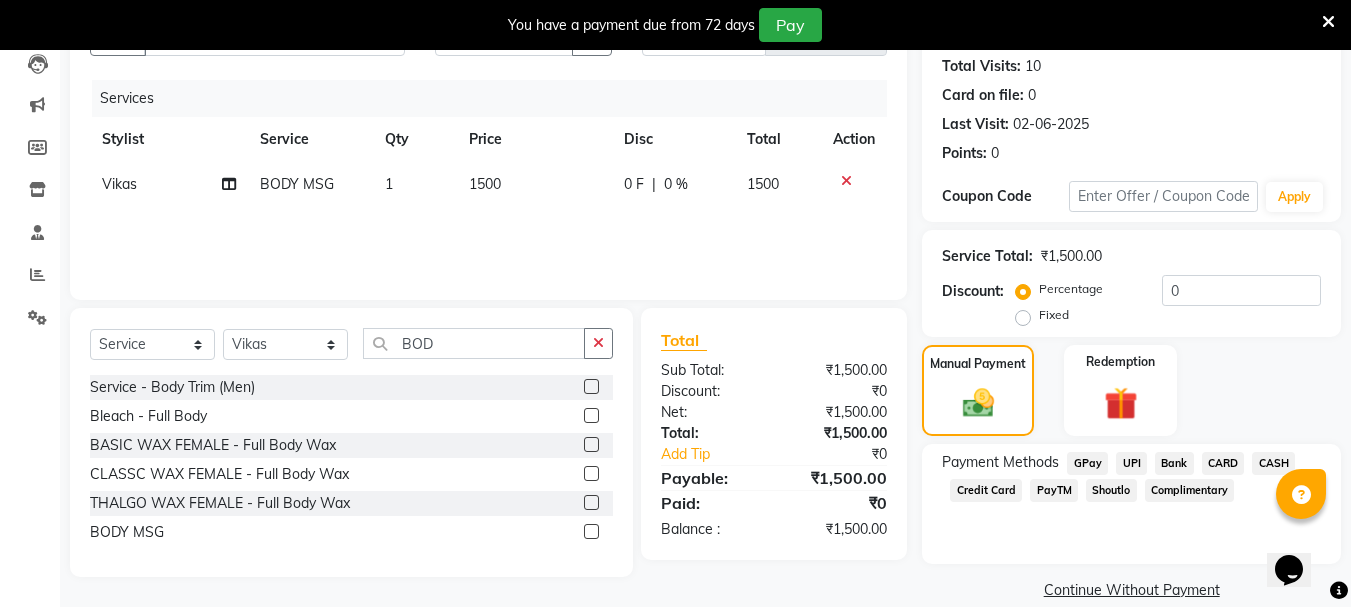 click on "CARD" 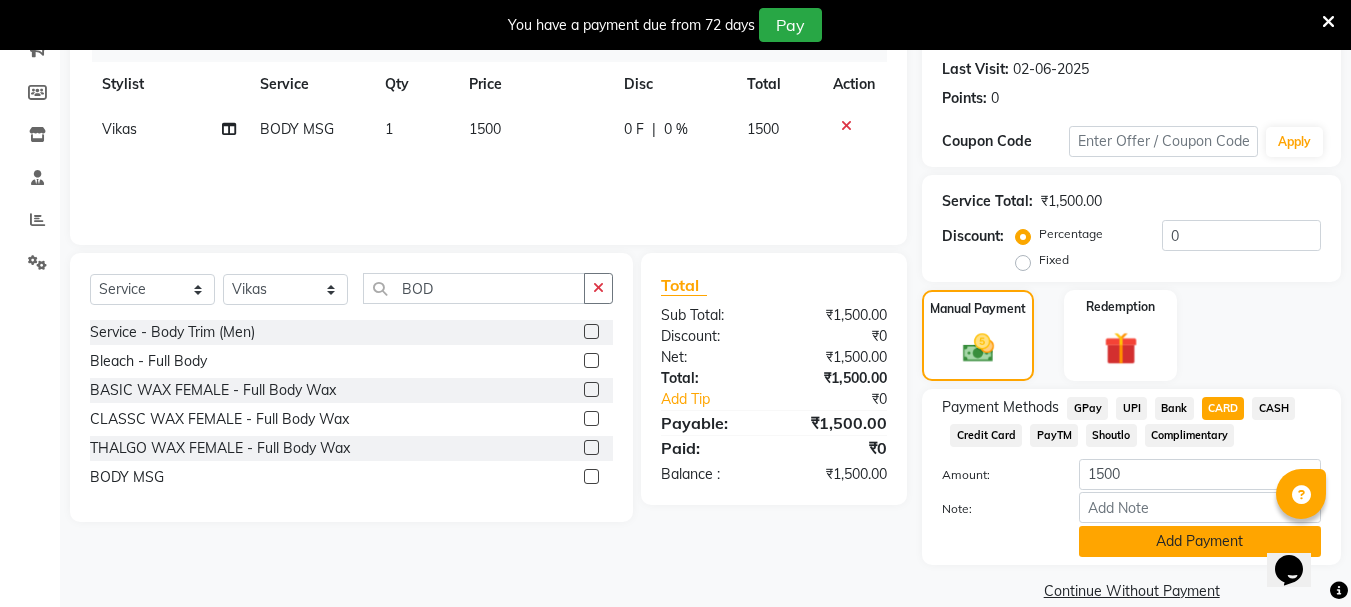 scroll, scrollTop: 302, scrollLeft: 0, axis: vertical 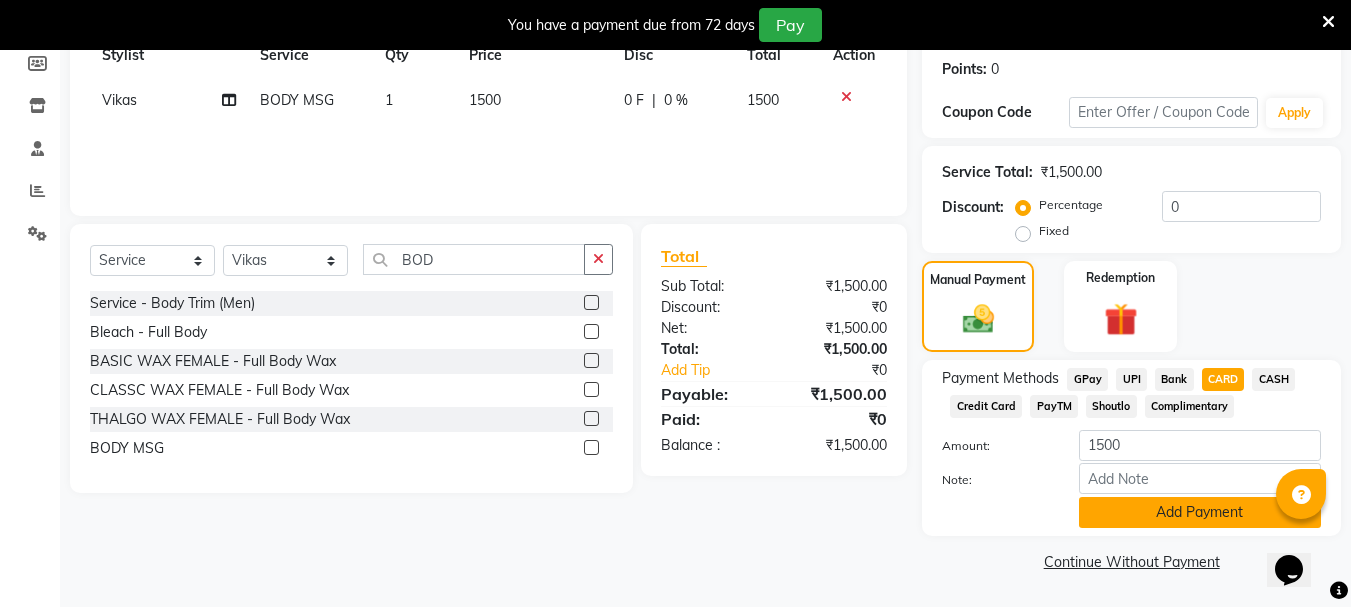 click on "Add Payment" 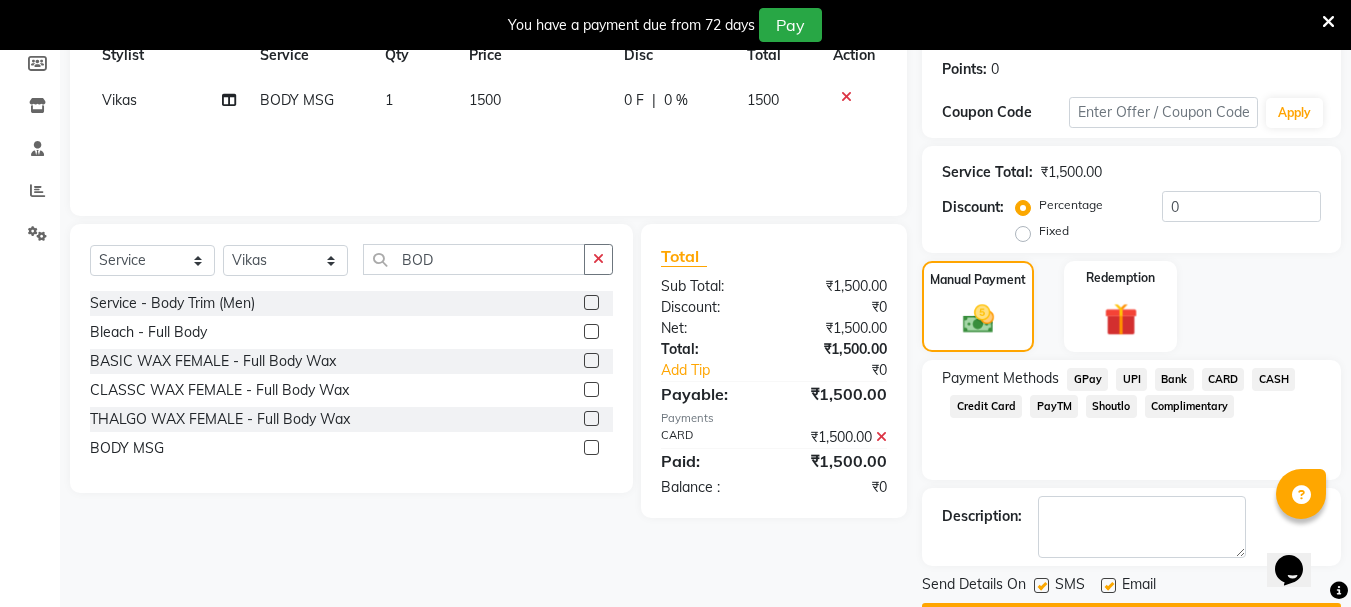 scroll, scrollTop: 359, scrollLeft: 0, axis: vertical 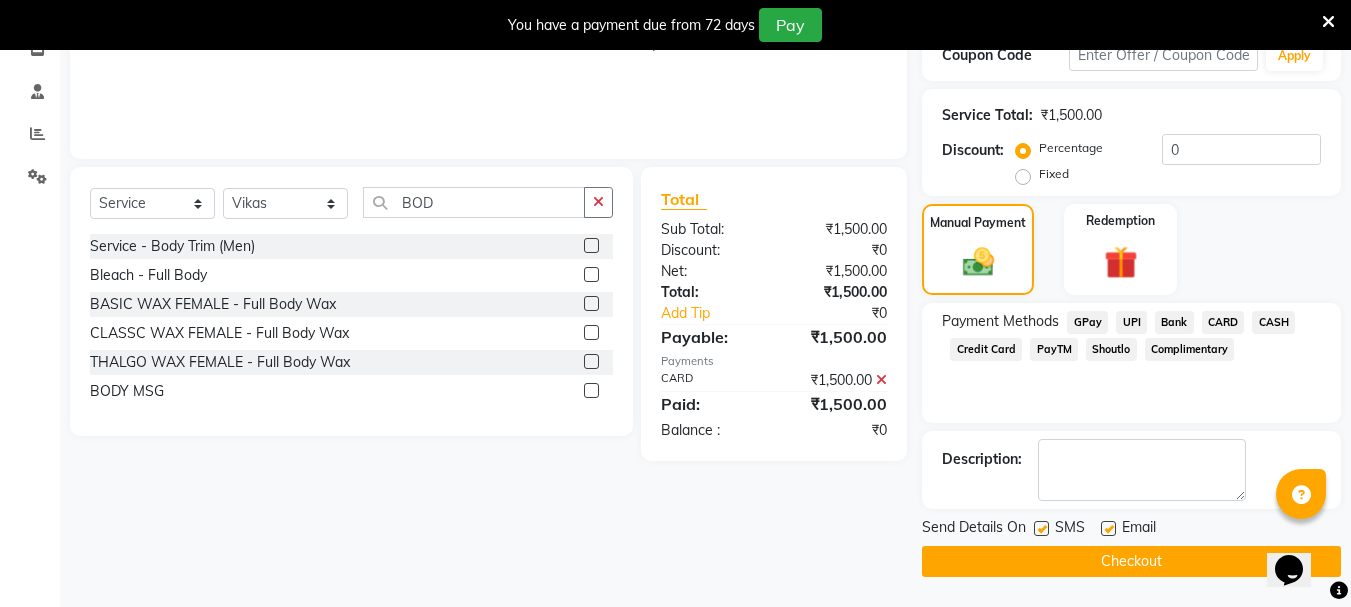 click 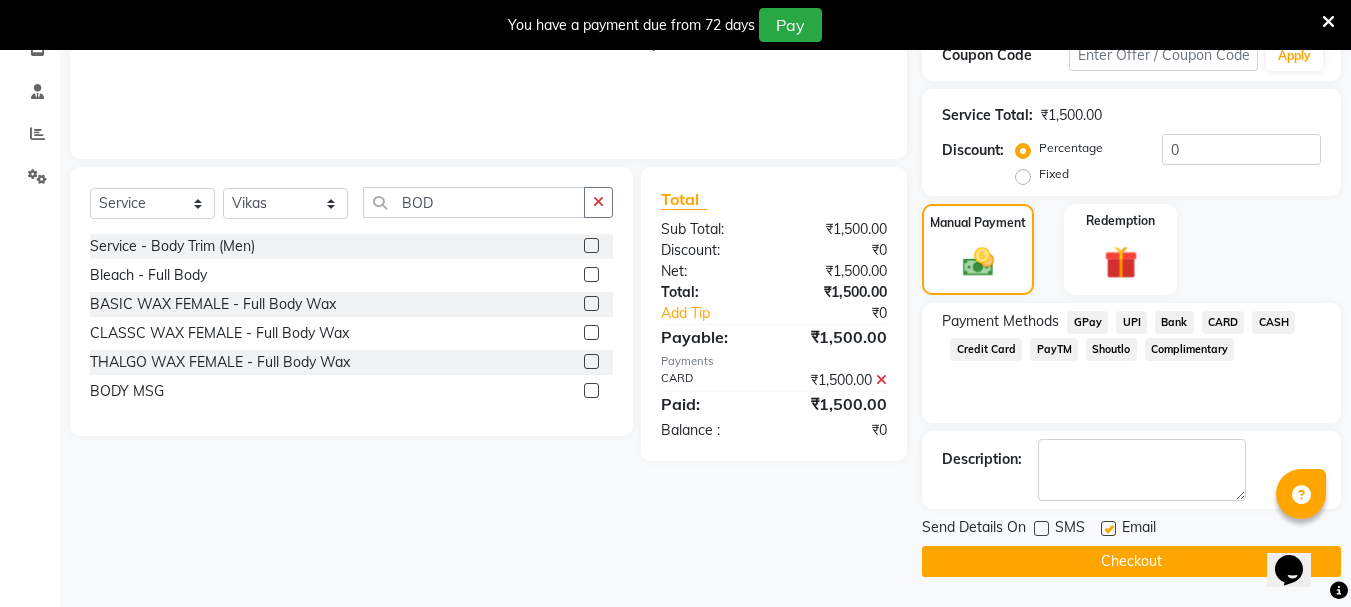 click on "Checkout" 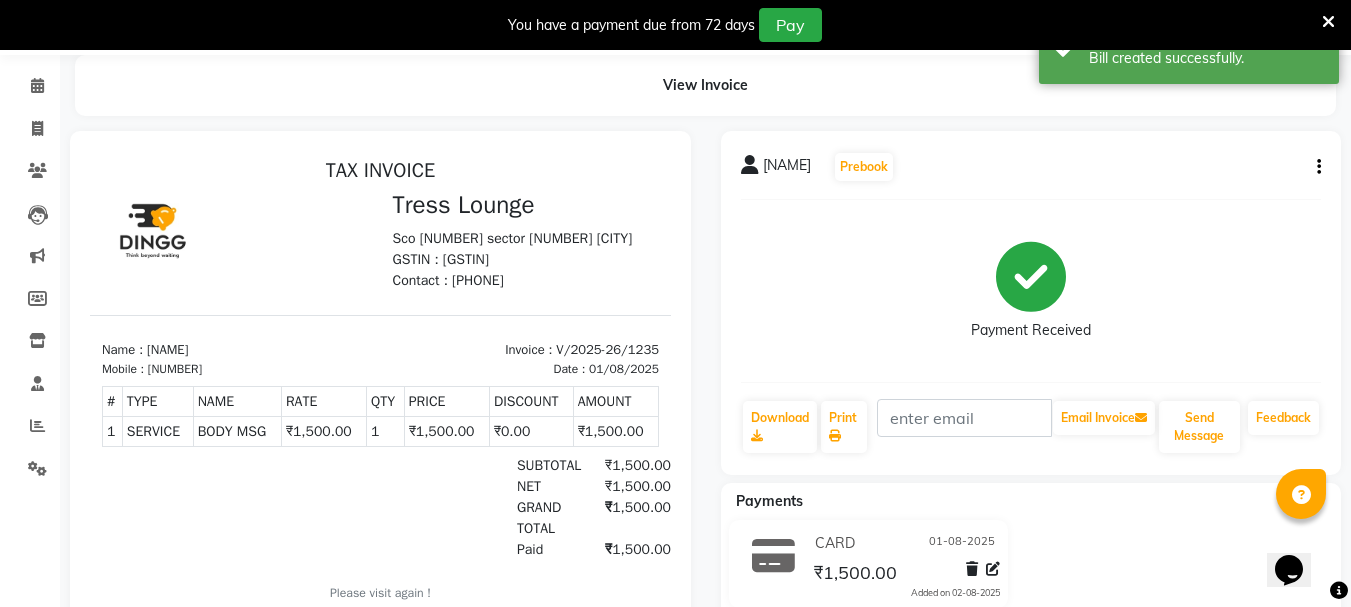 scroll, scrollTop: 0, scrollLeft: 0, axis: both 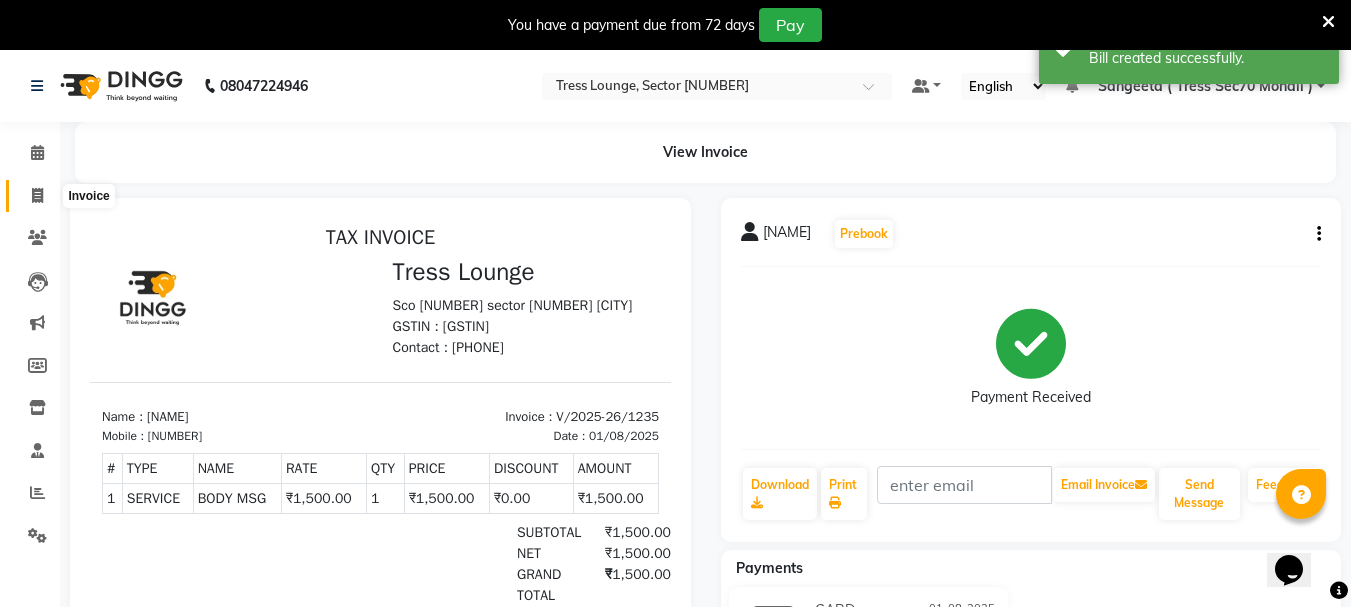 click 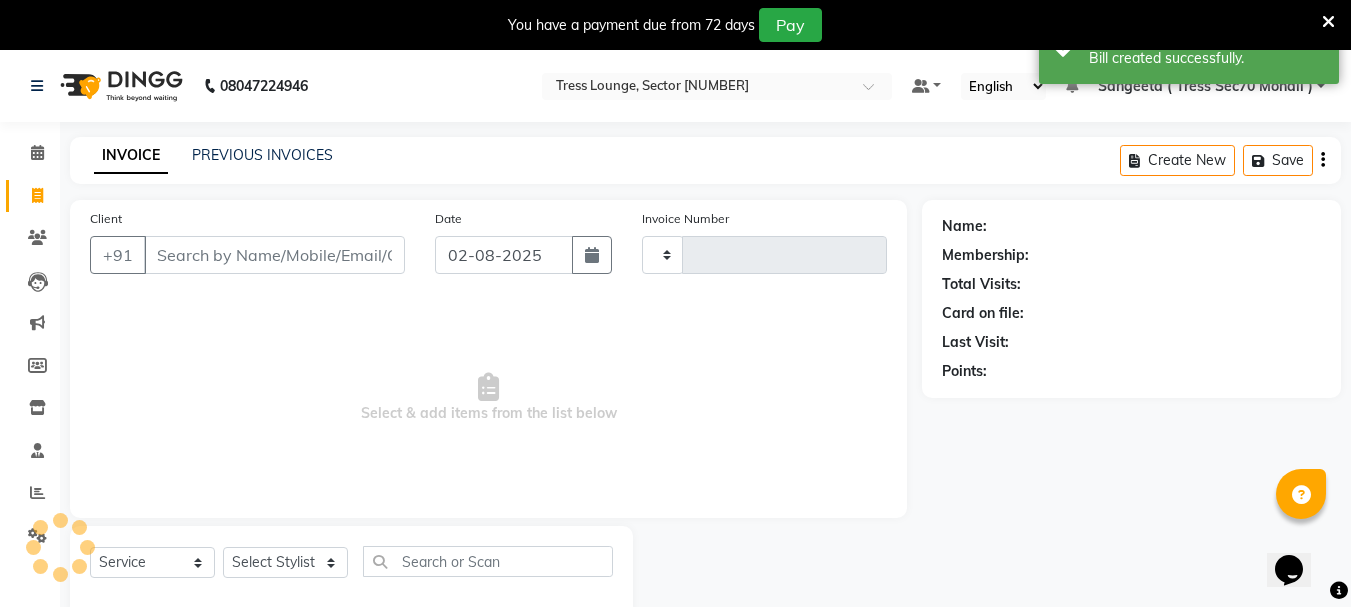scroll, scrollTop: 50, scrollLeft: 0, axis: vertical 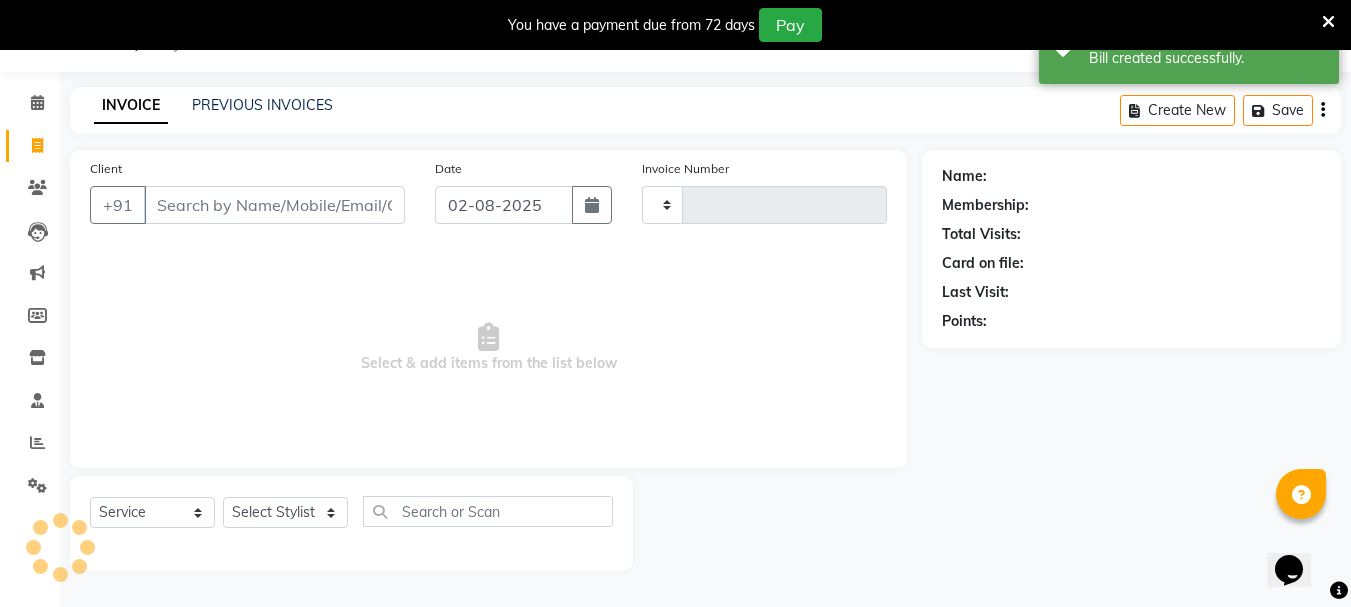 type on "1236" 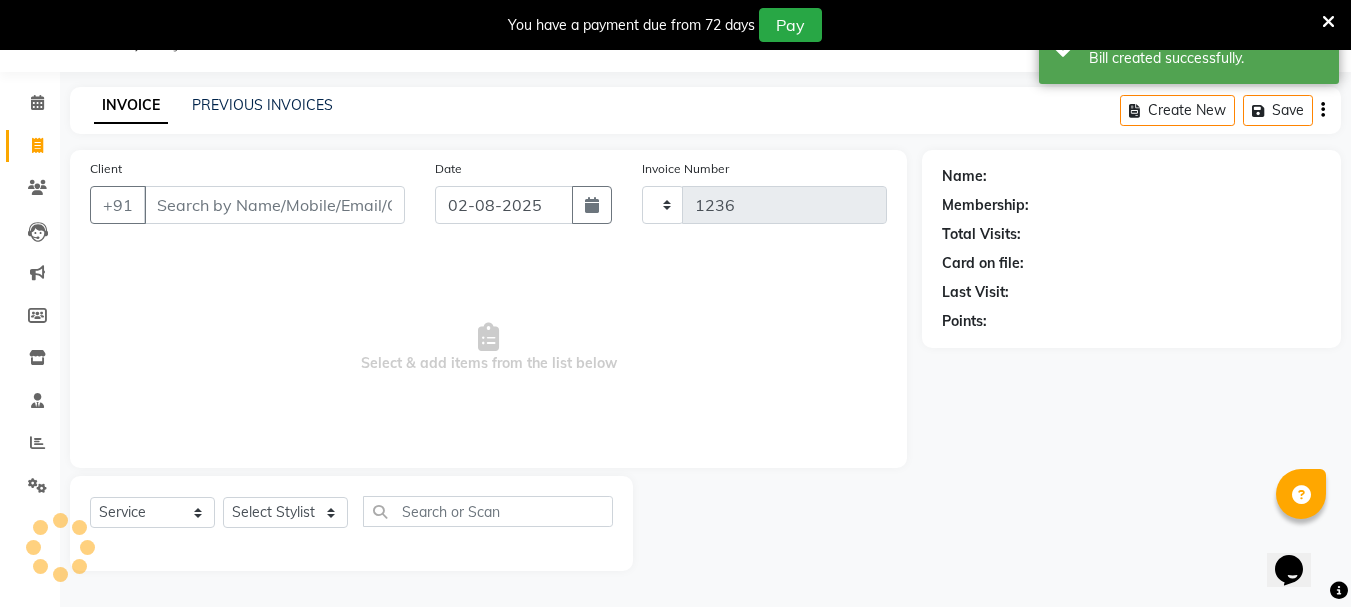 select on "6241" 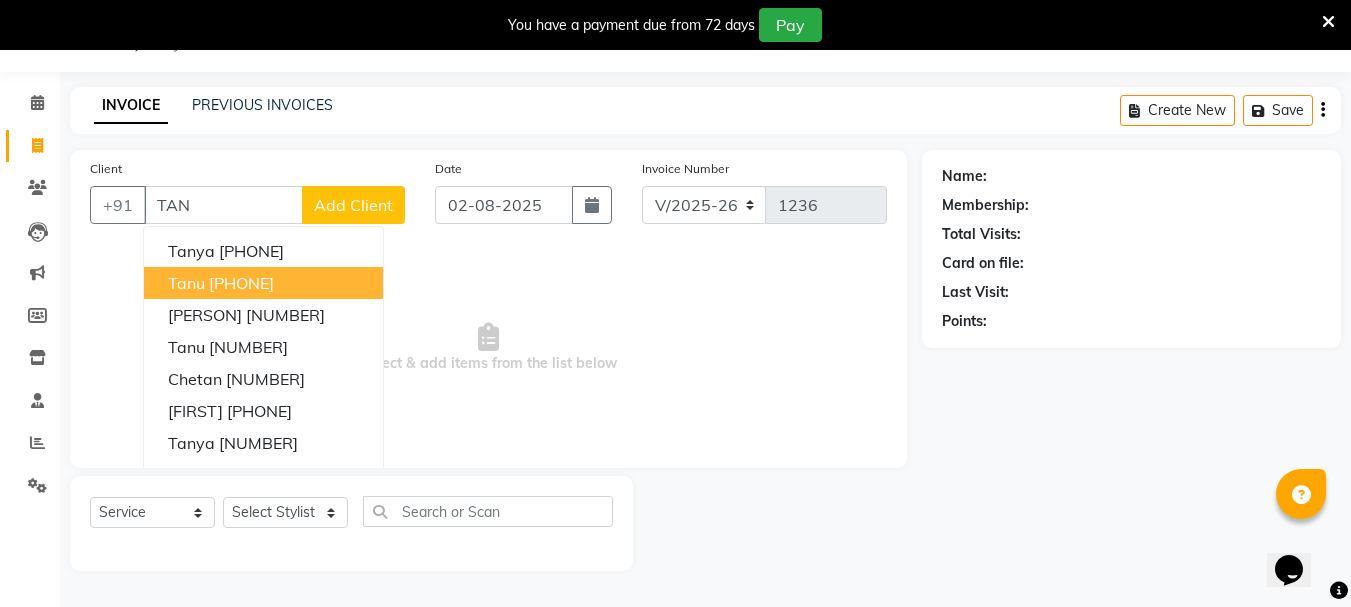 click on "[NAME] [PHONE]" at bounding box center (263, 283) 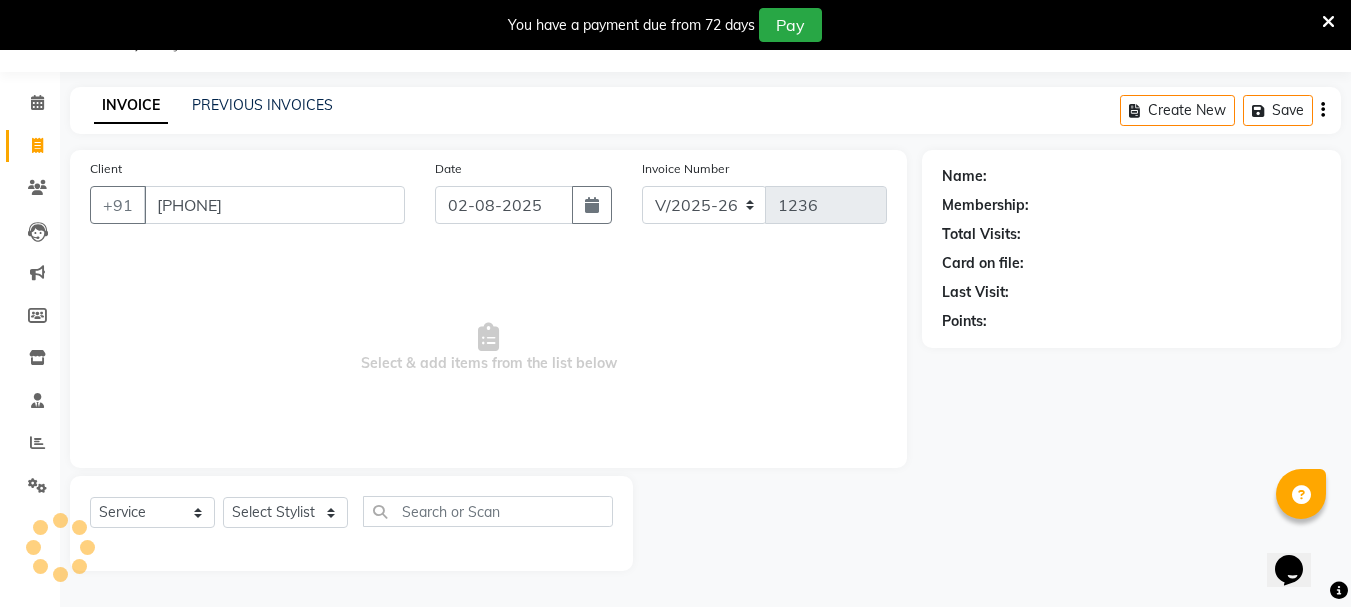 type on "[PHONE]" 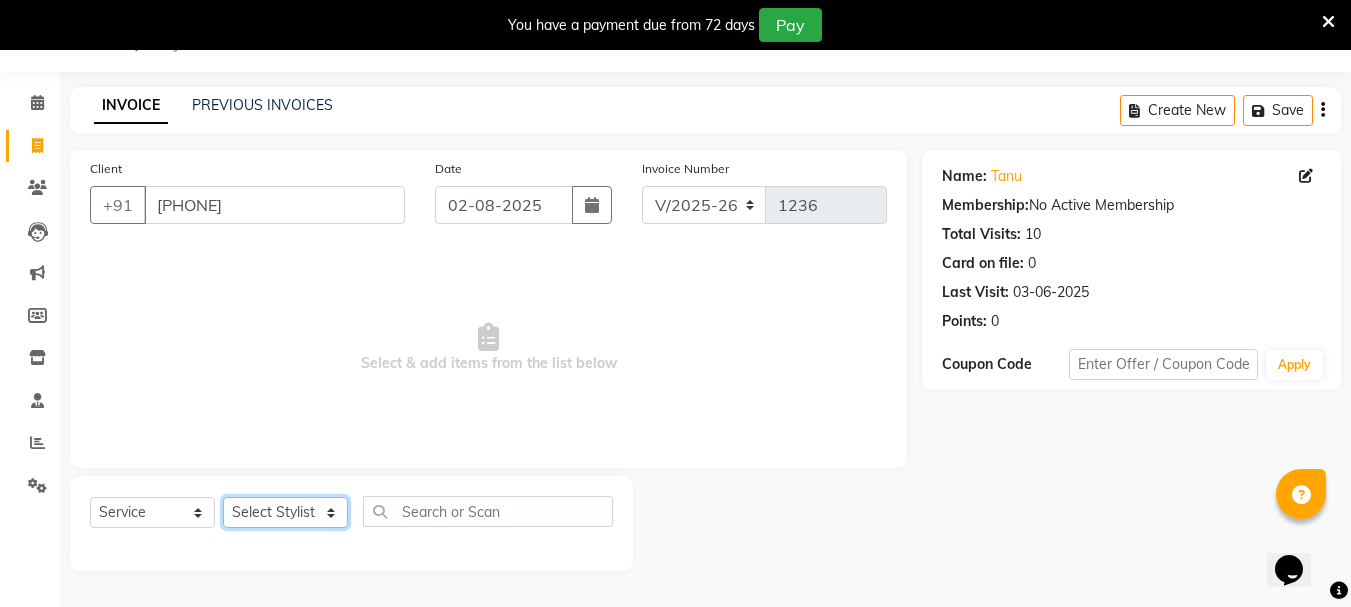 click on "Select Stylist [PERSON] [PERSON] [PERSON] [PERSON] [PERSON] [PERSON] [PERSON] [PERSON] [PERSON] [PERSON] [PERSON] [PERSON] [PERSON] [PERSON]" 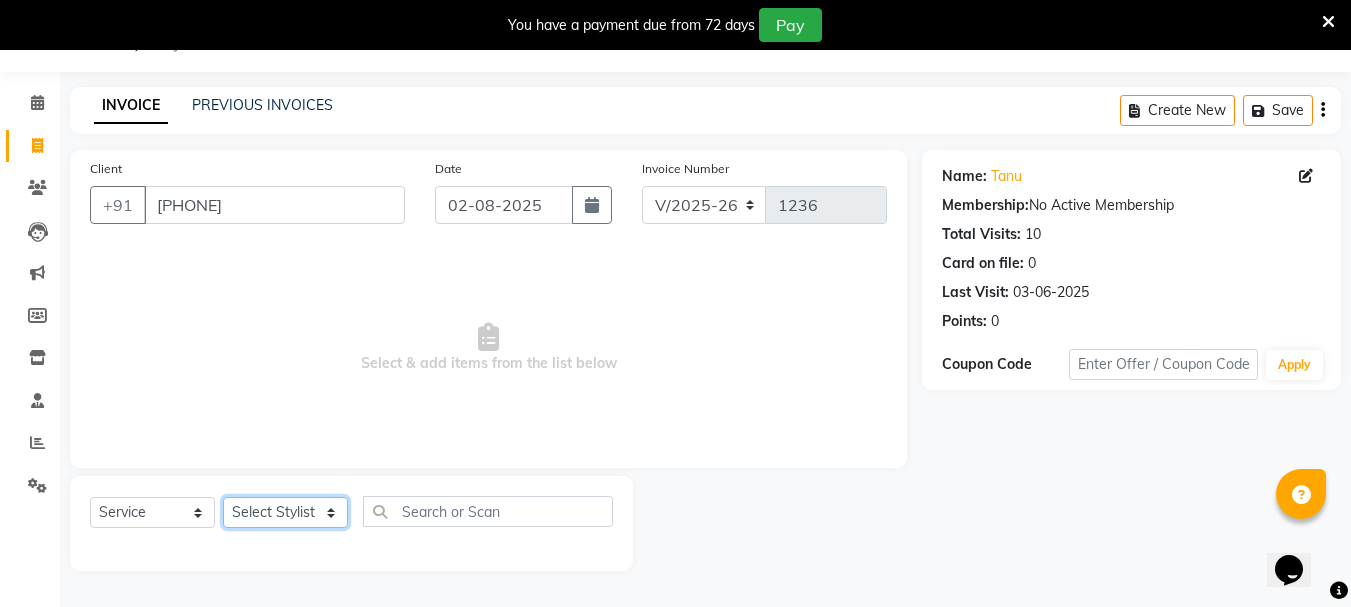 select on "46191" 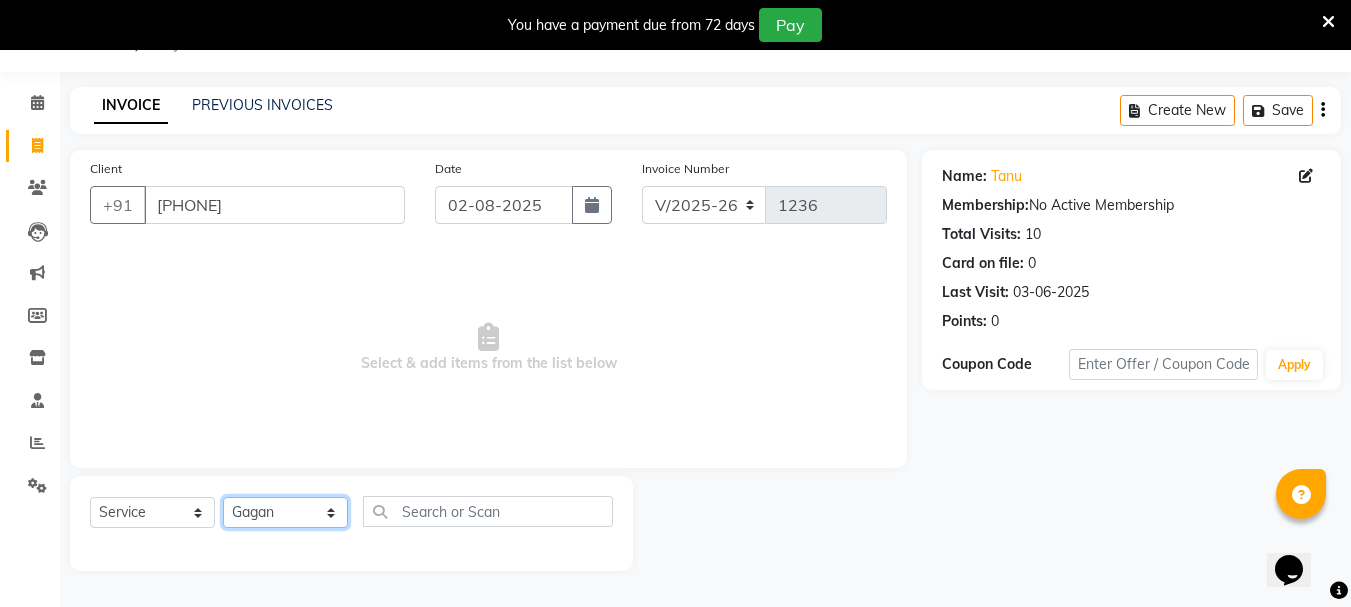 click on "Select Stylist [PERSON] [PERSON] [PERSON] [PERSON] [PERSON] [PERSON] [PERSON] [PERSON] [PERSON] [PERSON] [PERSON] [PERSON] [PERSON] [PERSON]" 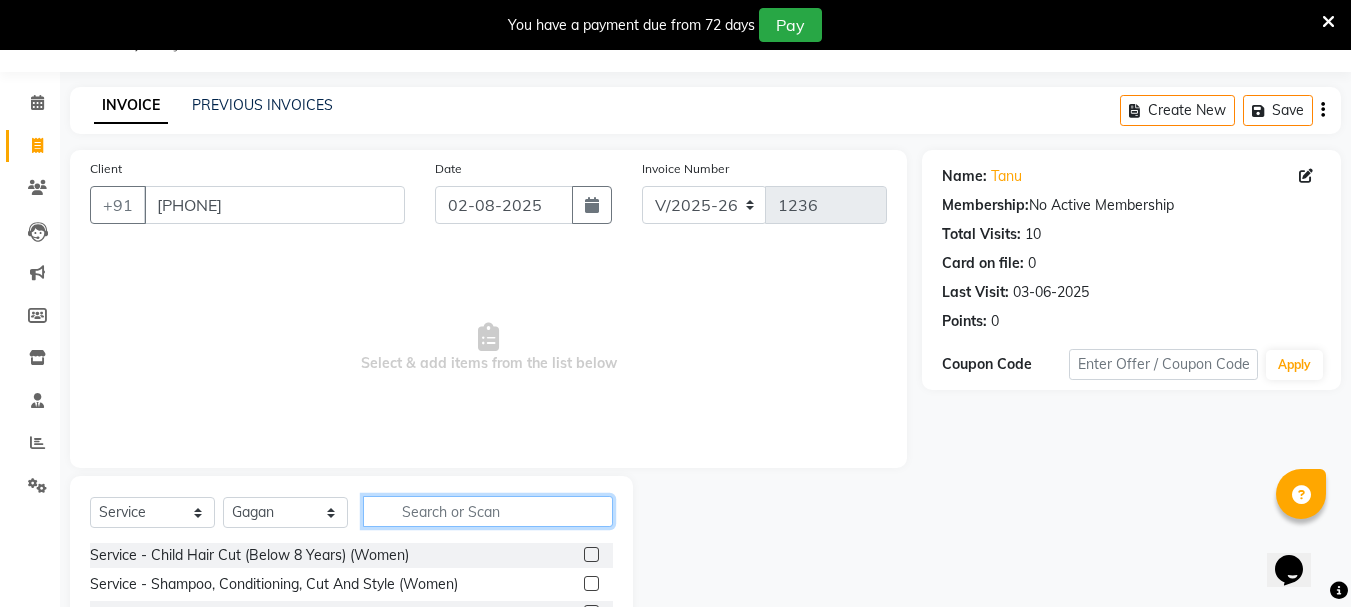 click 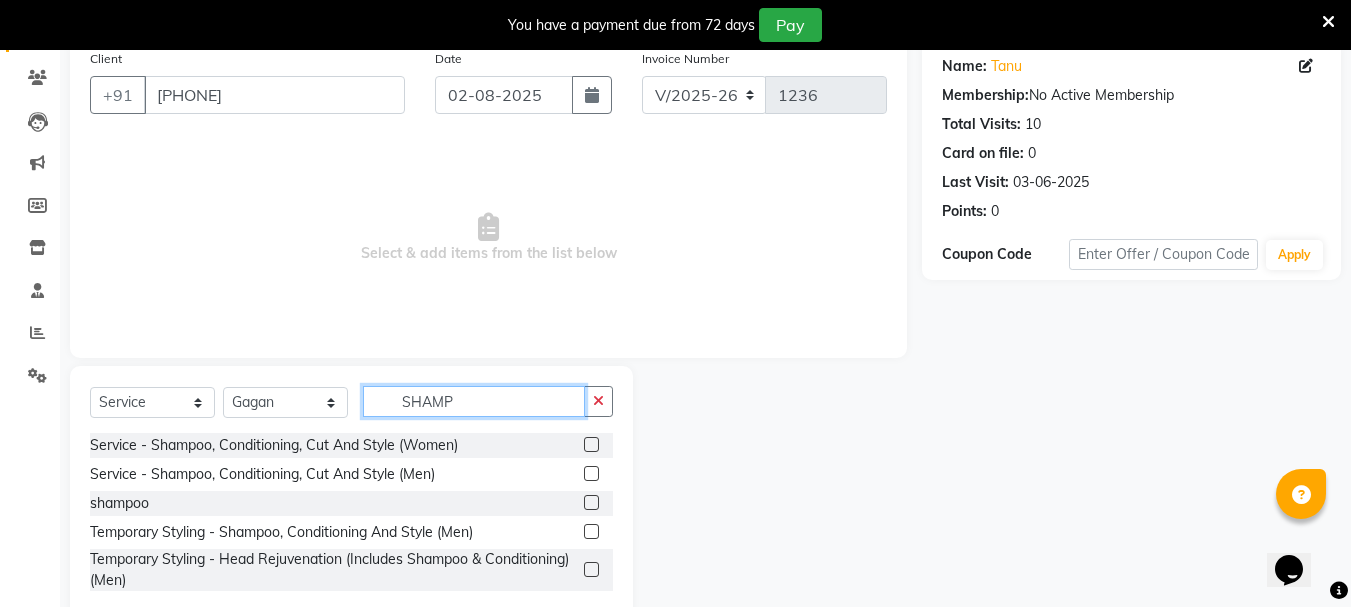 scroll, scrollTop: 206, scrollLeft: 0, axis: vertical 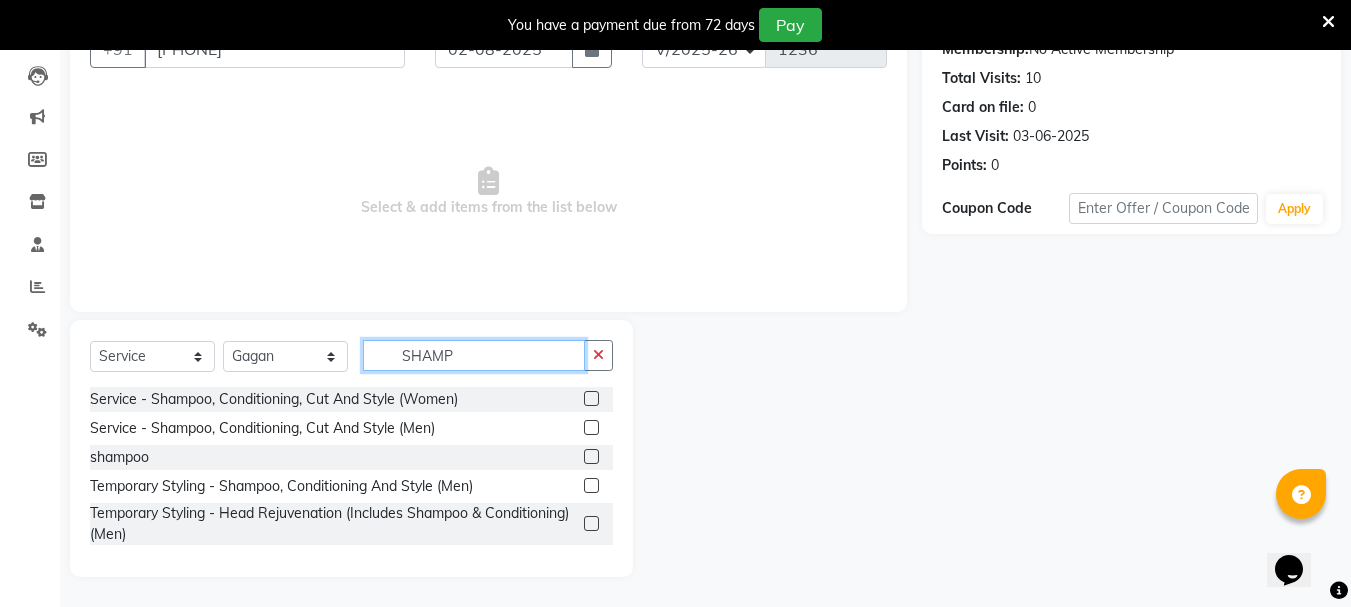 type on "SHAMP" 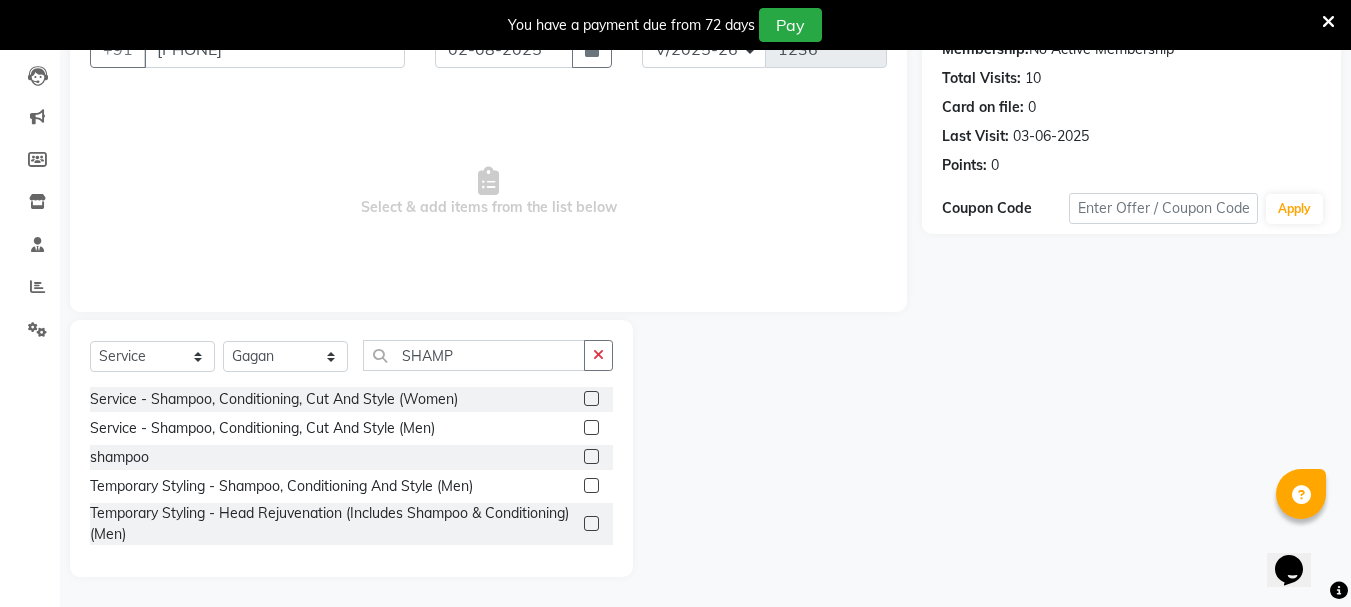 click 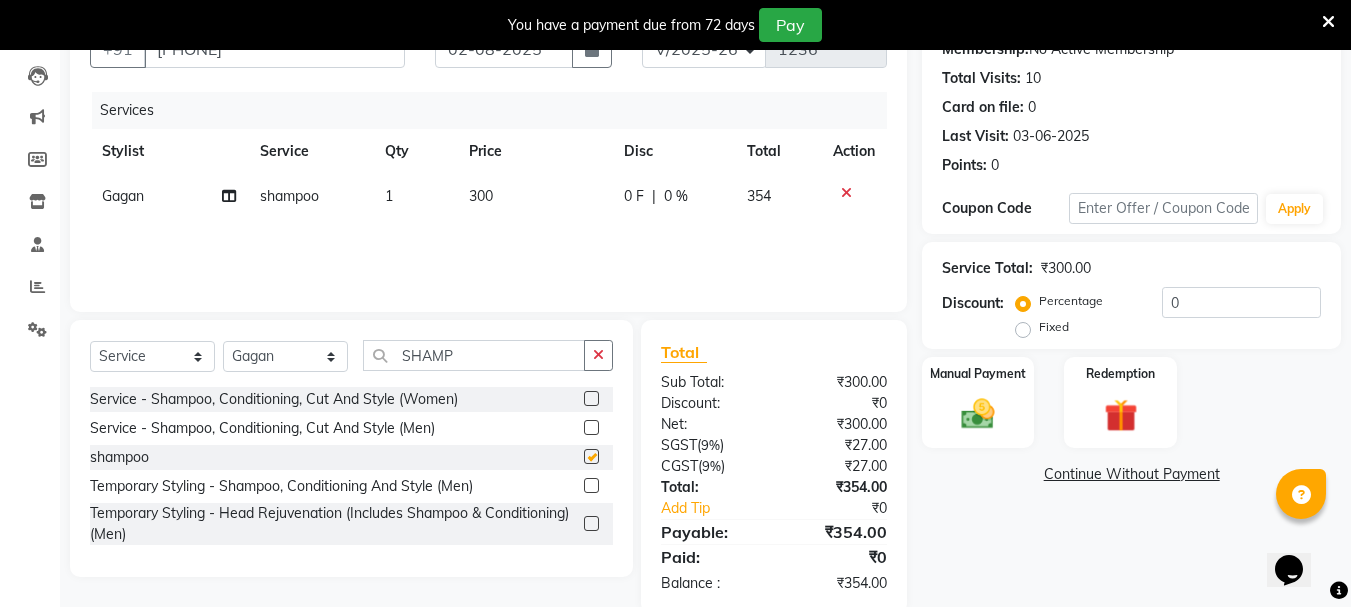 checkbox on "false" 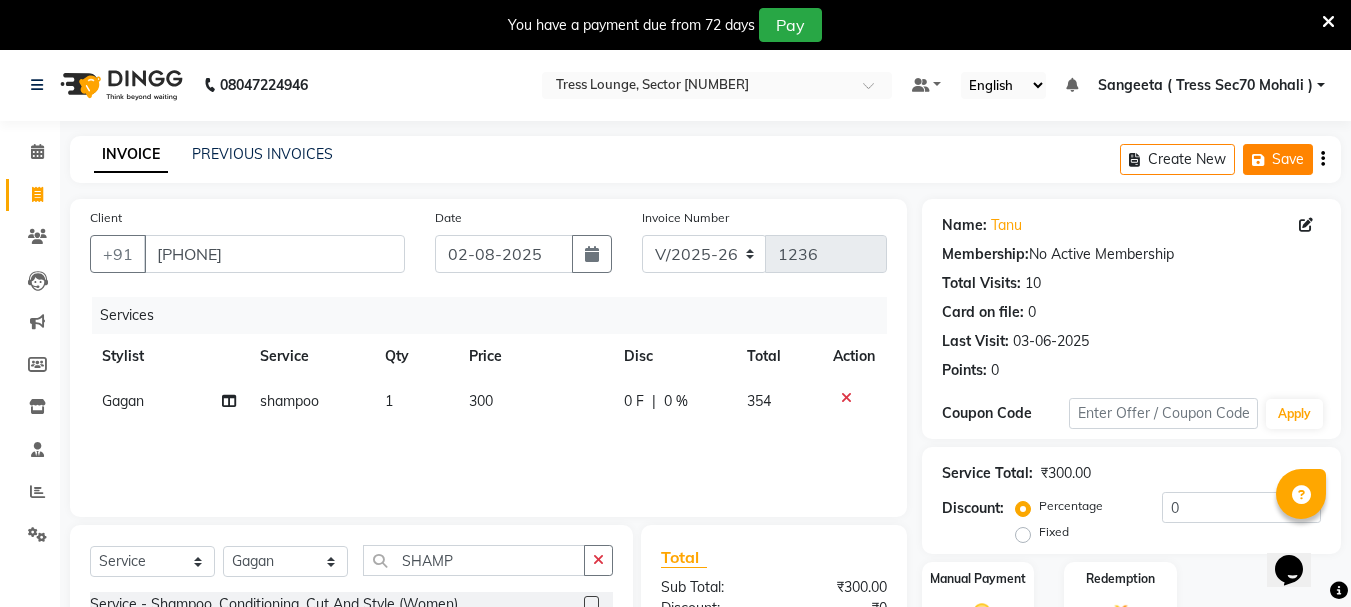 scroll, scrollTop: 0, scrollLeft: 0, axis: both 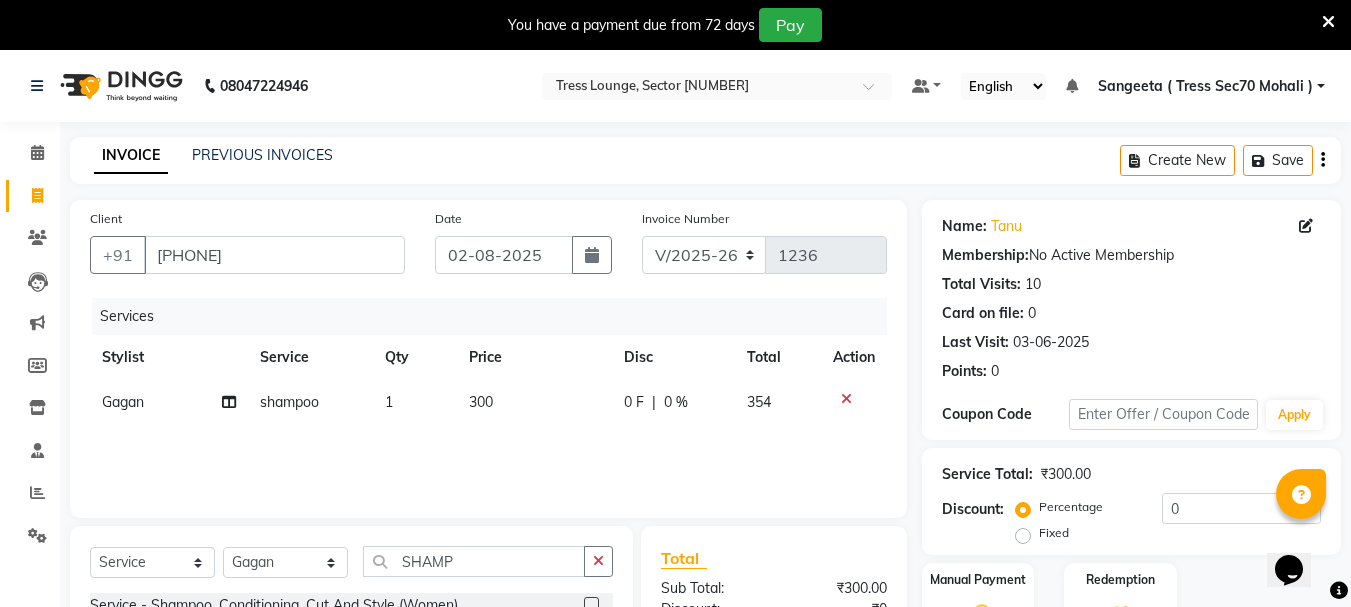 click 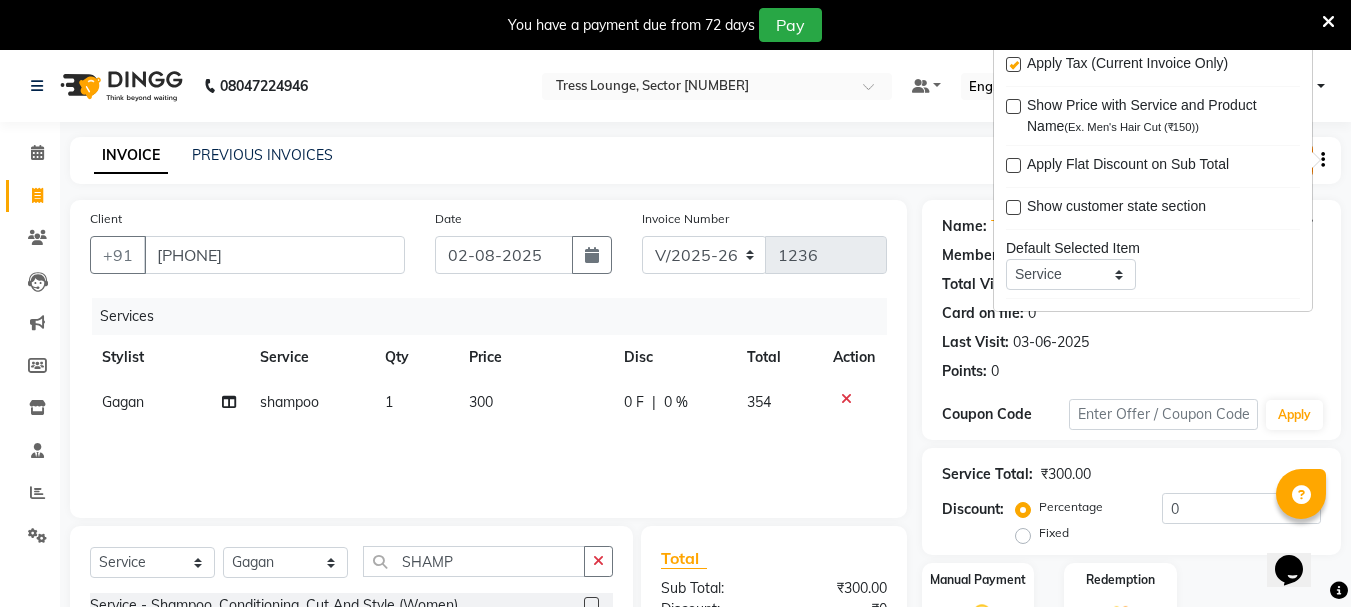 click at bounding box center (1013, 64) 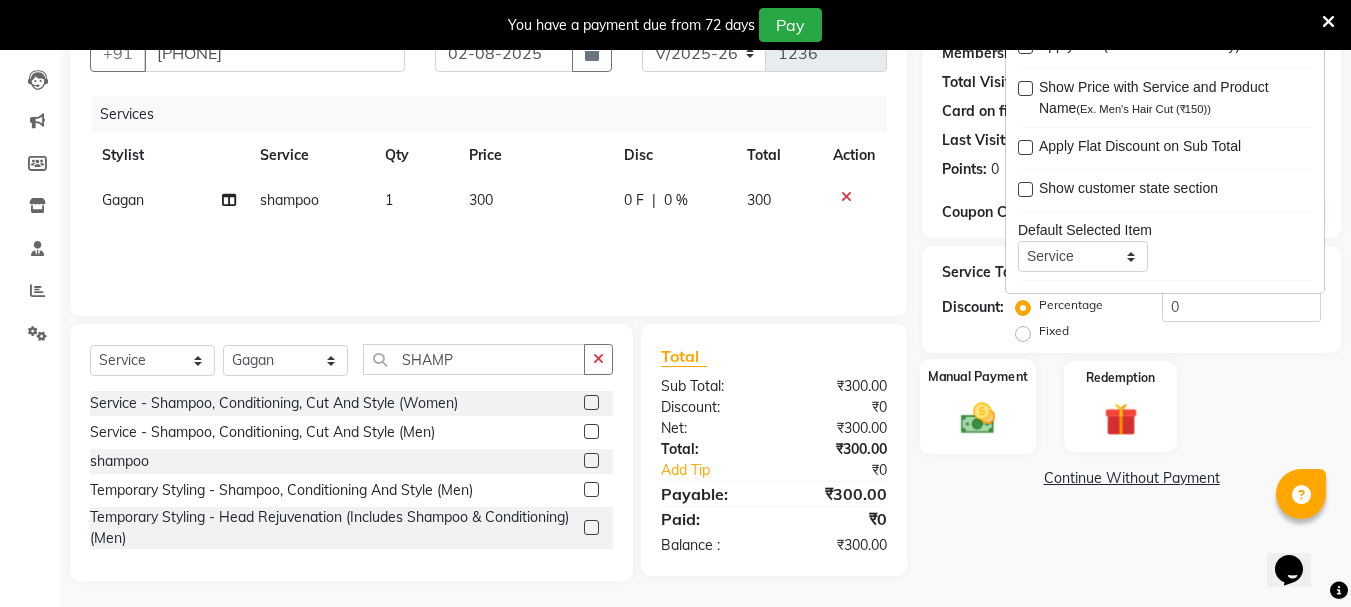 scroll, scrollTop: 206, scrollLeft: 0, axis: vertical 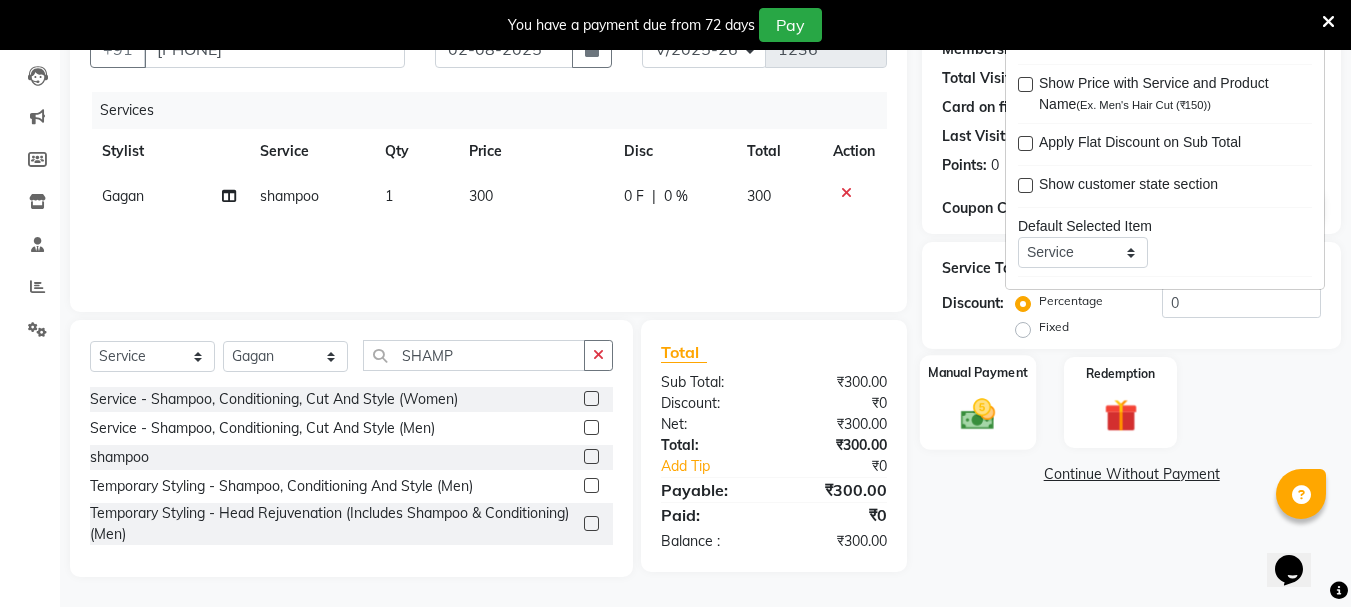 click 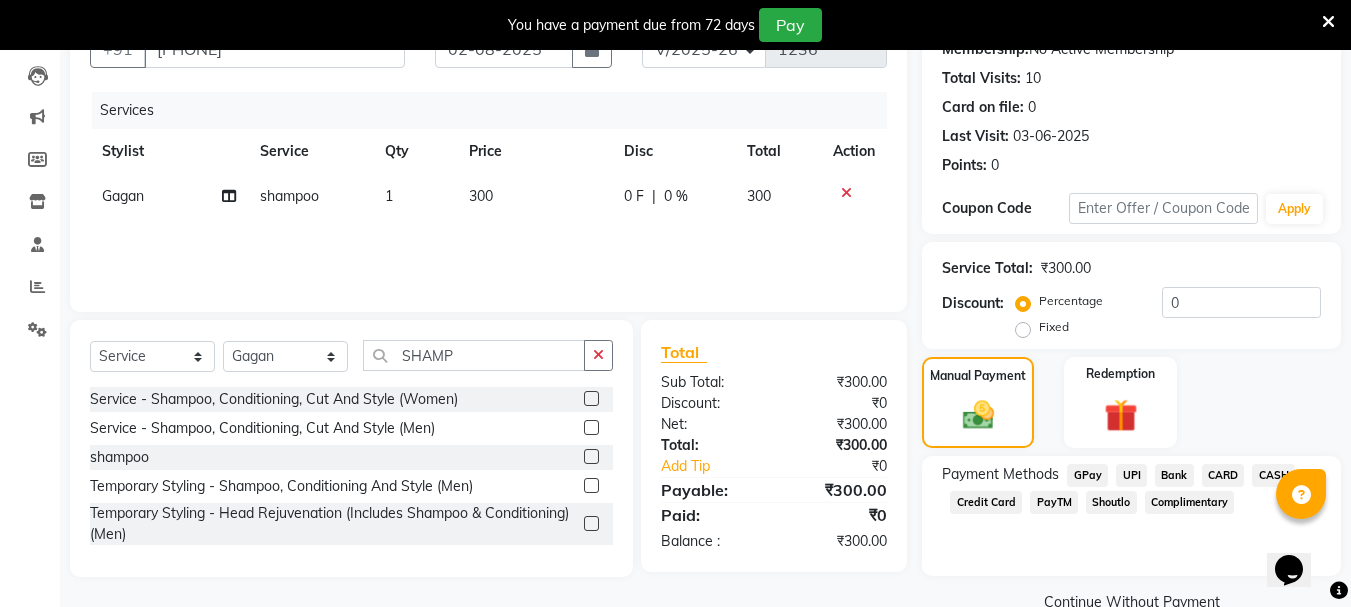 click on "CARD" 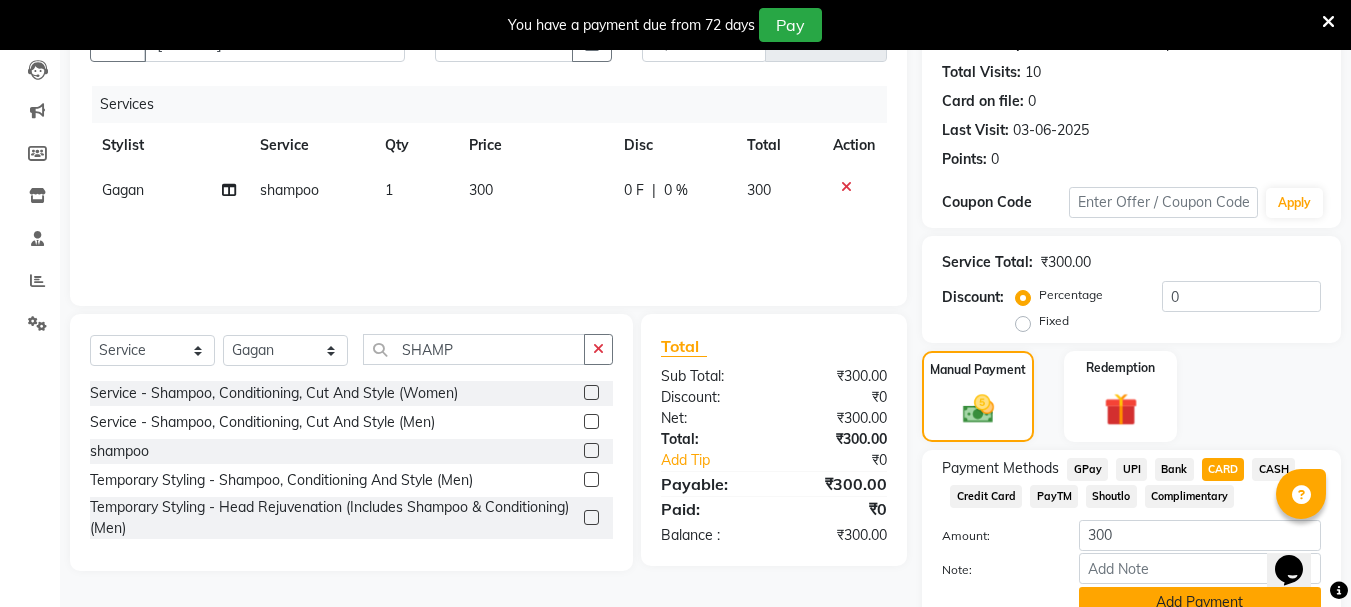 scroll, scrollTop: 302, scrollLeft: 0, axis: vertical 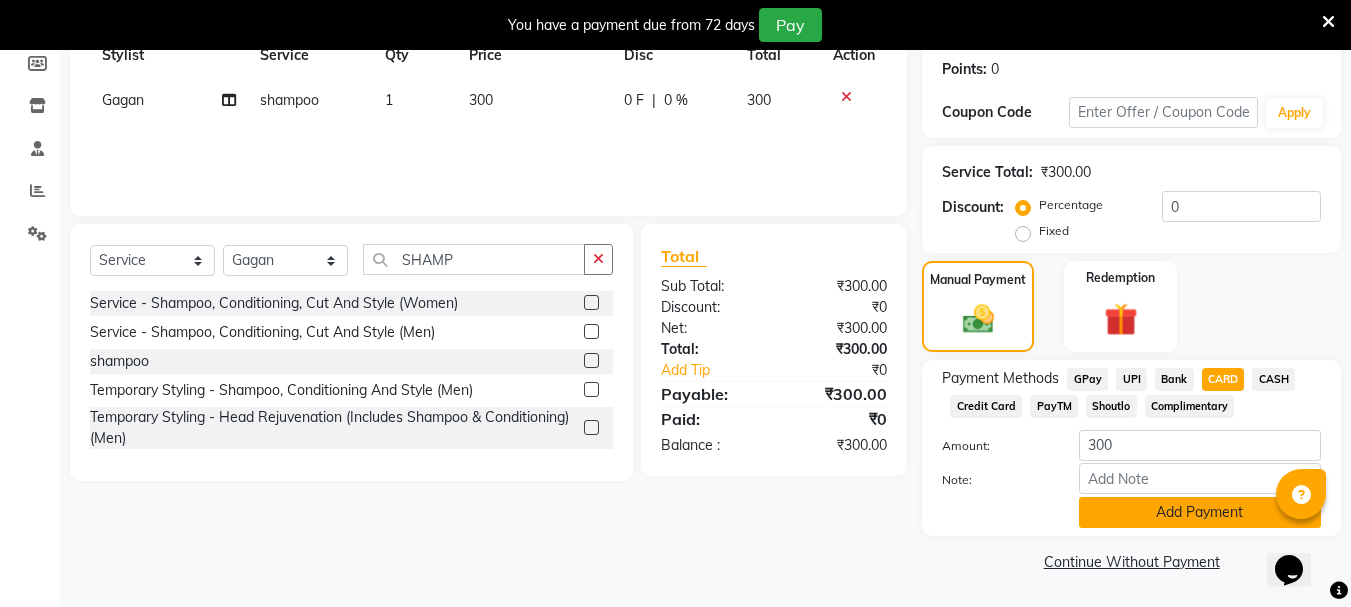 click on "Add Payment" 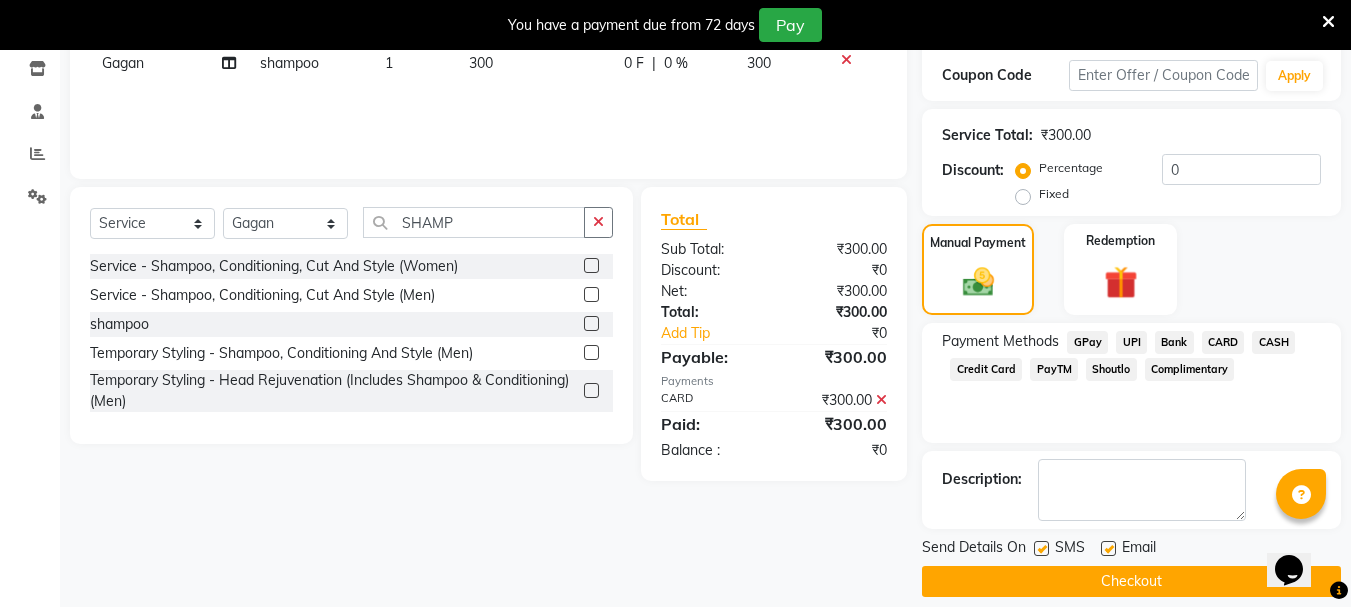 scroll, scrollTop: 359, scrollLeft: 0, axis: vertical 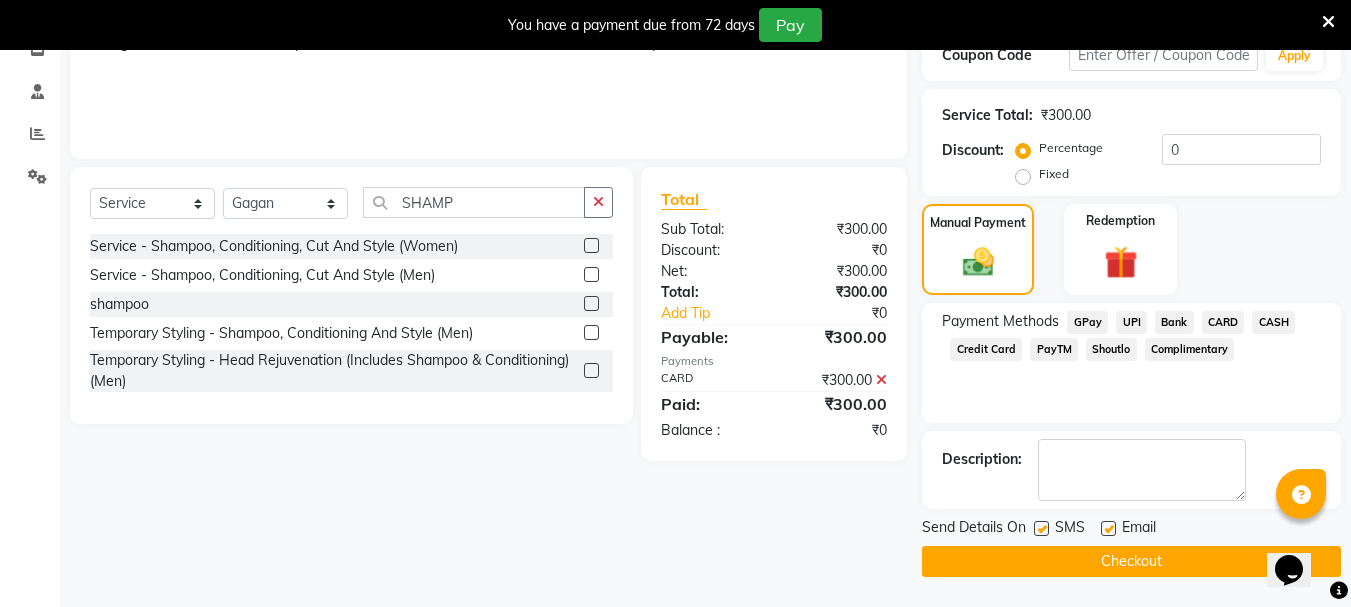 click on "Name: [NAME] Membership:  No Active Membership  Total Visits:  10 Card on file:  0 Last Visit:   03-06-2025 Points:   0  Coupon Code Apply Service Total:  ₹300.00  Discount:  Percentage   Fixed  0 Manual Payment Redemption Payment Methods  GPay   UPI   Bank   CARD   CASH   Credit Card   PayTM   Shoutlo   Complimentary  Description:                  Send Details On SMS Email  Checkout" 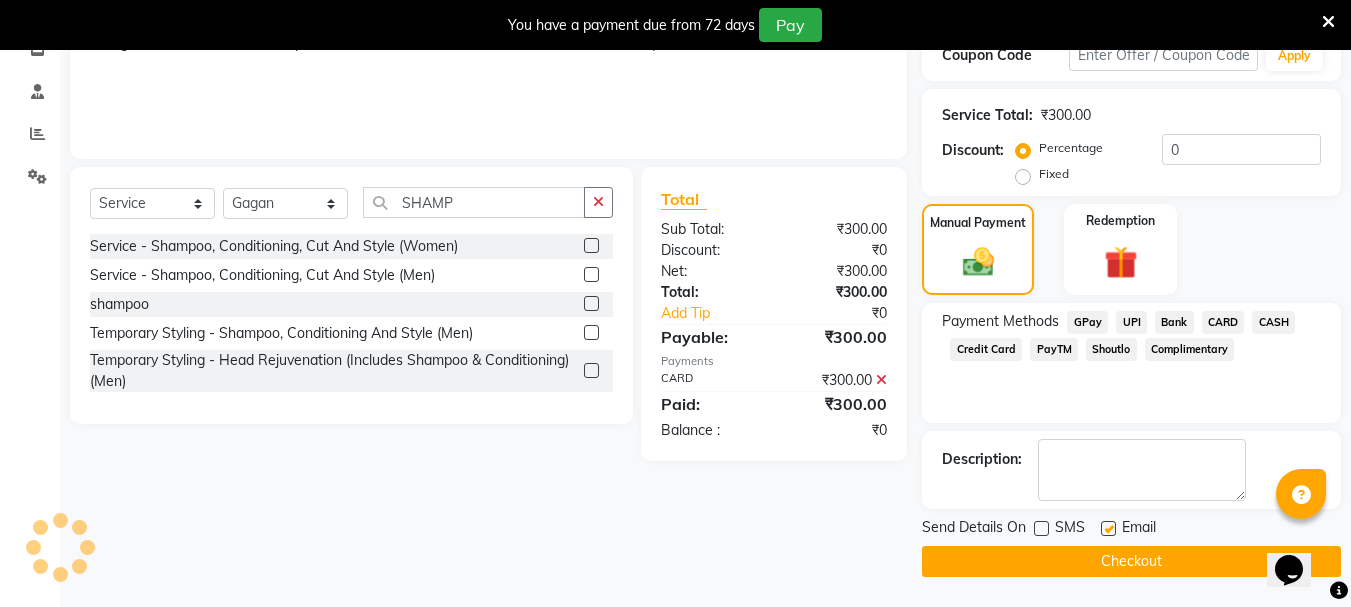 click on "Checkout" 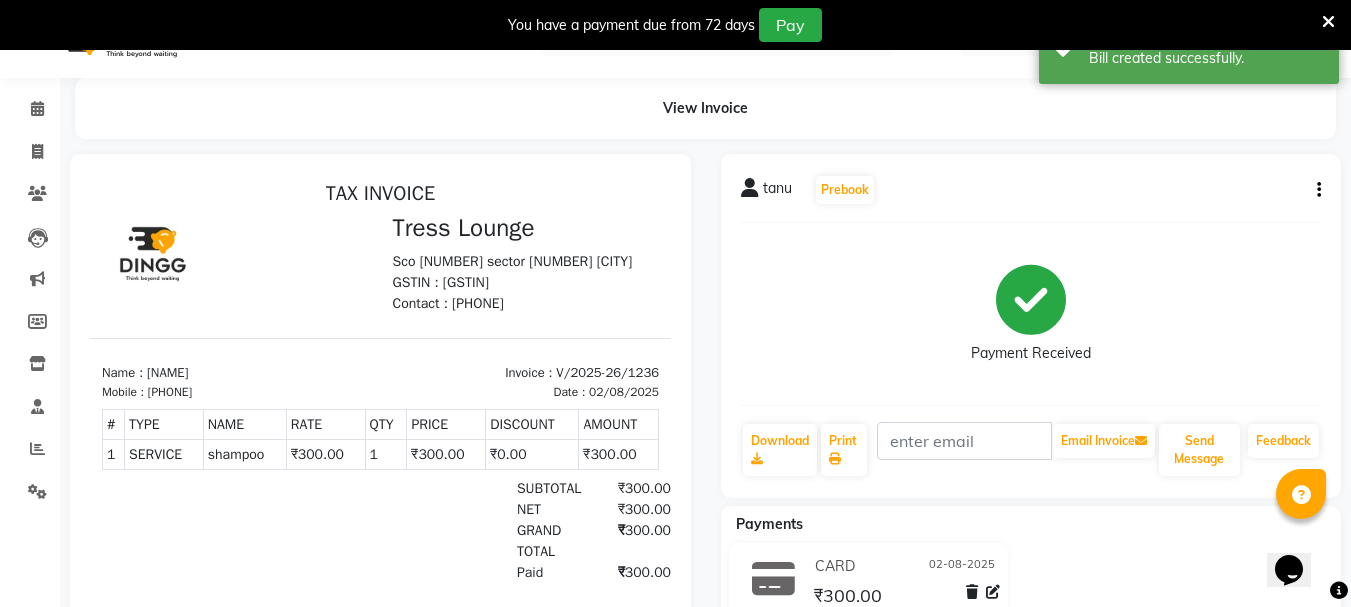 scroll, scrollTop: 0, scrollLeft: 0, axis: both 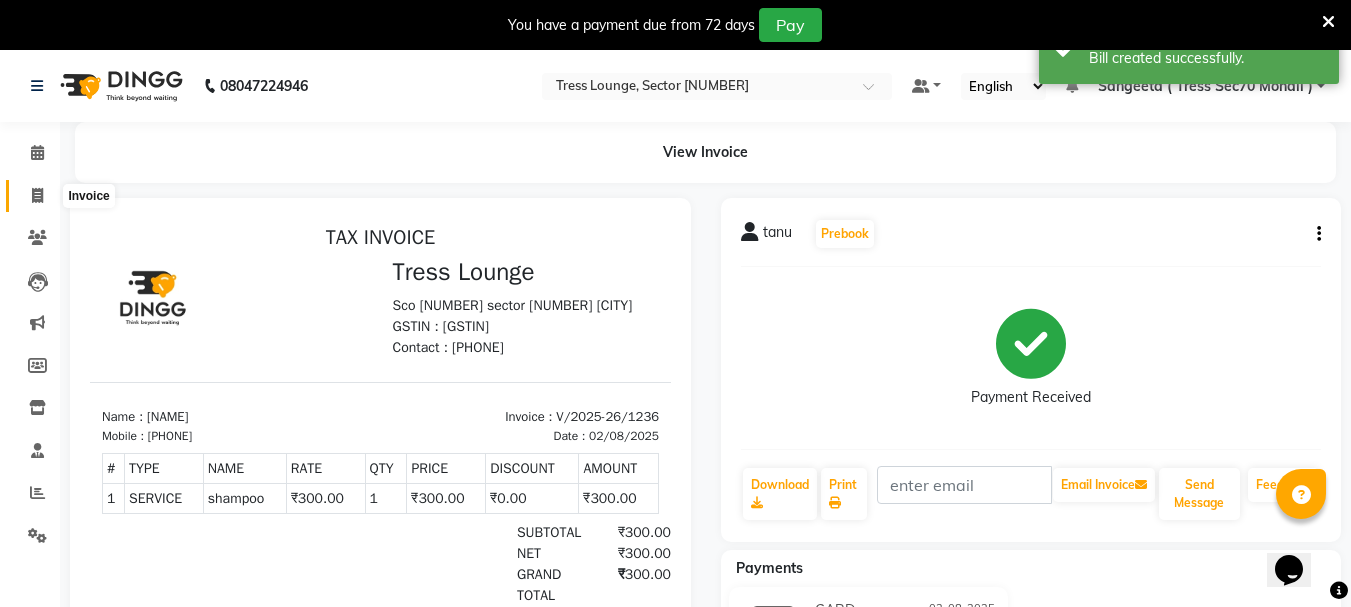 click 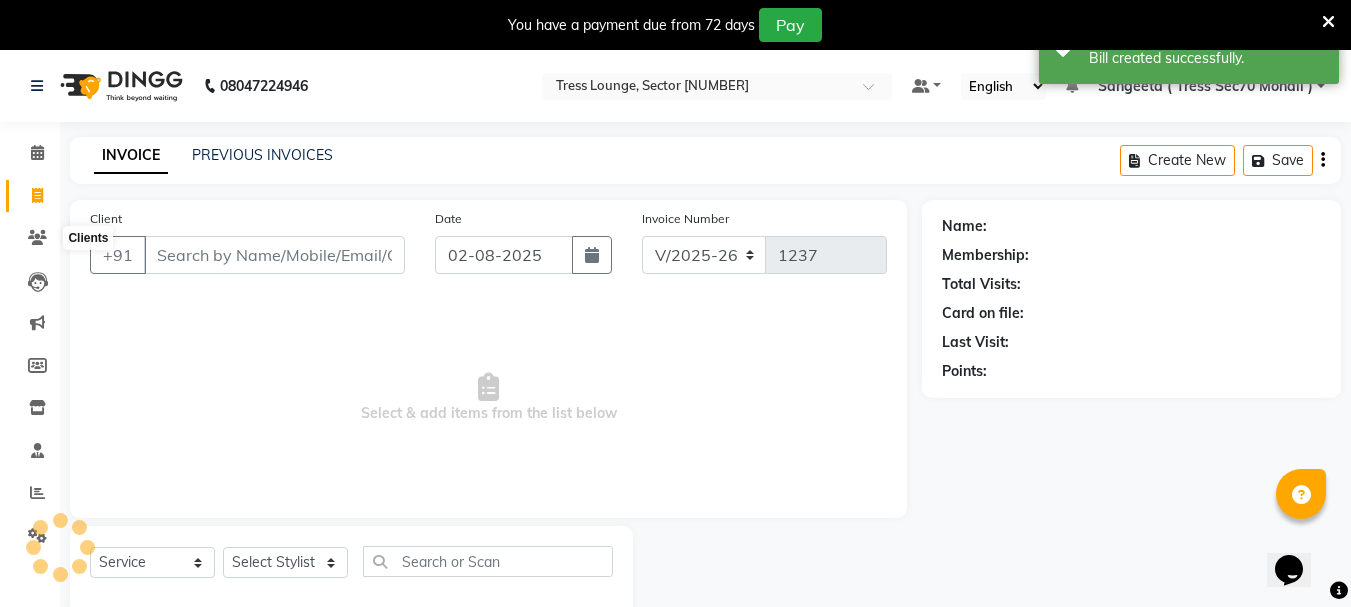 scroll, scrollTop: 50, scrollLeft: 0, axis: vertical 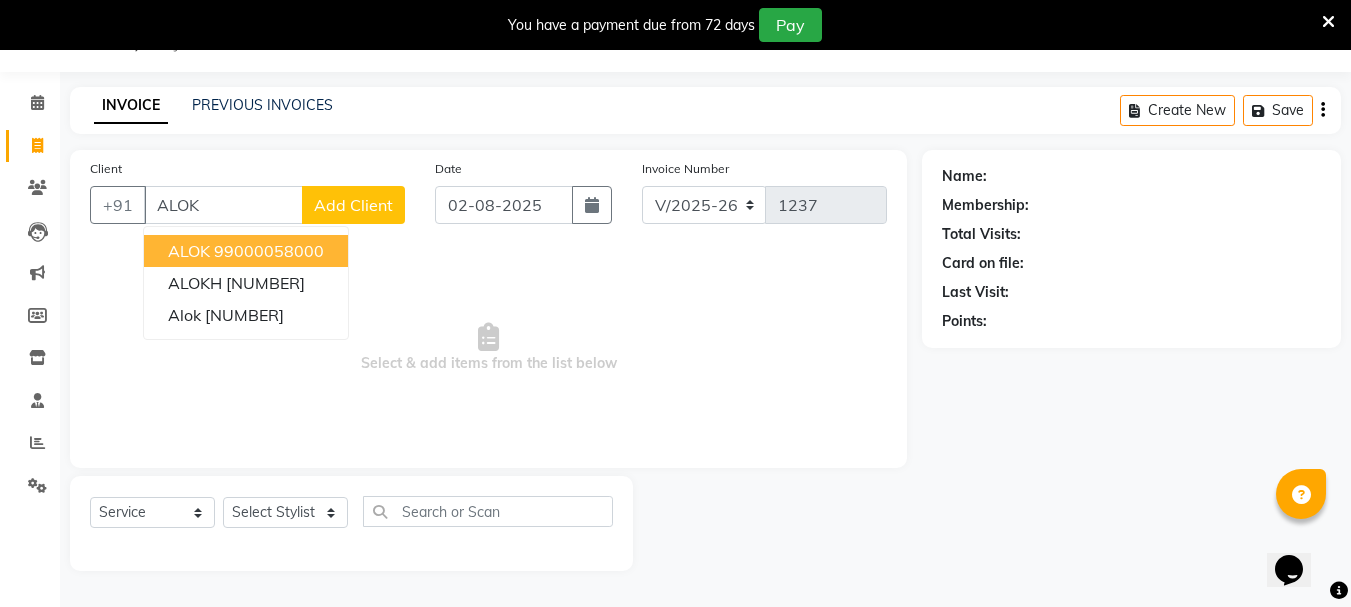 click on "99000058000" at bounding box center [269, 251] 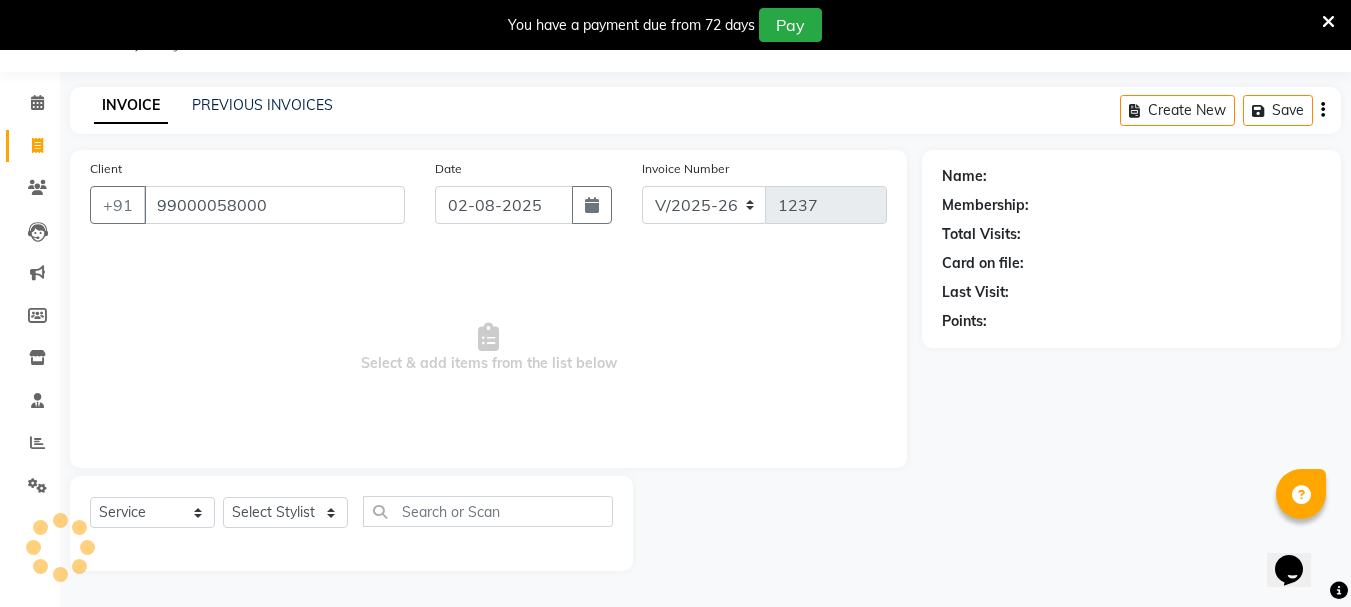 type on "99000058000" 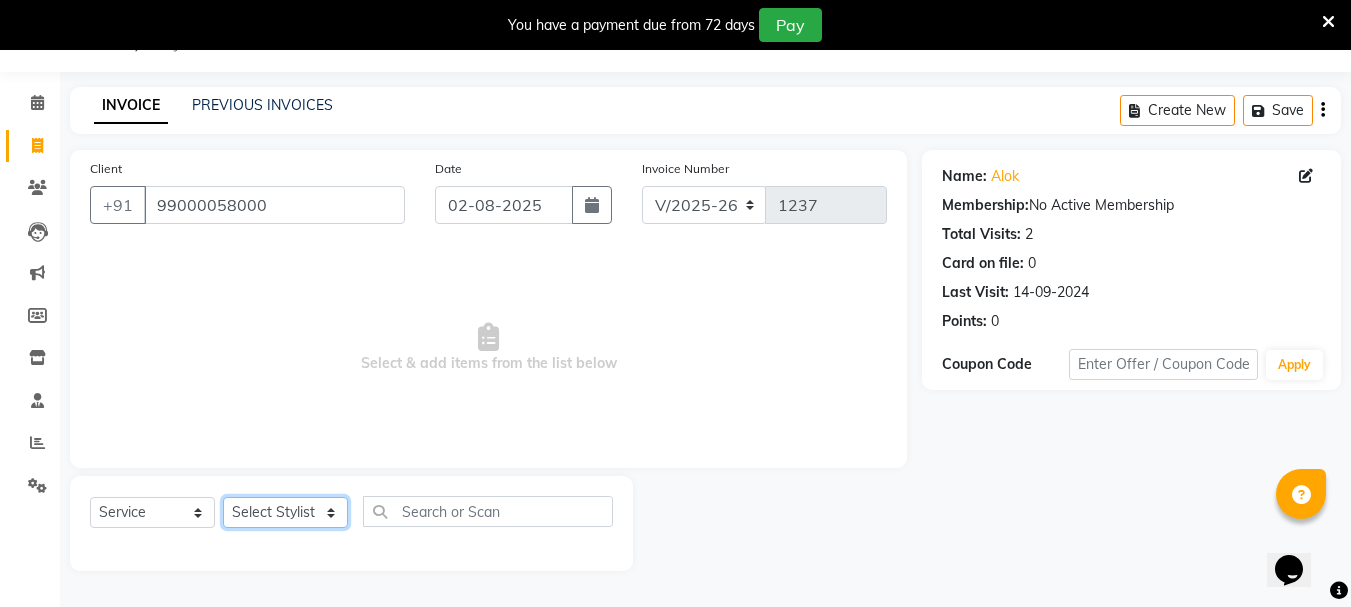 click on "Select Stylist [PERSON] [PERSON] [PERSON] [PERSON] [PERSON] [PERSON] [PERSON] [PERSON] [PERSON] [PERSON] [PERSON] [PERSON] [PERSON] [PERSON]" 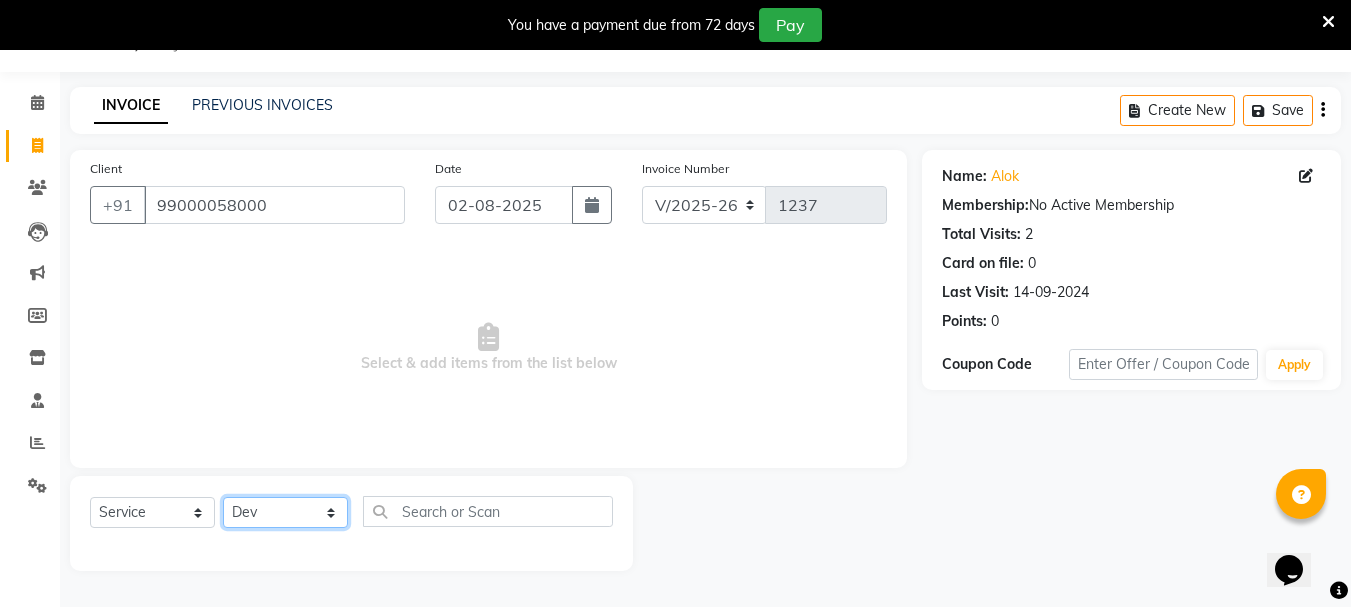 click on "Select Stylist [PERSON] [PERSON] [PERSON] [PERSON] [PERSON] [PERSON] [PERSON] [PERSON] [PERSON] [PERSON] [PERSON] [PERSON] [PERSON] [PERSON]" 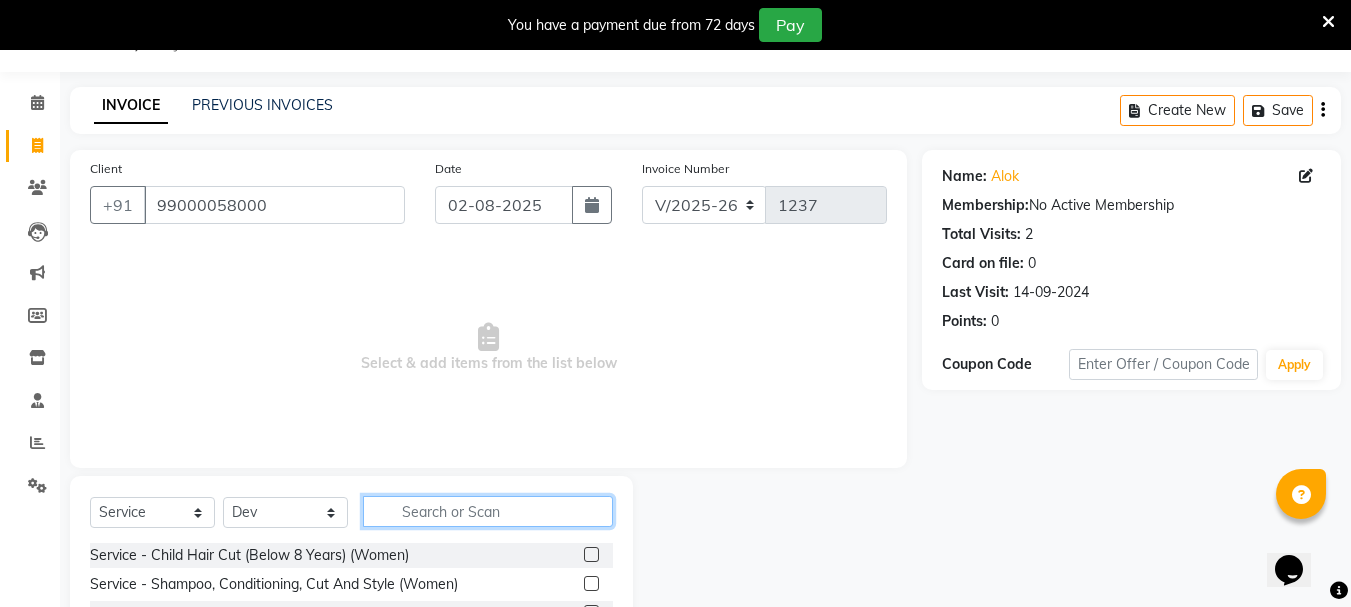 click 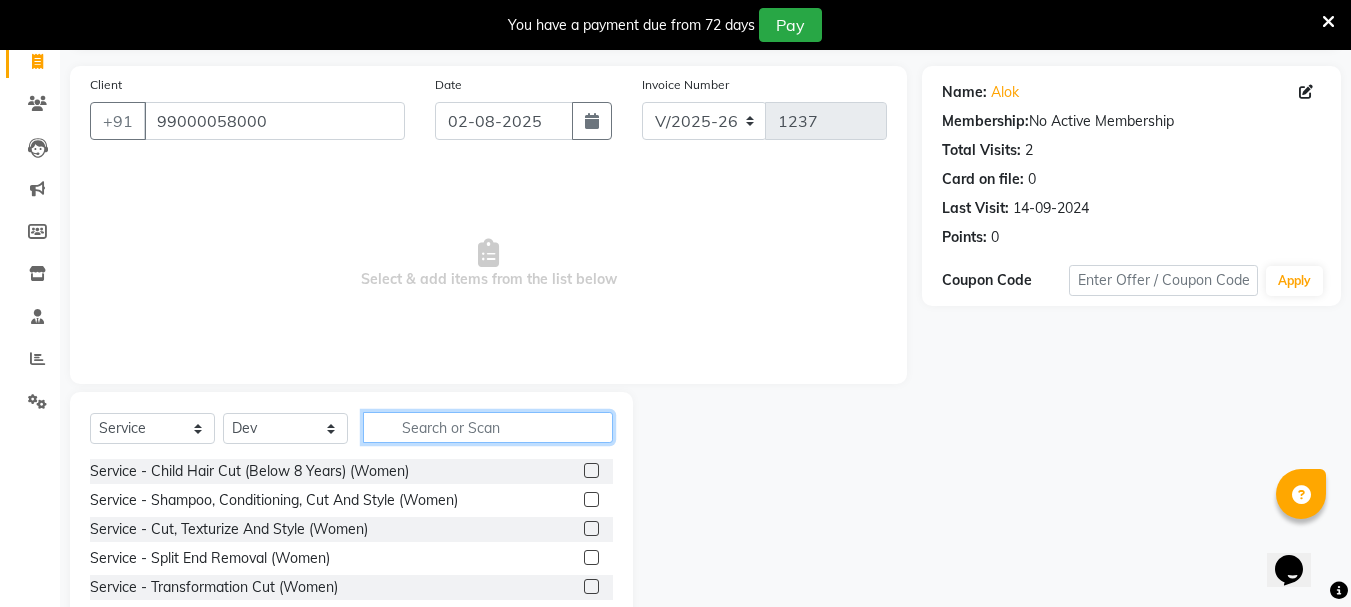scroll, scrollTop: 244, scrollLeft: 0, axis: vertical 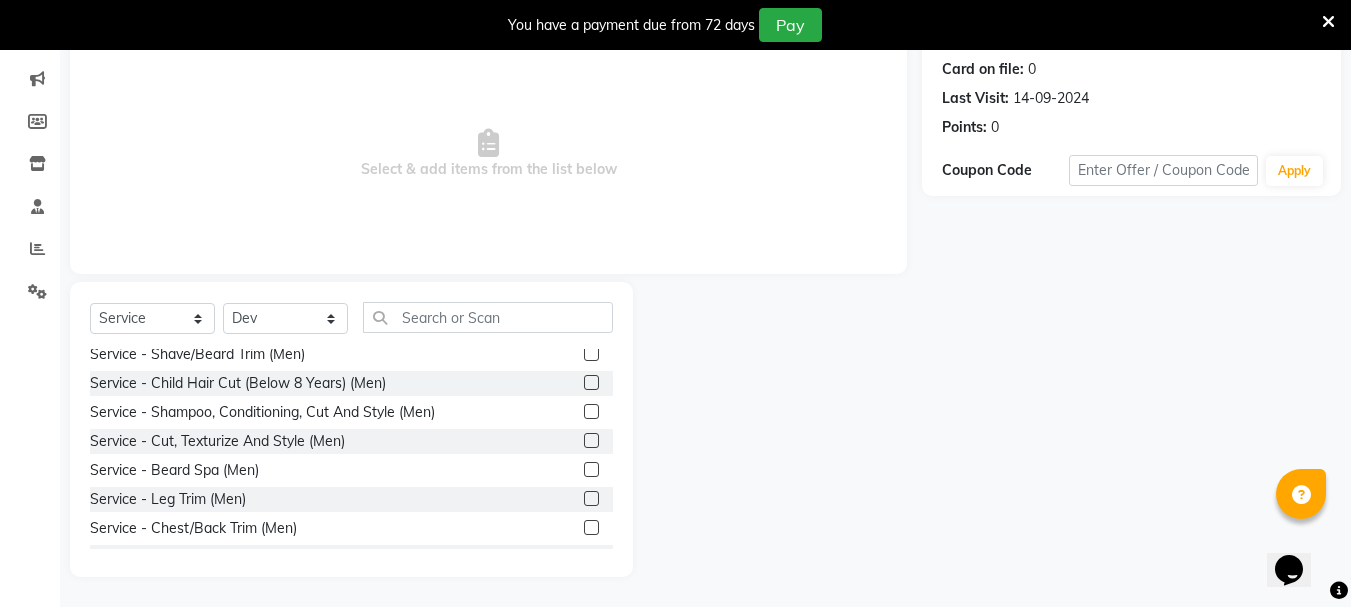 click 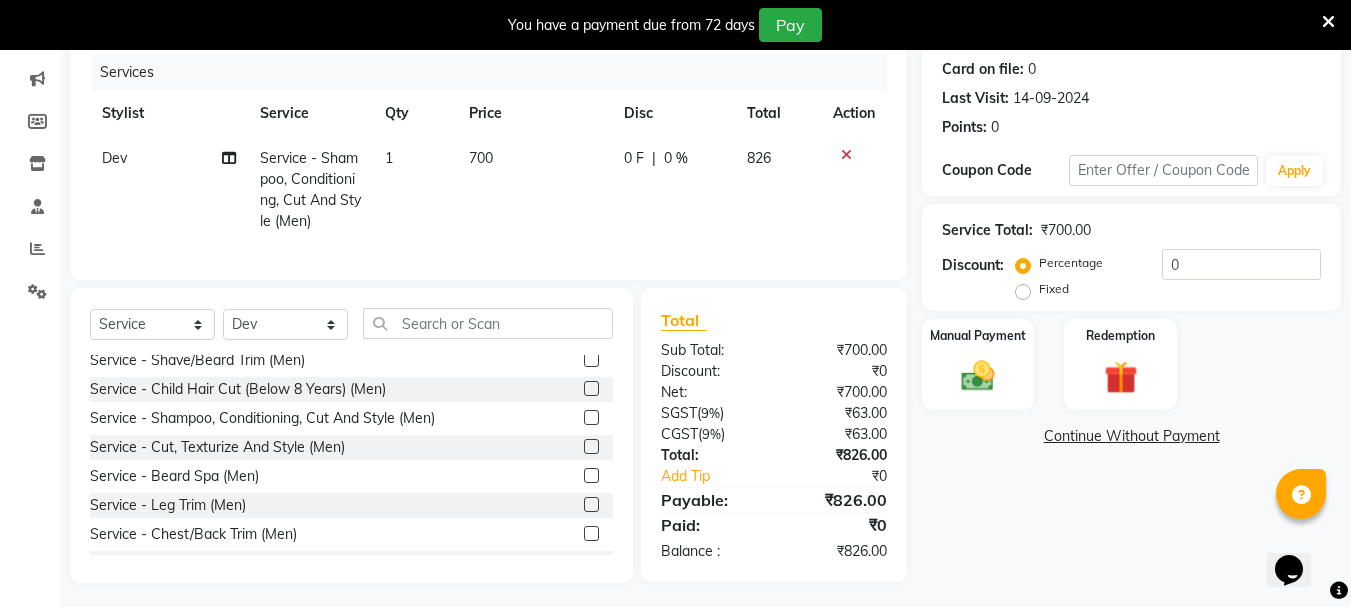 checkbox on "false" 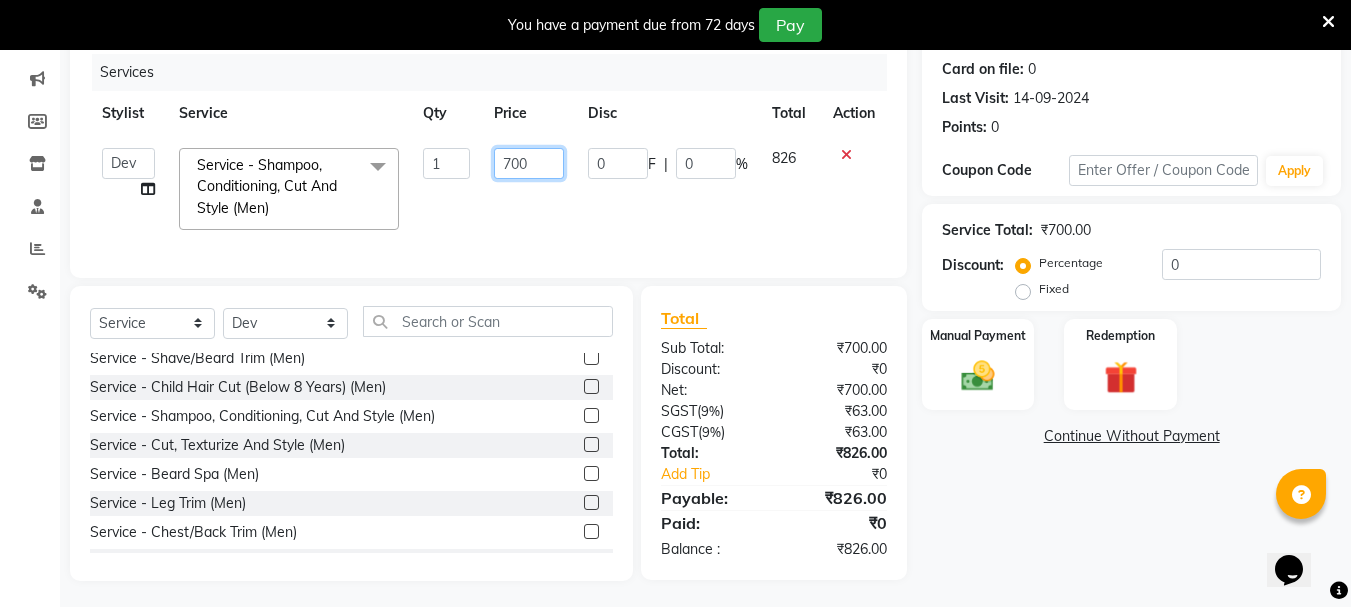 click on "700" 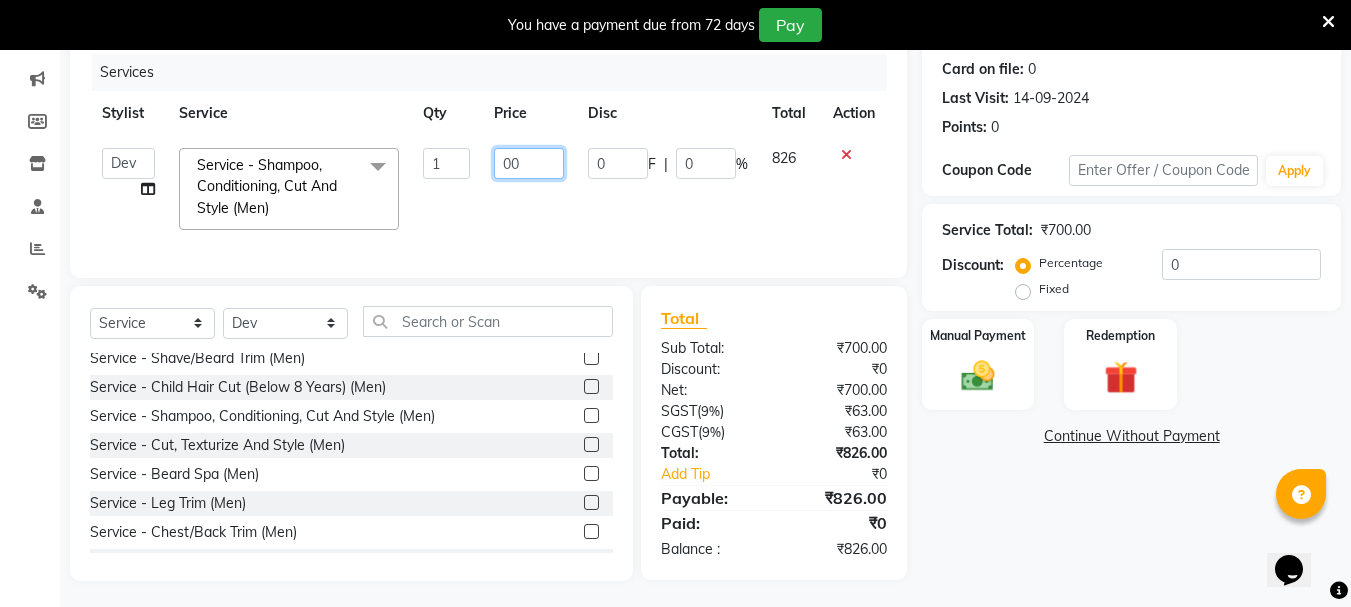 type on "500" 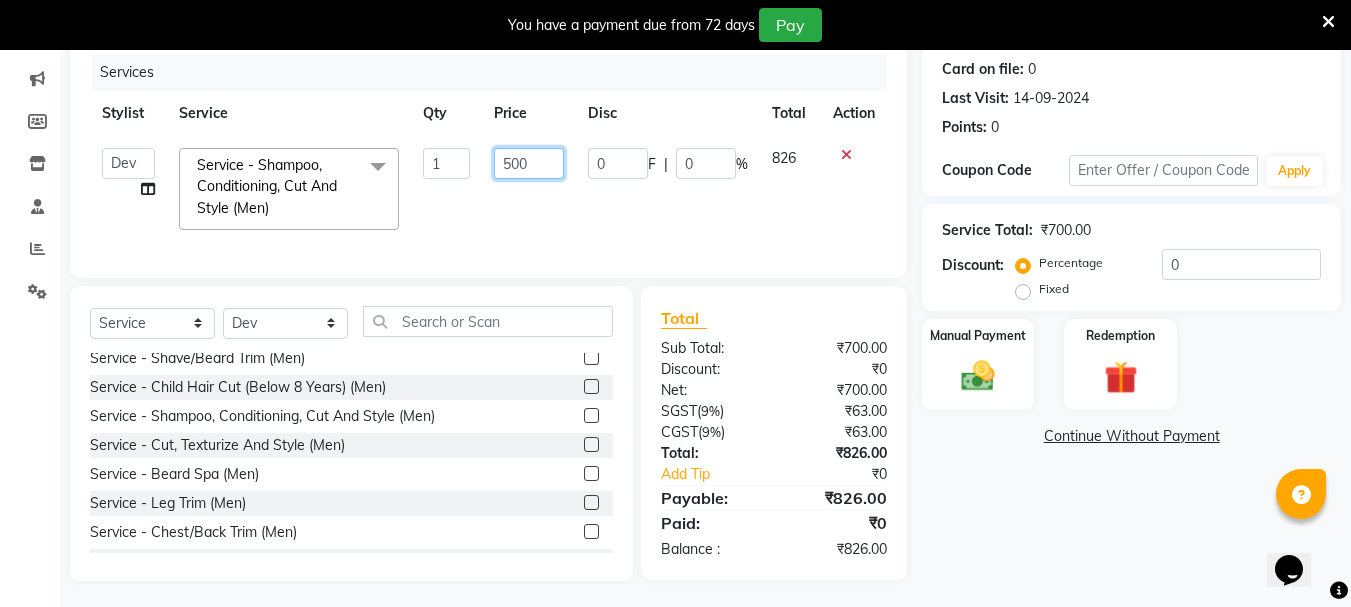 scroll, scrollTop: 0, scrollLeft: 0, axis: both 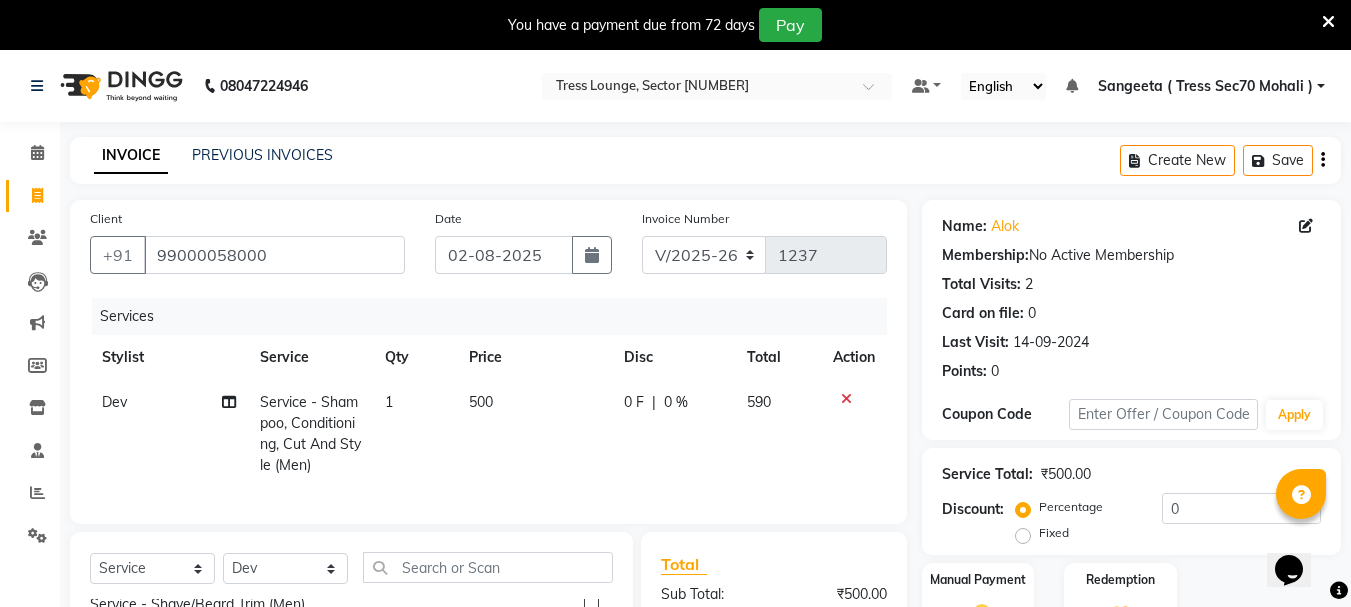 click 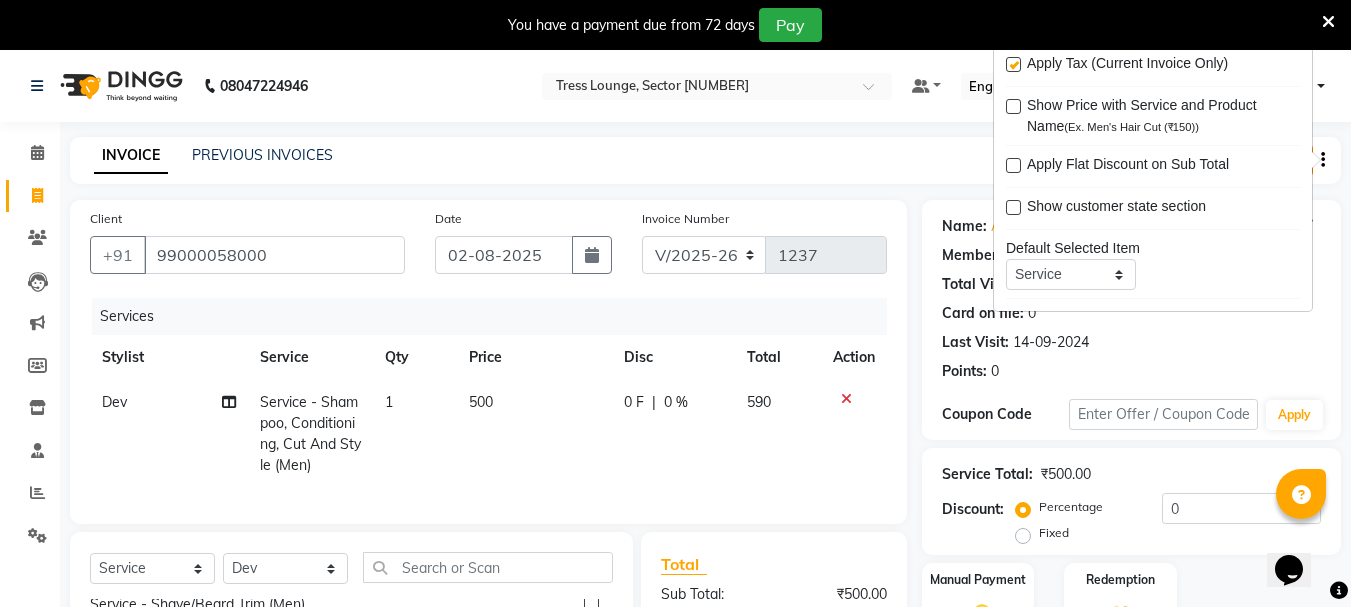 click at bounding box center [1013, 64] 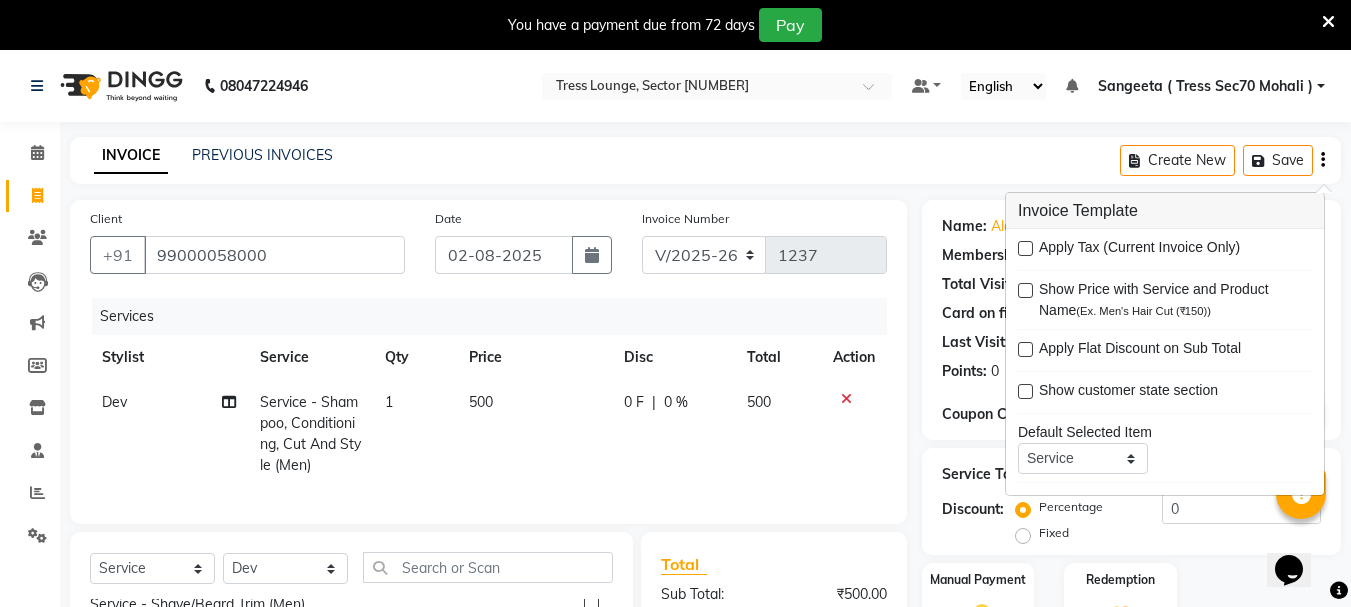 scroll, scrollTop: 265, scrollLeft: 0, axis: vertical 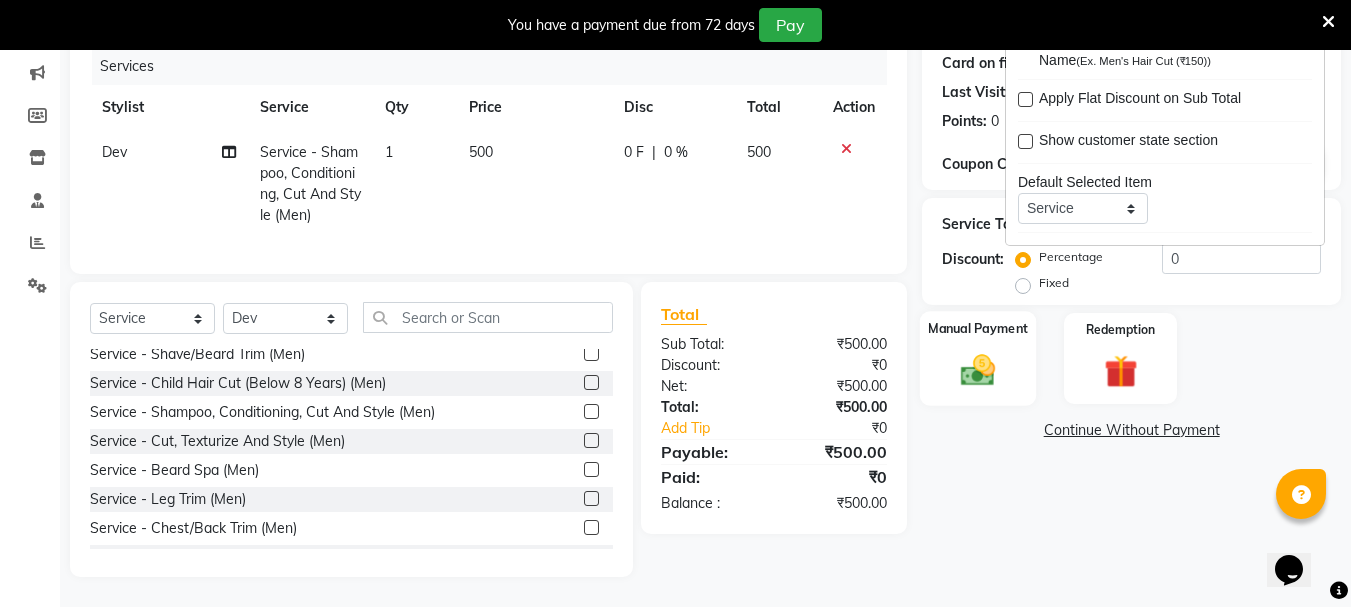 click 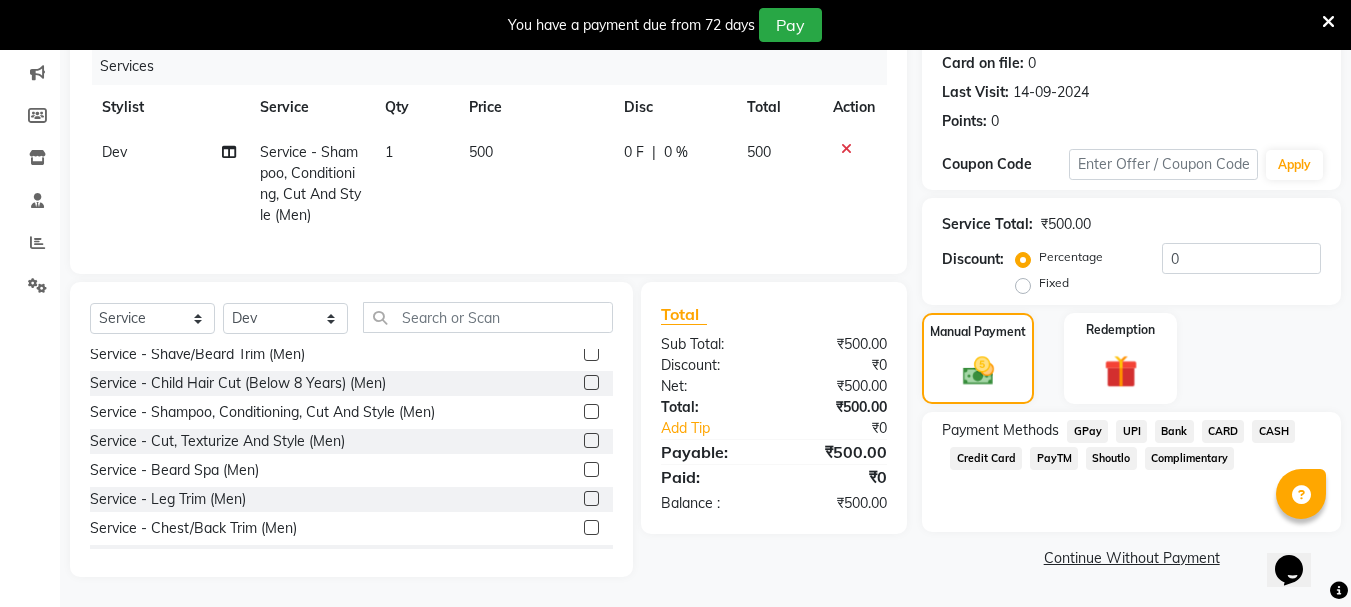 click on "CARD" 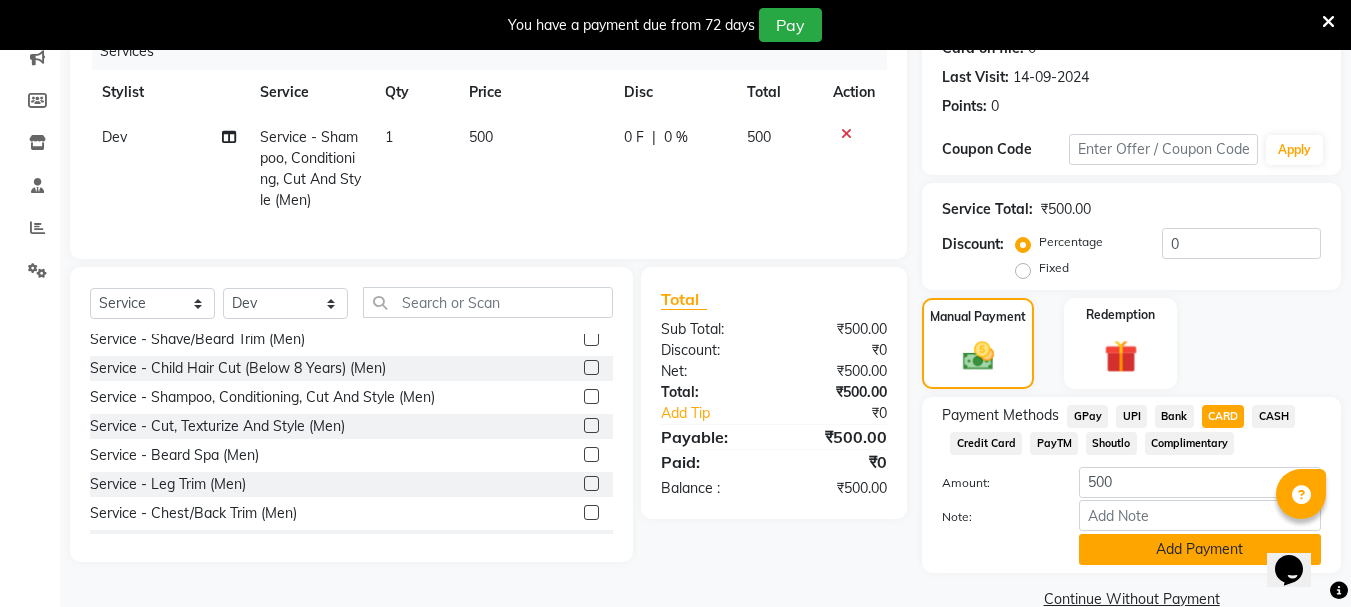 click on "Add Payment" 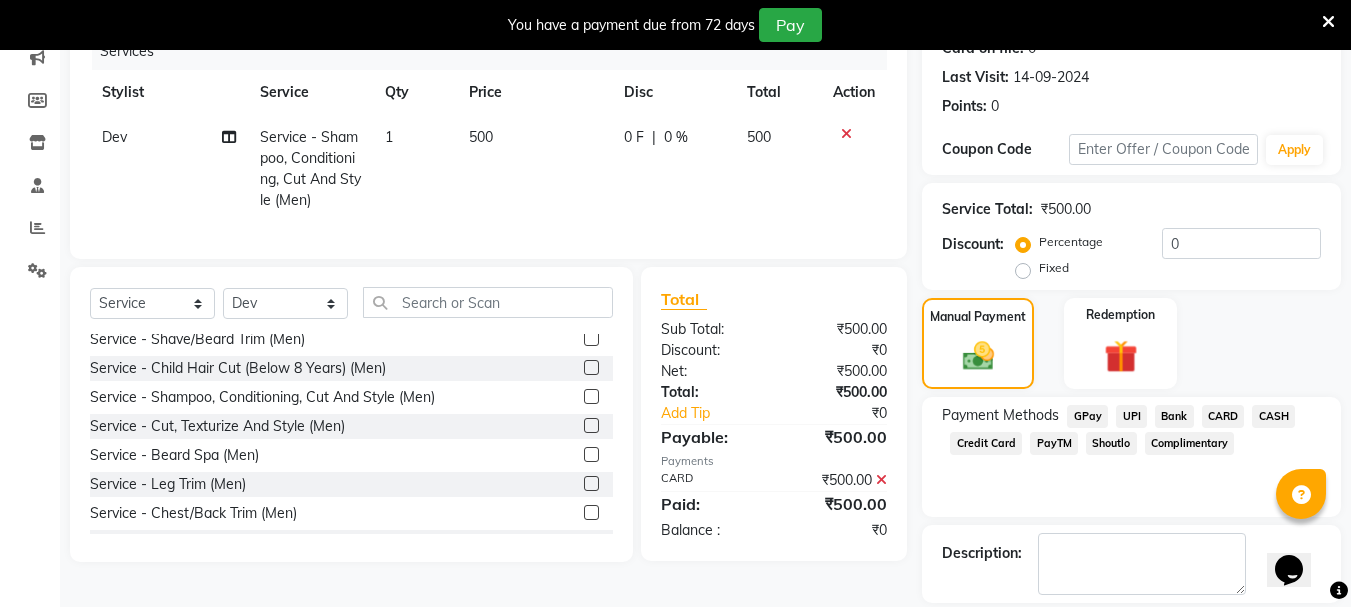 scroll, scrollTop: 359, scrollLeft: 0, axis: vertical 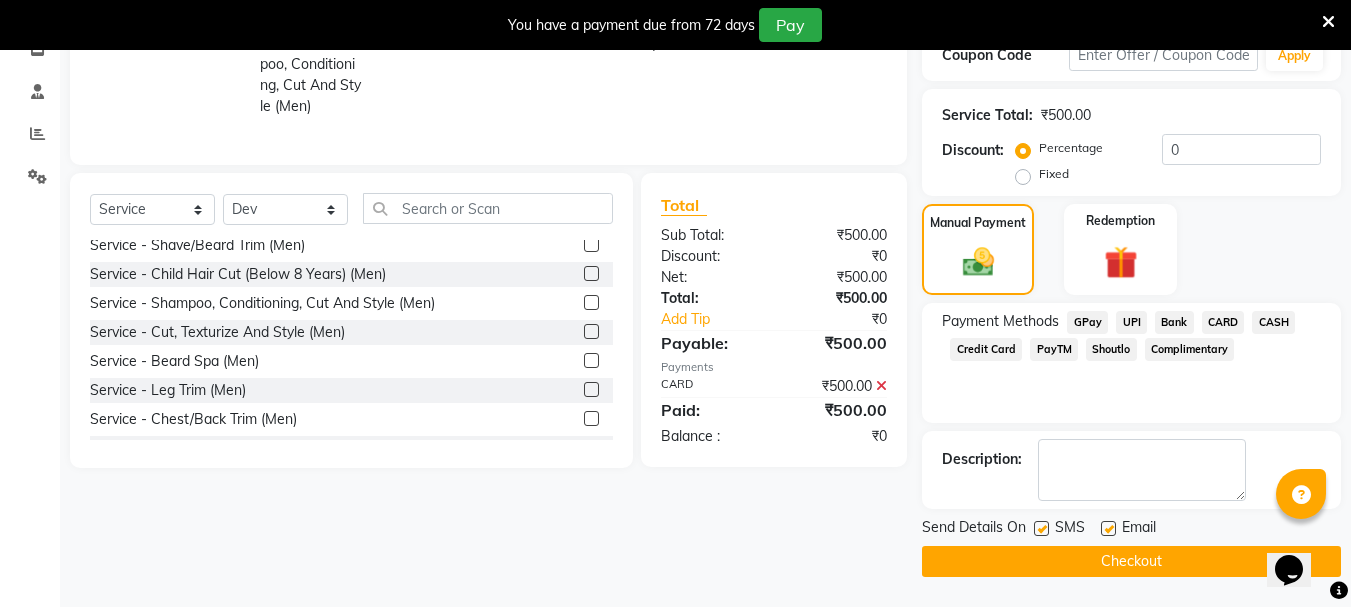 click 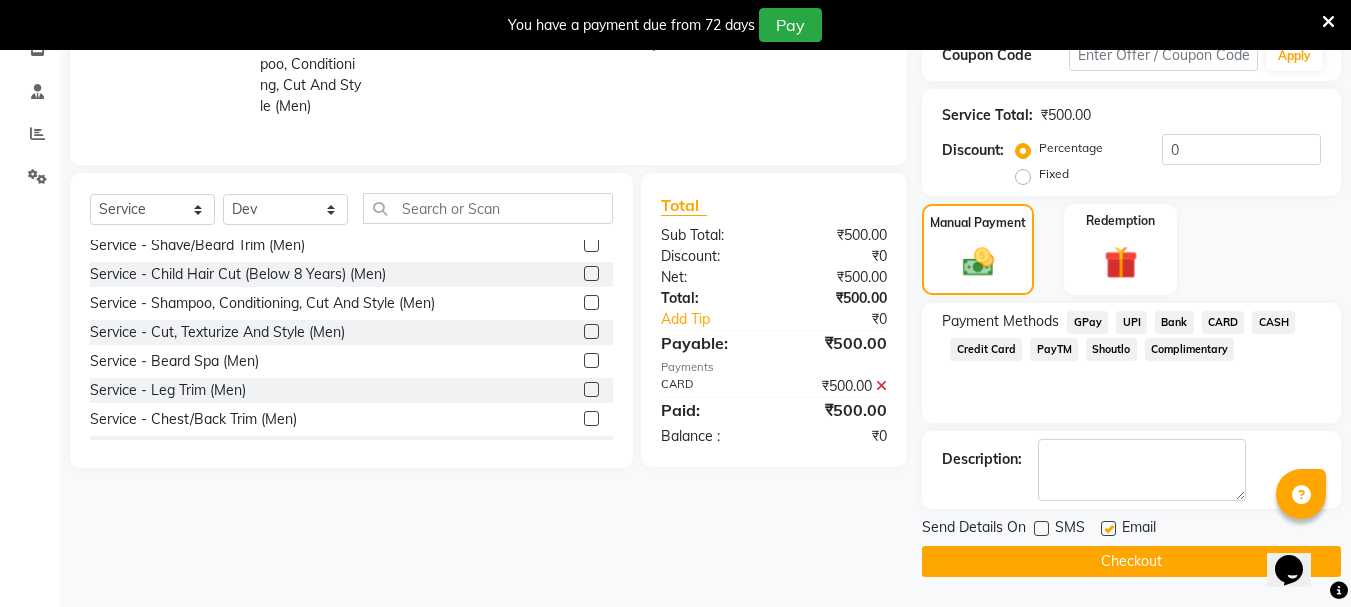 click on "Checkout" 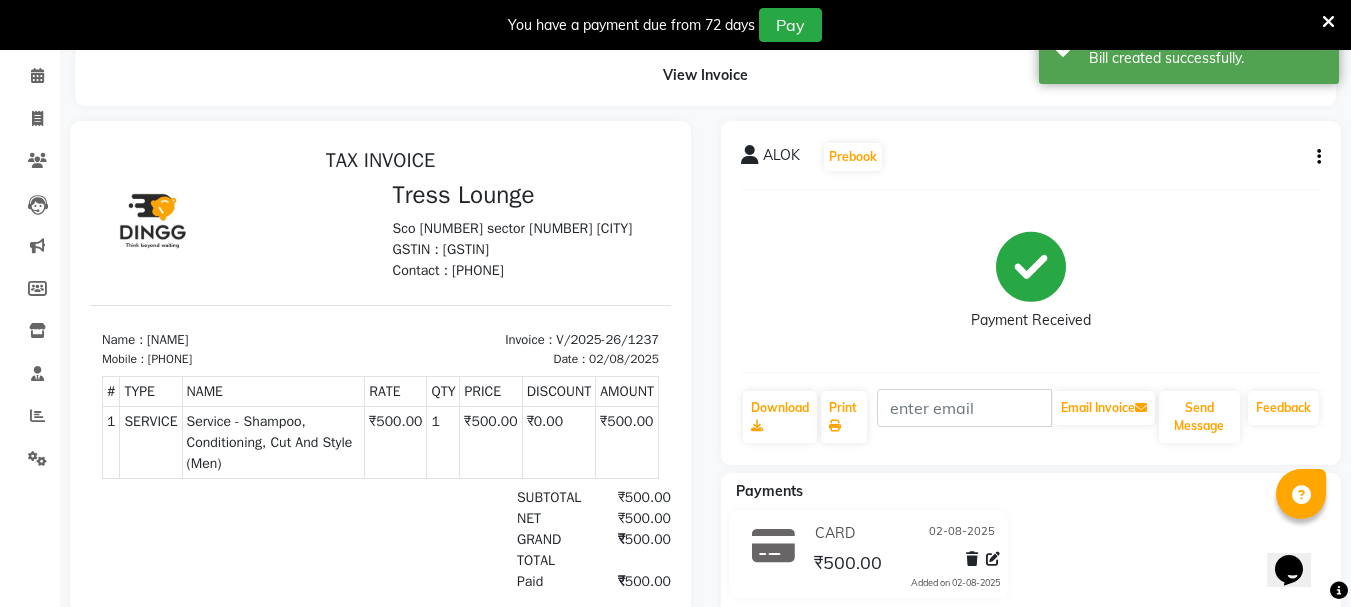 scroll, scrollTop: 0, scrollLeft: 0, axis: both 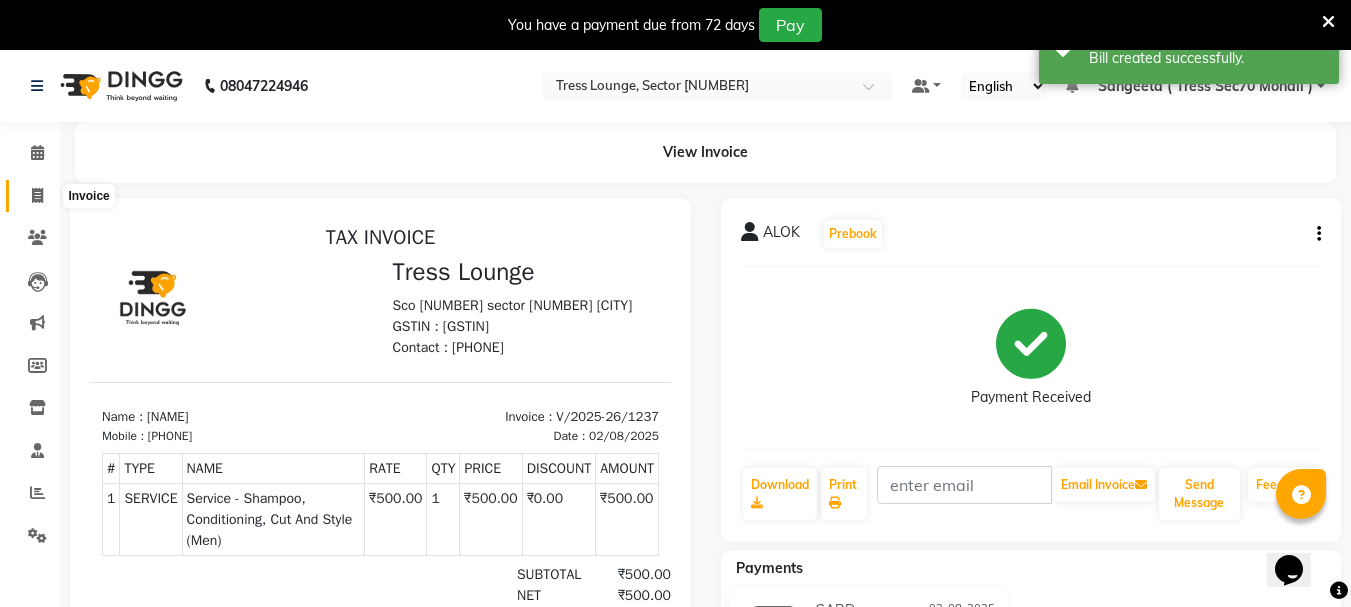 click 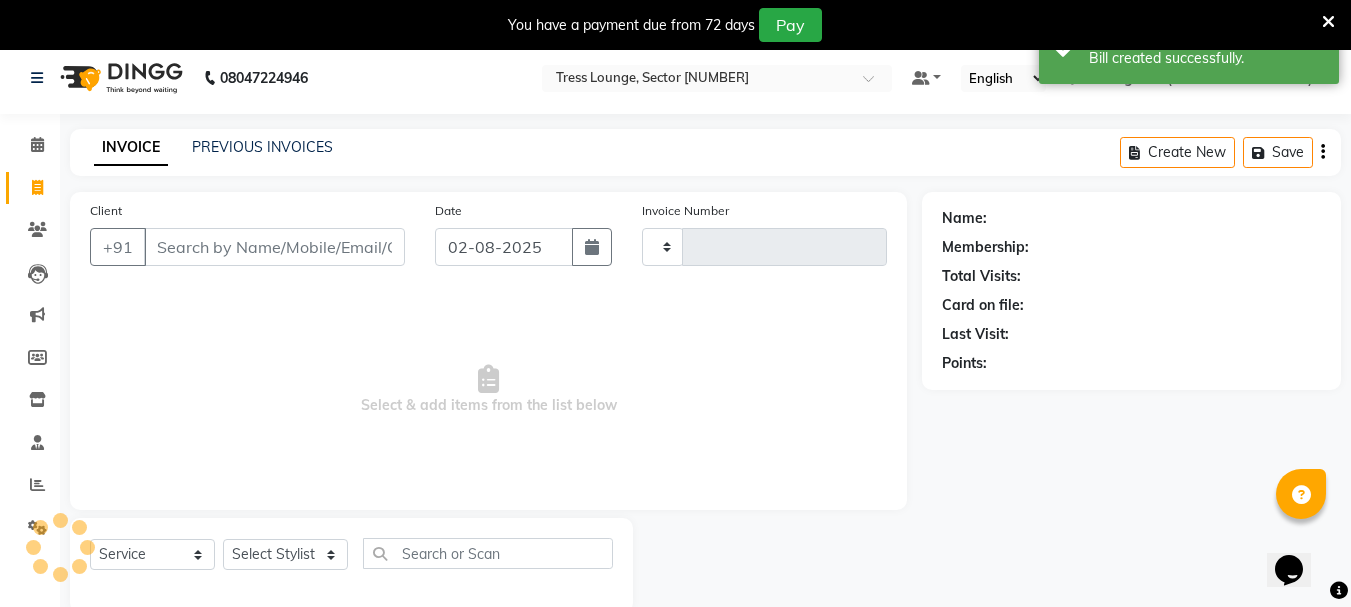 type on "1238" 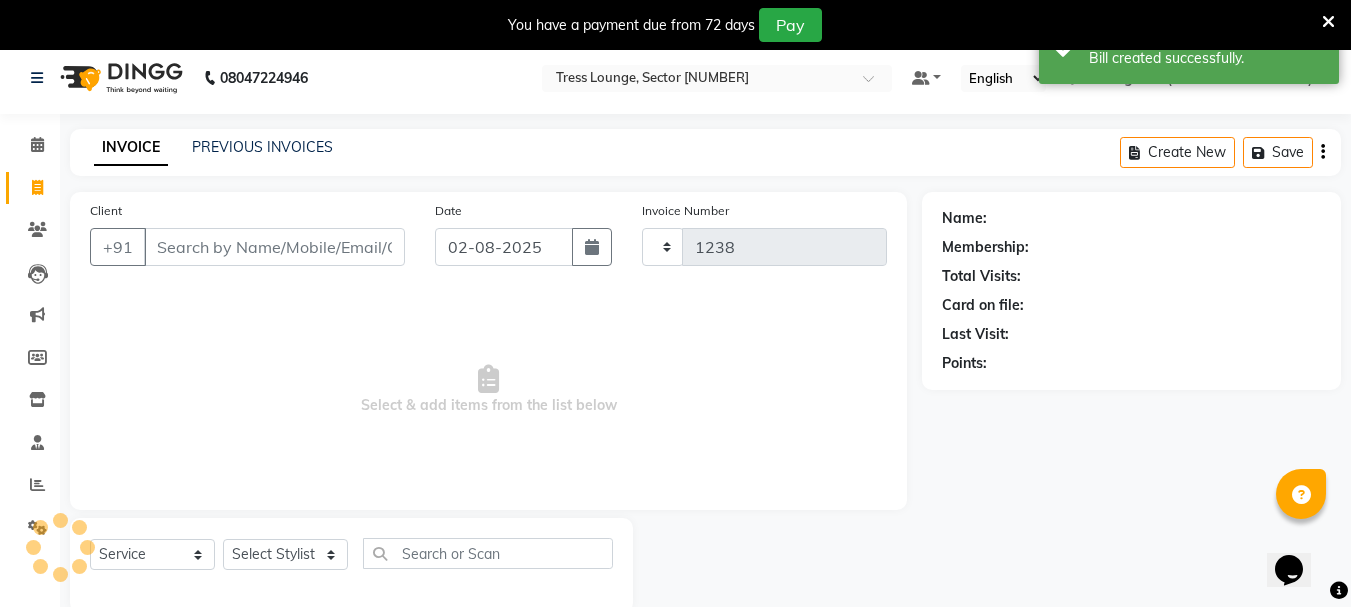 scroll, scrollTop: 50, scrollLeft: 0, axis: vertical 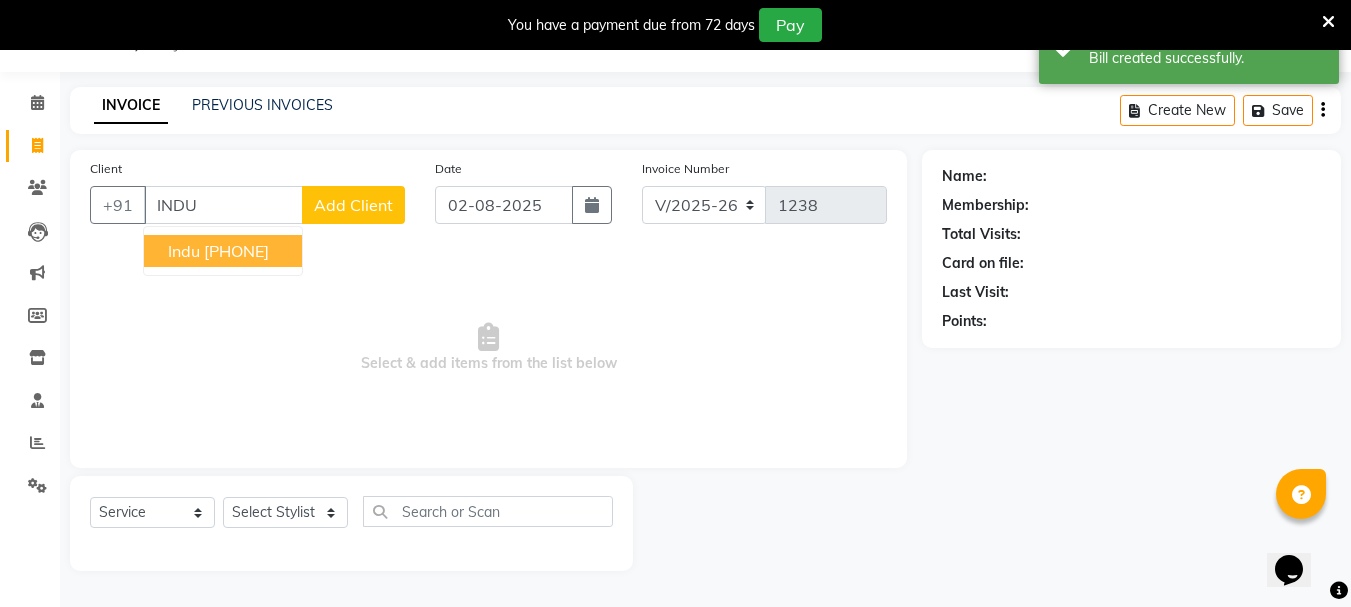 click on "[NAME] [PHONE]" at bounding box center [223, 251] 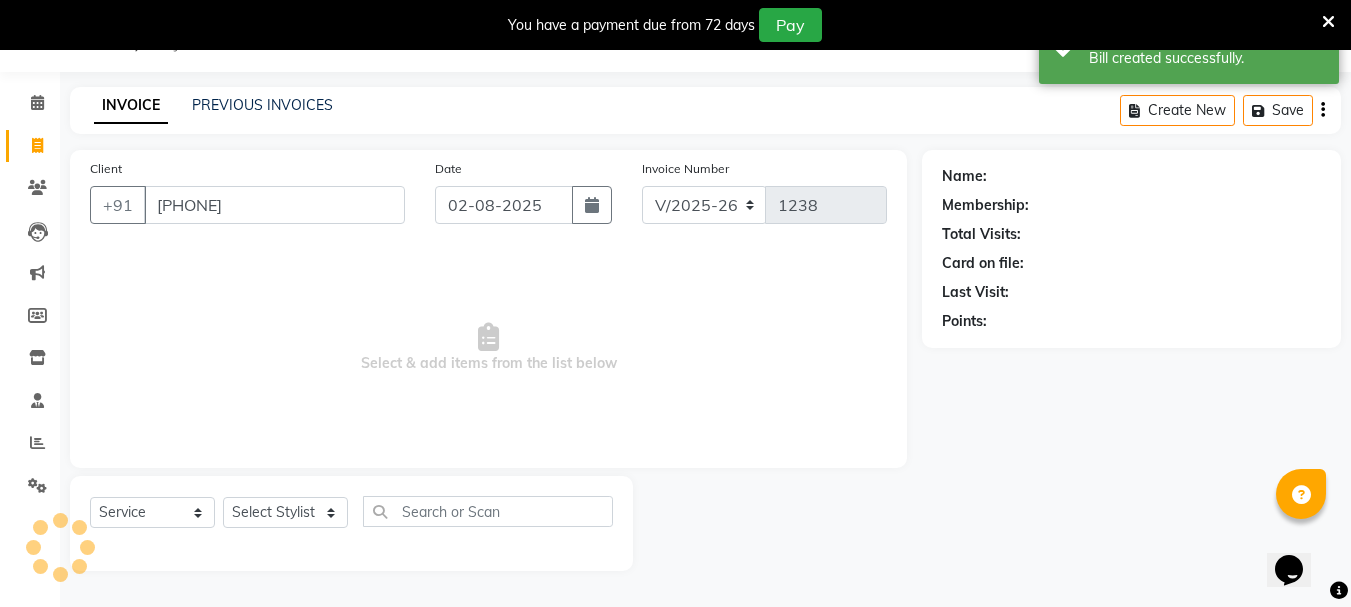 type on "[PHONE]" 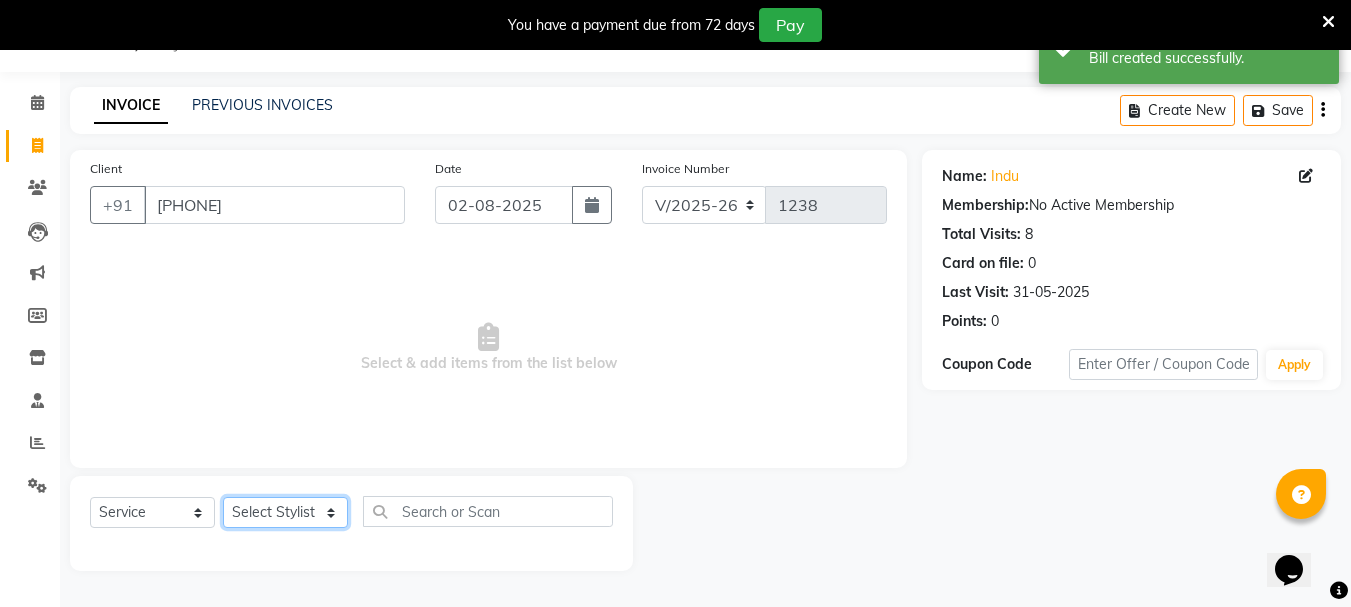click on "Select Stylist [PERSON] [PERSON] [PERSON] [PERSON] [PERSON] [PERSON] [PERSON] [PERSON] [PERSON] [PERSON] [PERSON] [PERSON] [PERSON] [PERSON]" 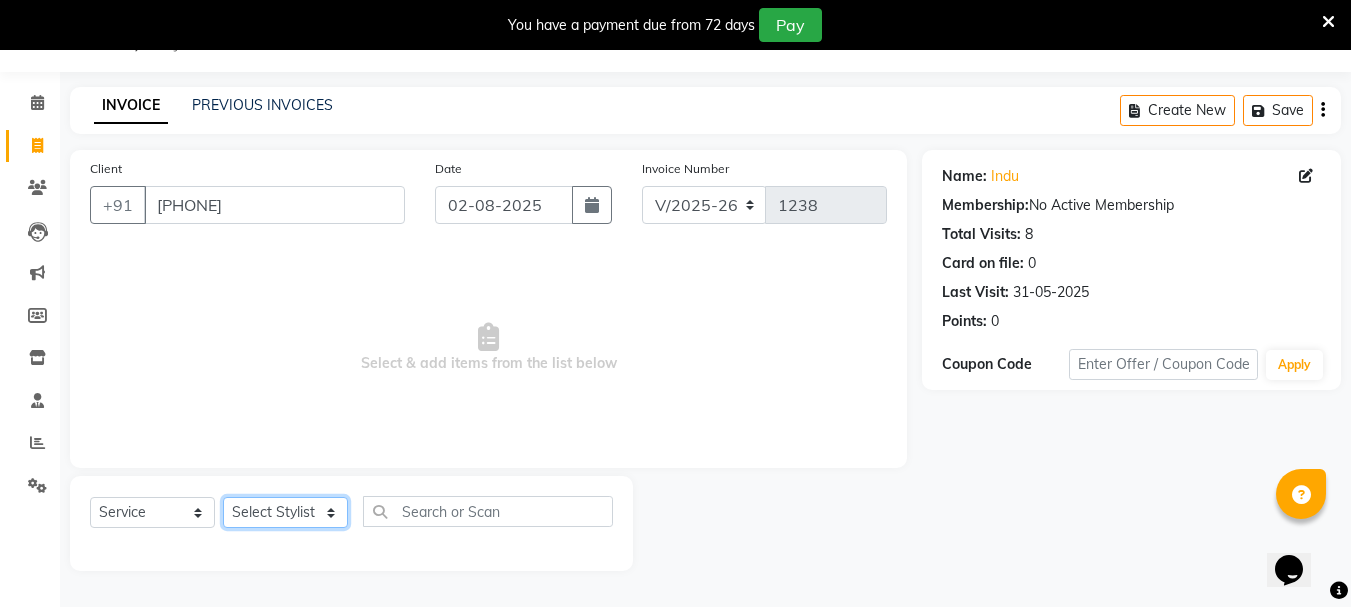 select on "46191" 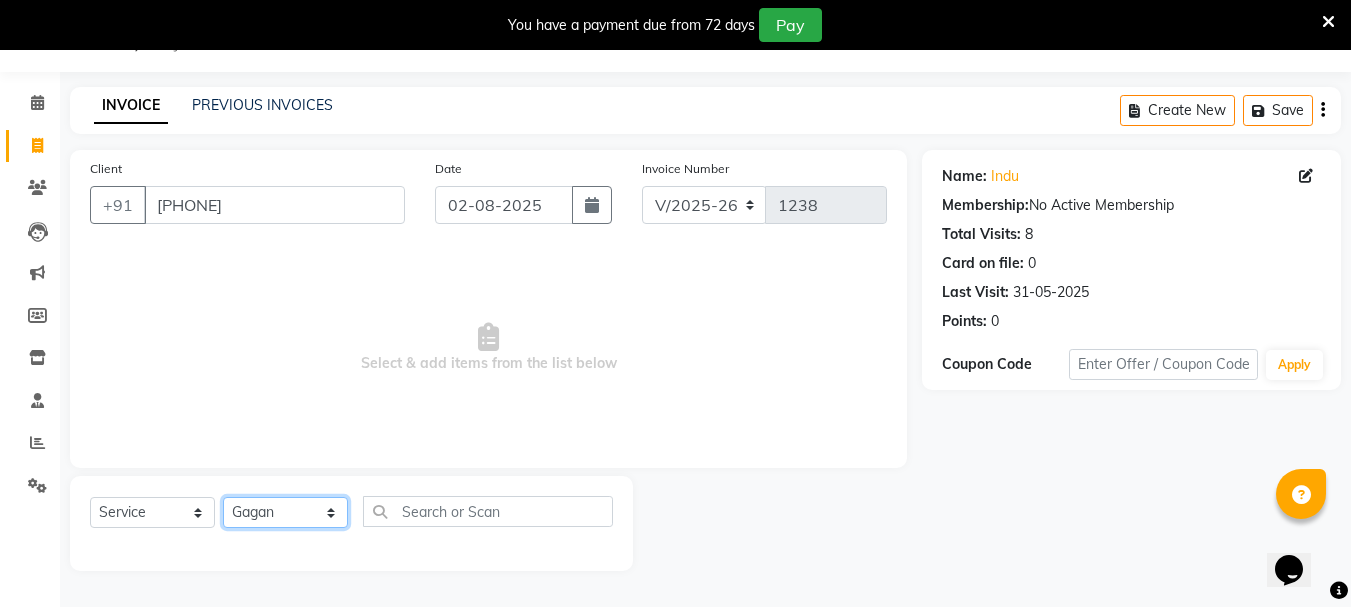 click on "Select Stylist [PERSON] [PERSON] [PERSON] [PERSON] [PERSON] [PERSON] [PERSON] [PERSON] [PERSON] [PERSON] [PERSON] [PERSON] [PERSON] [PERSON]" 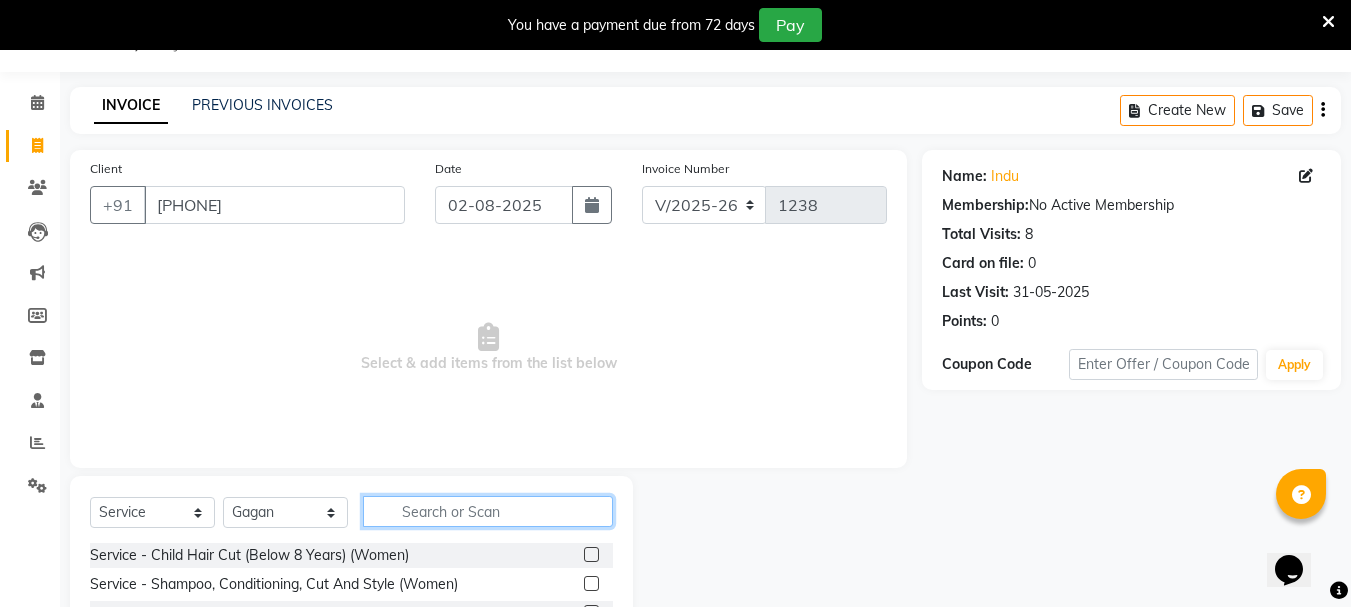 click 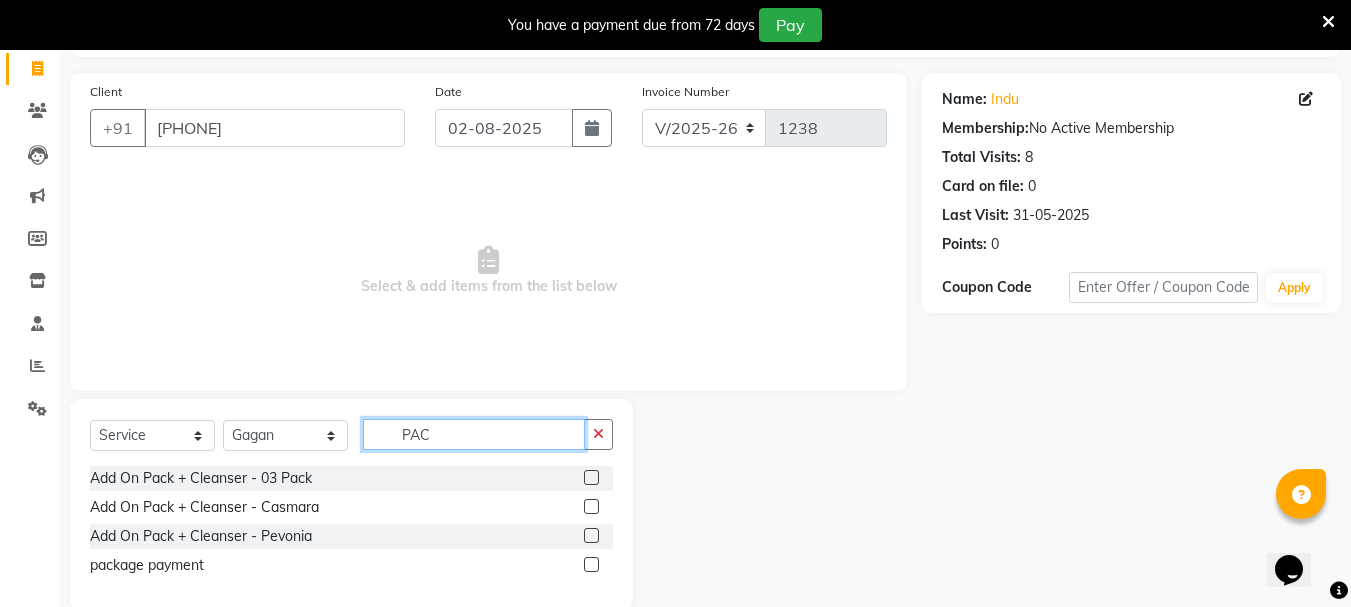 scroll, scrollTop: 160, scrollLeft: 0, axis: vertical 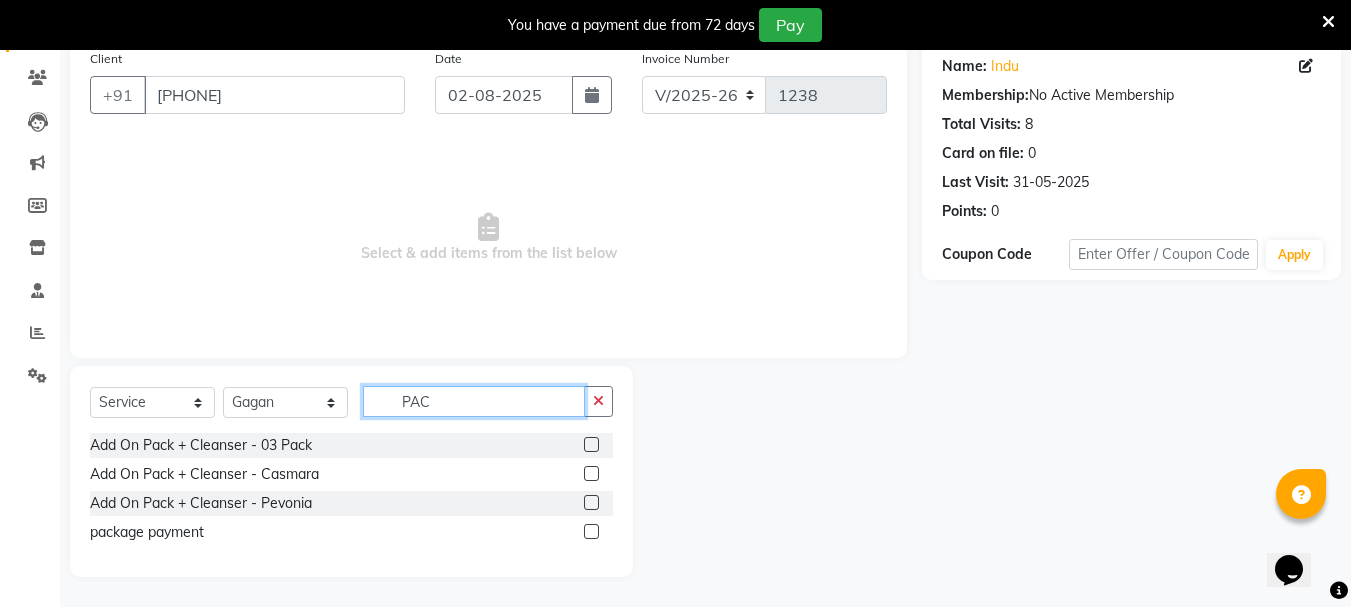 type on "PAC" 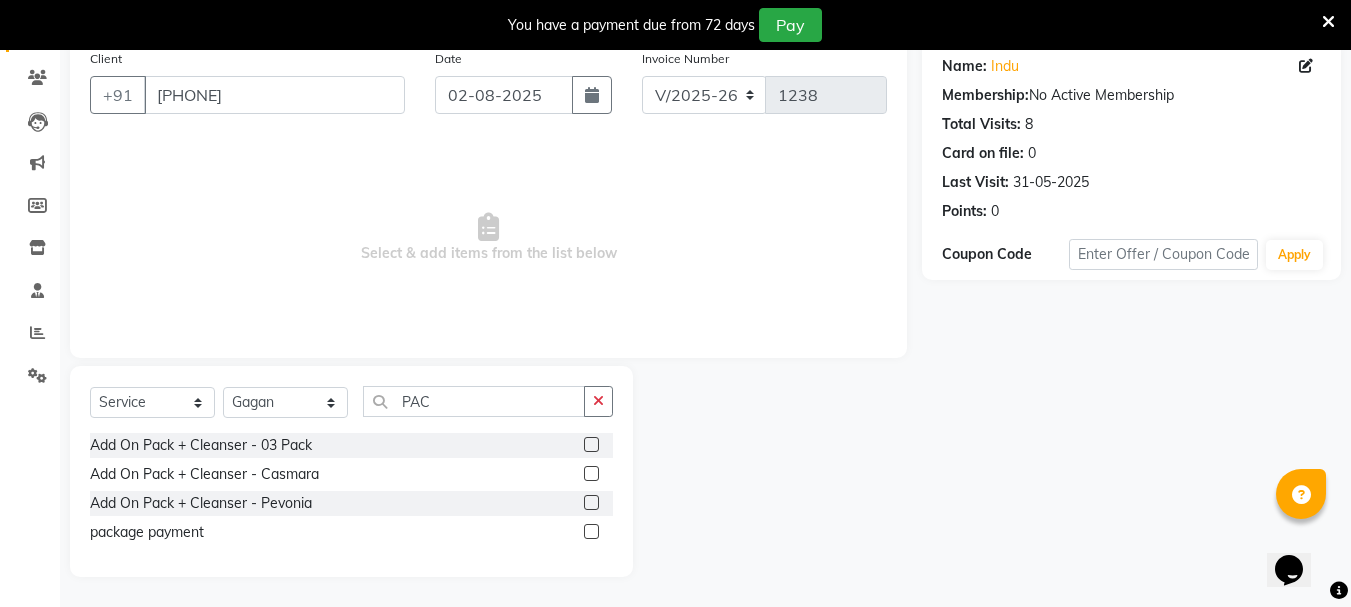 click 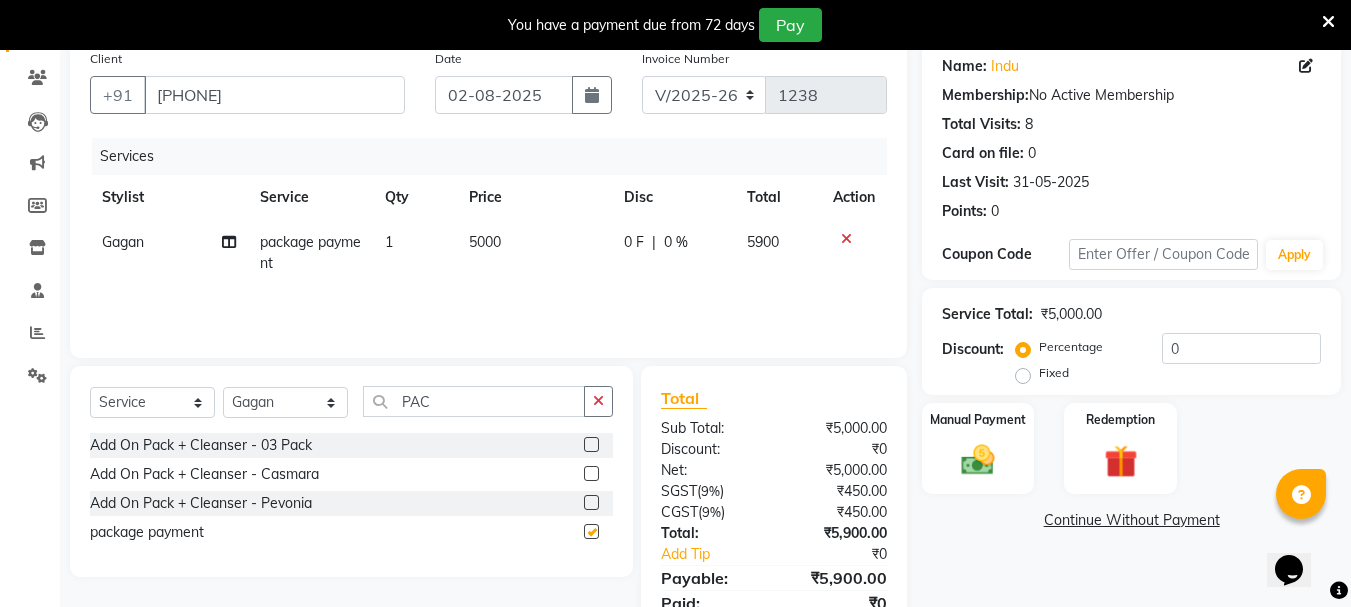 checkbox on "false" 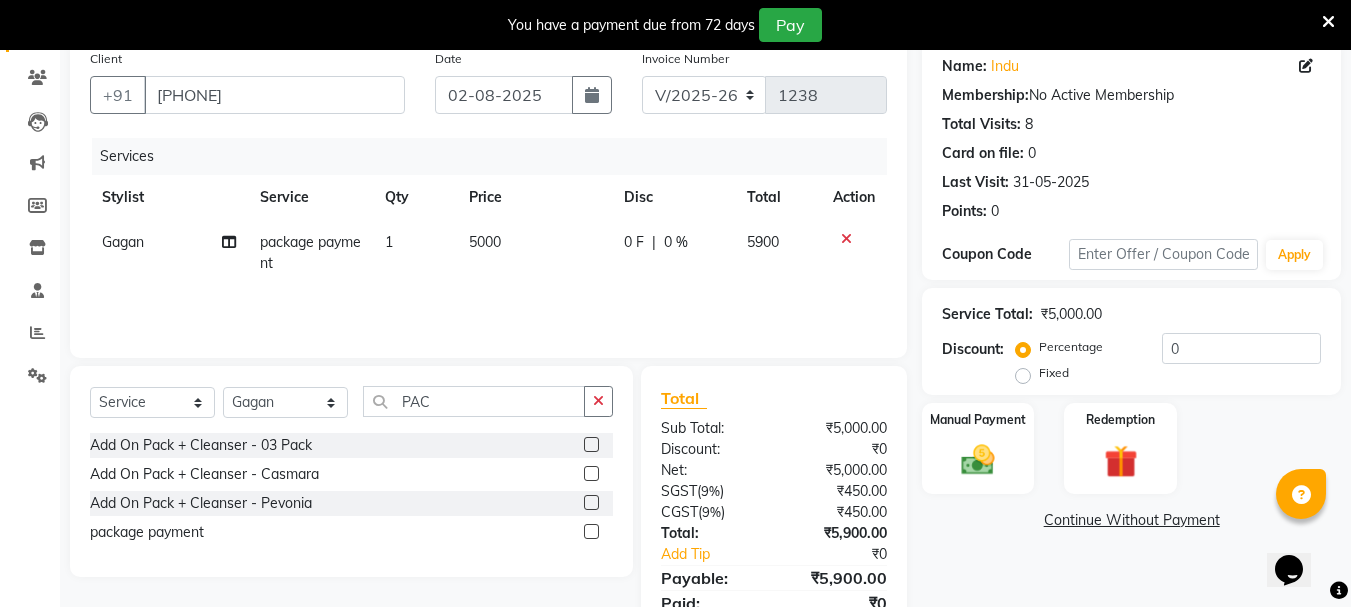 click on "5000" 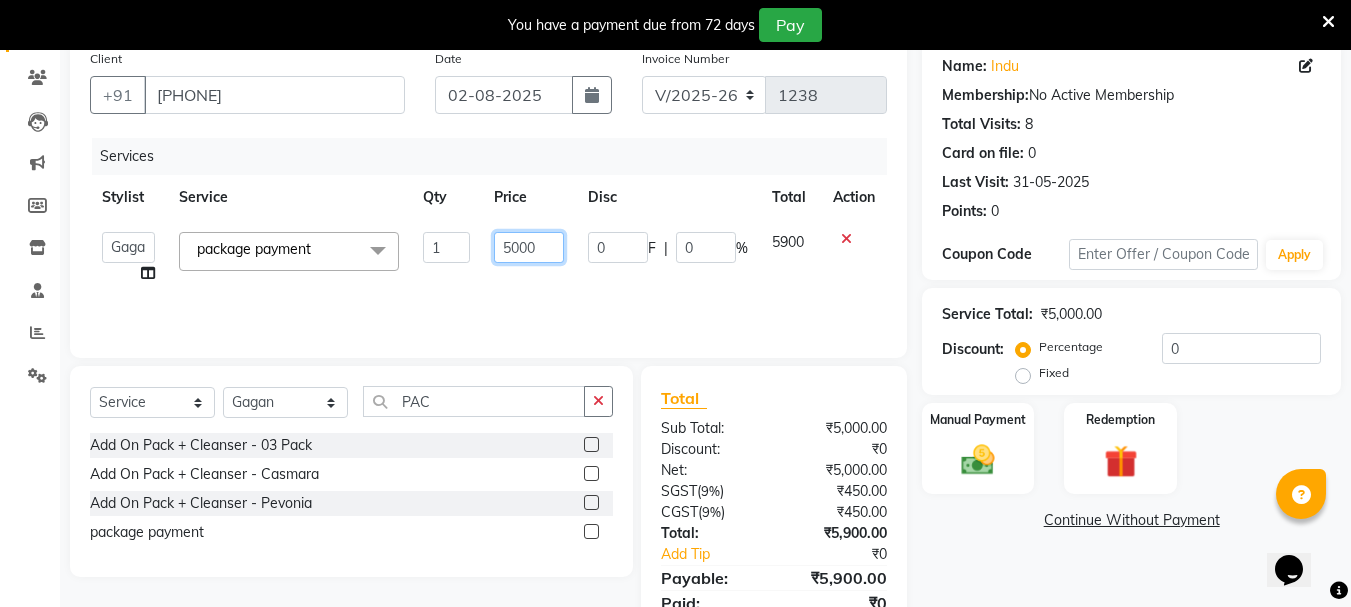 click on "5000" 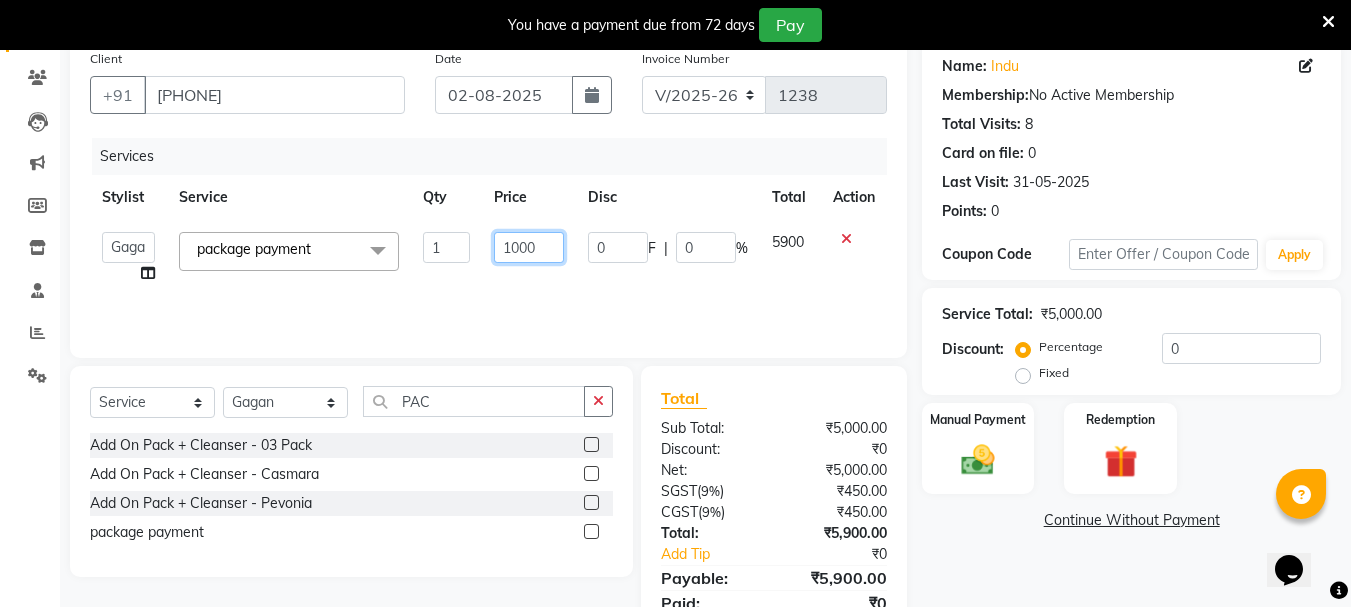 type on "10000" 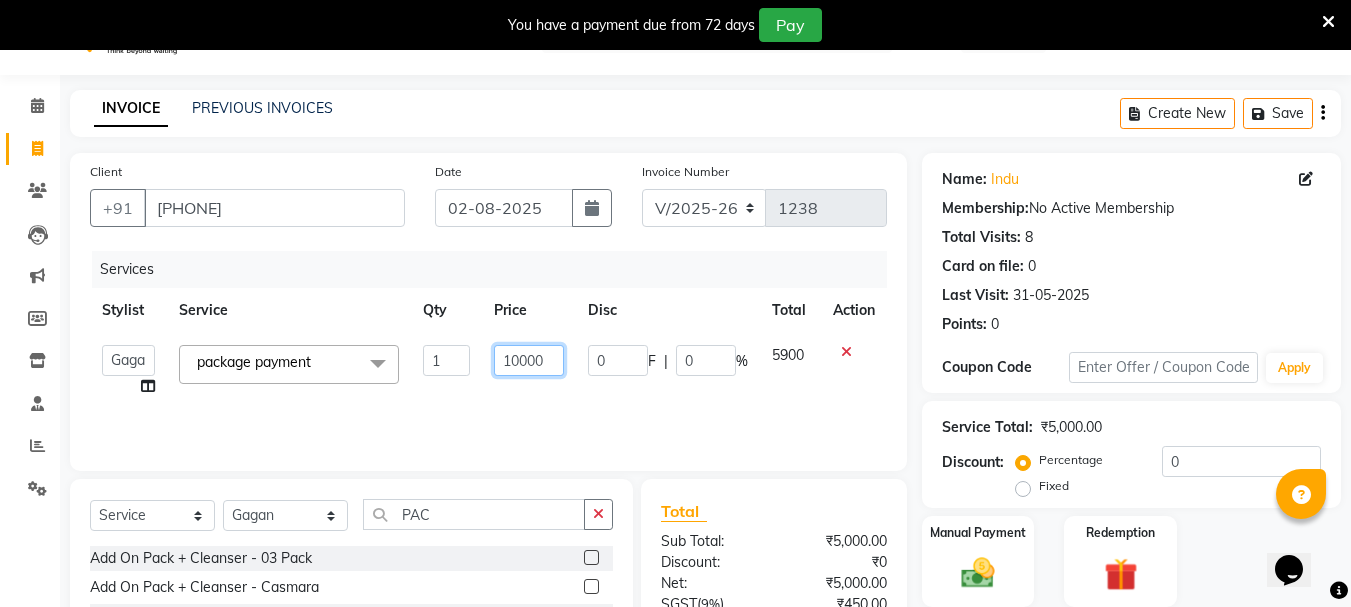 scroll, scrollTop: 0, scrollLeft: 0, axis: both 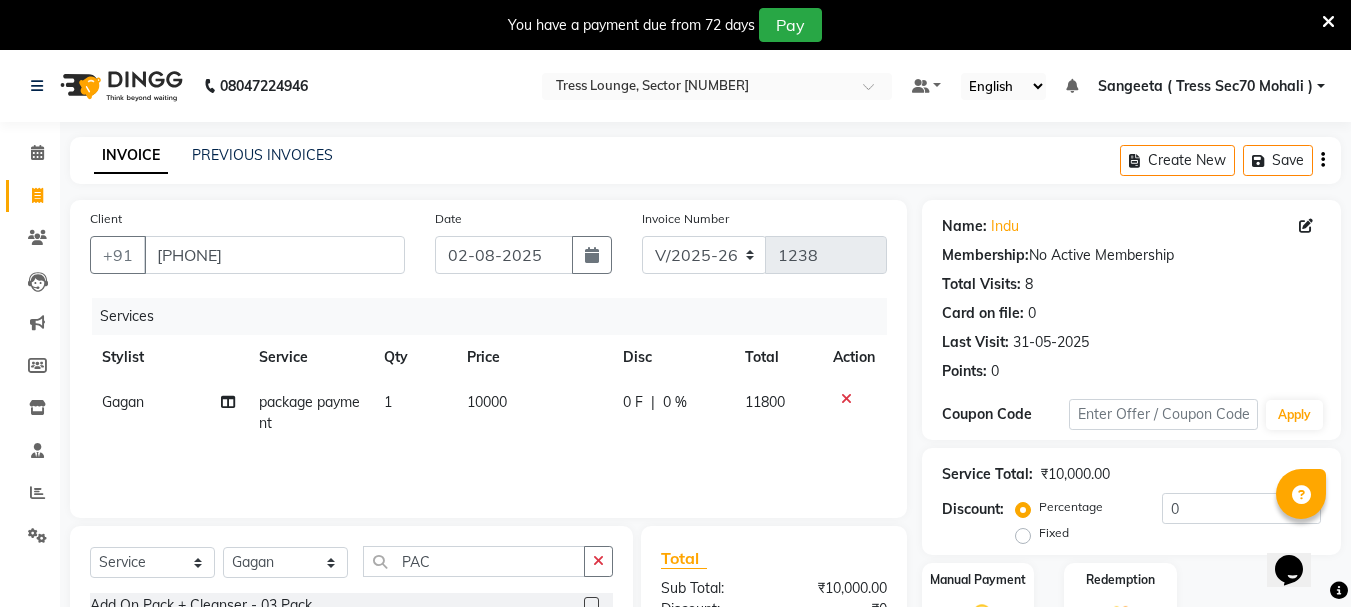 click 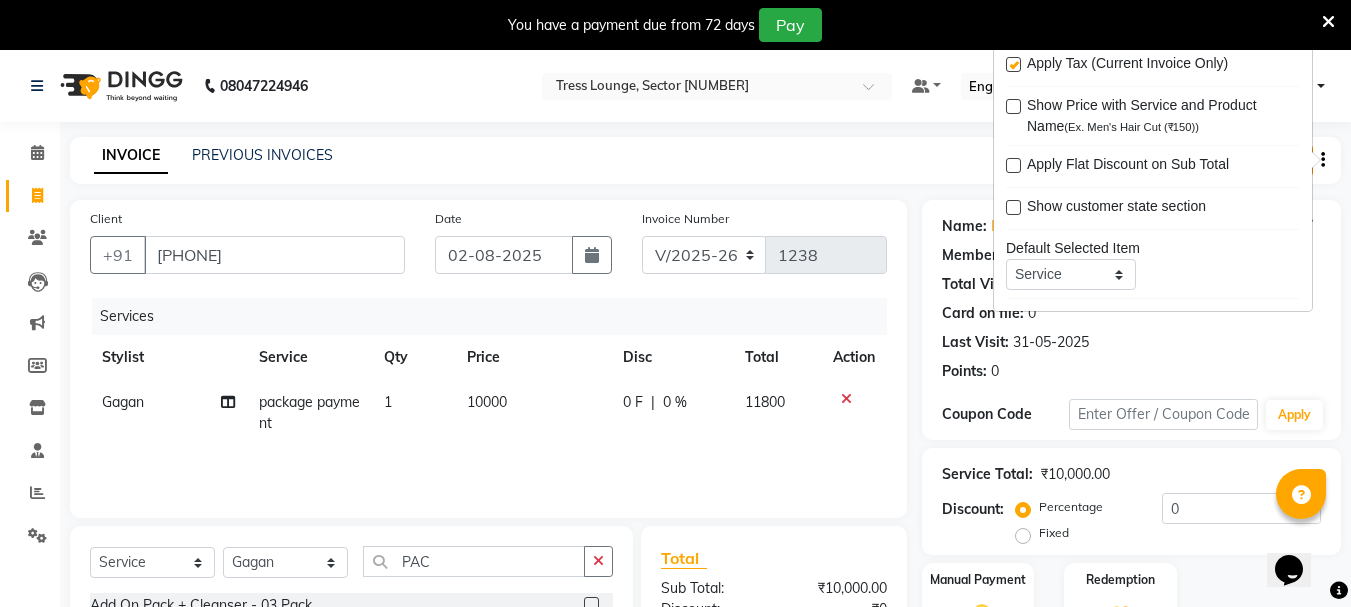 click at bounding box center [1013, 64] 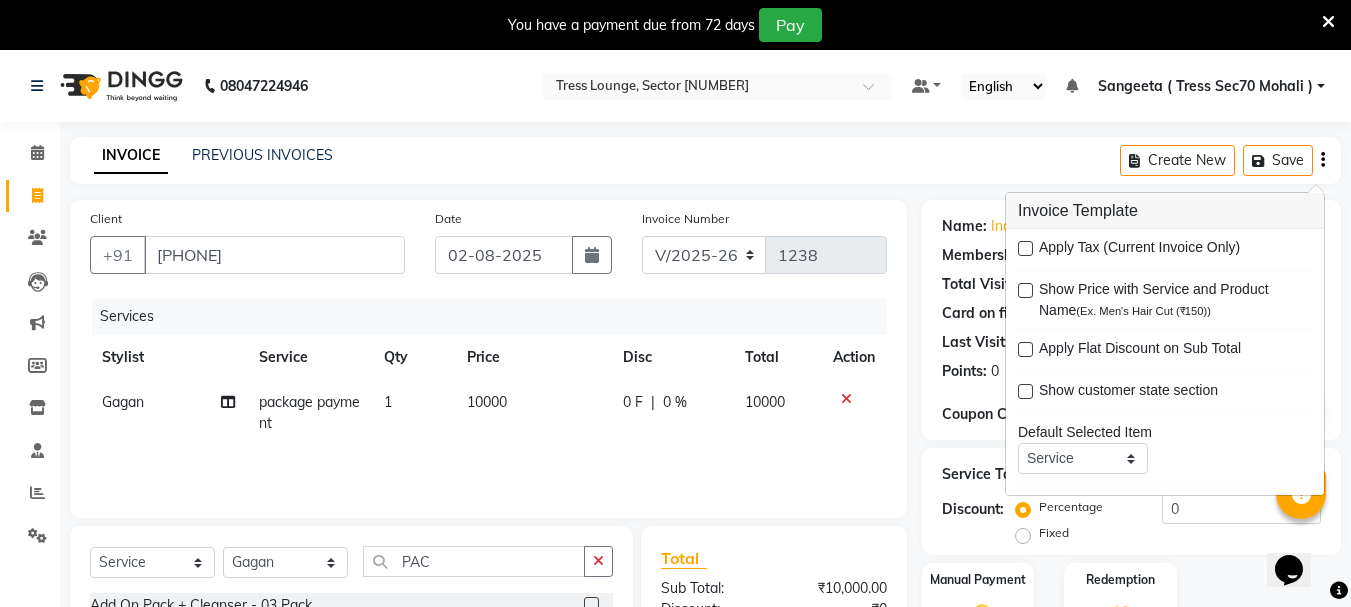 scroll, scrollTop: 201, scrollLeft: 0, axis: vertical 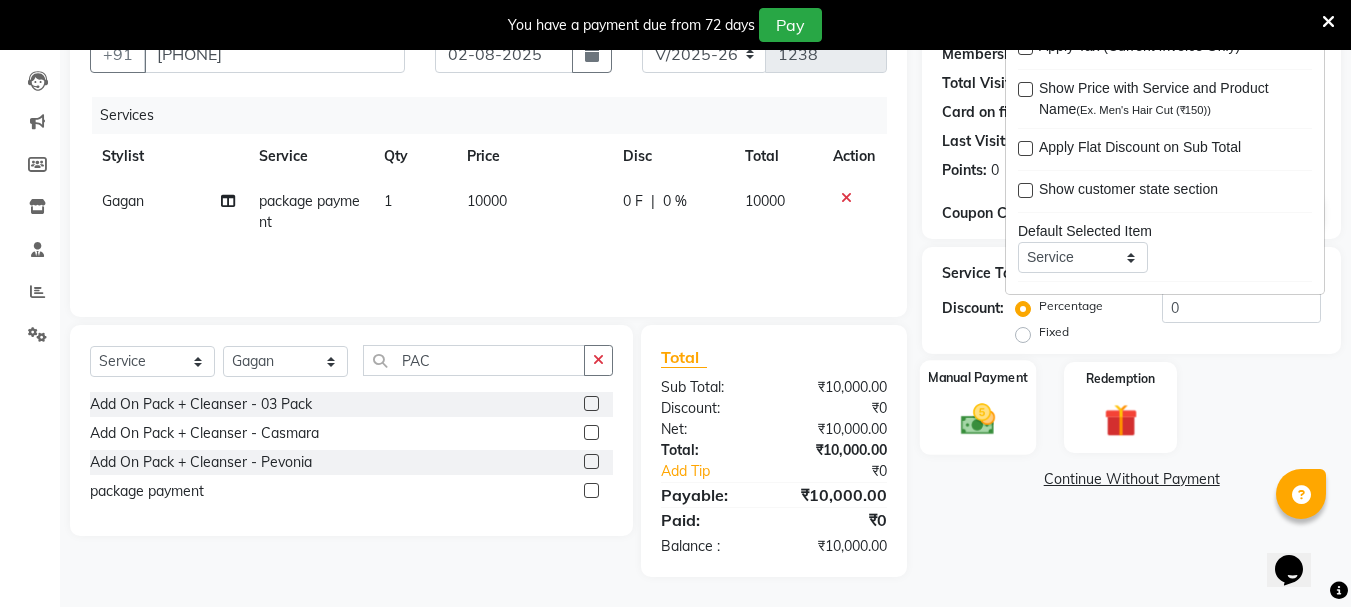 click 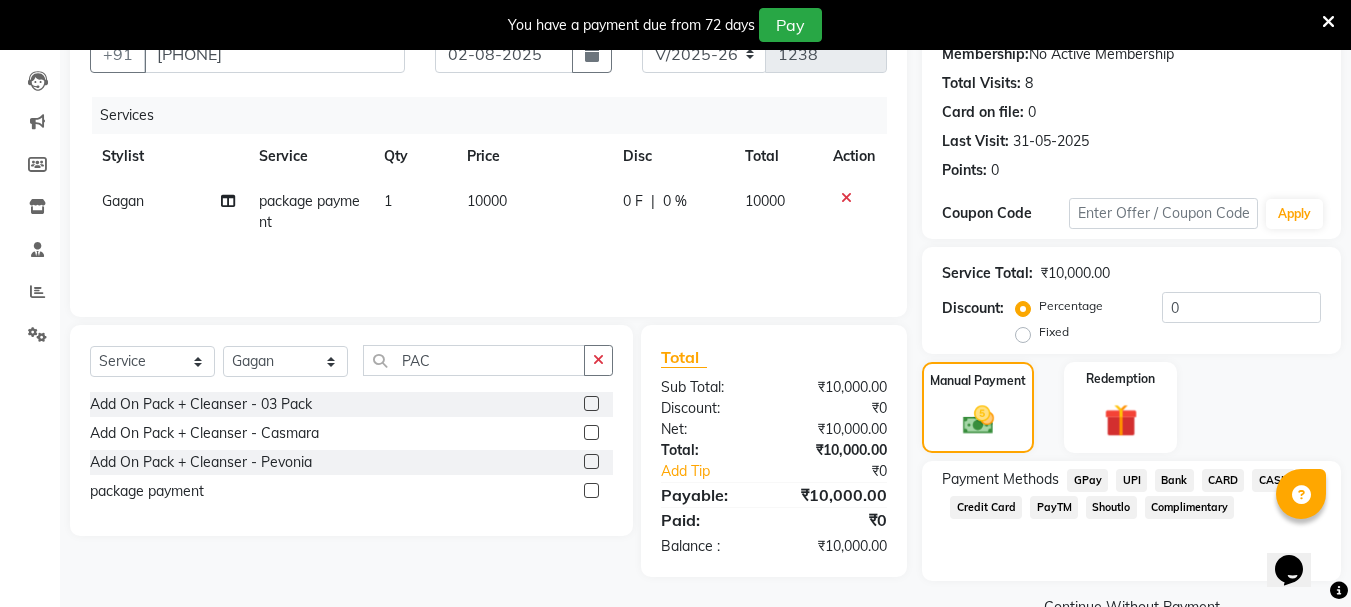 click on "CARD" 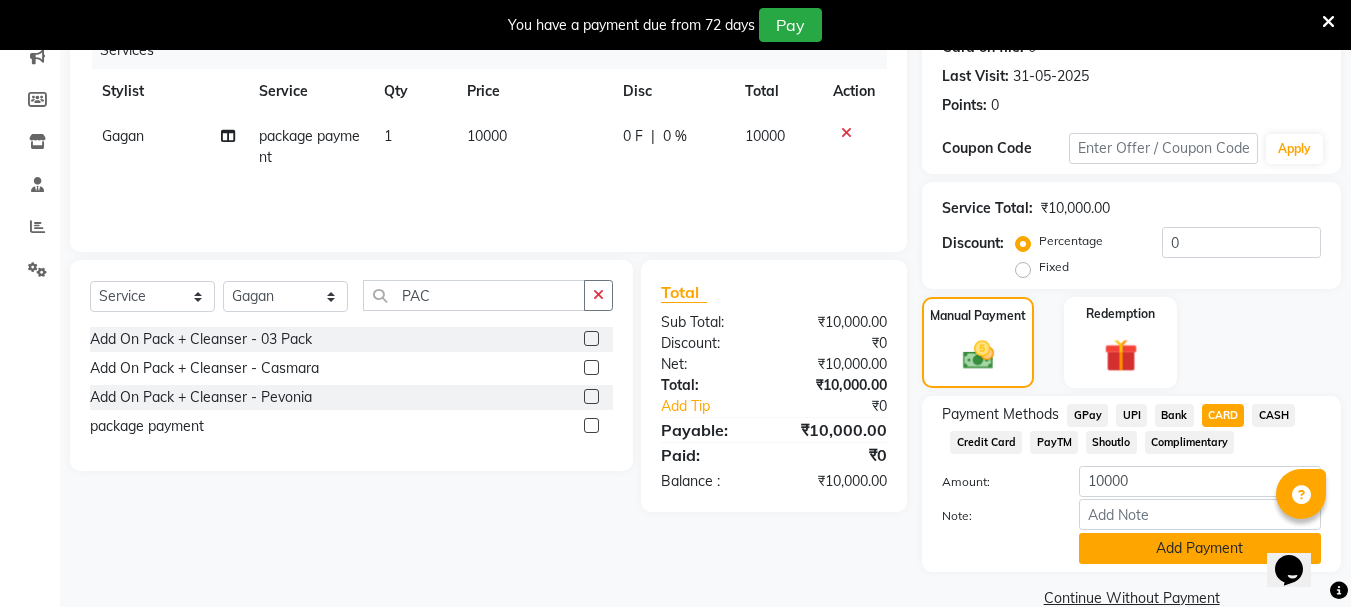 scroll, scrollTop: 302, scrollLeft: 0, axis: vertical 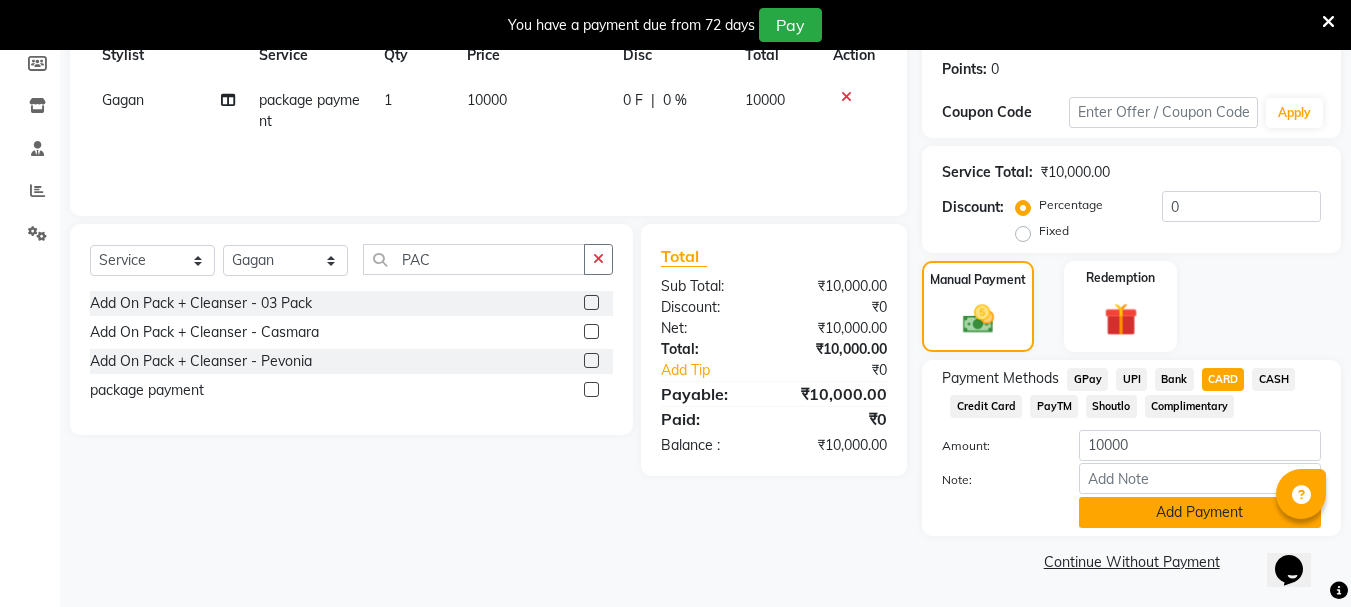 click on "Add Payment" 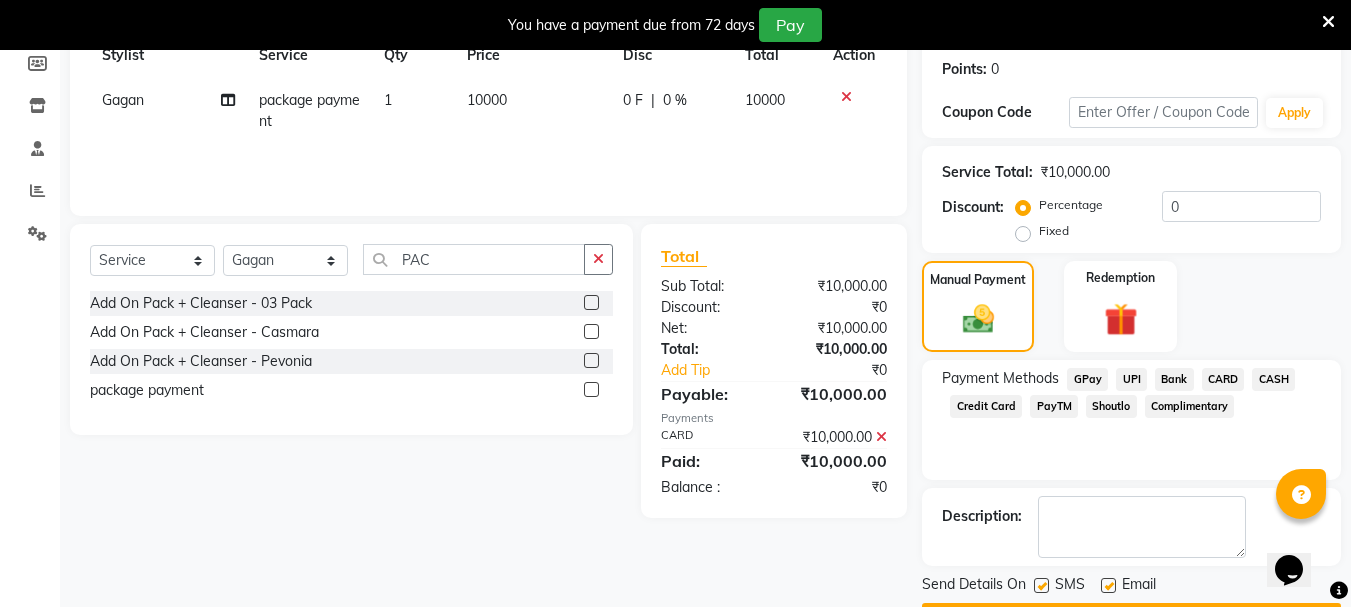 scroll, scrollTop: 359, scrollLeft: 0, axis: vertical 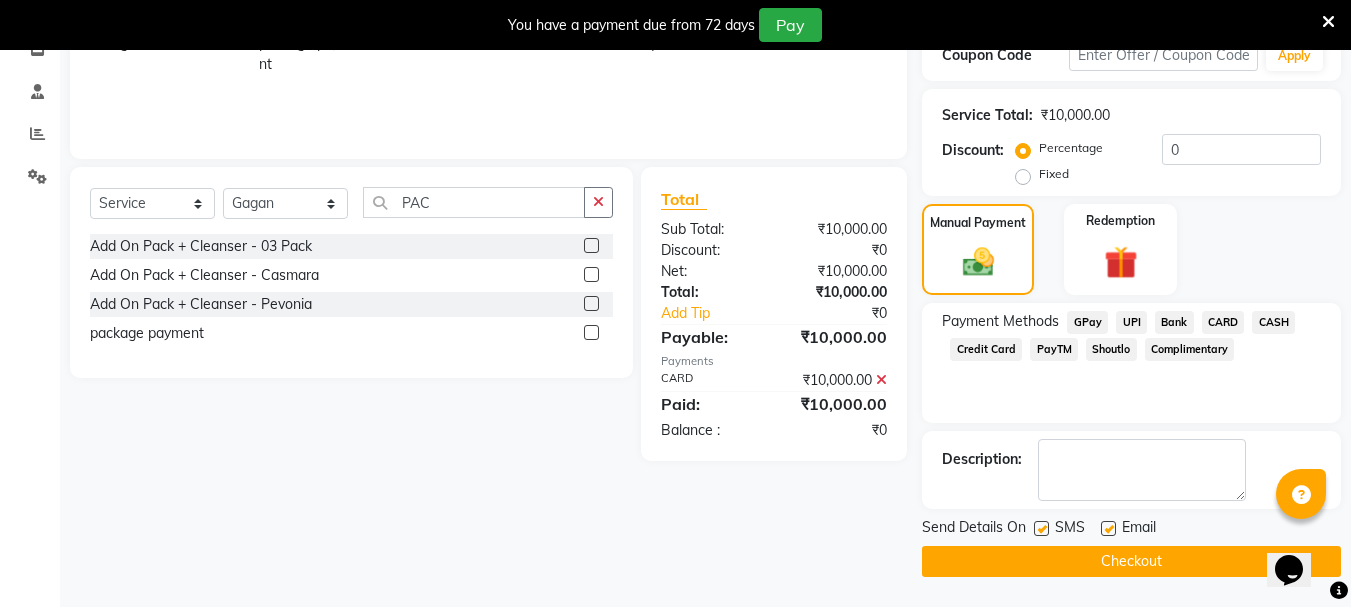 click 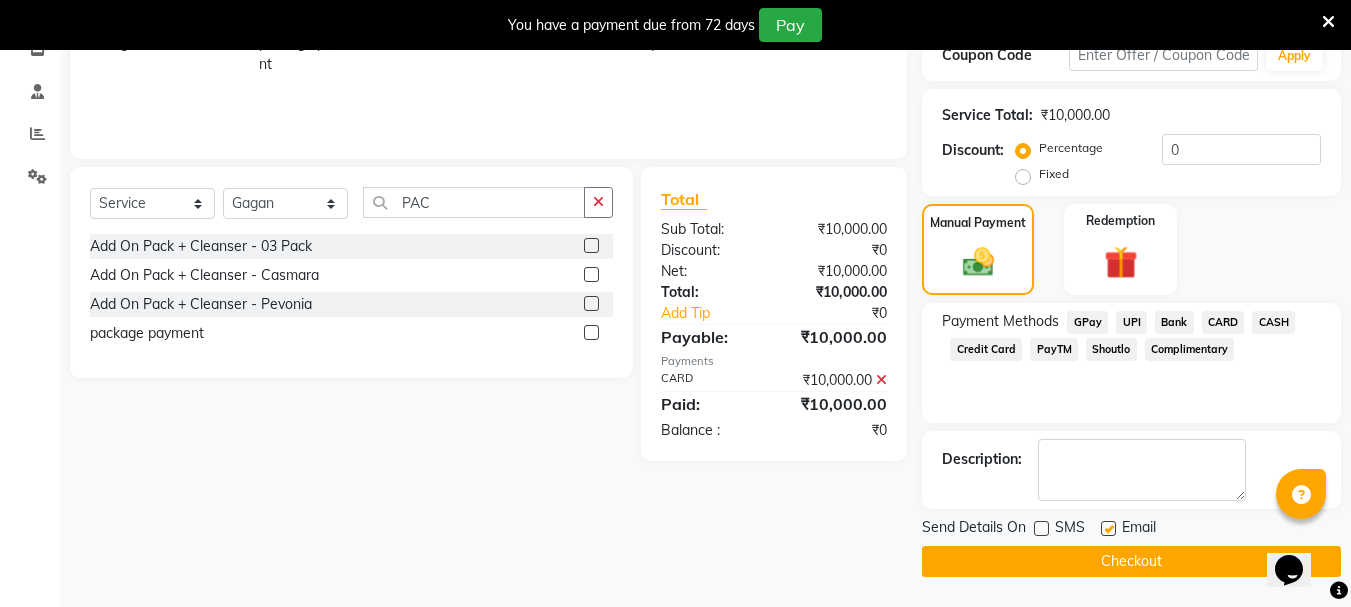 click on "Checkout" 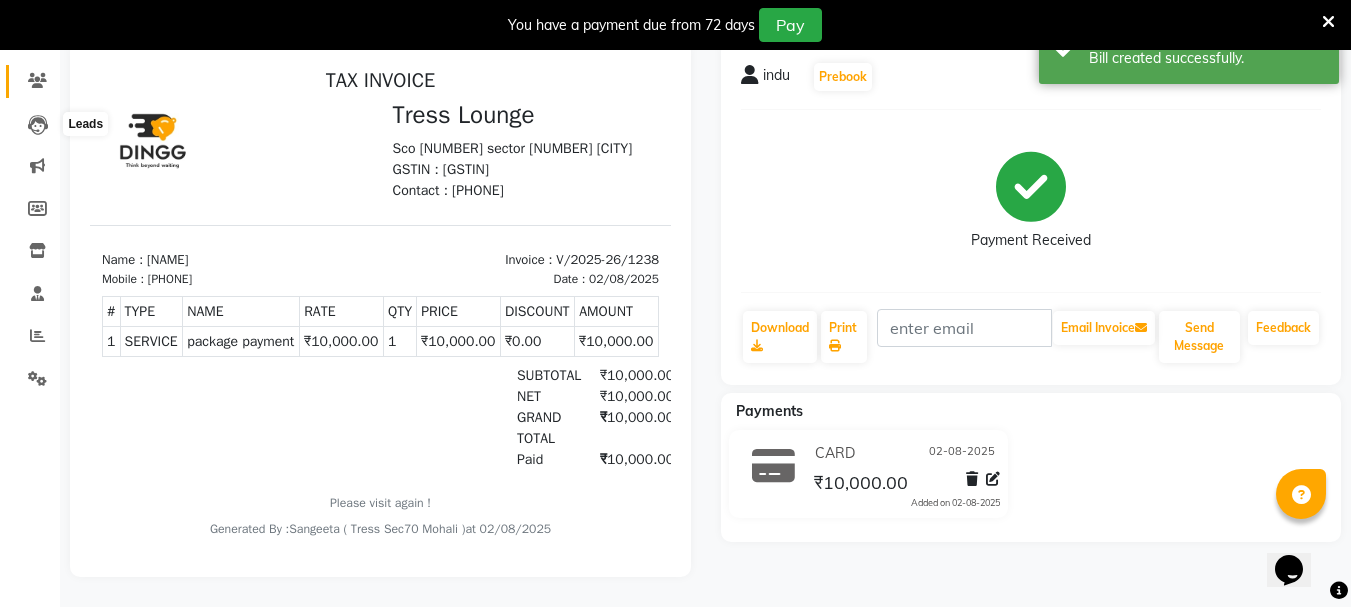 scroll, scrollTop: 0, scrollLeft: 0, axis: both 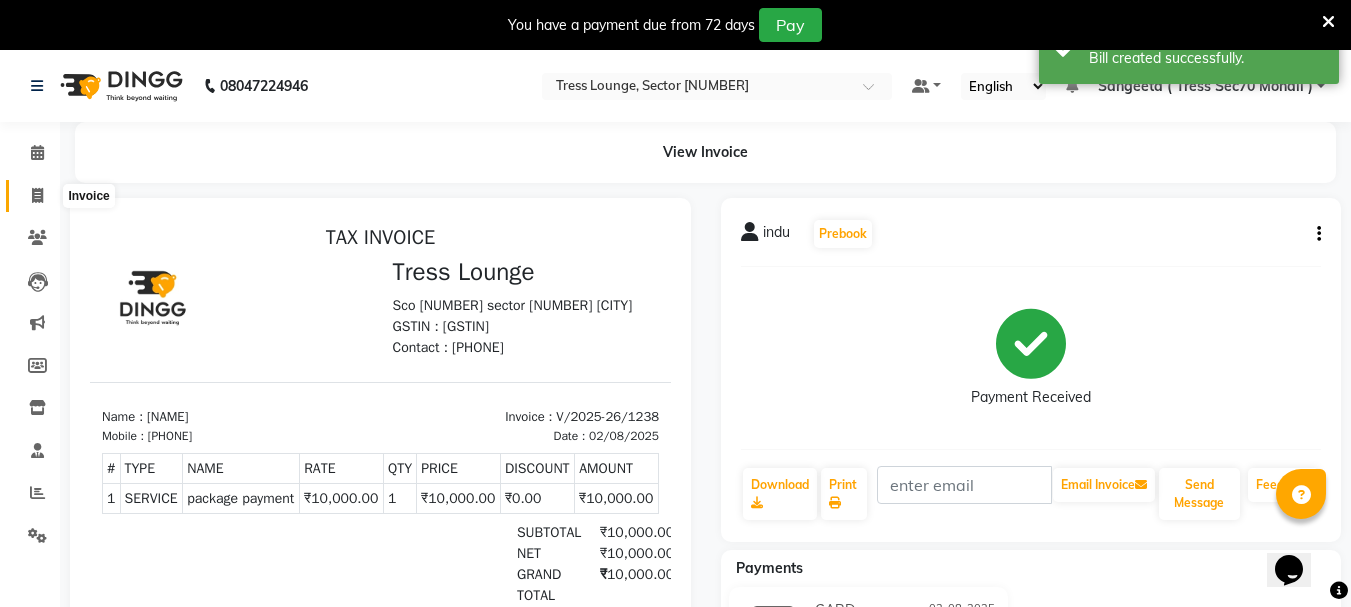 click 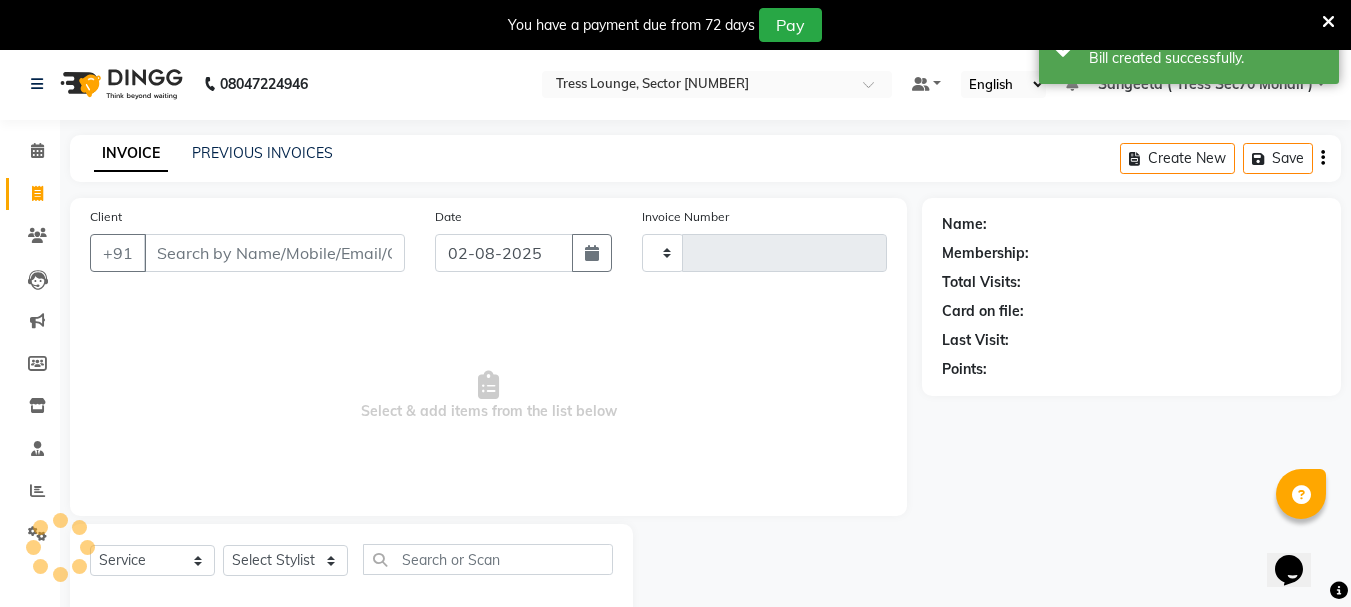 type on "1239" 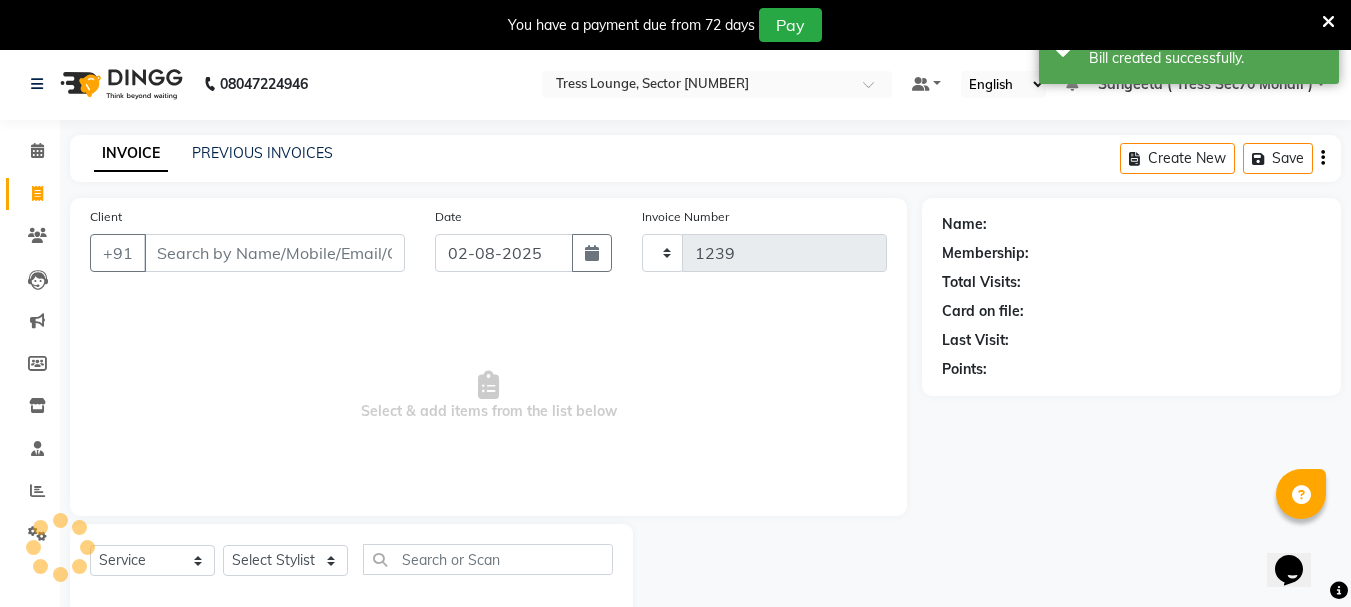 select on "6241" 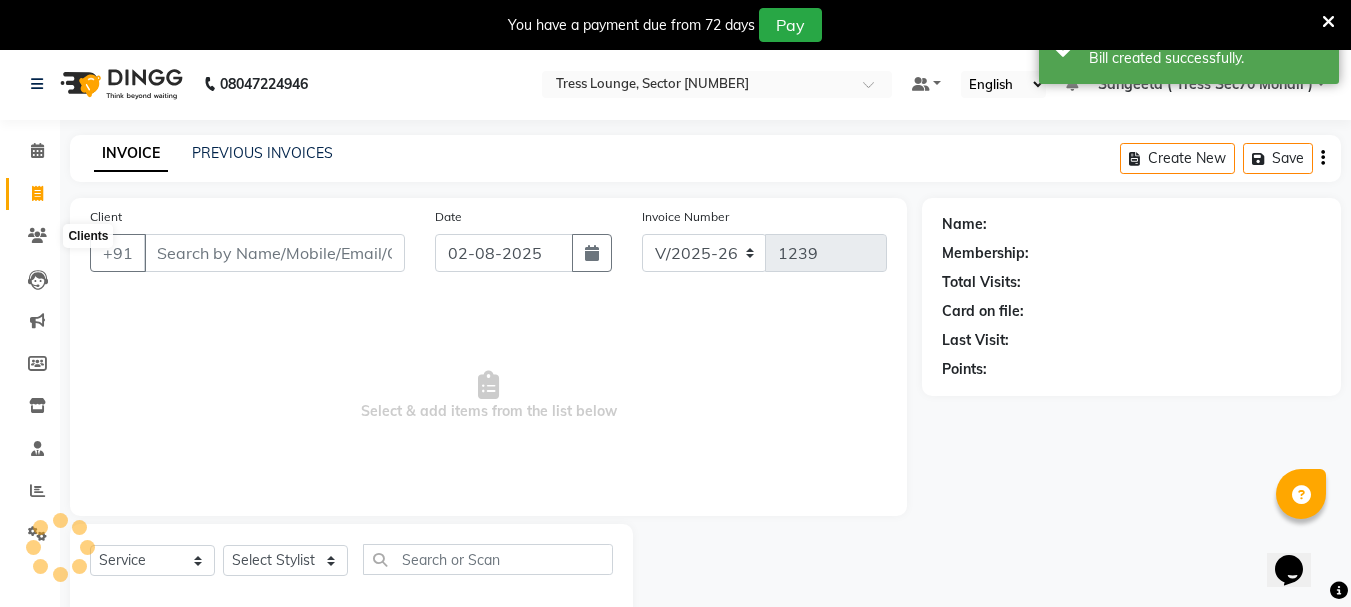 scroll, scrollTop: 50, scrollLeft: 0, axis: vertical 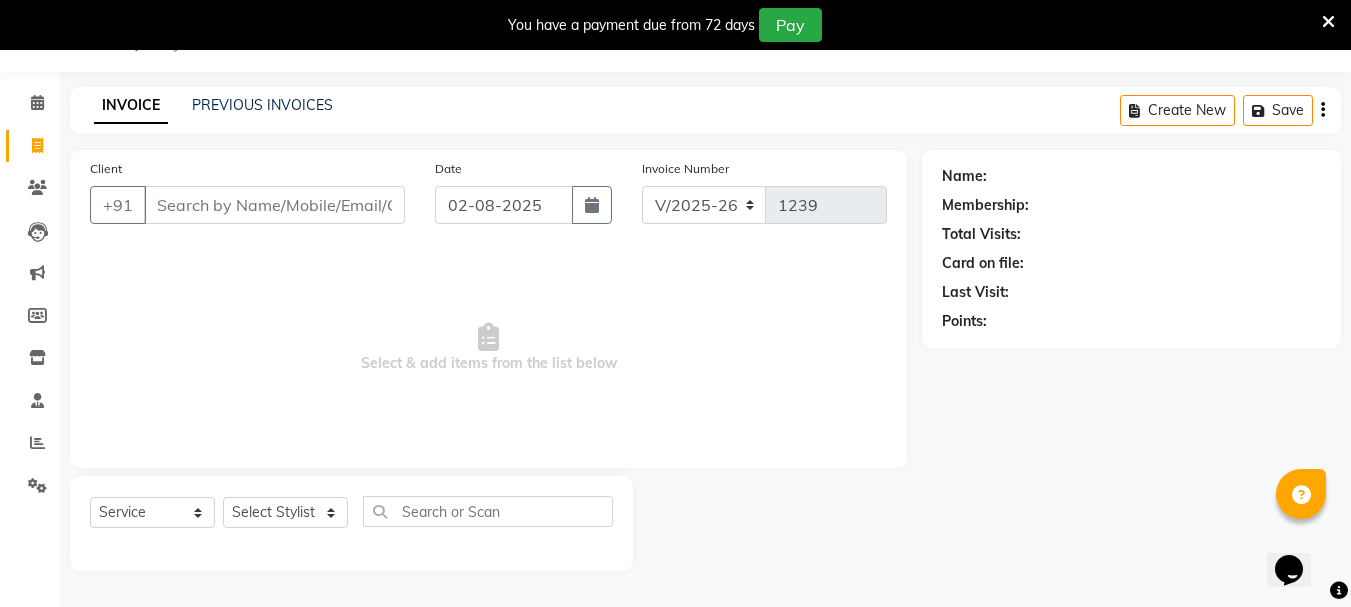 click on "Client" at bounding box center (274, 205) 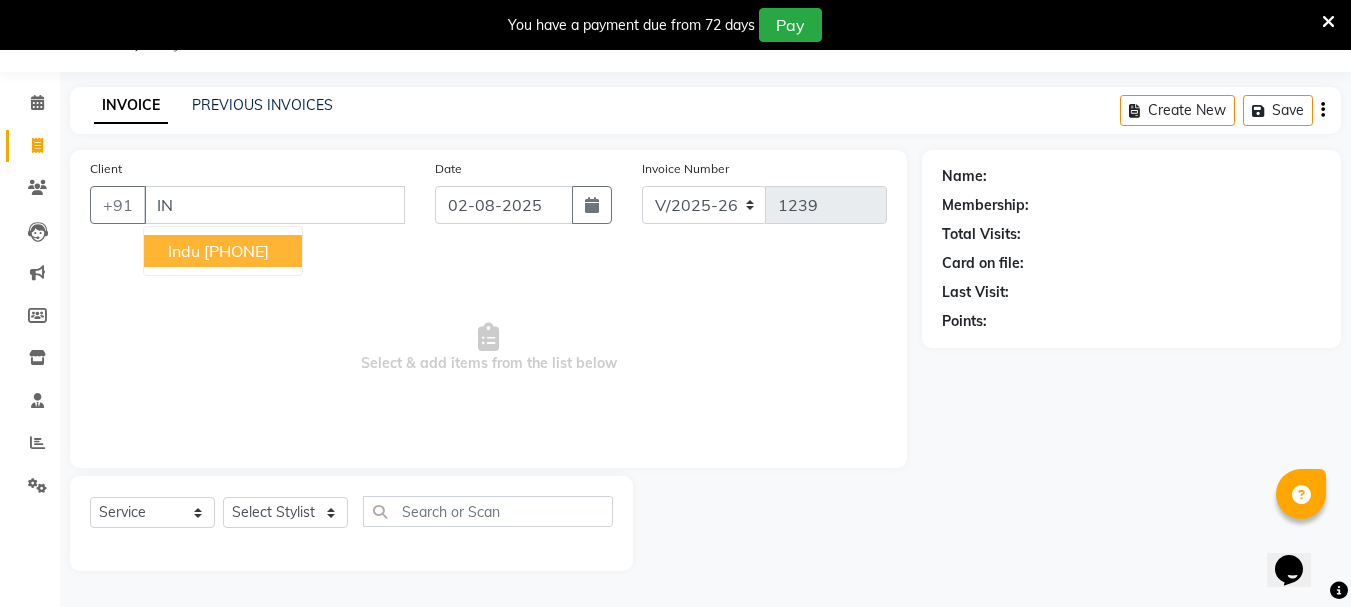 type on "I" 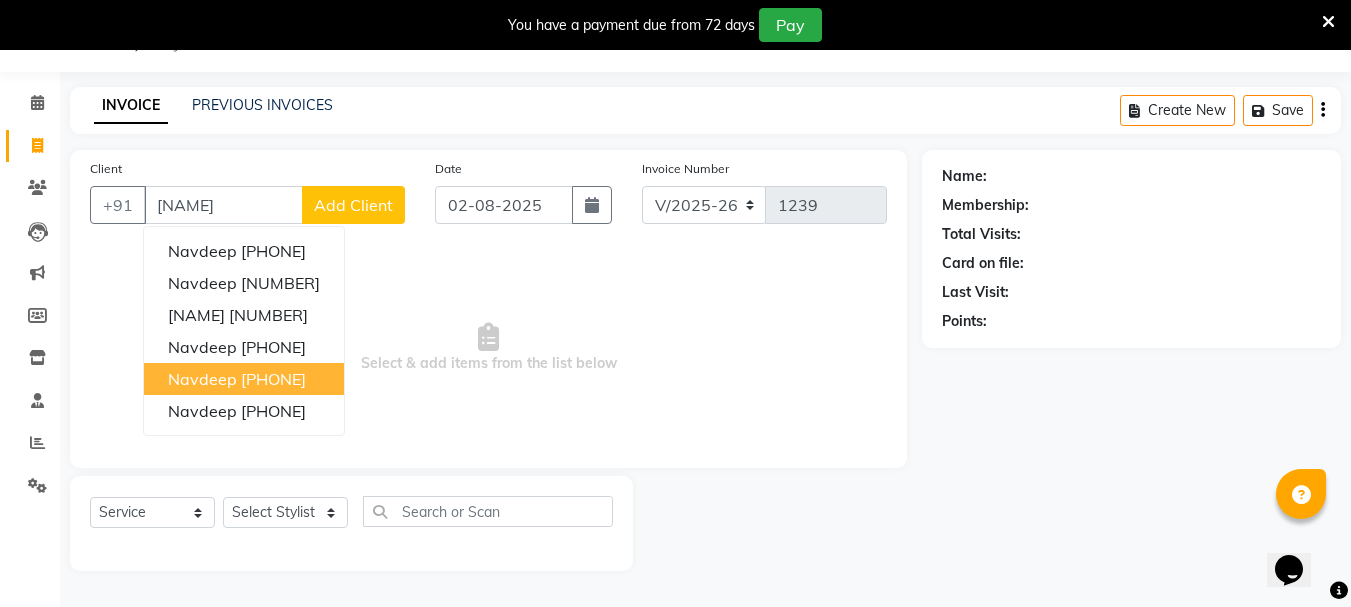 click on "[NAME] [PHONE]" at bounding box center (244, 379) 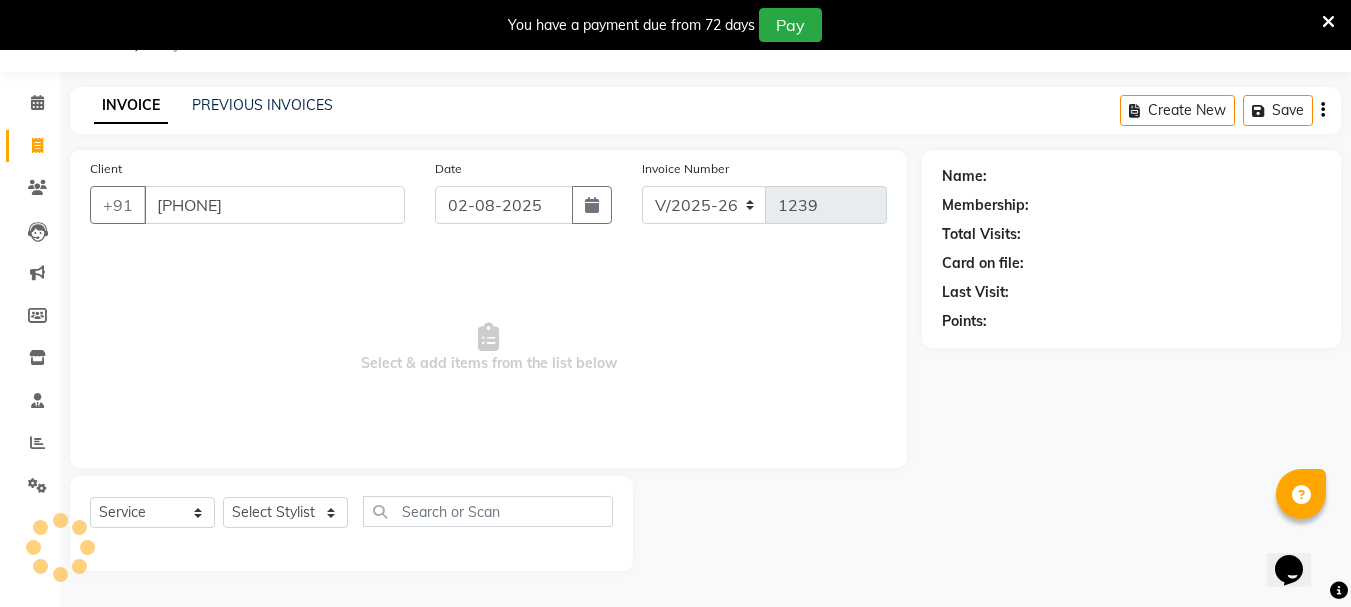 type on "[PHONE]" 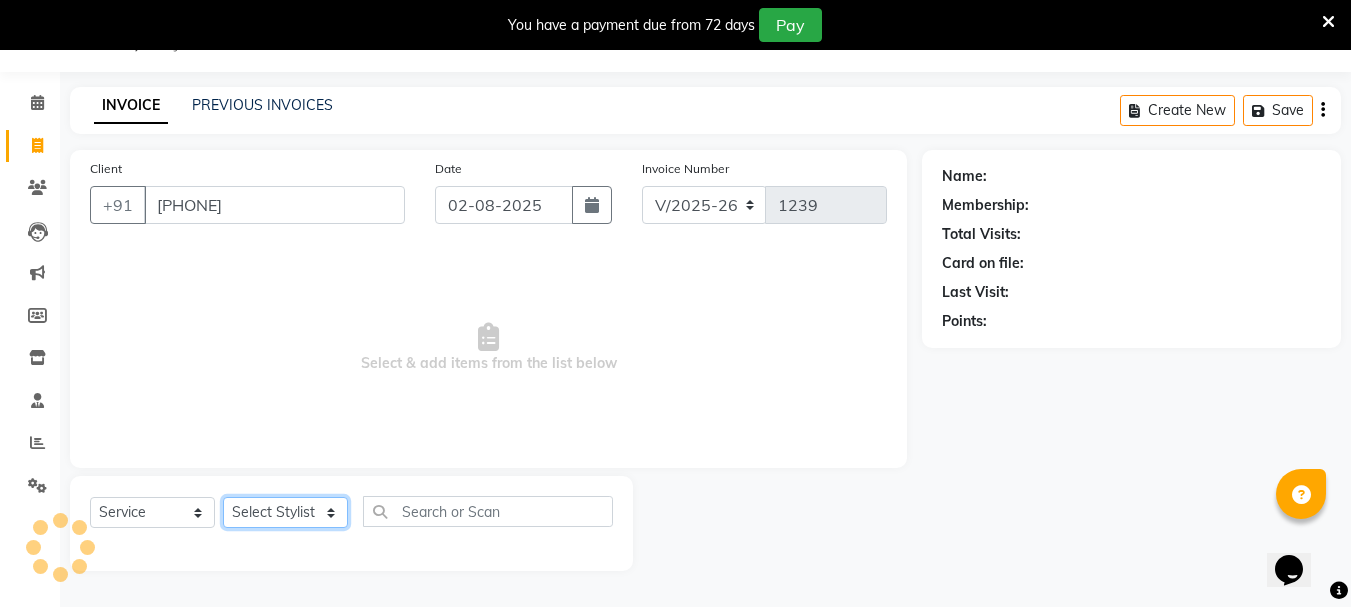 click on "Select Stylist [PERSON] [PERSON] [PERSON] [PERSON] [PERSON] [PERSON] [PERSON] [PERSON] [PERSON] [PERSON] [PERSON] [PERSON] [PERSON] [PERSON]" 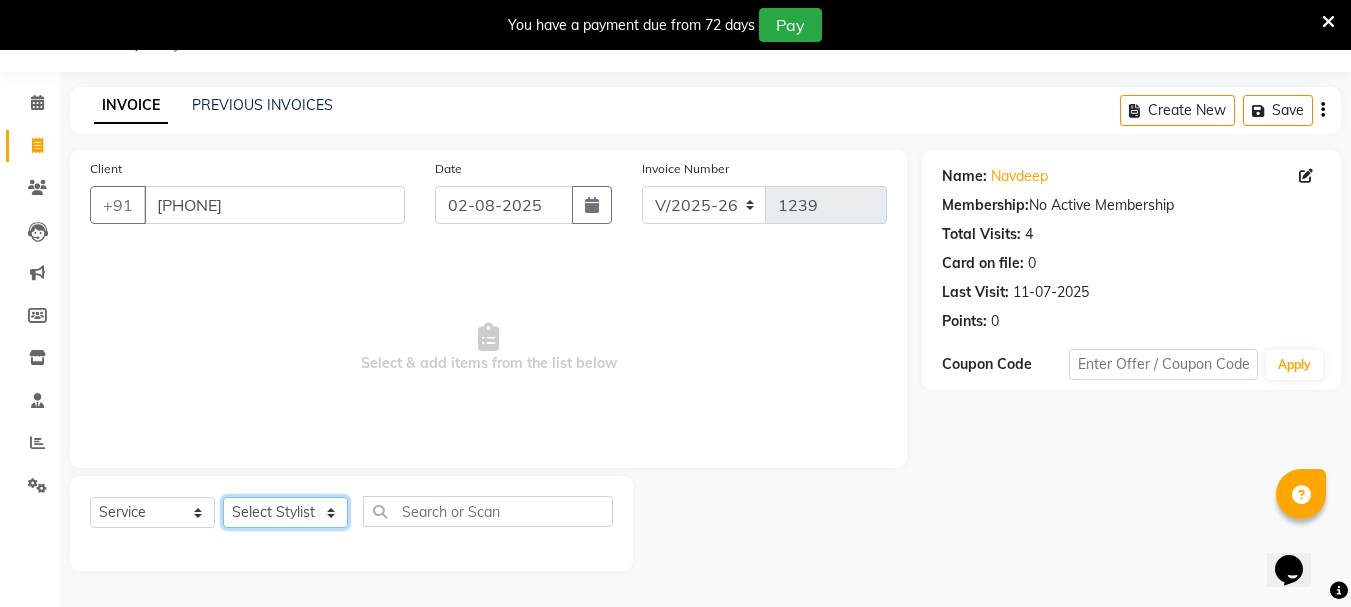 select on "46194" 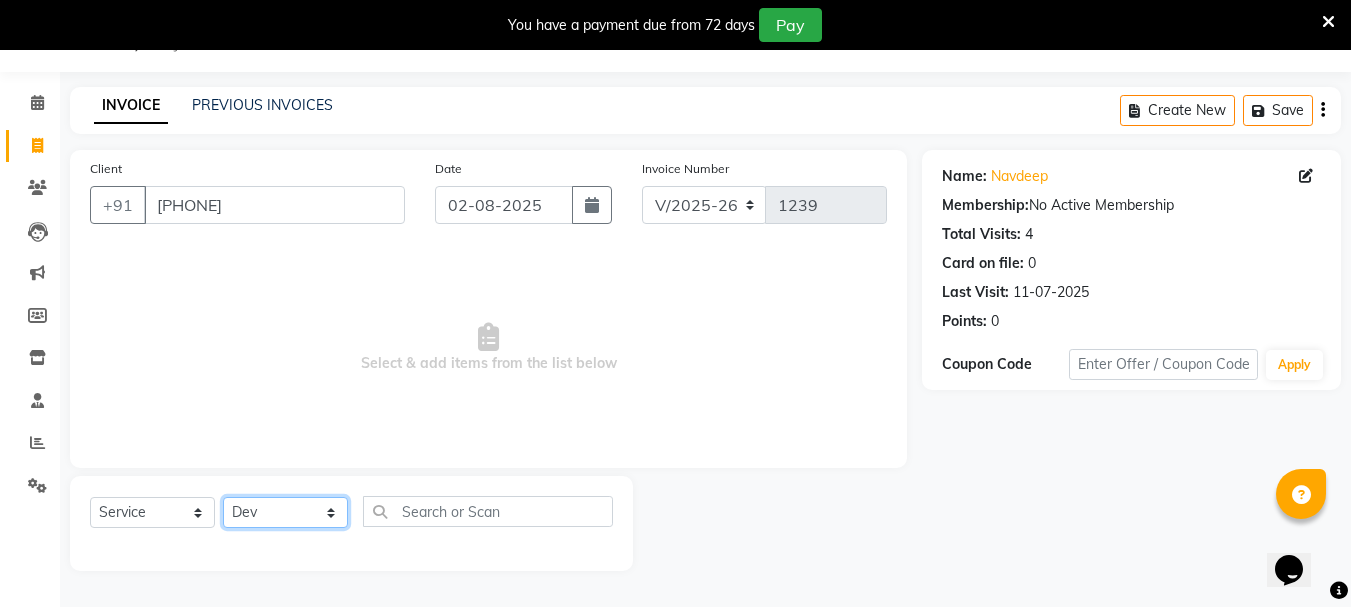 click on "Select Stylist [PERSON] [PERSON] [PERSON] [PERSON] [PERSON] [PERSON] [PERSON] [PERSON] [PERSON] [PERSON] [PERSON] [PERSON] [PERSON] [PERSON]" 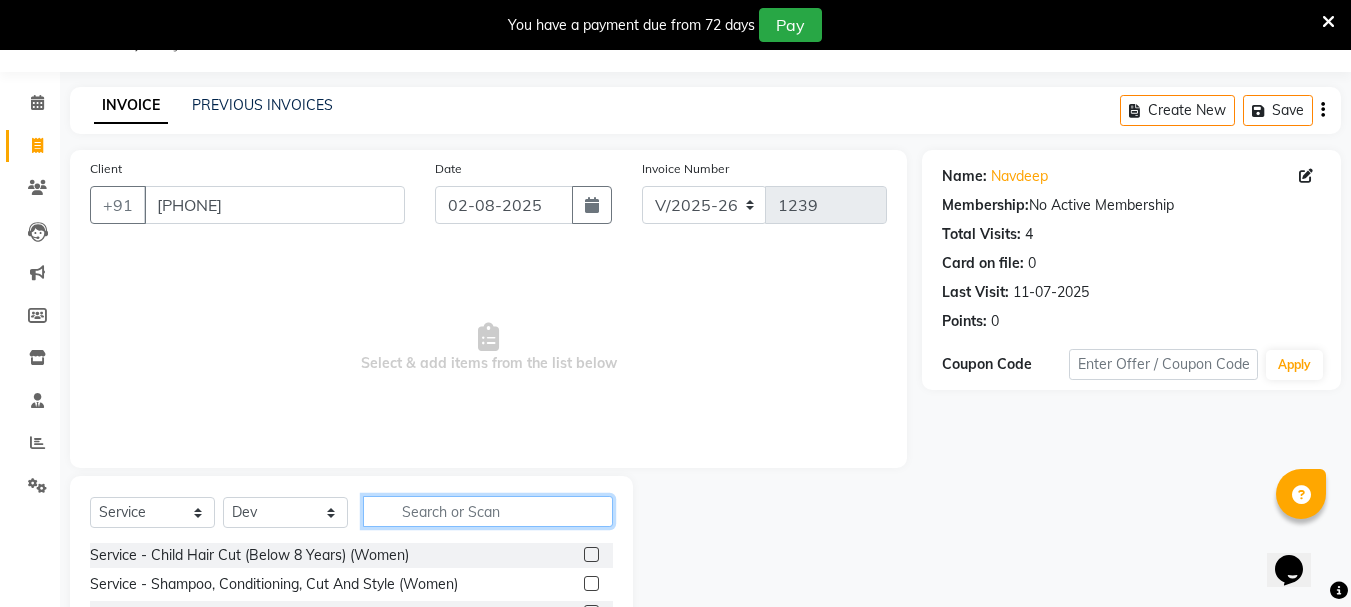 click 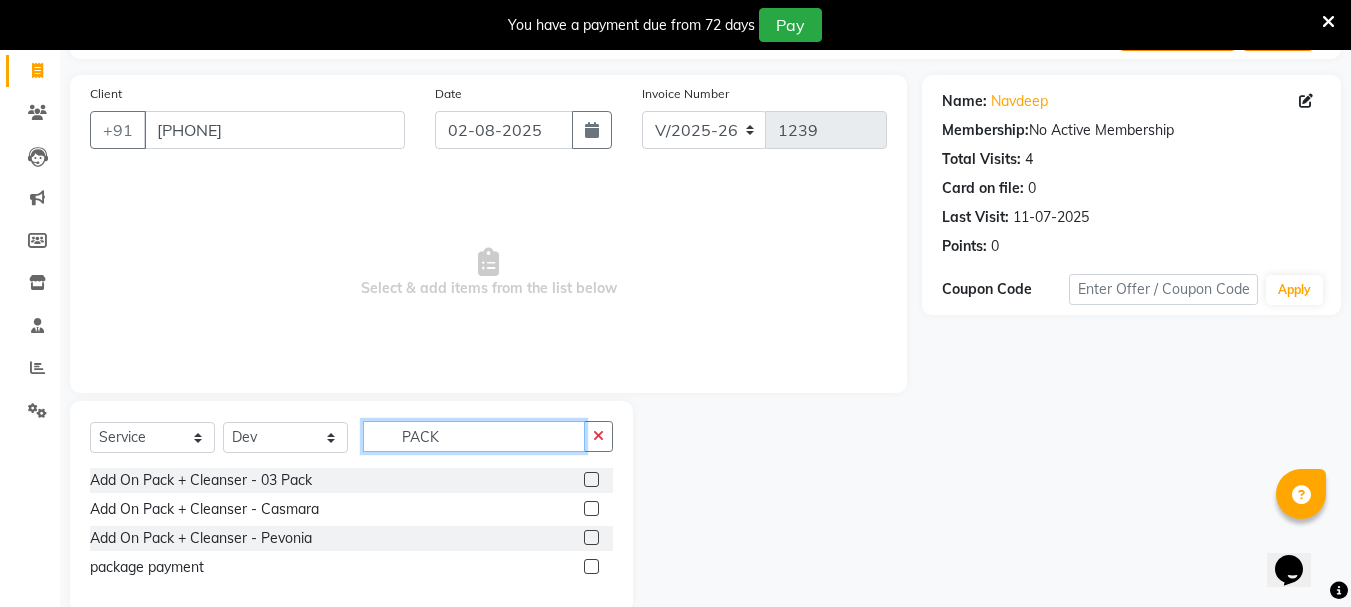 scroll, scrollTop: 160, scrollLeft: 0, axis: vertical 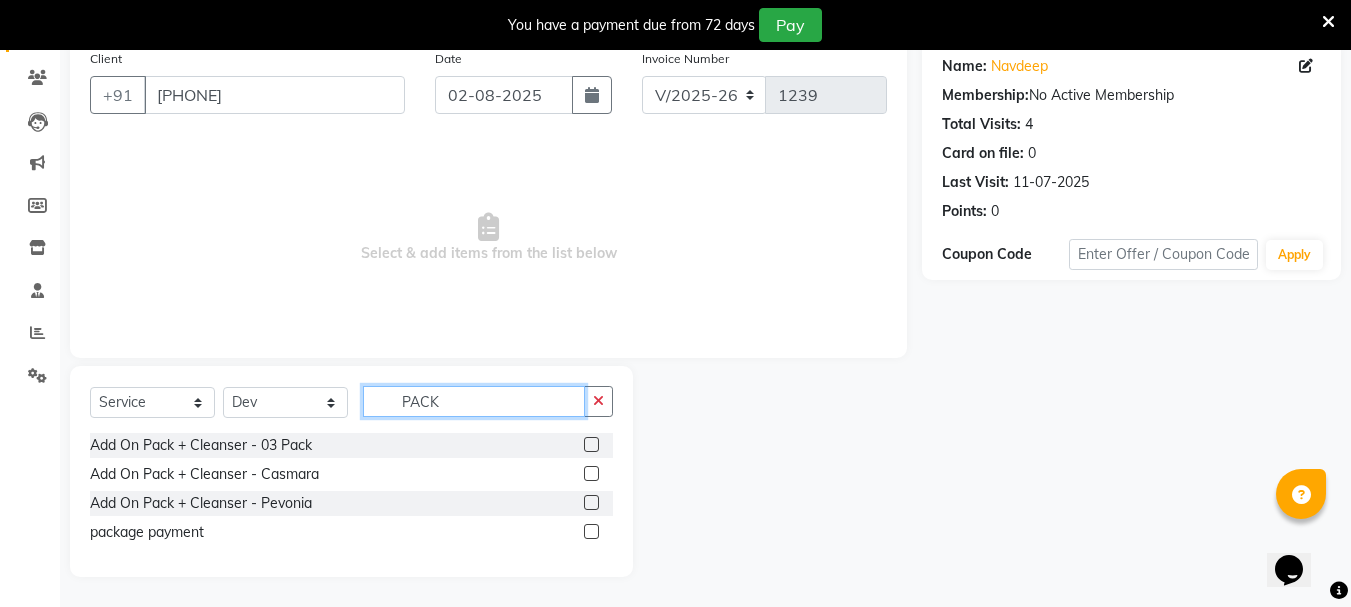 type on "PACK" 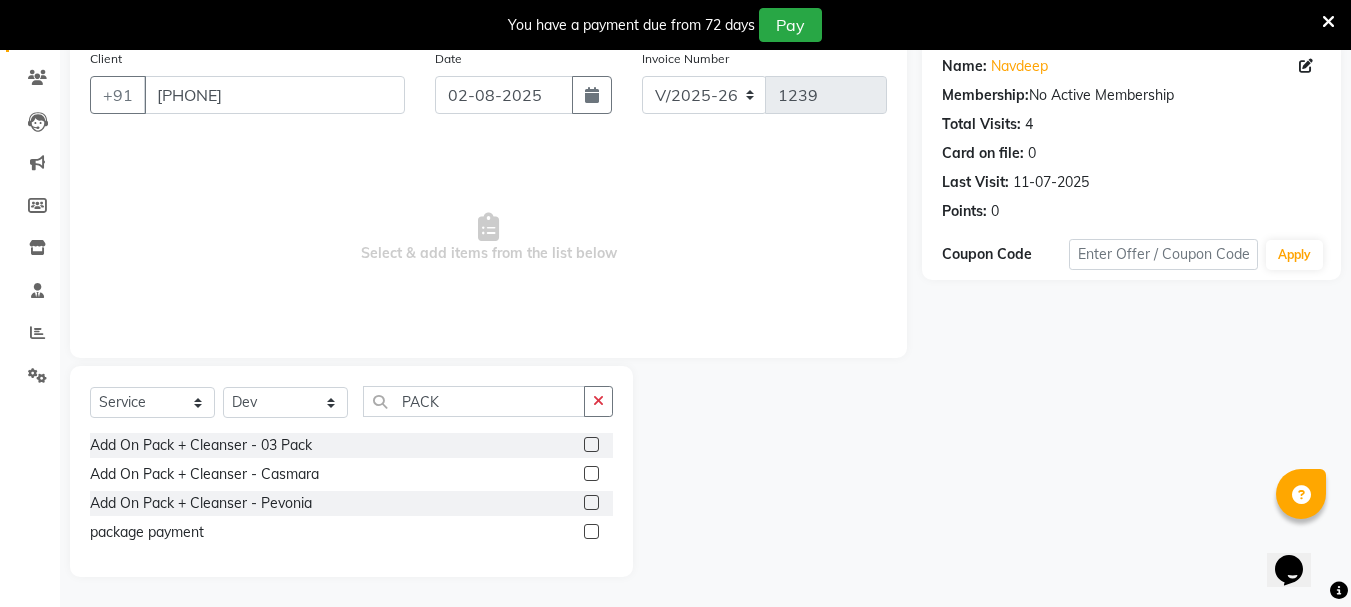click 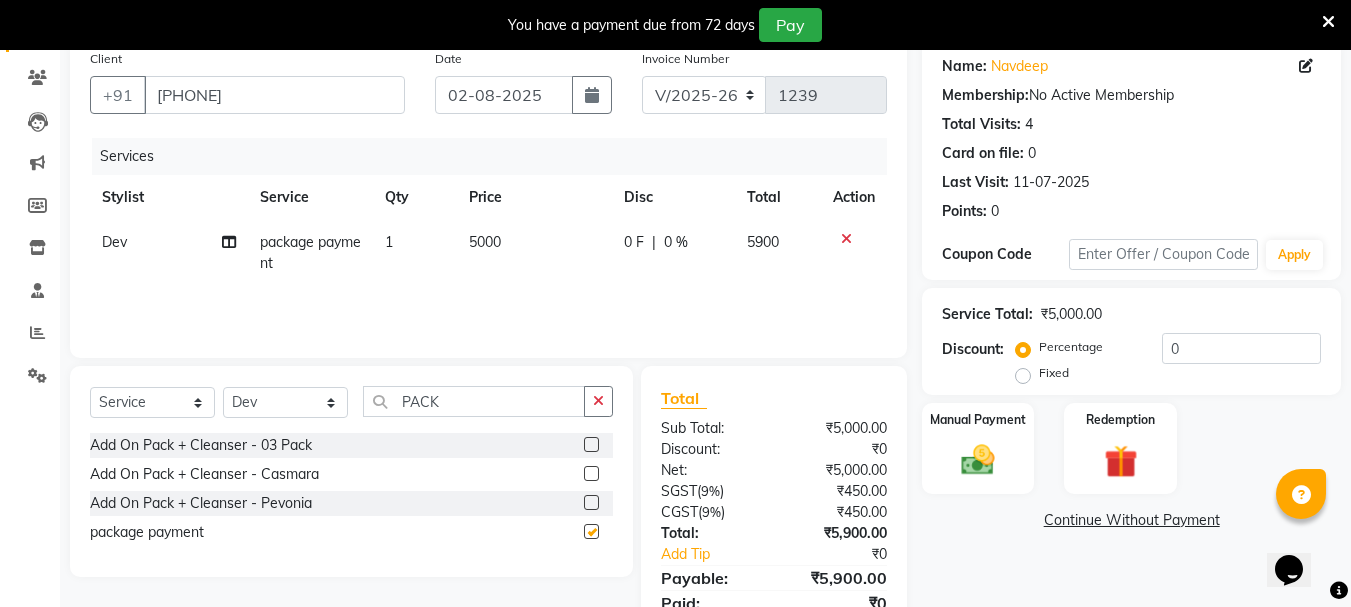 checkbox on "false" 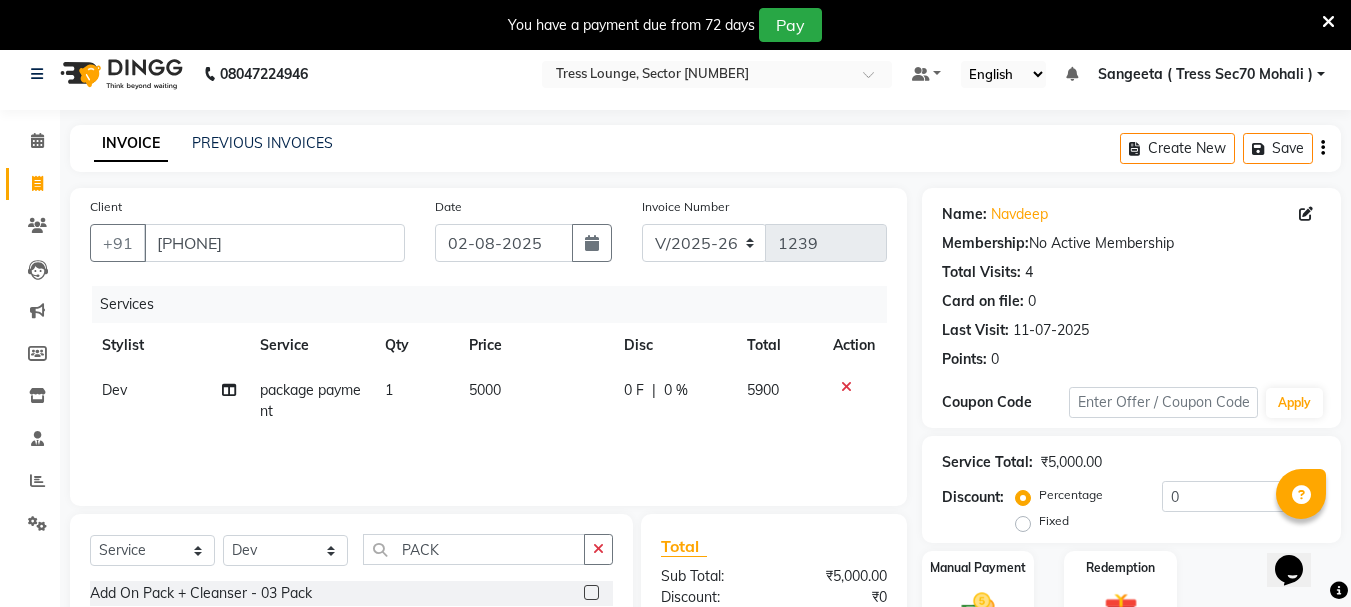 scroll, scrollTop: 0, scrollLeft: 0, axis: both 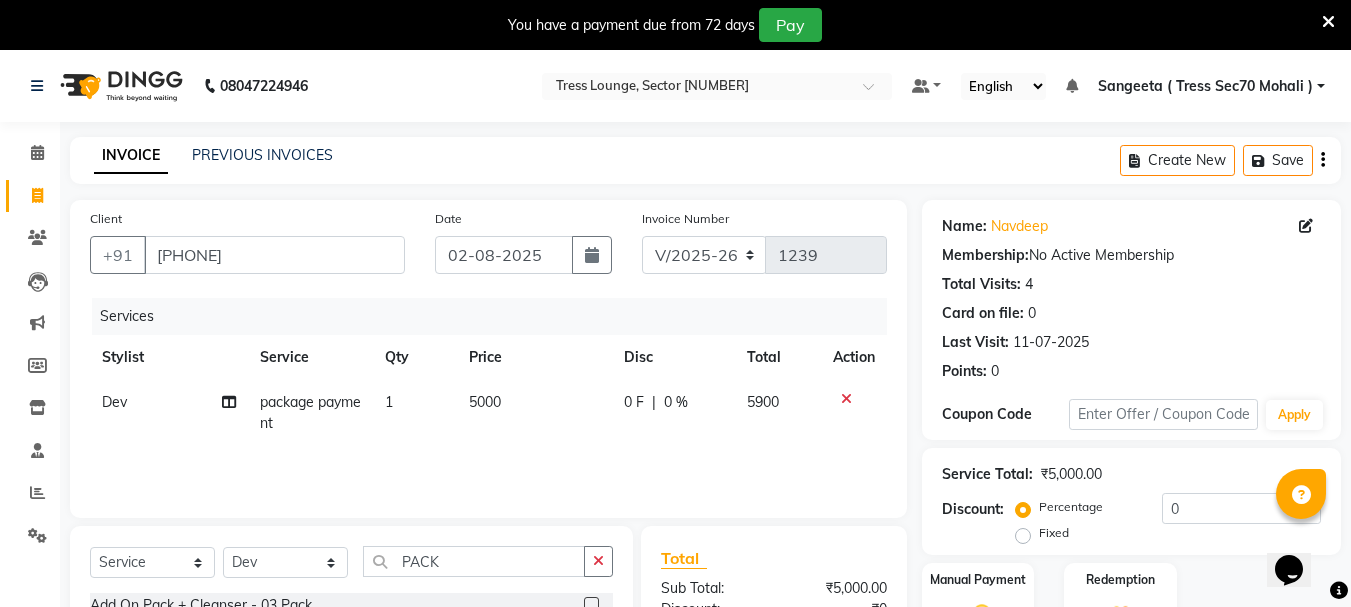click 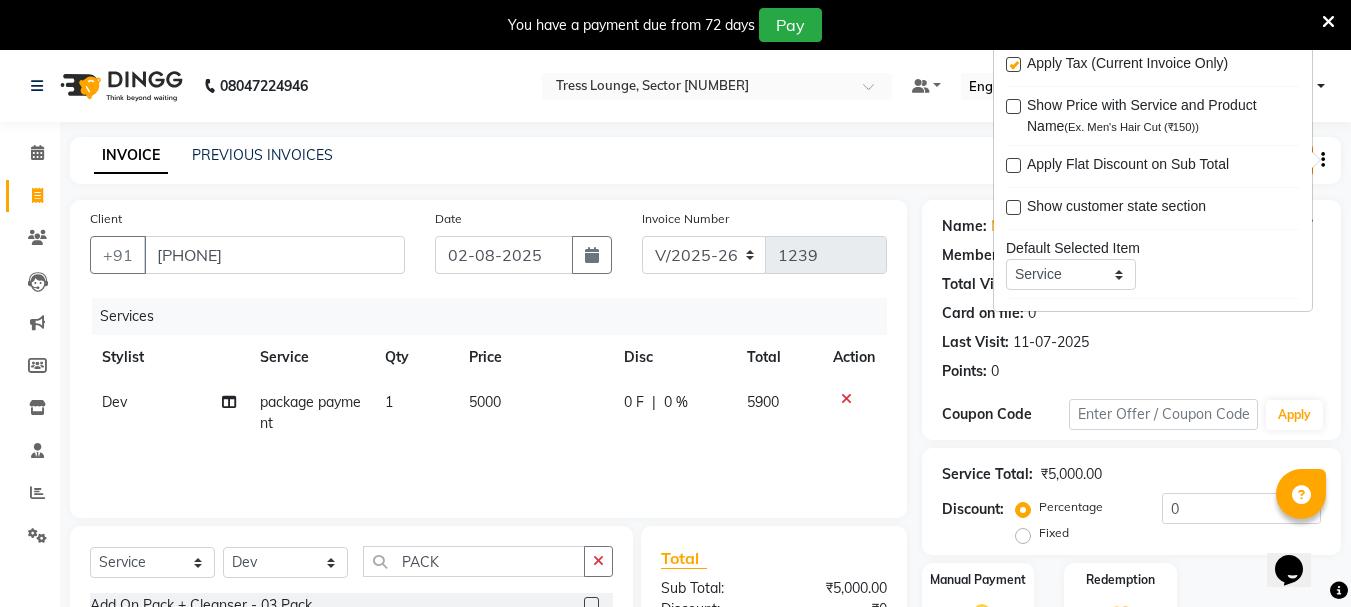 click at bounding box center (1013, 64) 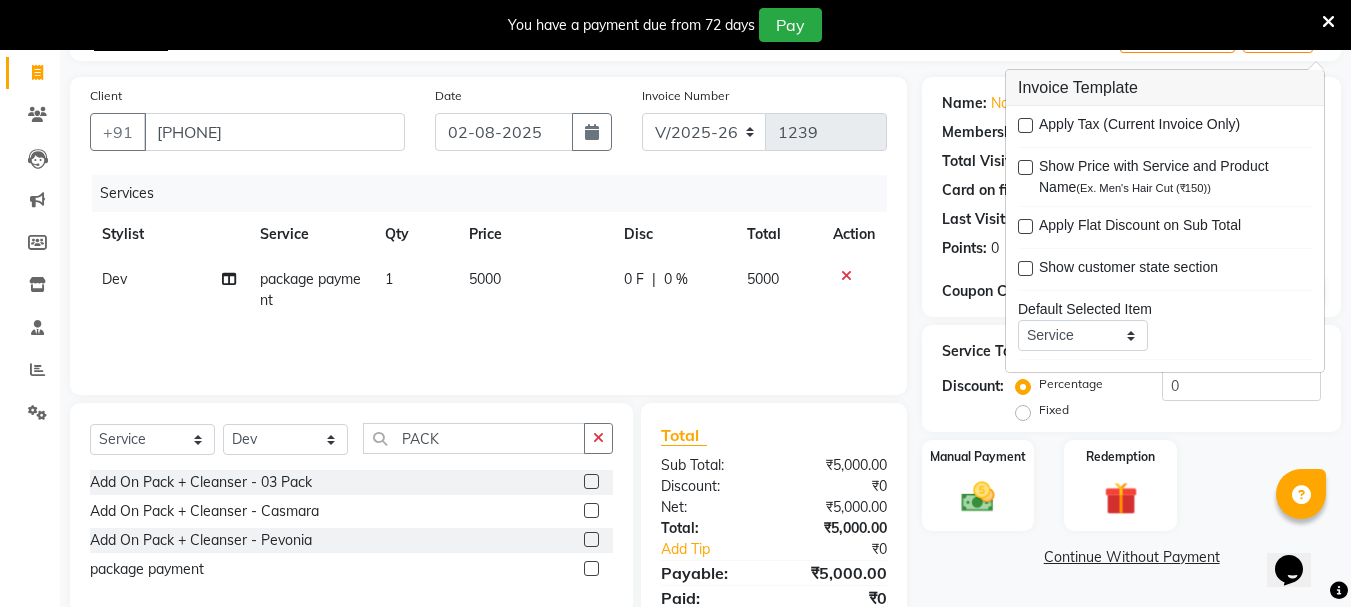 scroll, scrollTop: 201, scrollLeft: 0, axis: vertical 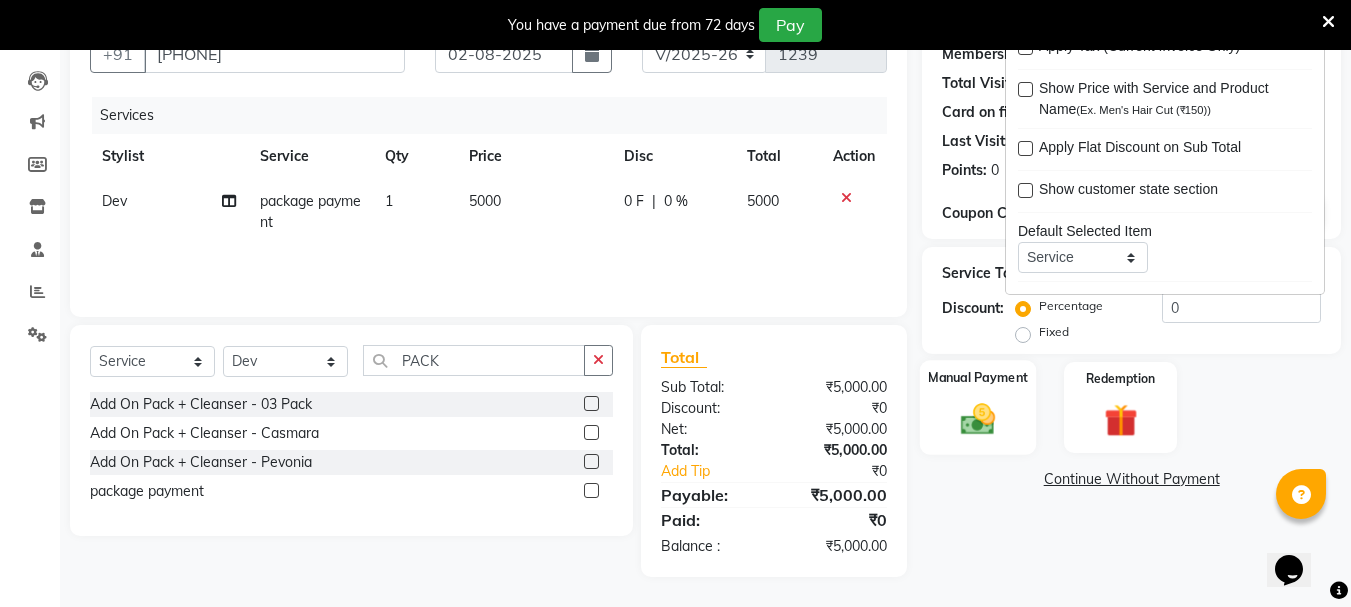 click 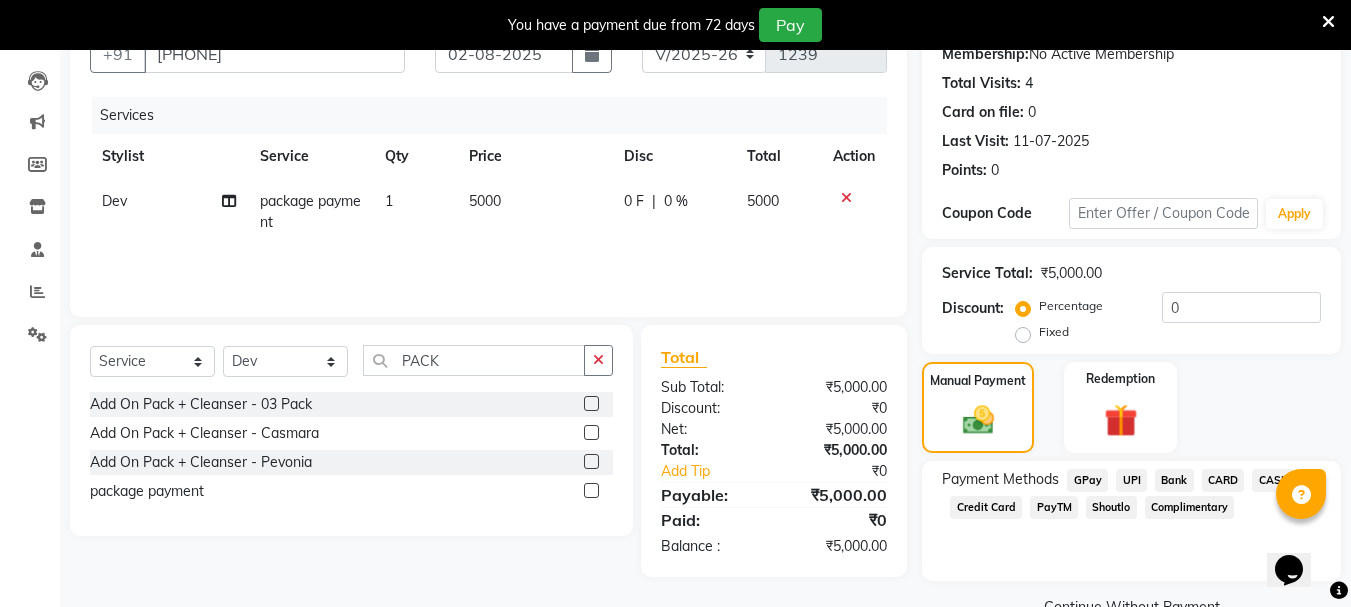 click on "CARD" 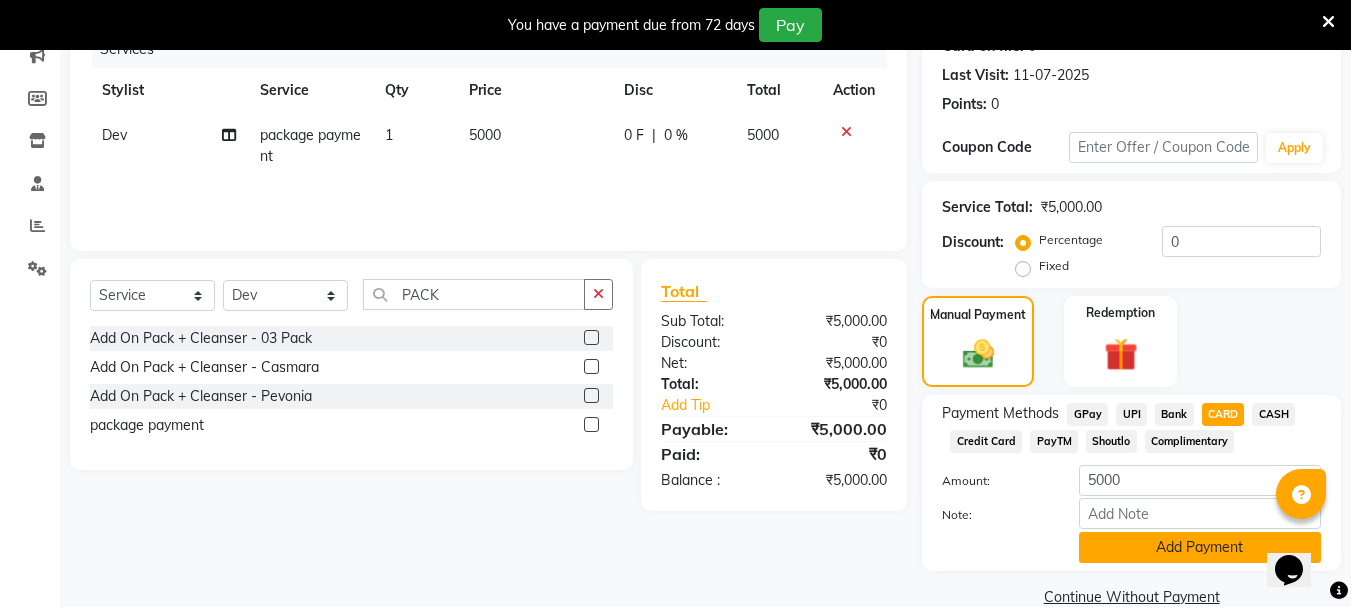 scroll, scrollTop: 302, scrollLeft: 0, axis: vertical 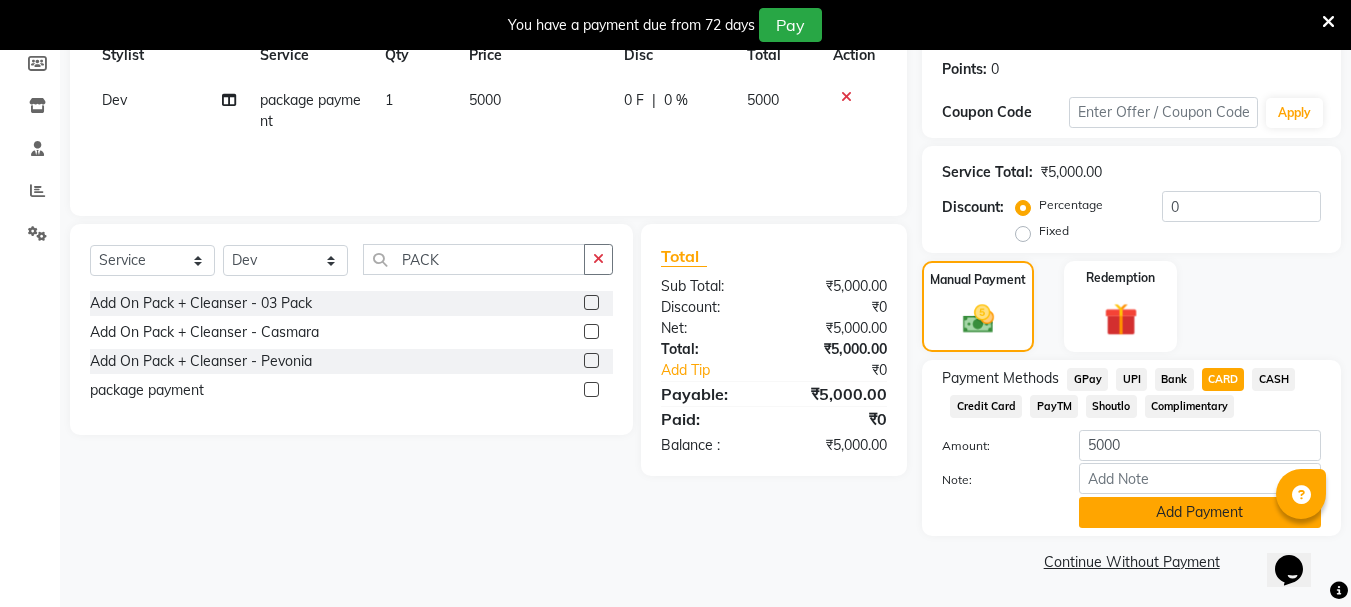 click on "Add Payment" 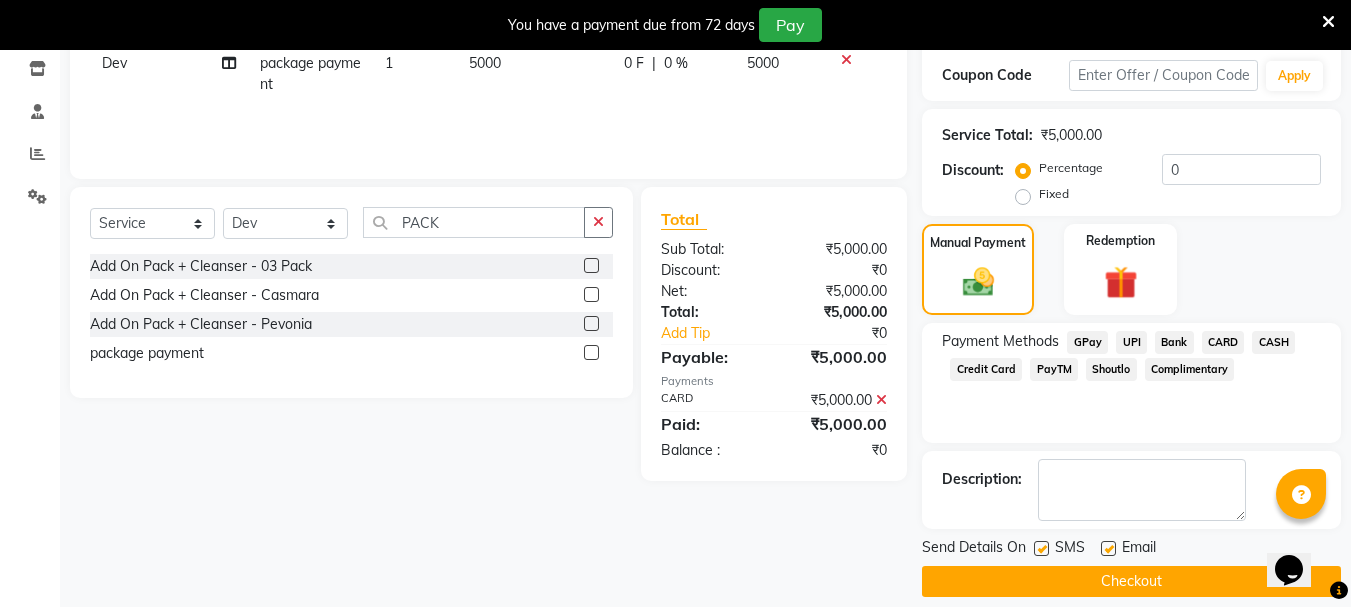 scroll, scrollTop: 359, scrollLeft: 0, axis: vertical 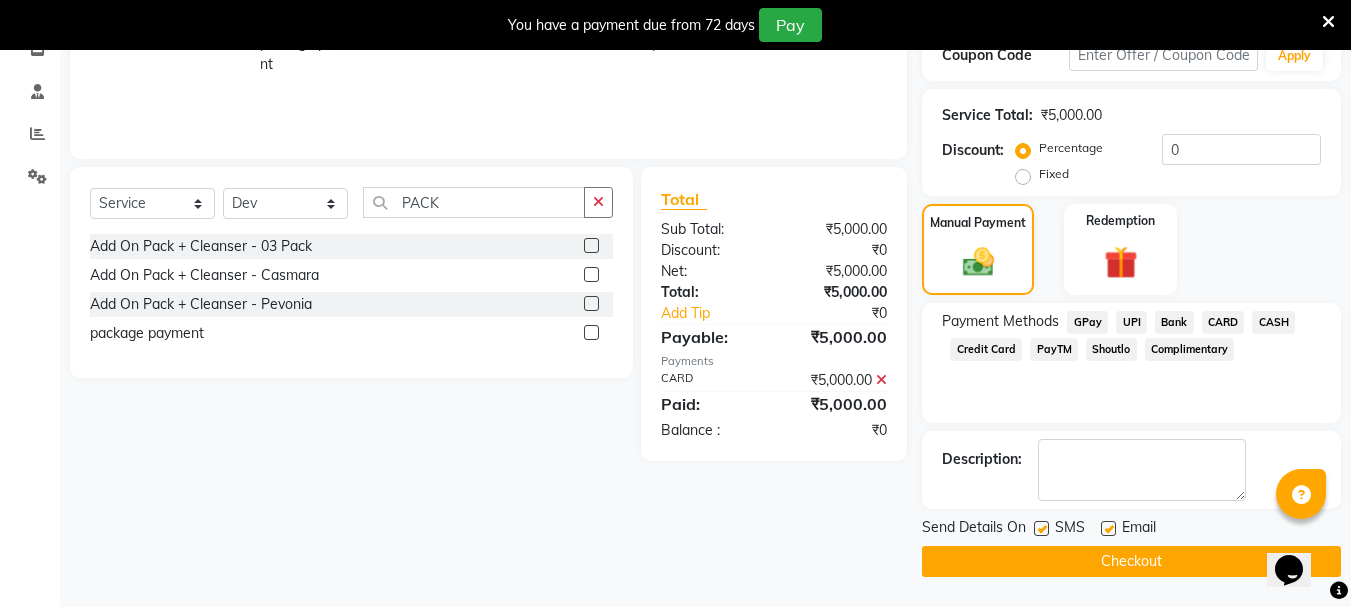 click 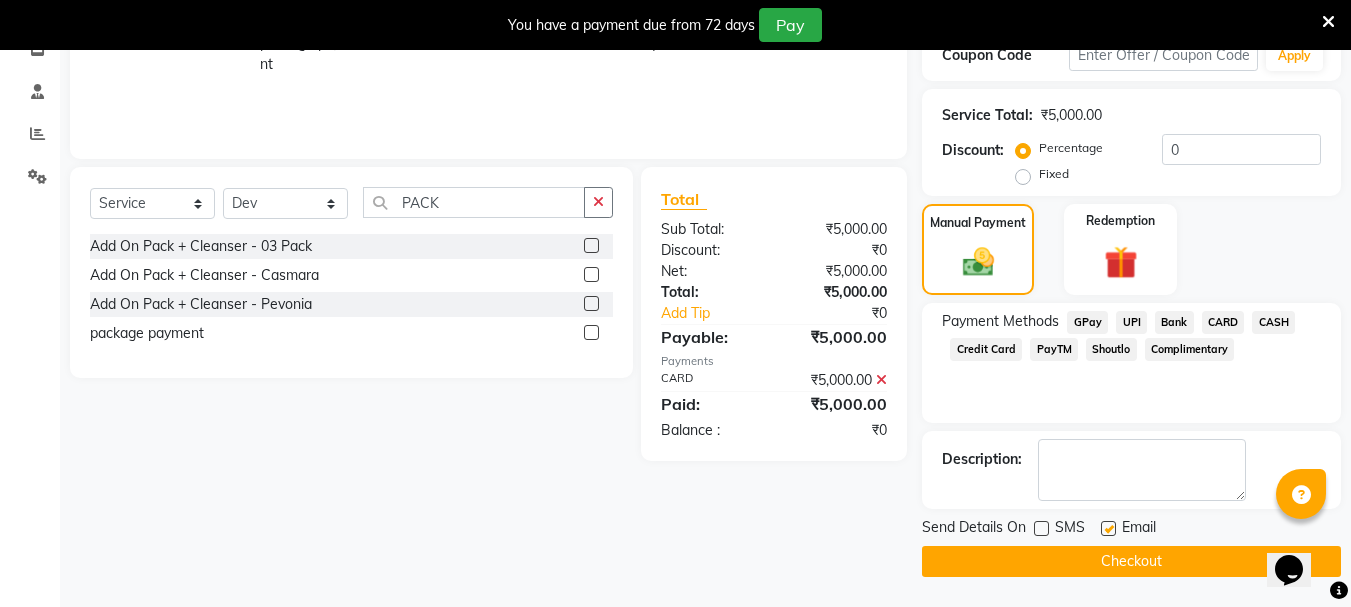 click on "Checkout" 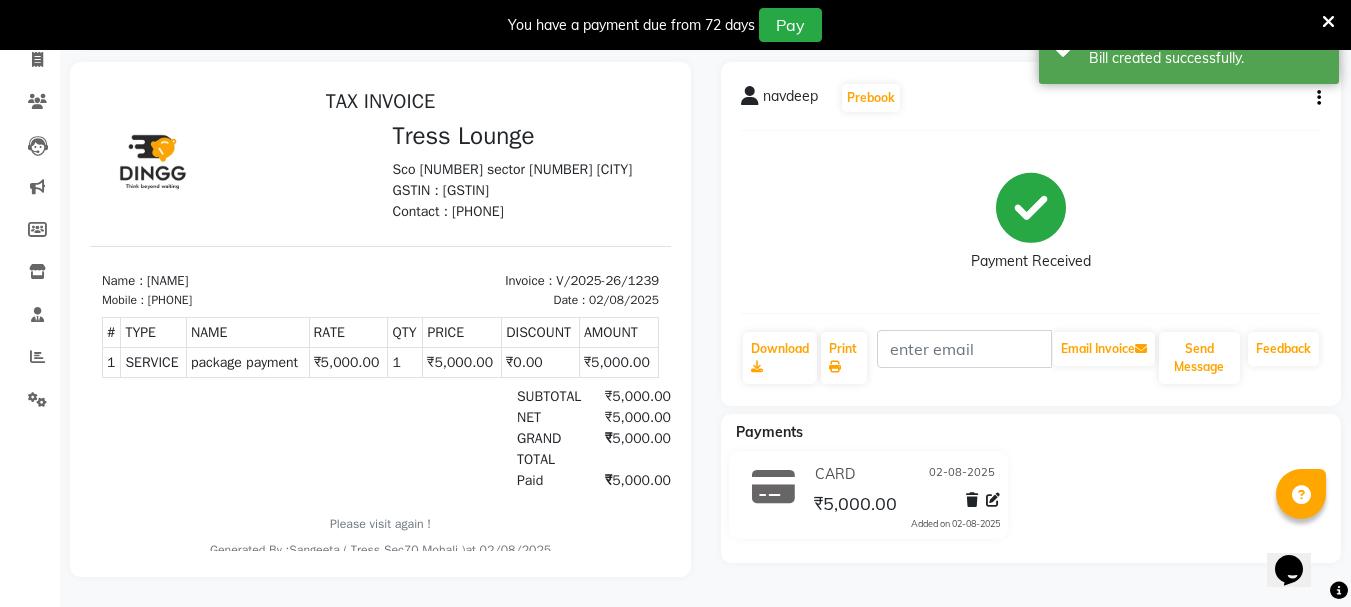 scroll, scrollTop: 0, scrollLeft: 0, axis: both 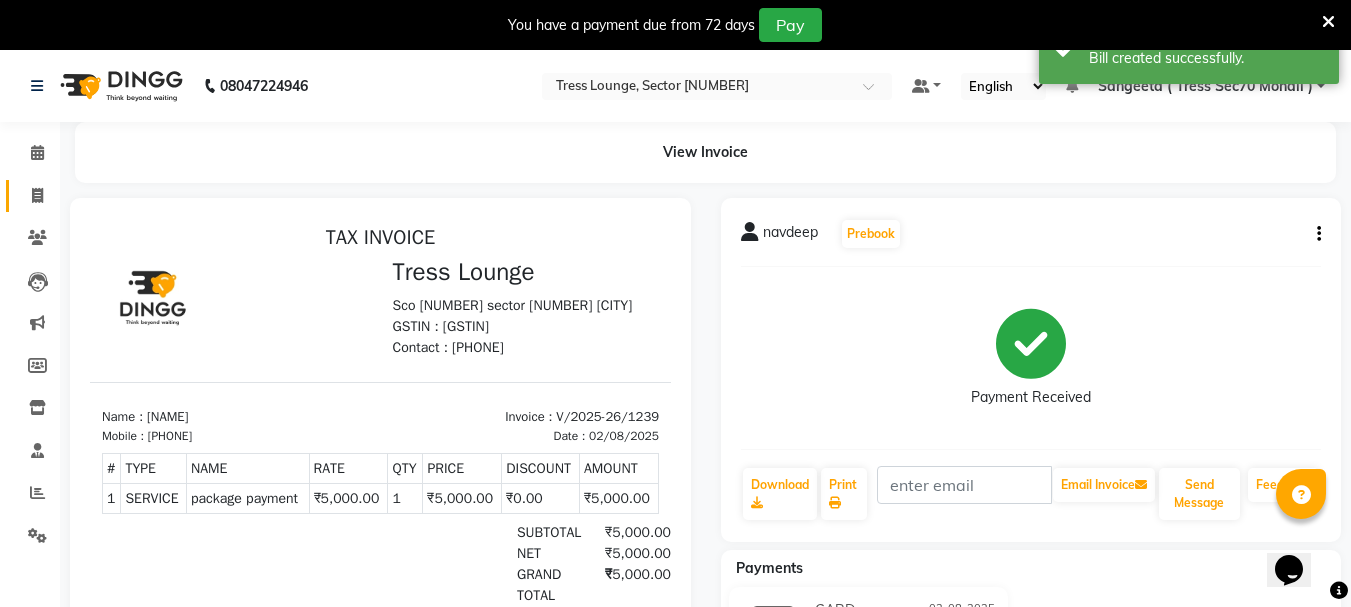 click on "Invoice" 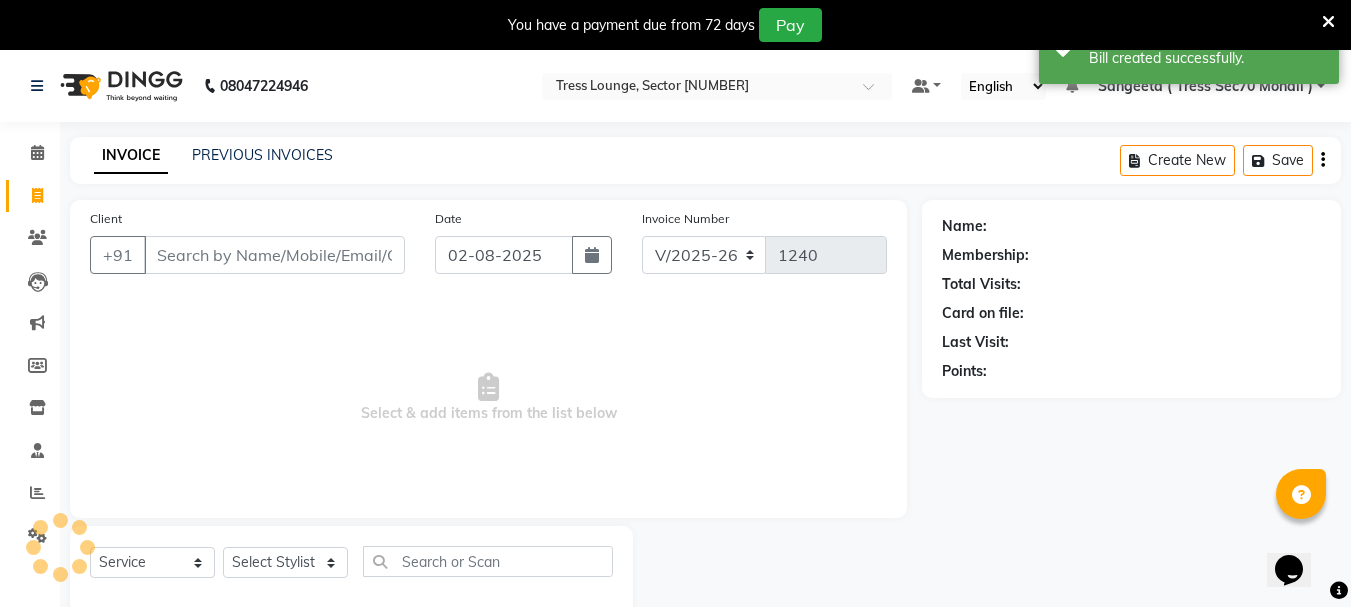 scroll, scrollTop: 50, scrollLeft: 0, axis: vertical 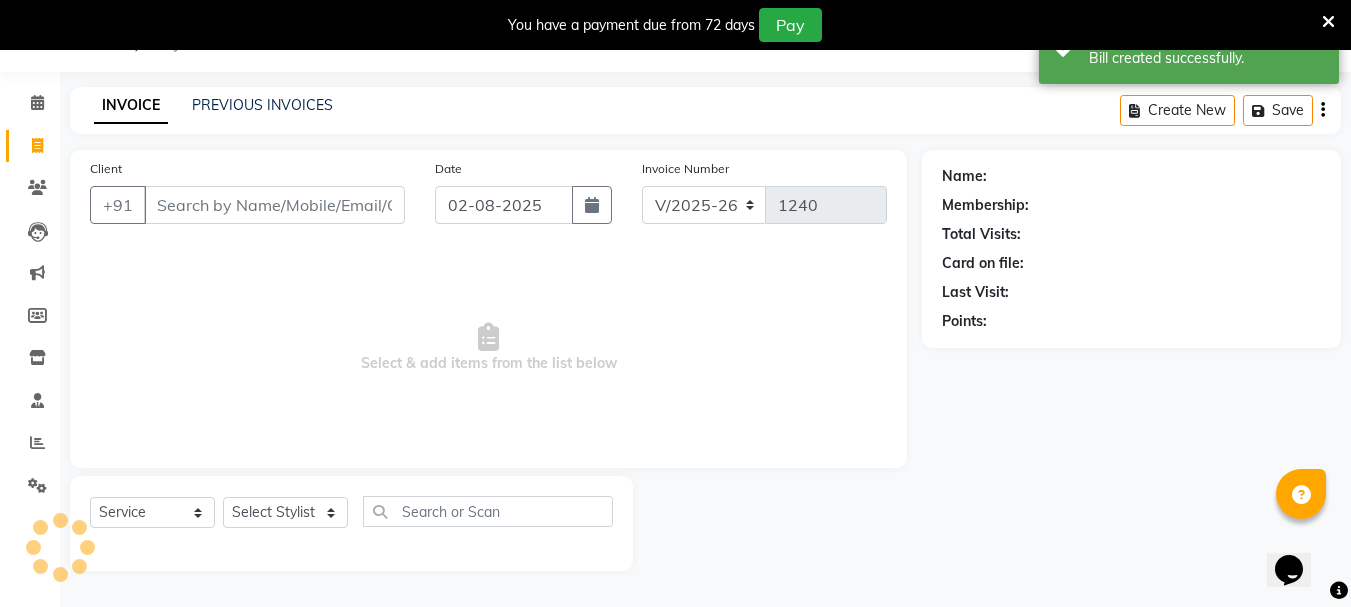click on "Client" at bounding box center [274, 205] 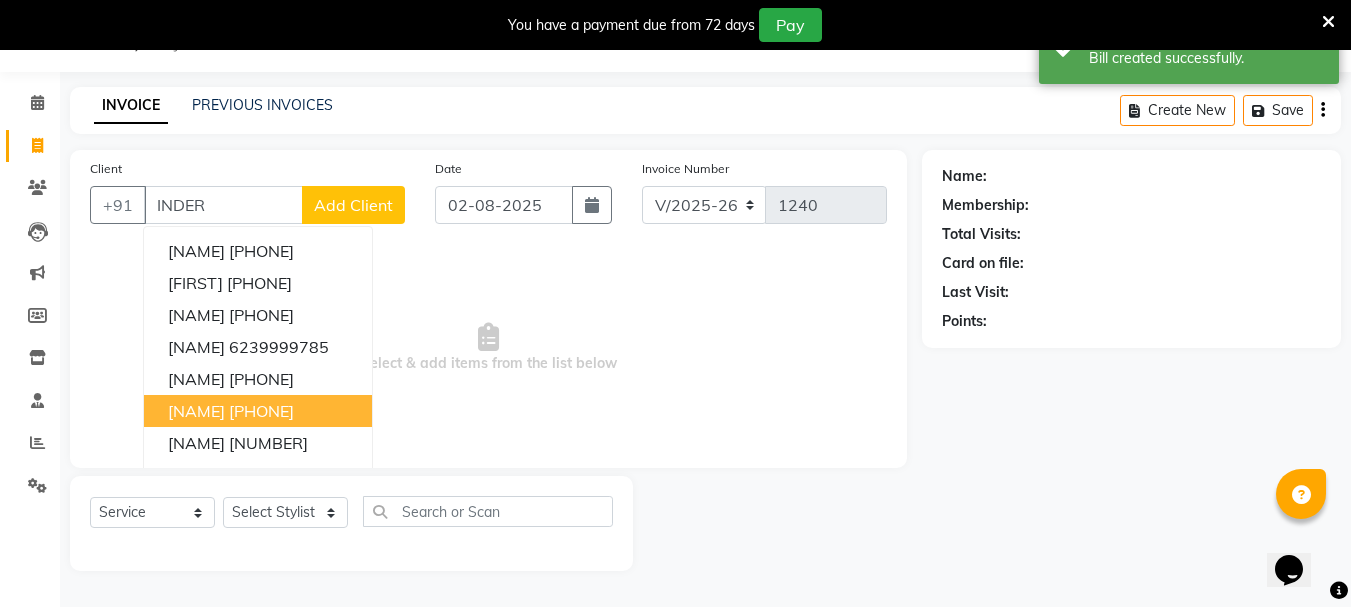 click on "[NAME] [PHONE]" at bounding box center [258, 411] 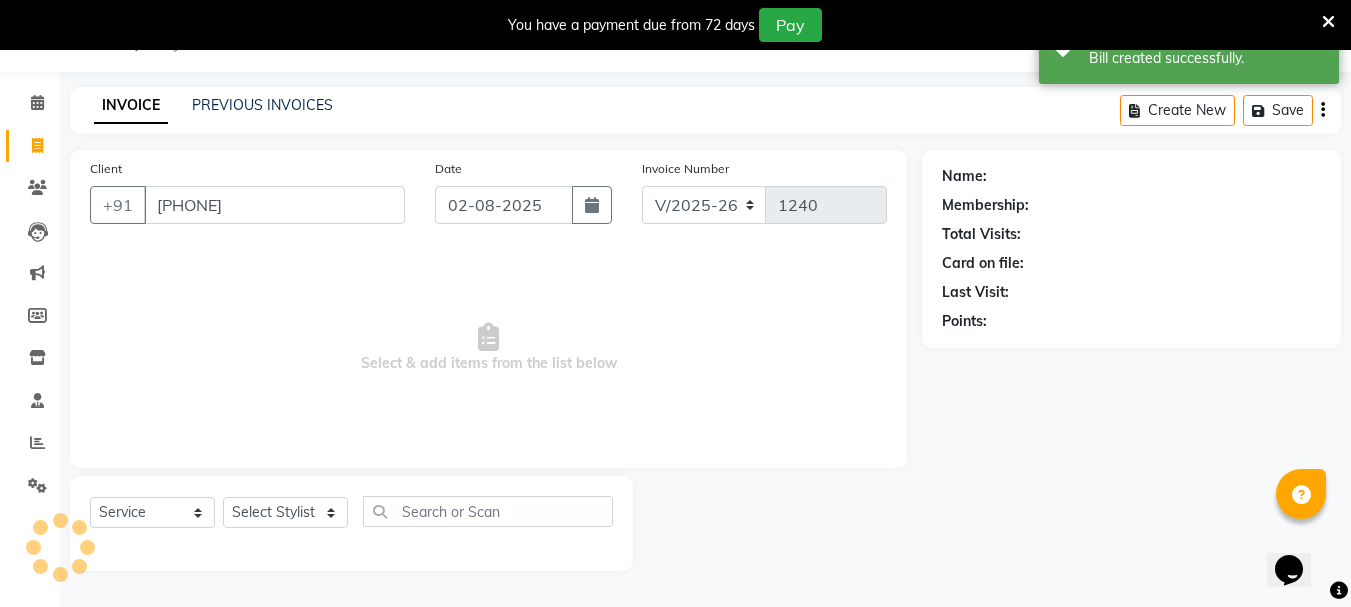 type on "[PHONE]" 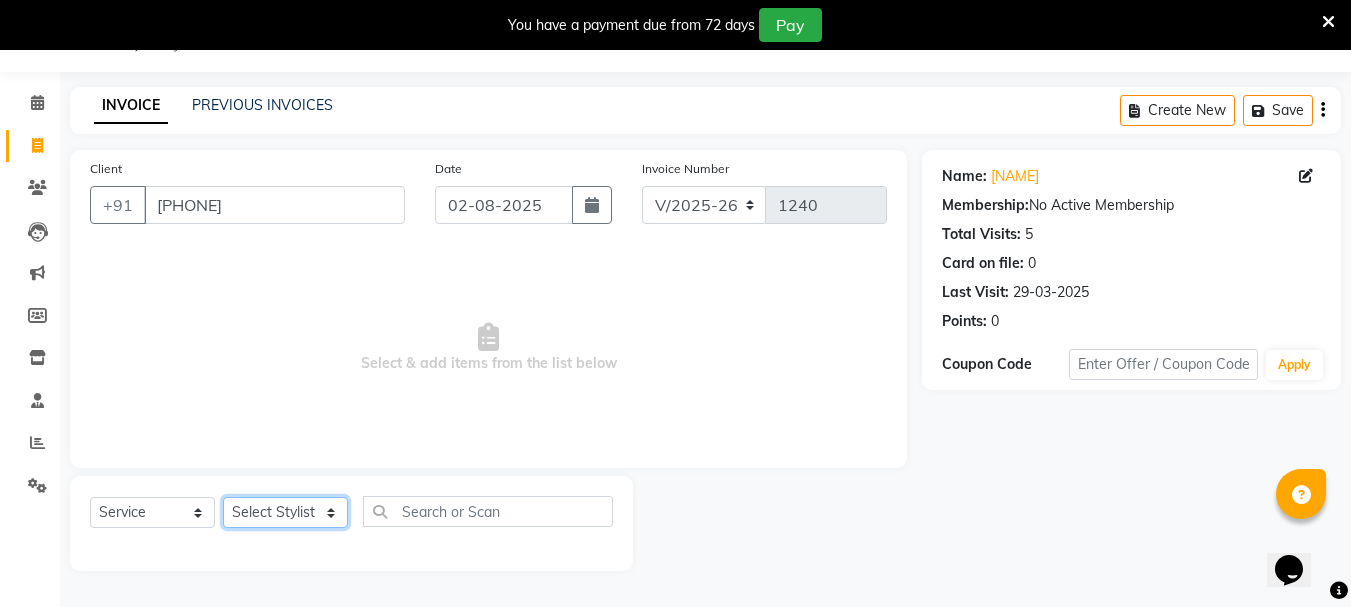 click on "Select Stylist [PERSON] [PERSON] [PERSON] [PERSON] [PERSON] [PERSON] [PERSON] [PERSON] [PERSON] [PERSON] [PERSON] [PERSON] [PERSON] [PERSON]" 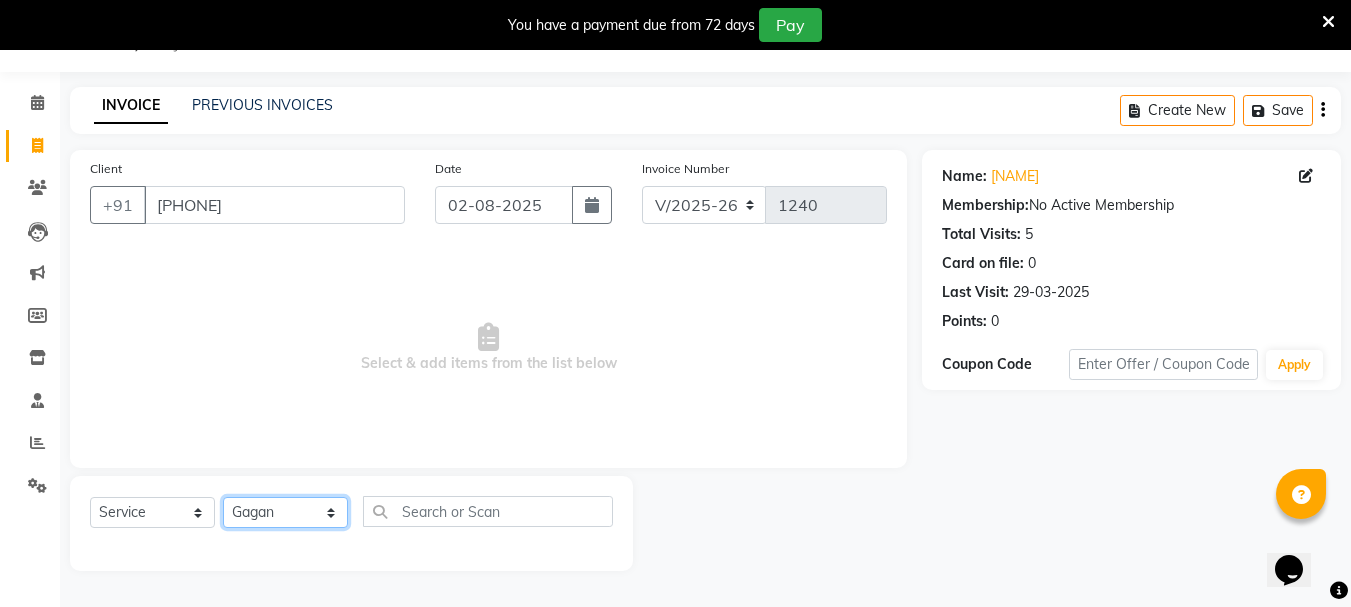 click on "Select Stylist [PERSON] [PERSON] [PERSON] [PERSON] [PERSON] [PERSON] [PERSON] [PERSON] [PERSON] [PERSON] [PERSON] [PERSON] [PERSON] [PERSON]" 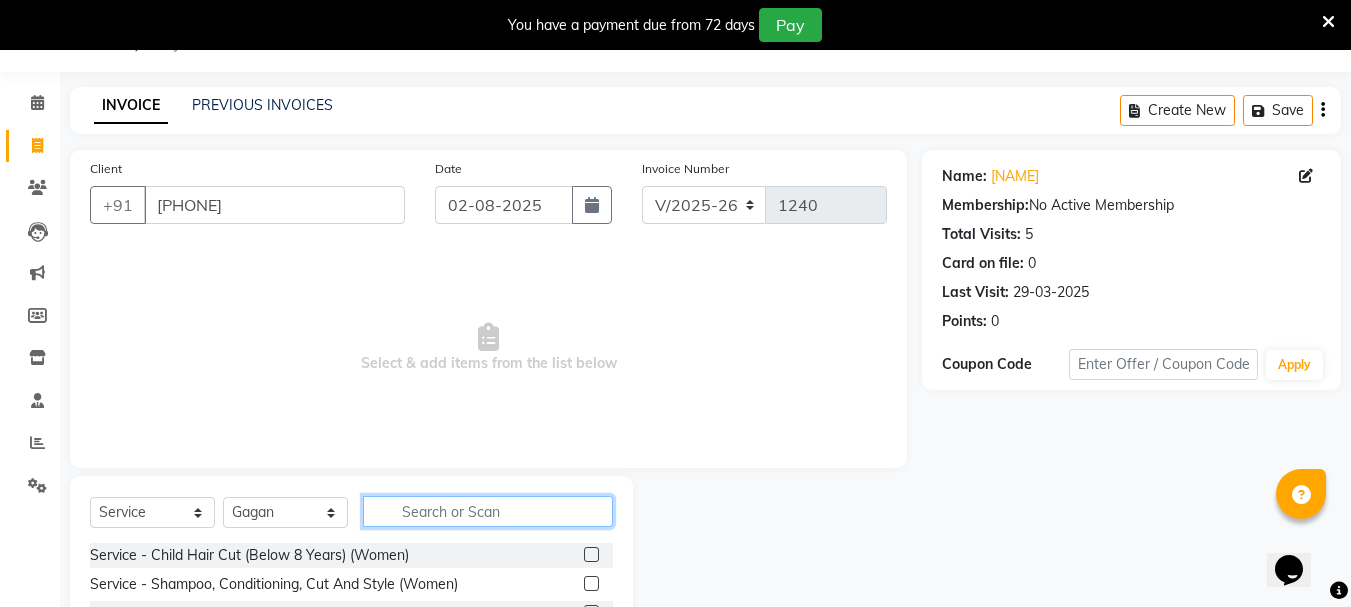 click 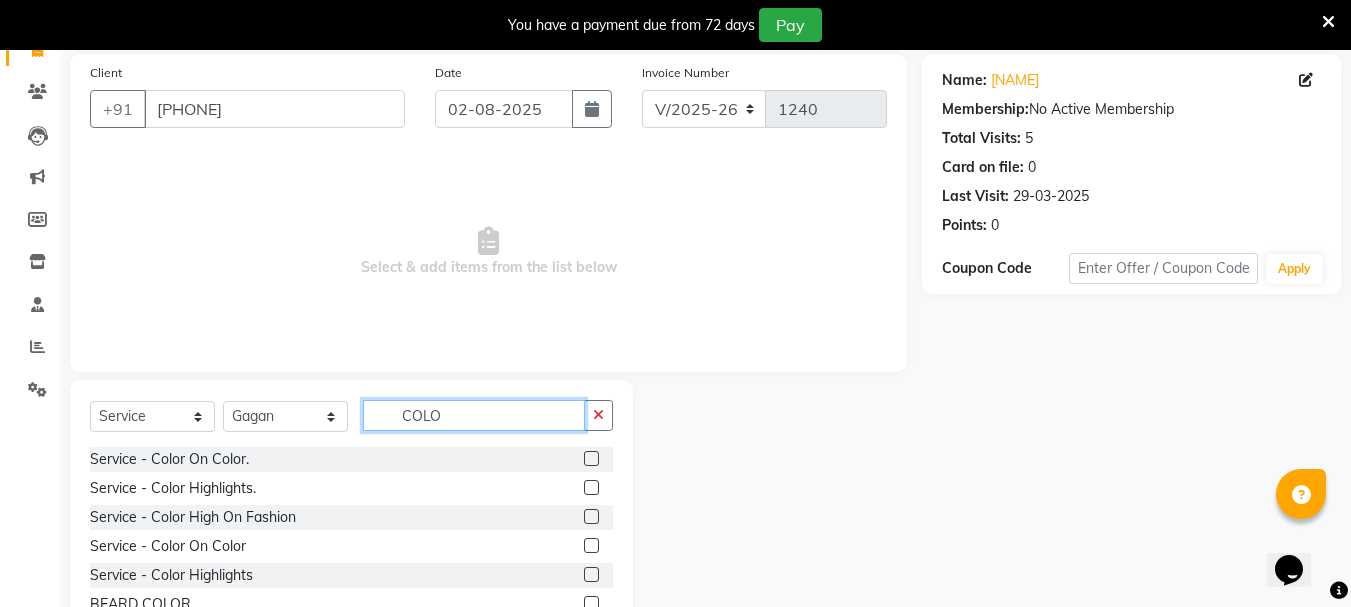 scroll, scrollTop: 218, scrollLeft: 0, axis: vertical 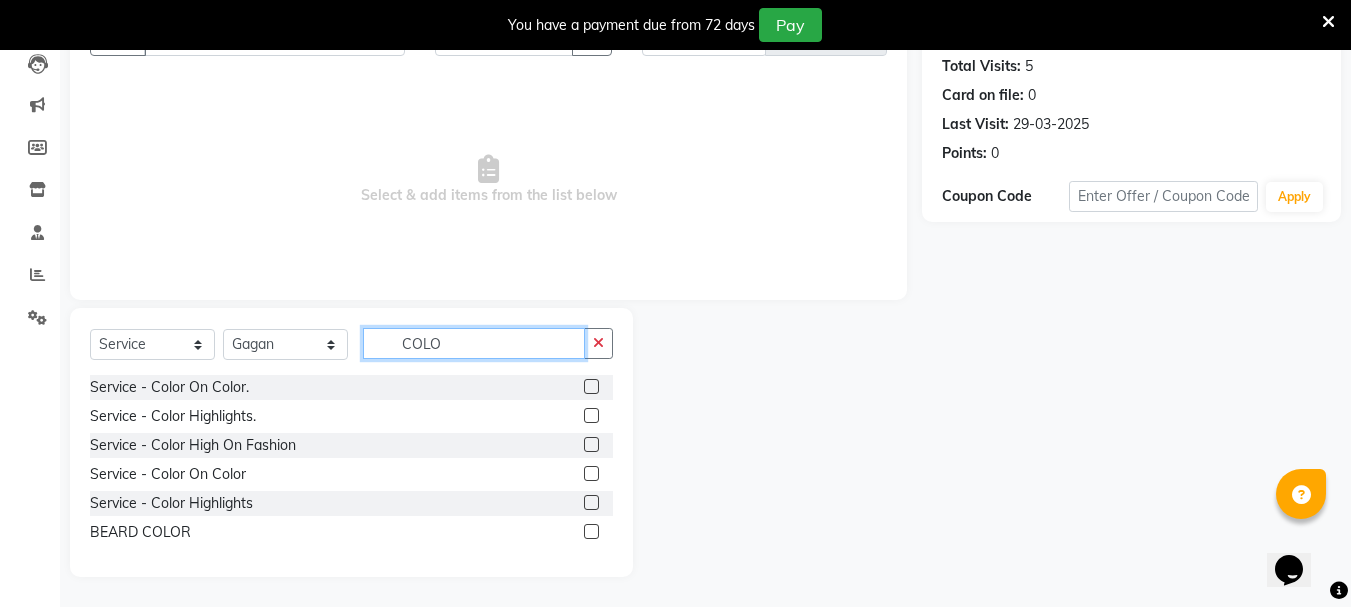 type on "COLO" 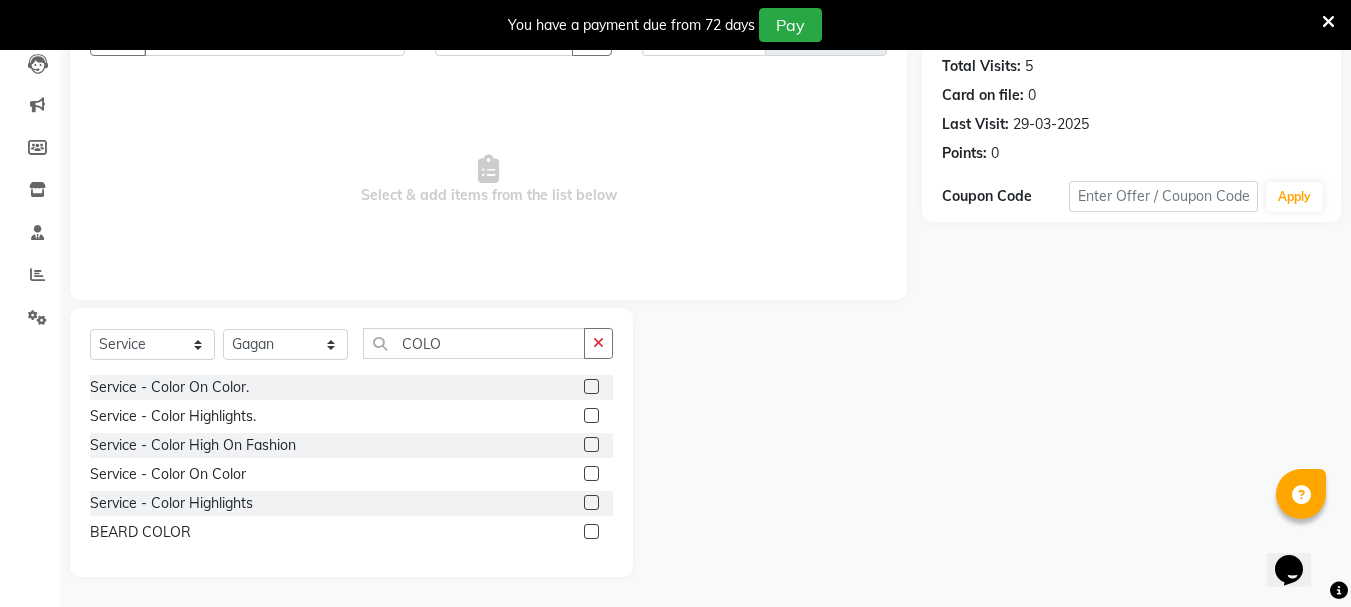 click 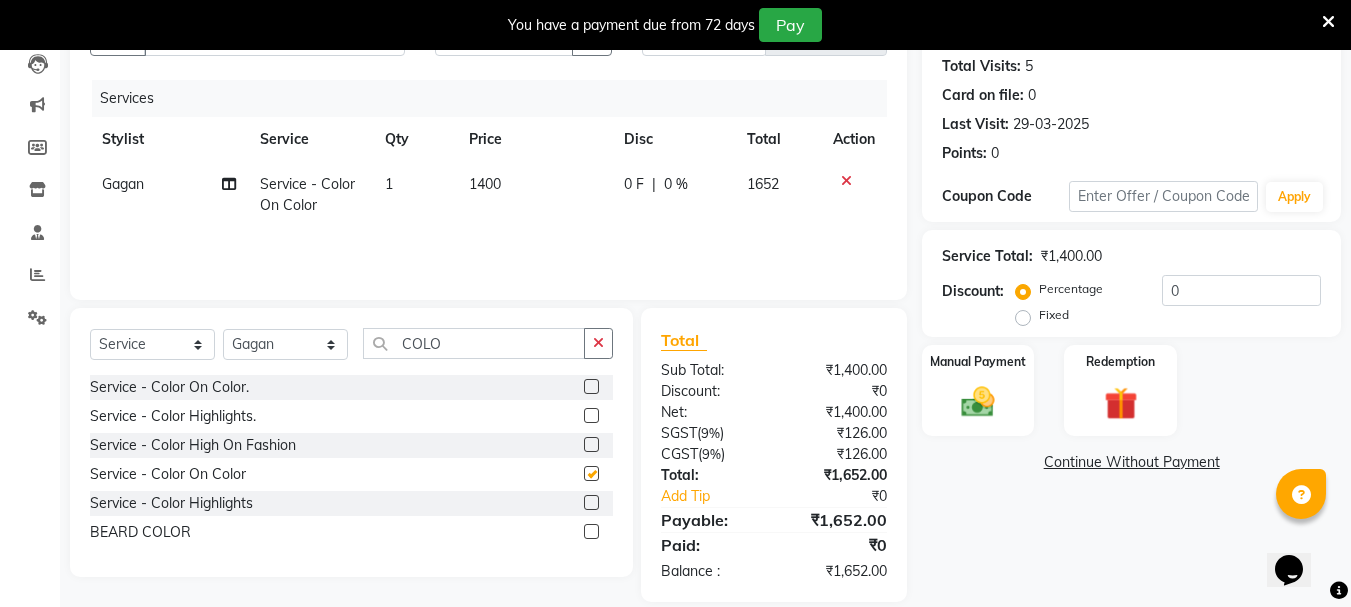 checkbox on "false" 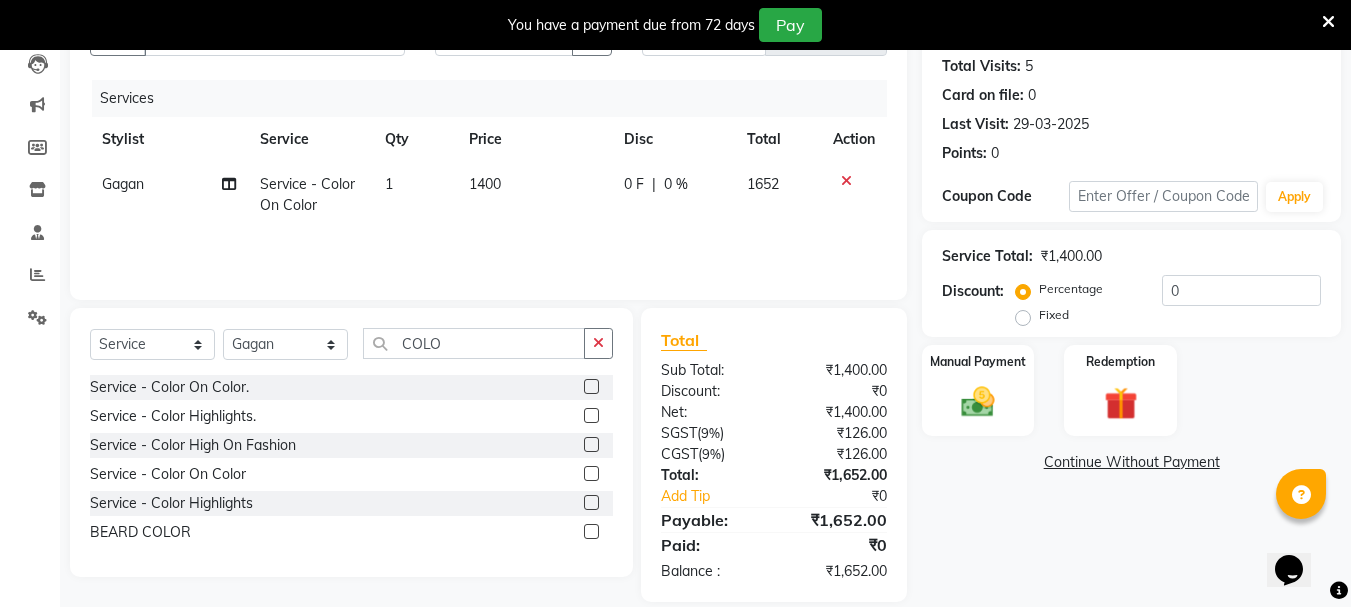 click 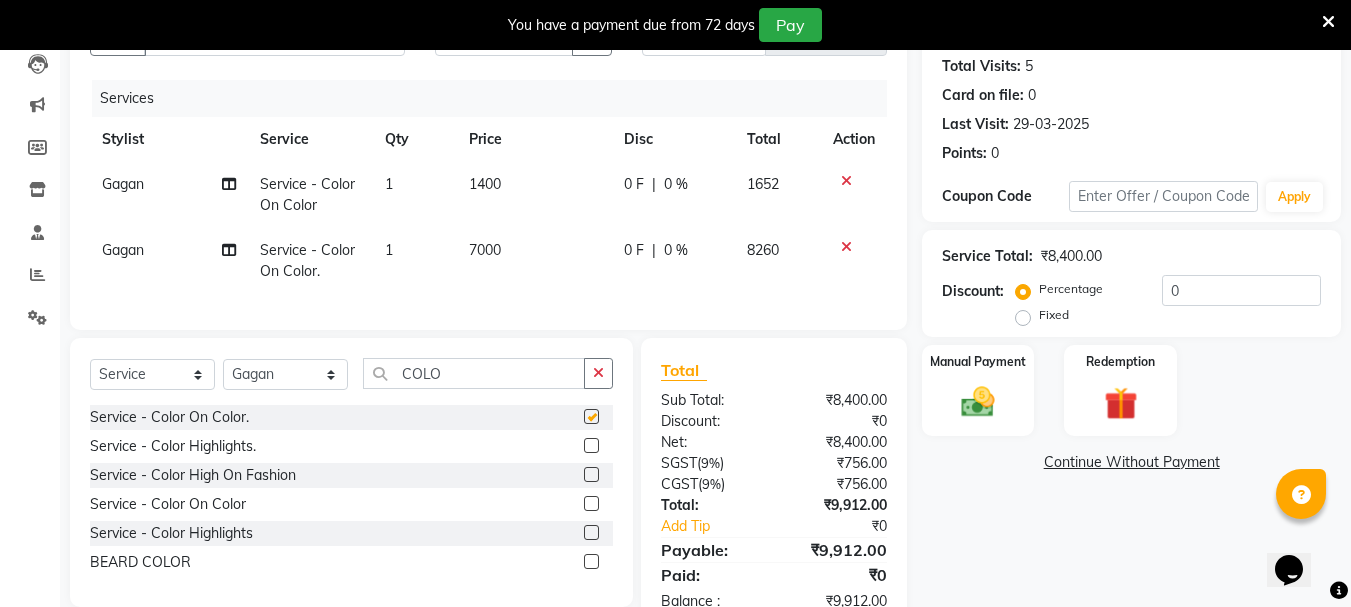 checkbox on "false" 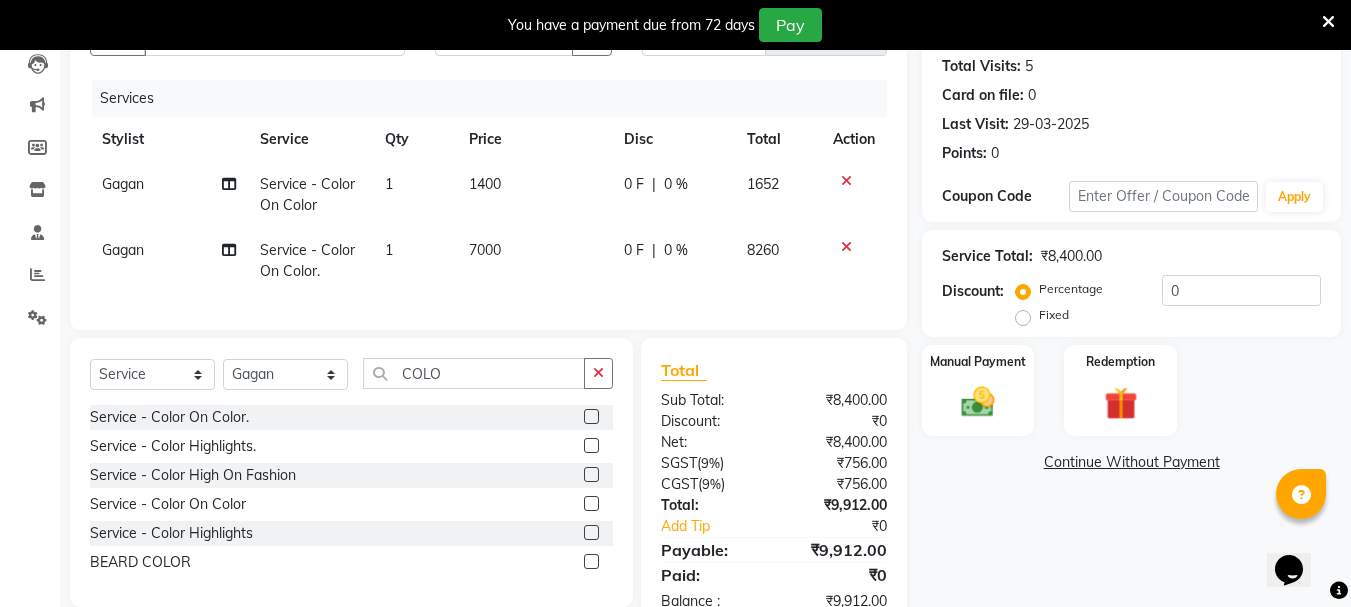 click 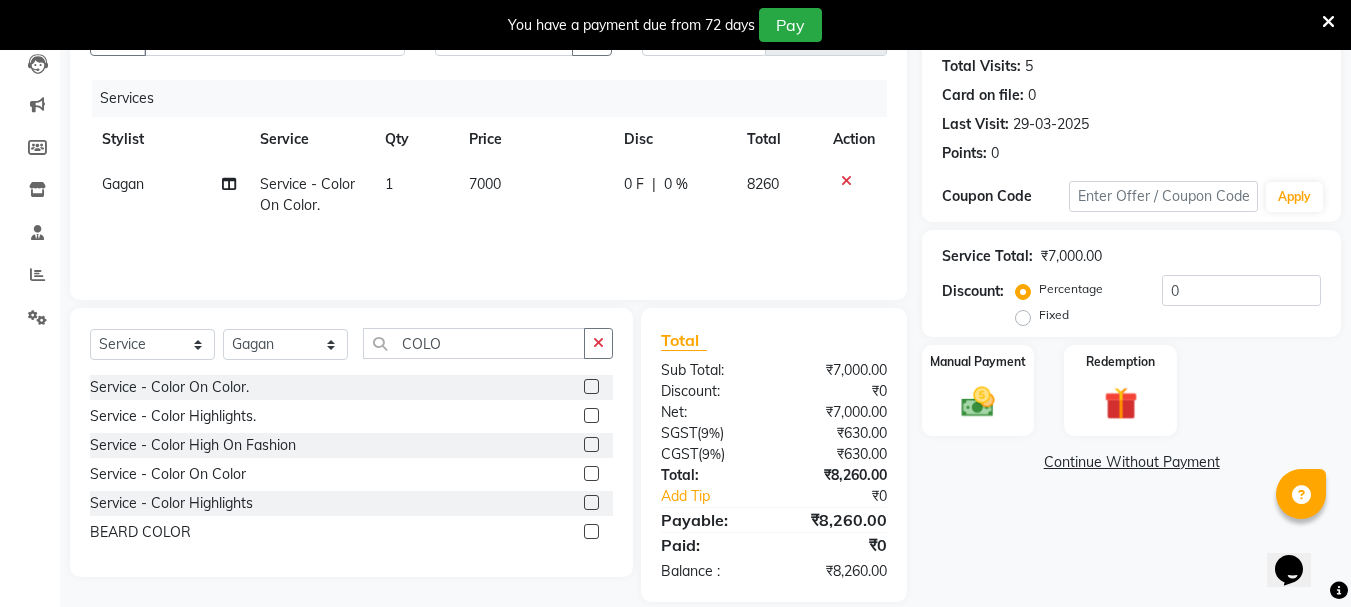 click on "7000" 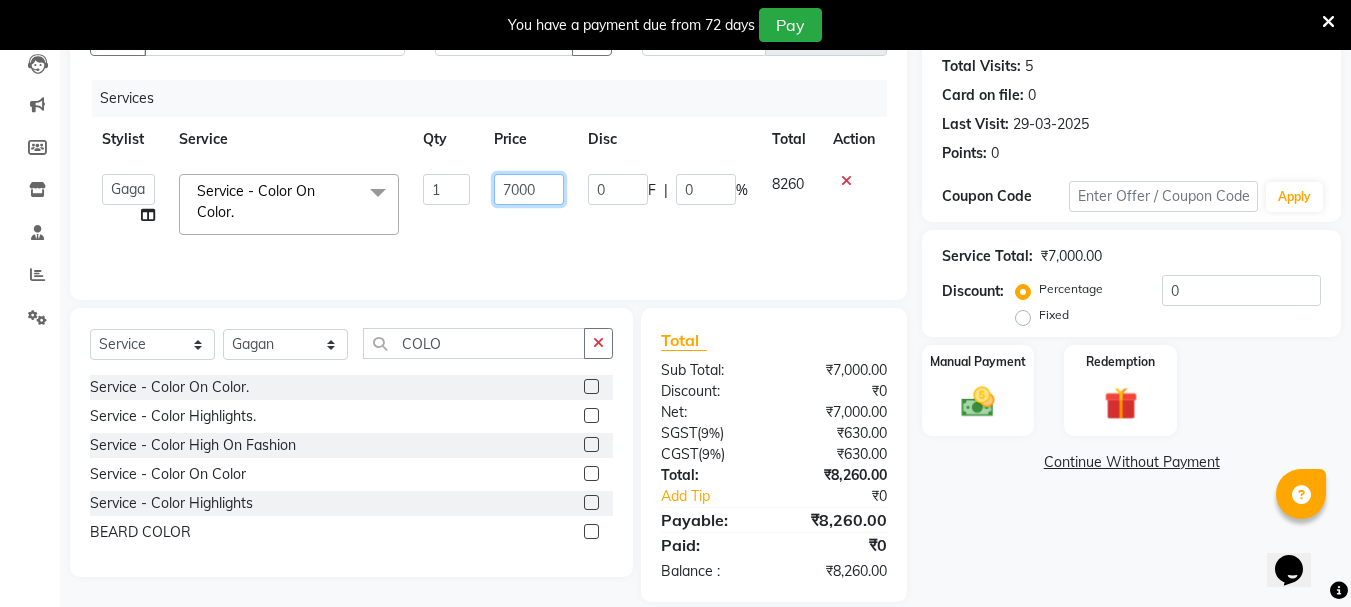 click on "7000" 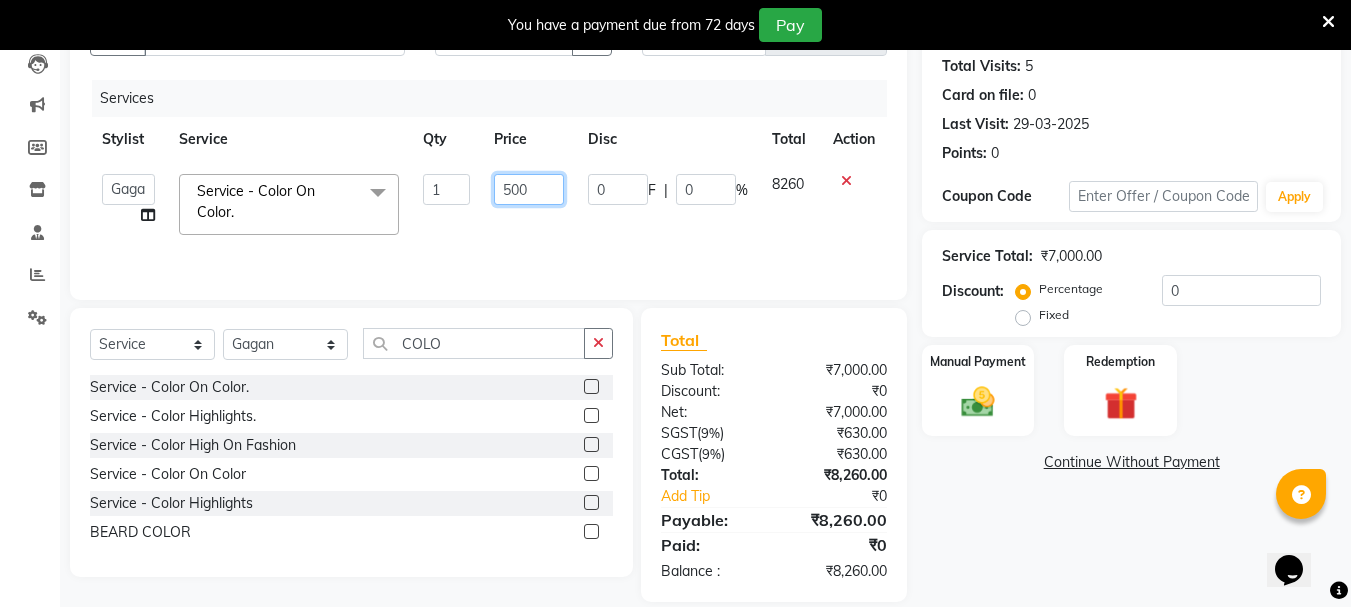 type on "5000" 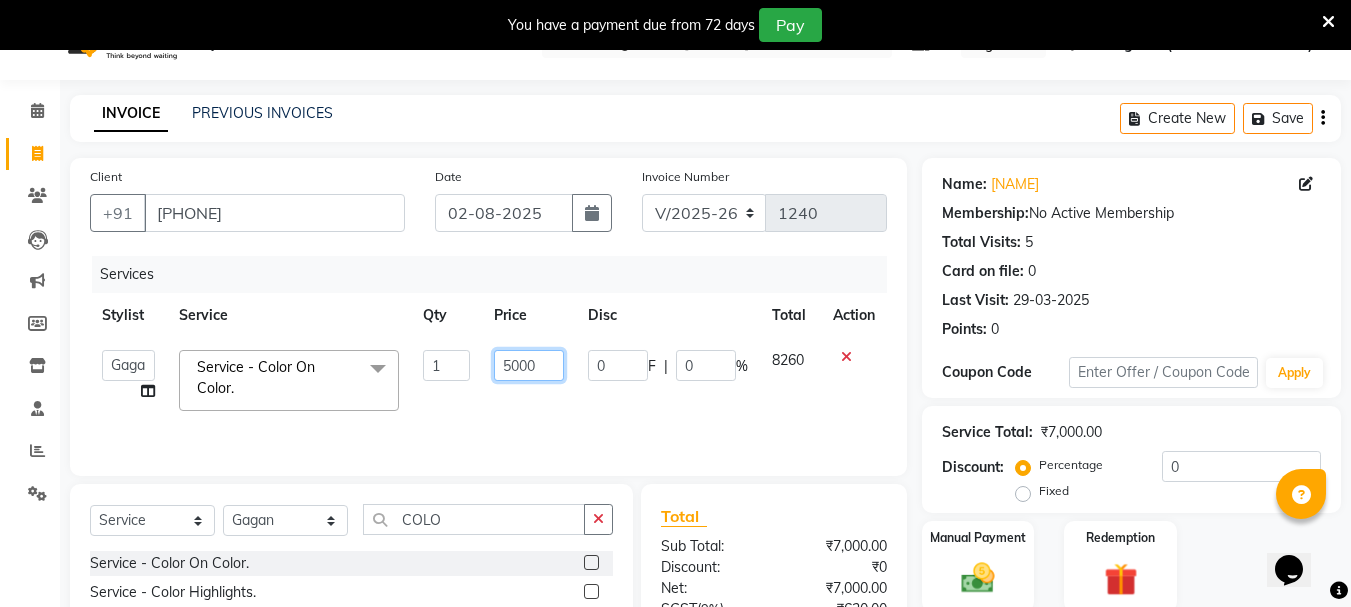 scroll, scrollTop: 0, scrollLeft: 0, axis: both 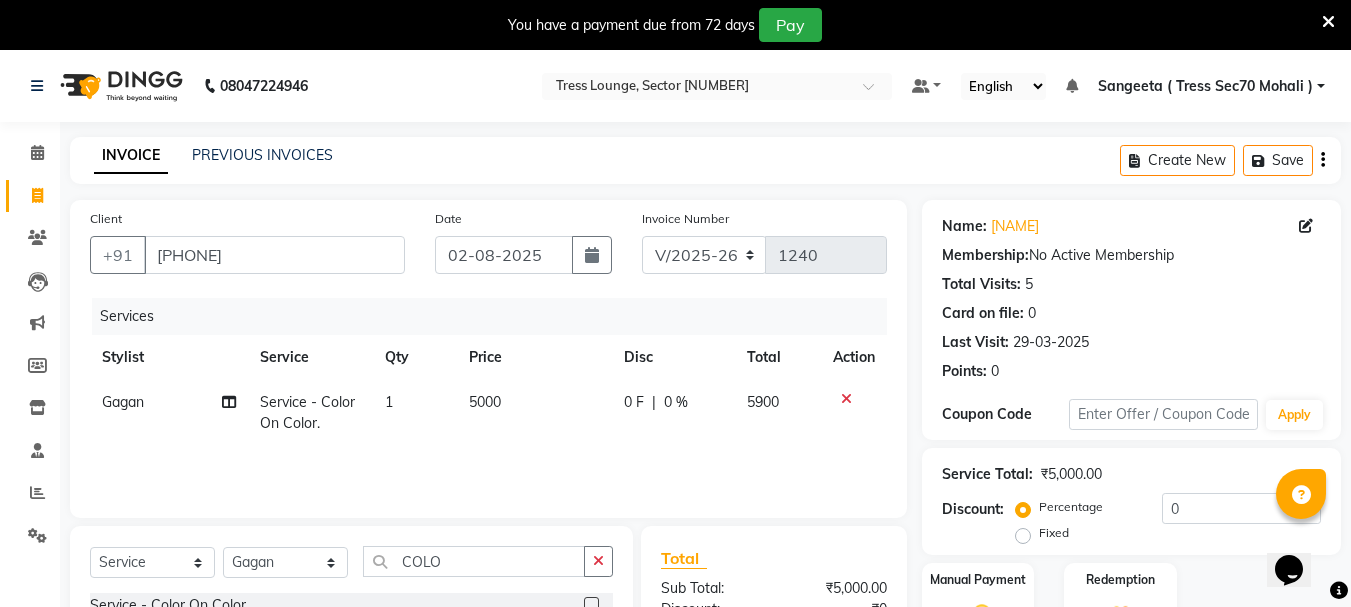 click 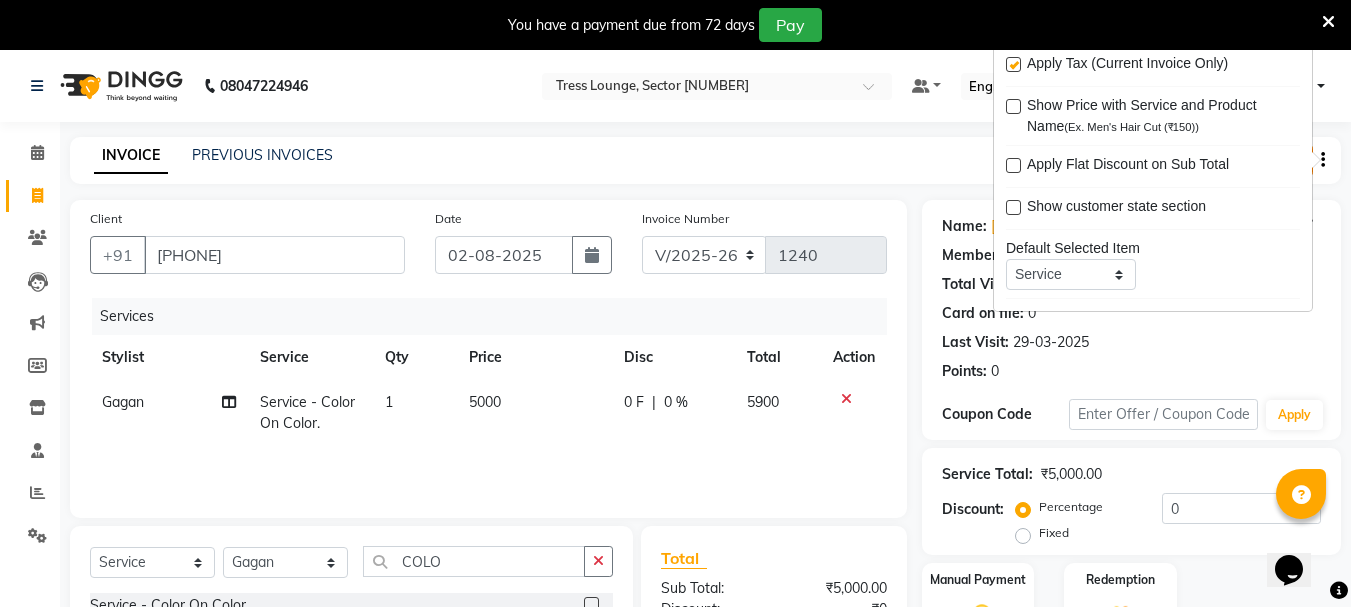 click at bounding box center (1013, 64) 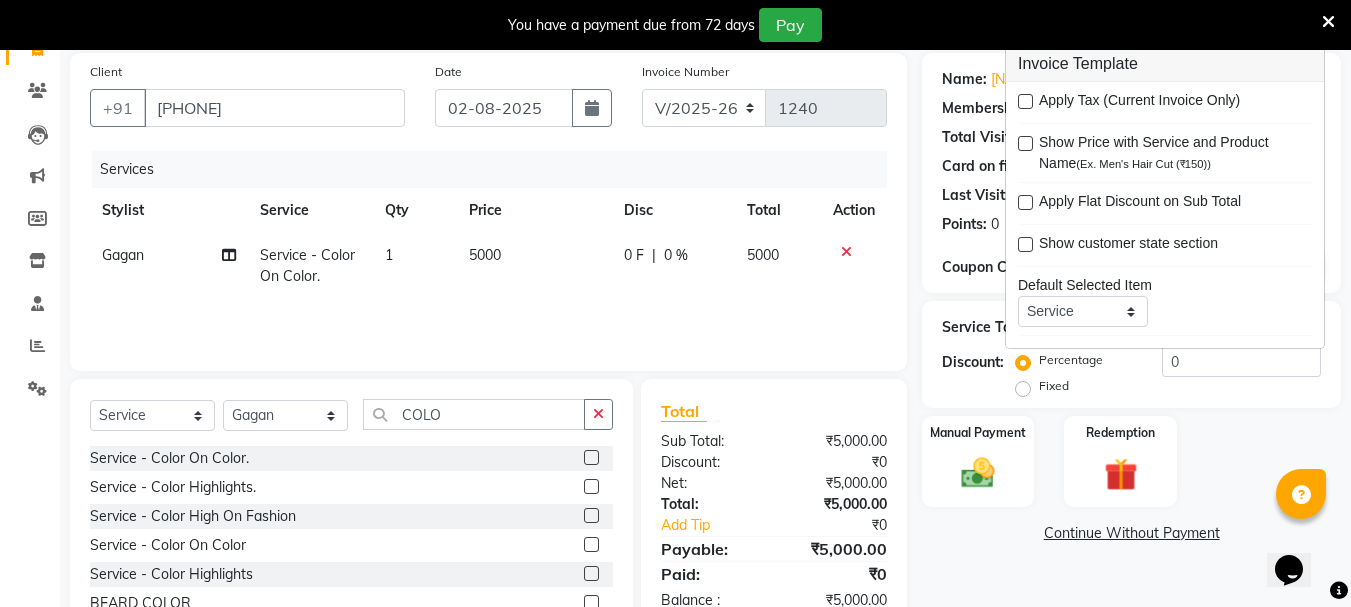 scroll, scrollTop: 218, scrollLeft: 0, axis: vertical 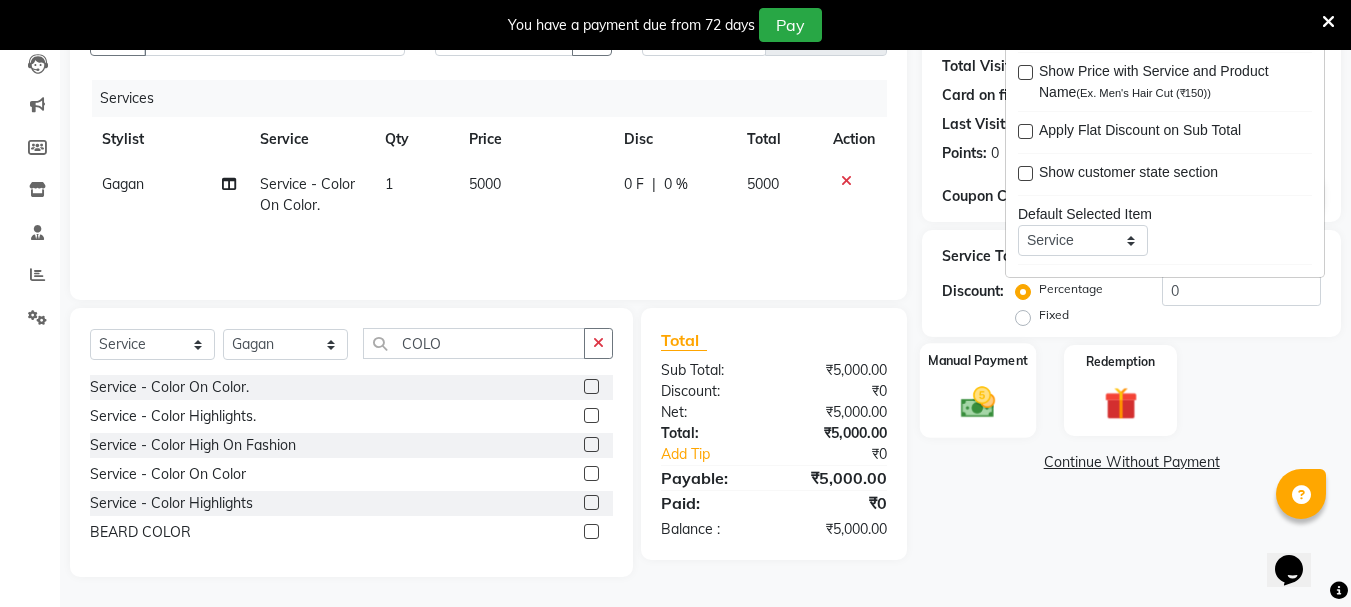click 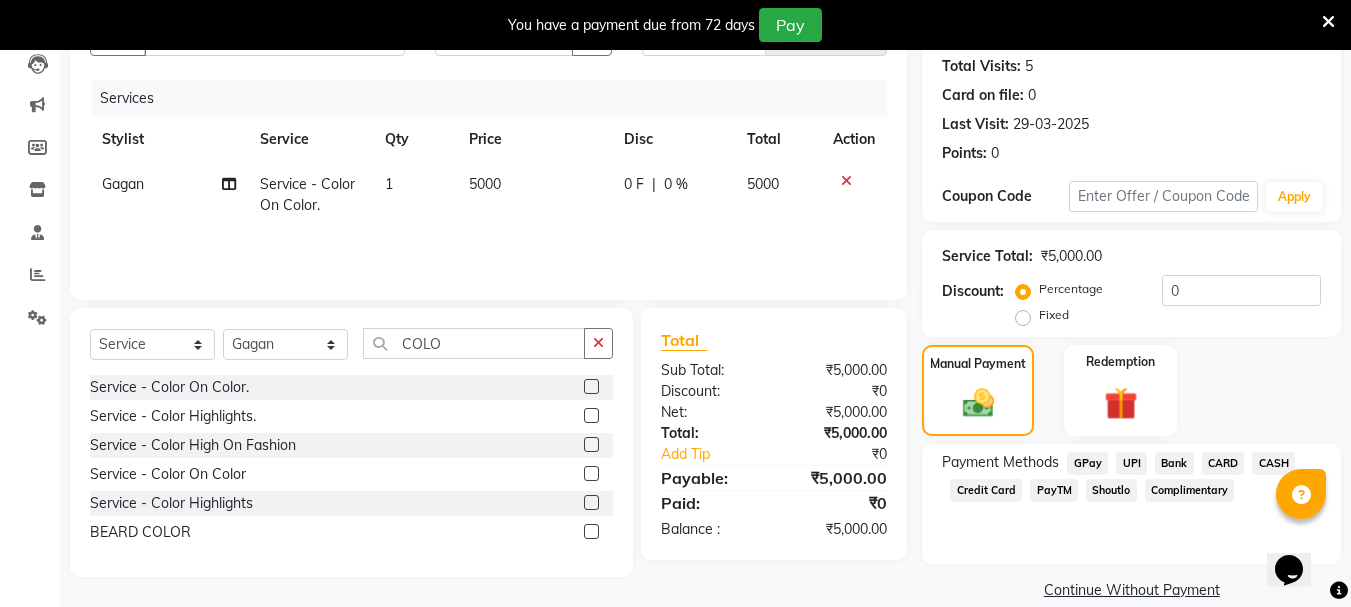click on "CARD" 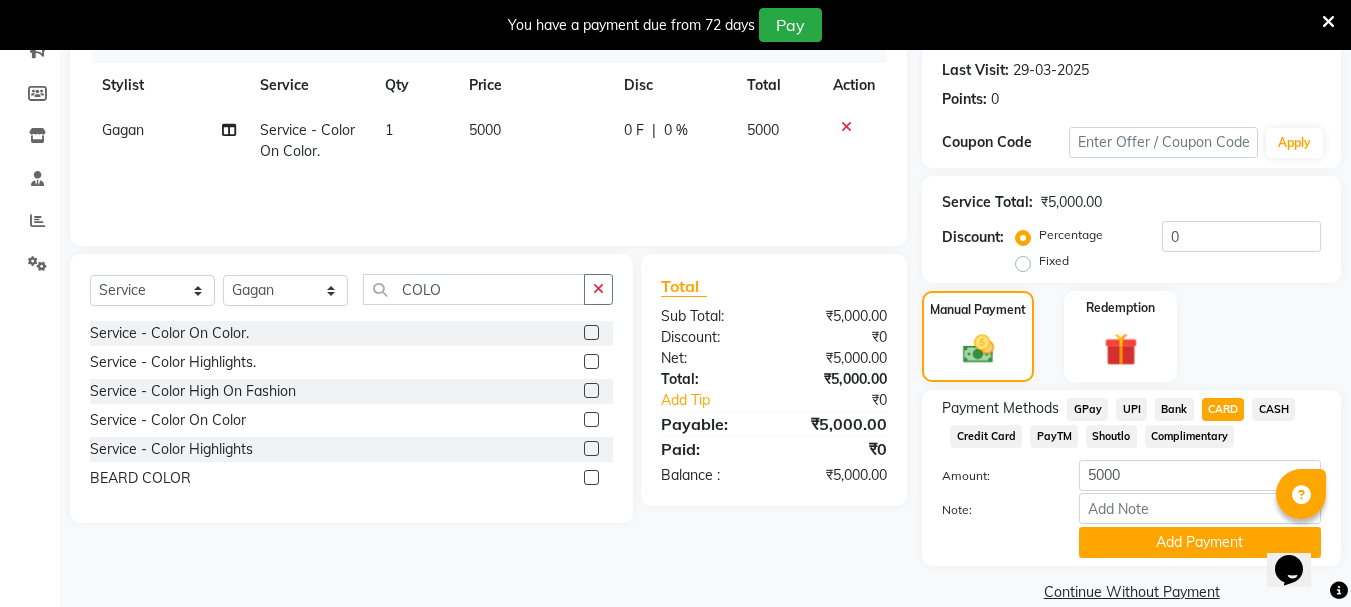 scroll, scrollTop: 302, scrollLeft: 0, axis: vertical 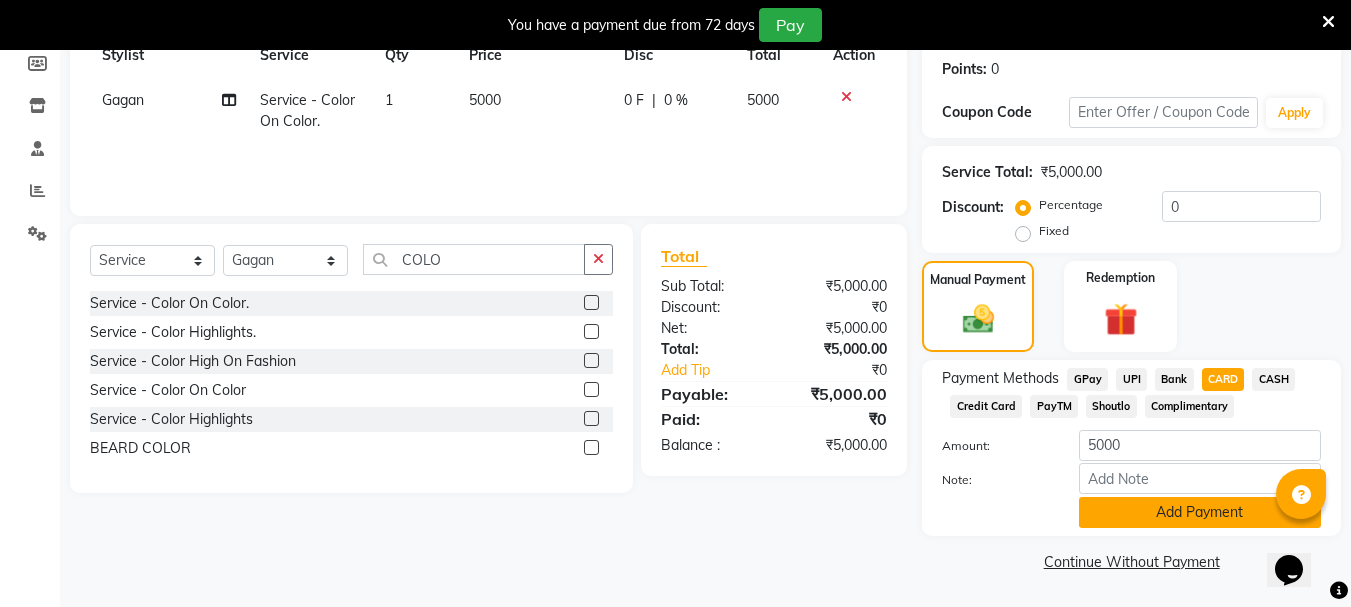 click on "Add Payment" 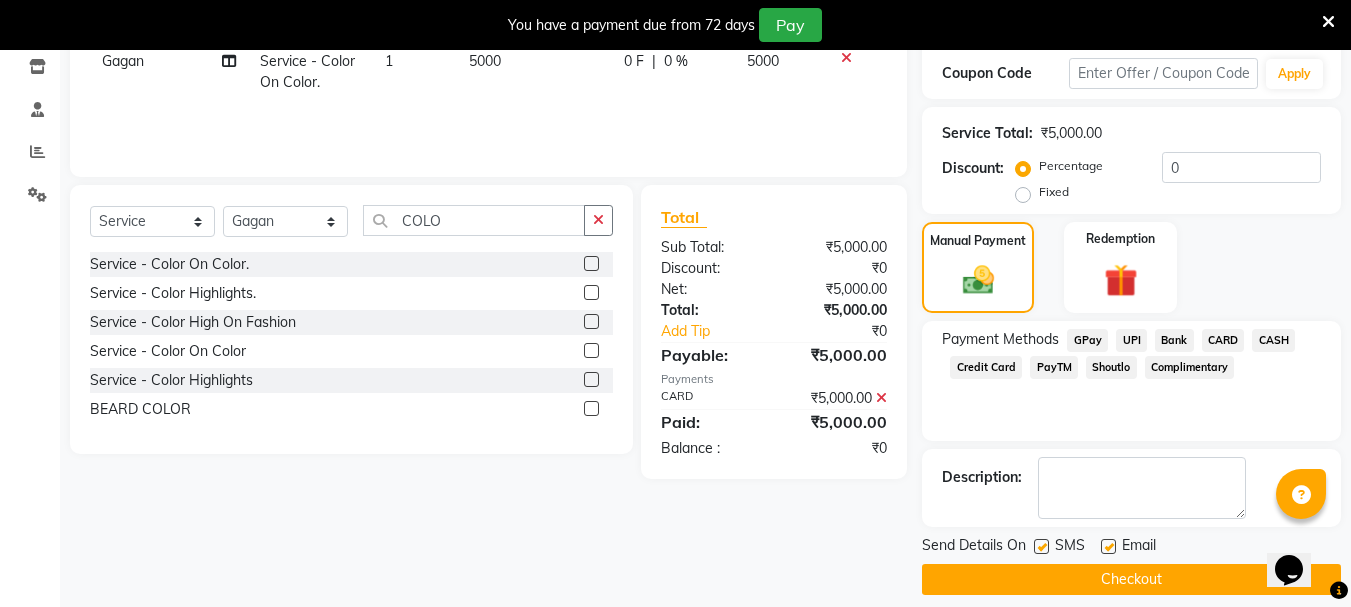 scroll, scrollTop: 359, scrollLeft: 0, axis: vertical 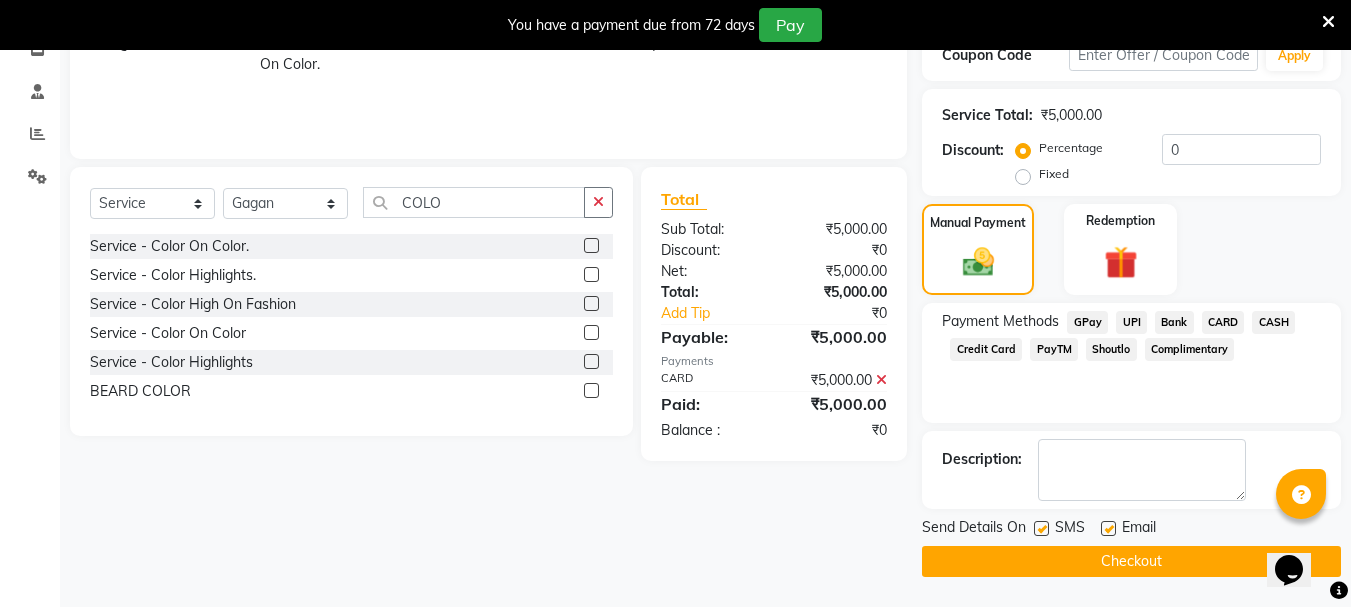 click 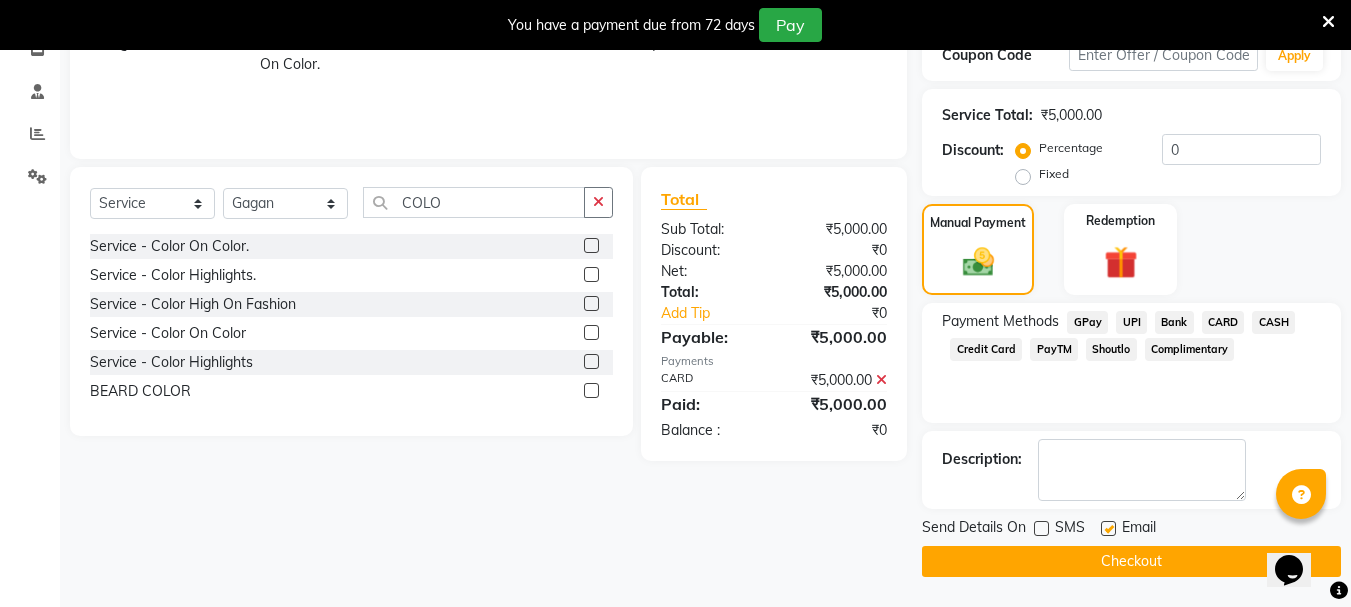click on "Checkout" 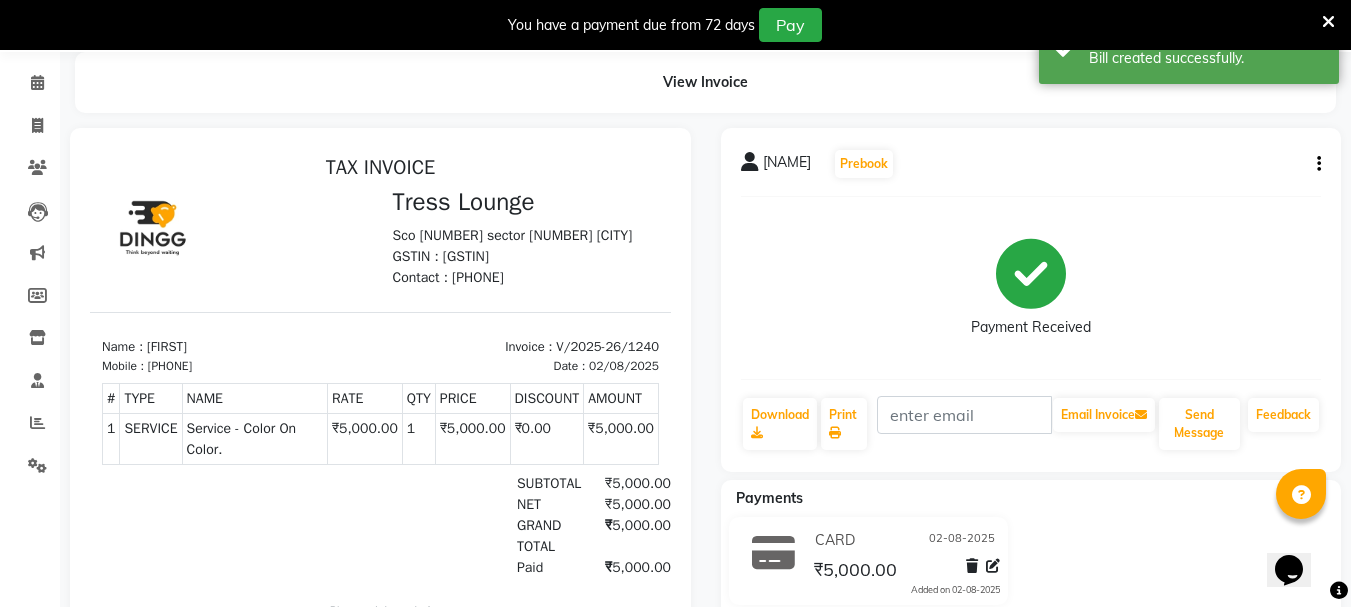scroll, scrollTop: 0, scrollLeft: 0, axis: both 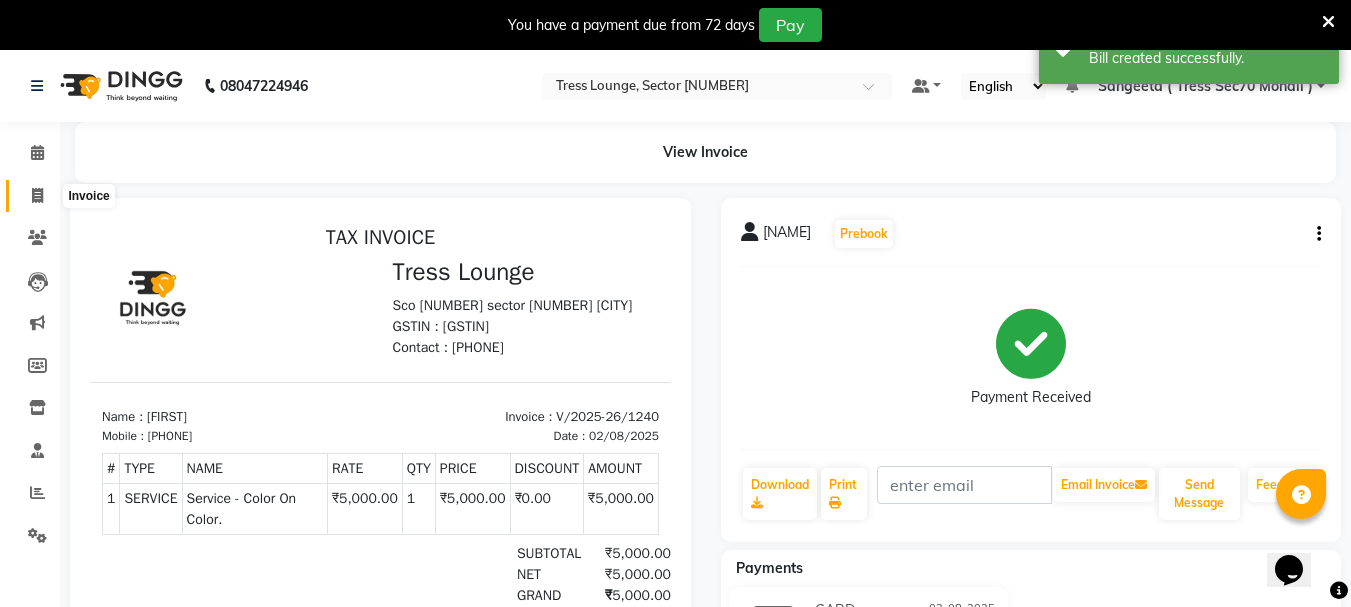 click 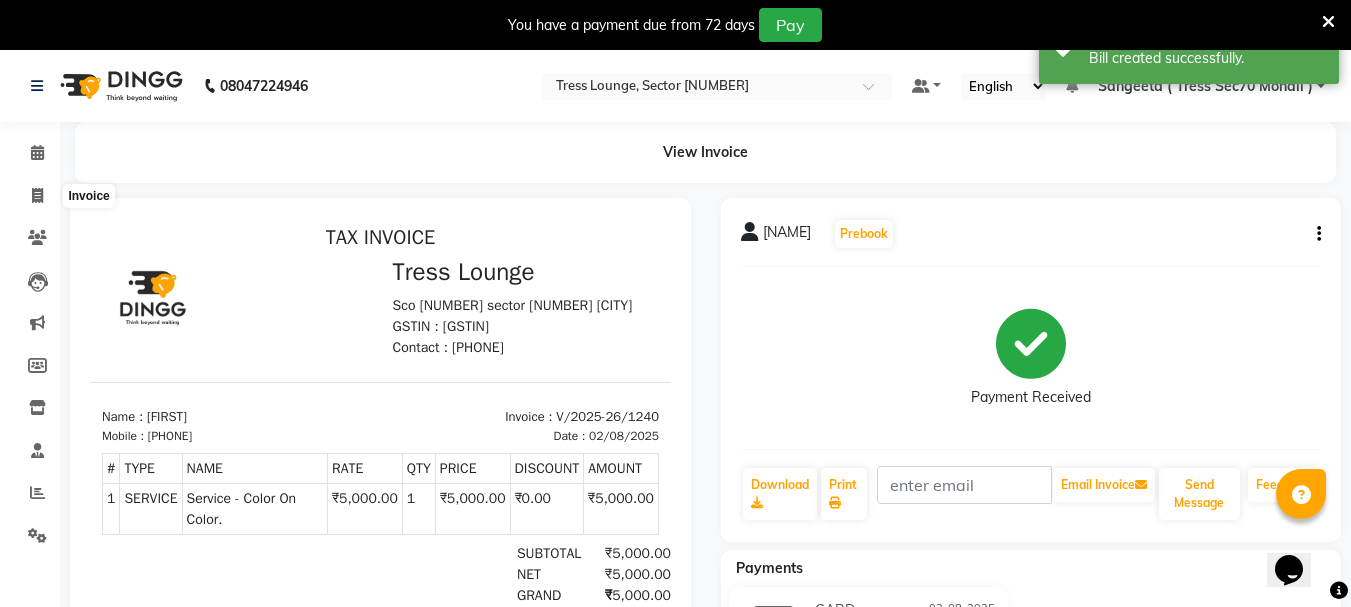 select on "6241" 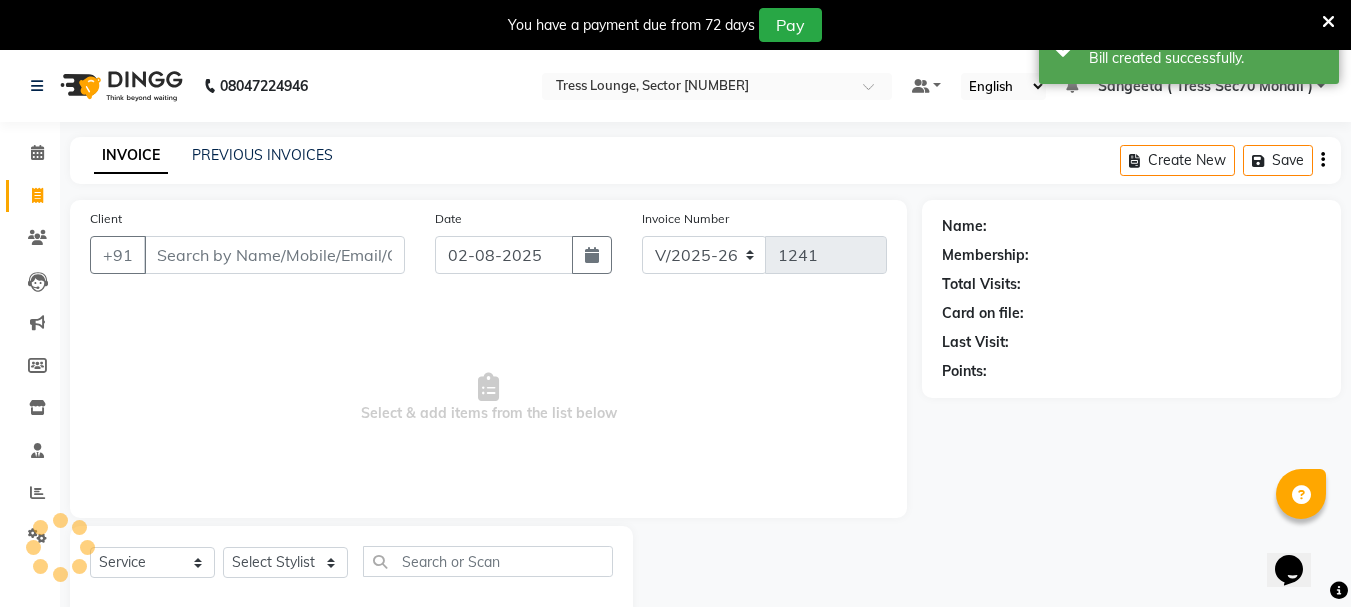 scroll, scrollTop: 50, scrollLeft: 0, axis: vertical 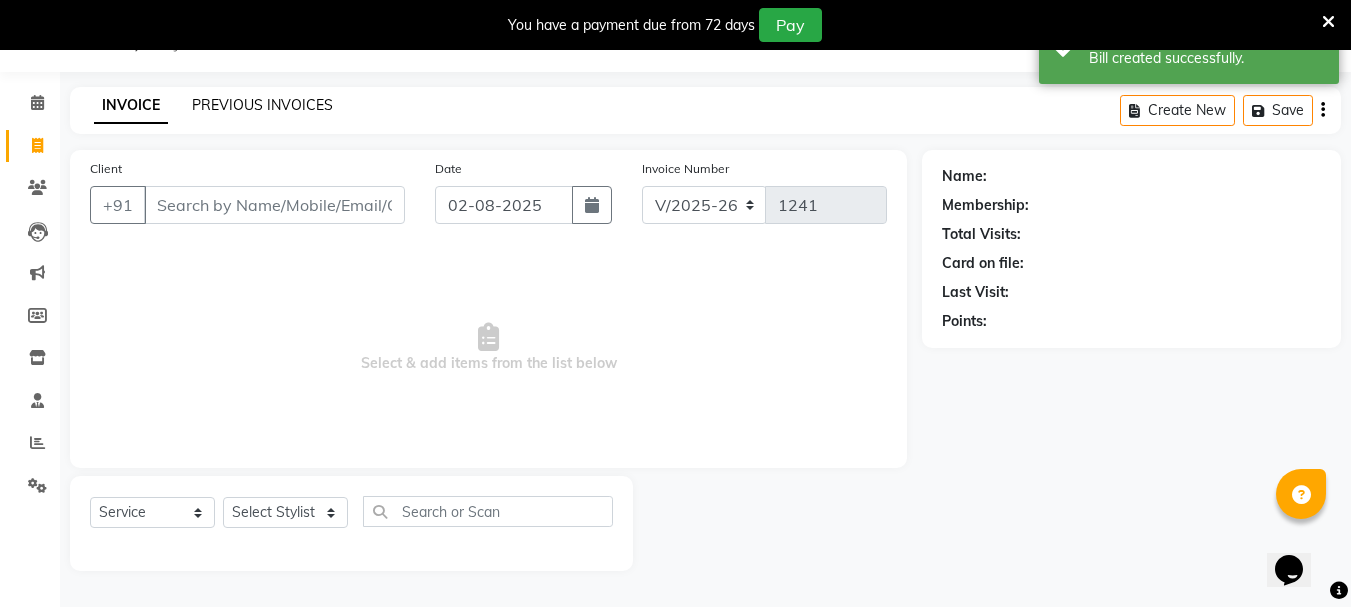 click on "PREVIOUS INVOICES" 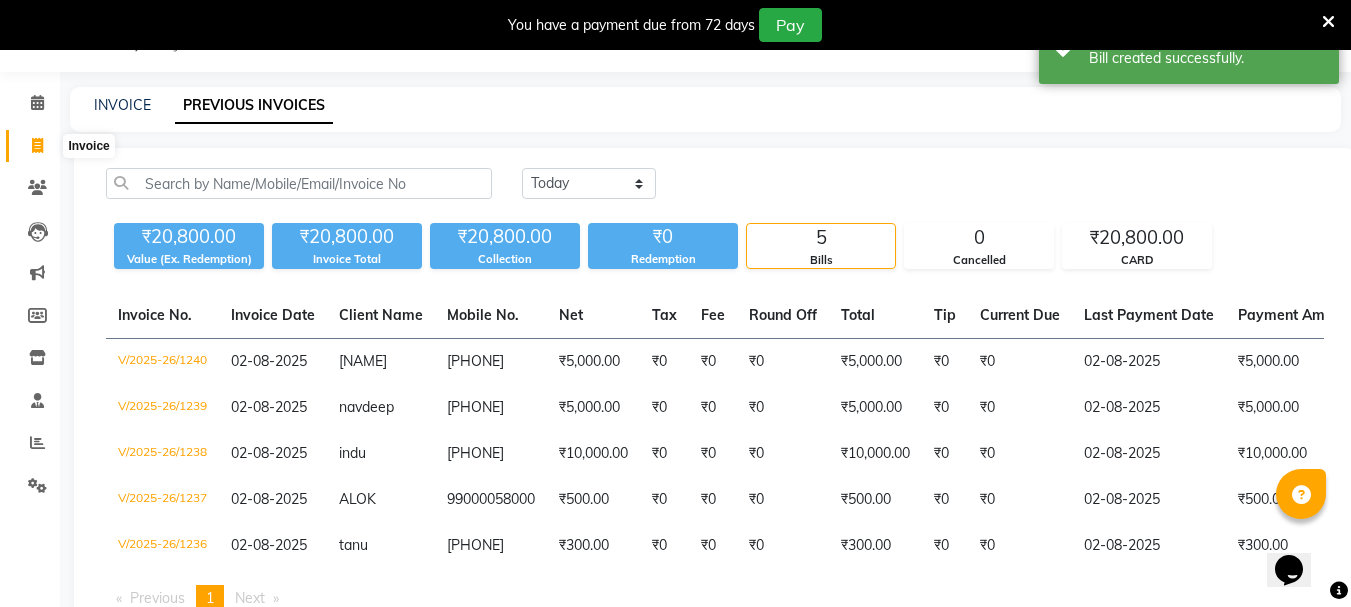 click 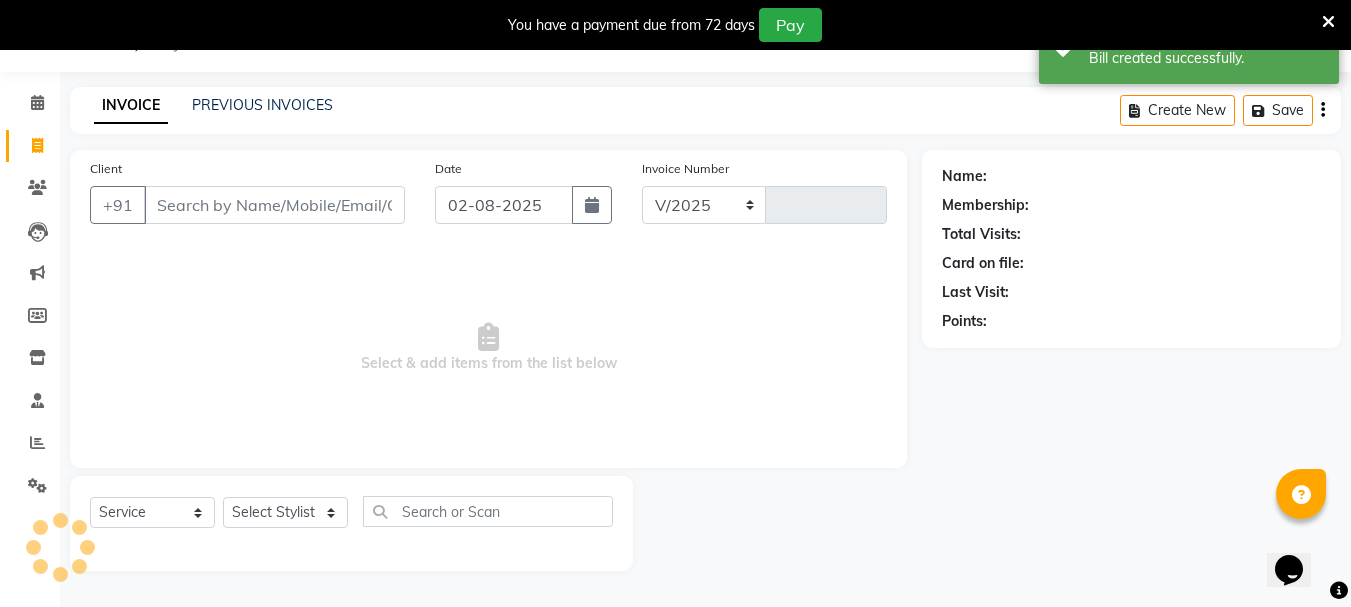 select on "6241" 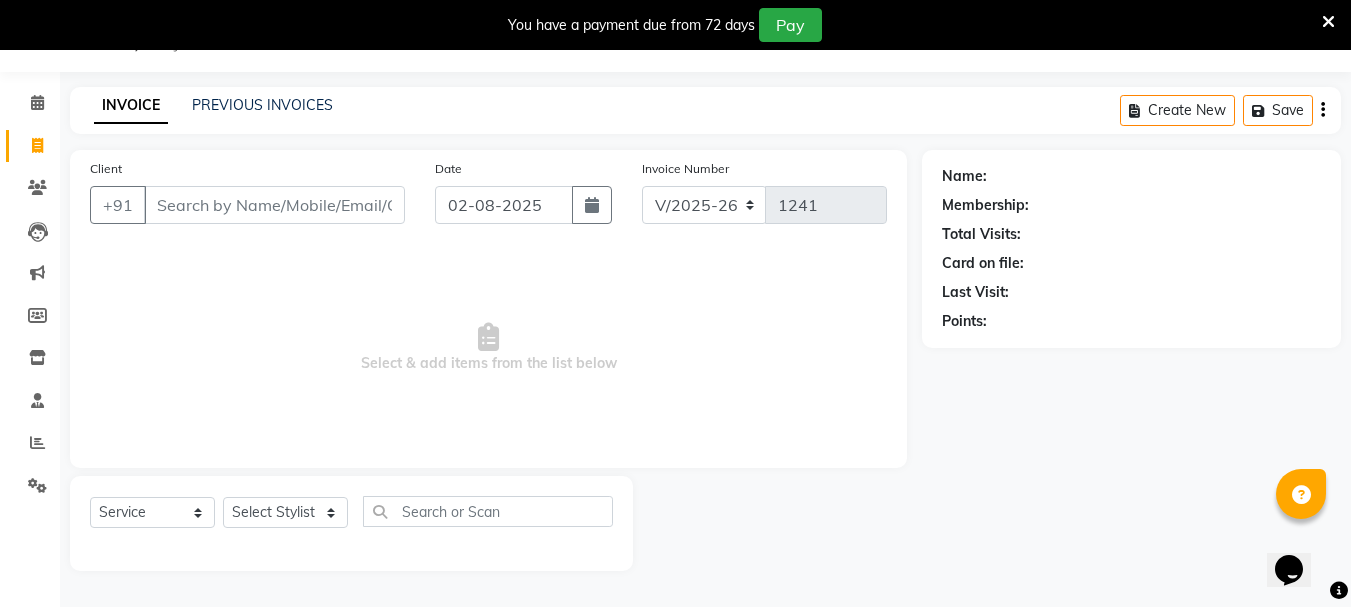 drag, startPoint x: 1099, startPoint y: 598, endPoint x: 1083, endPoint y: 599, distance: 16.03122 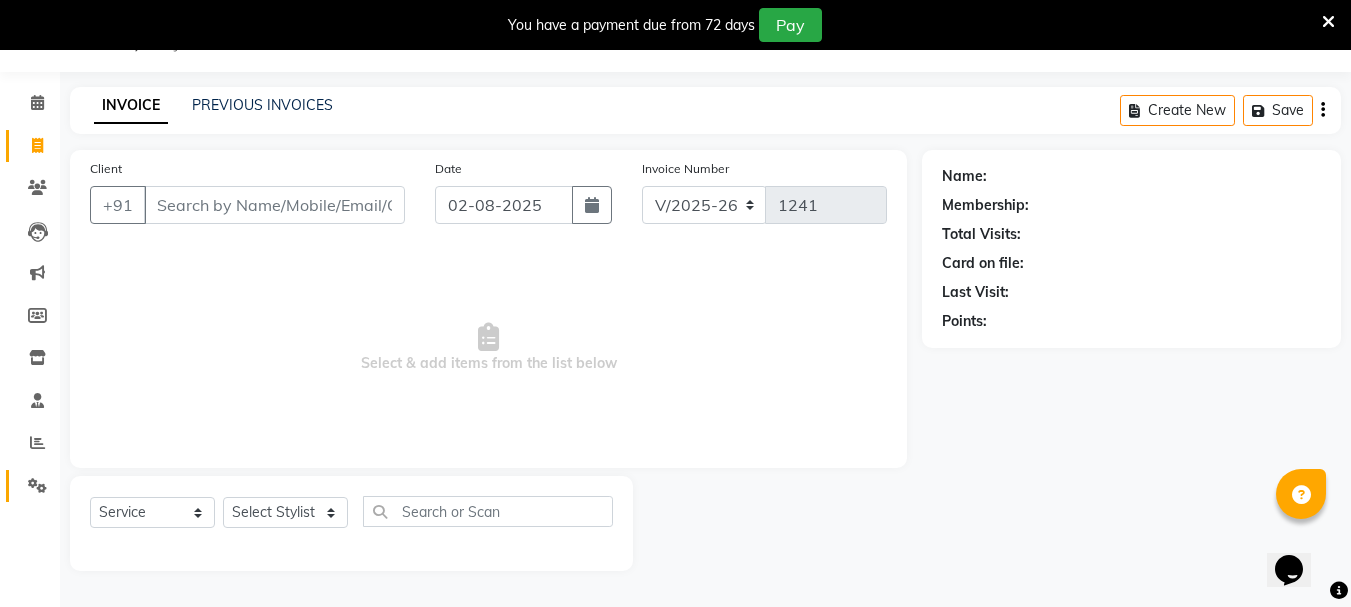 click on "Settings" 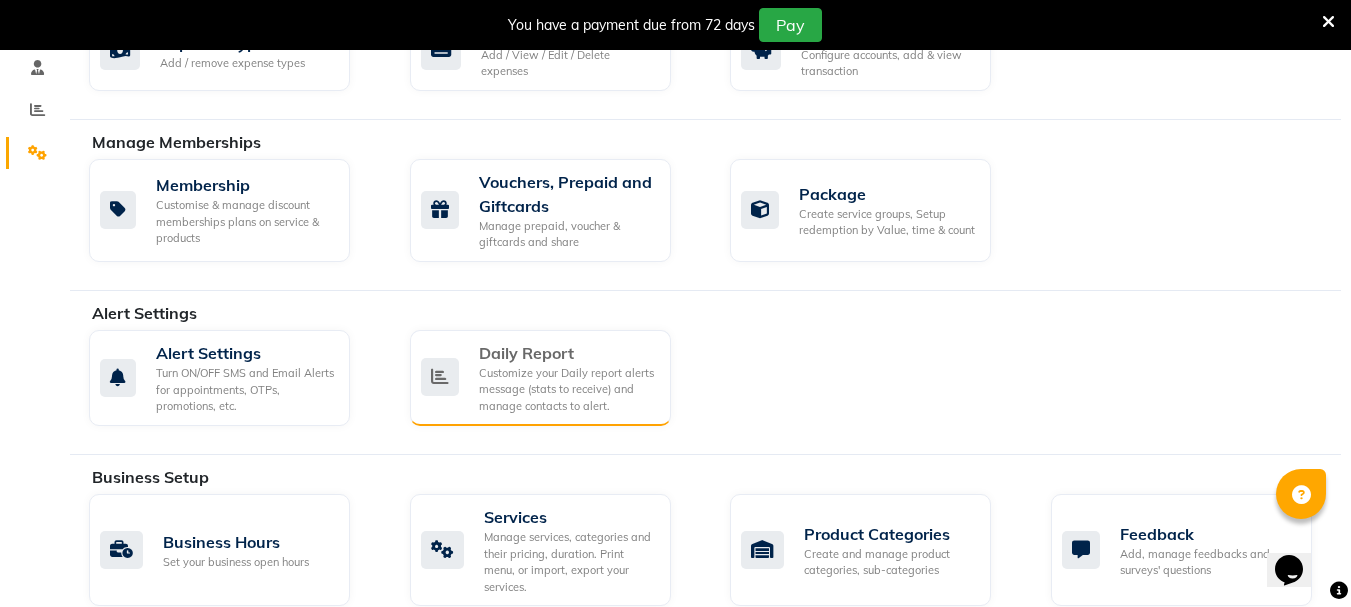 scroll, scrollTop: 717, scrollLeft: 0, axis: vertical 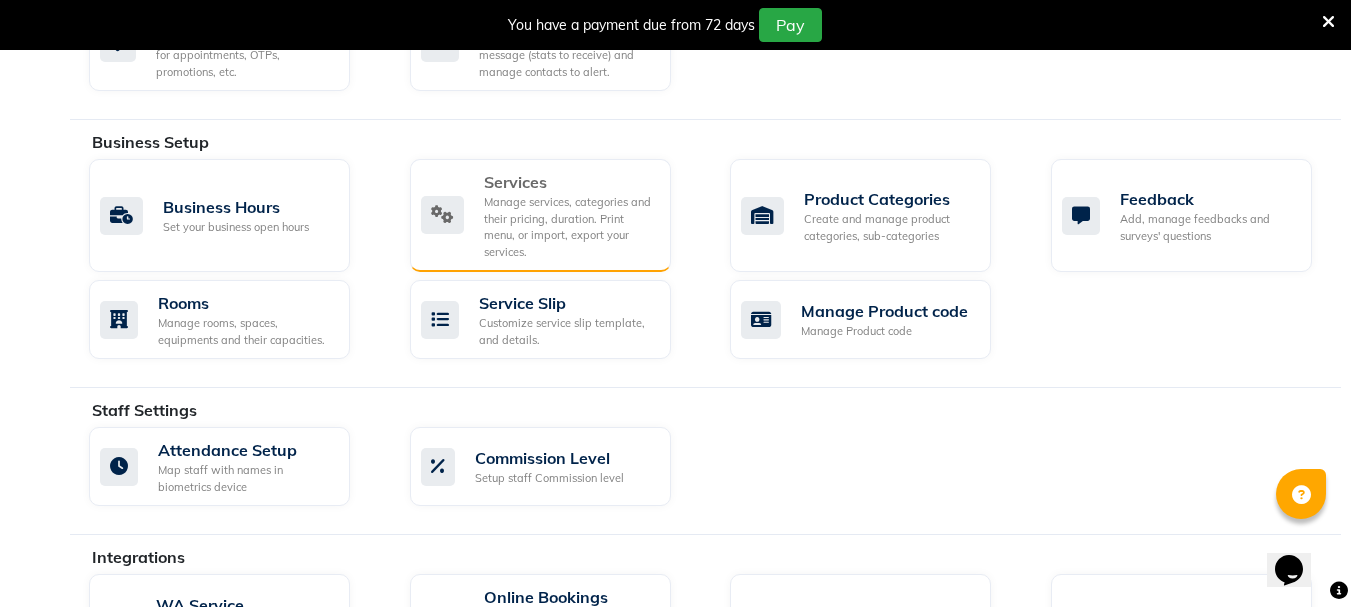 click on "Manage services, categories and their pricing, duration. Print menu, or import, export your services." 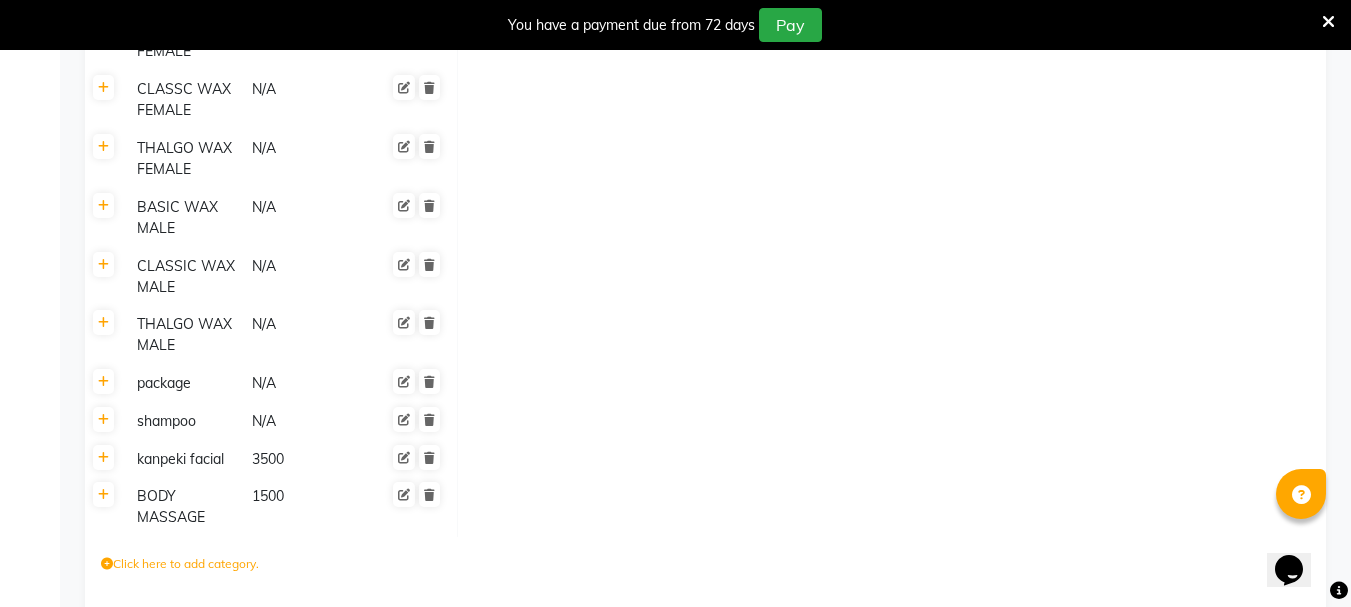scroll, scrollTop: 3604, scrollLeft: 0, axis: vertical 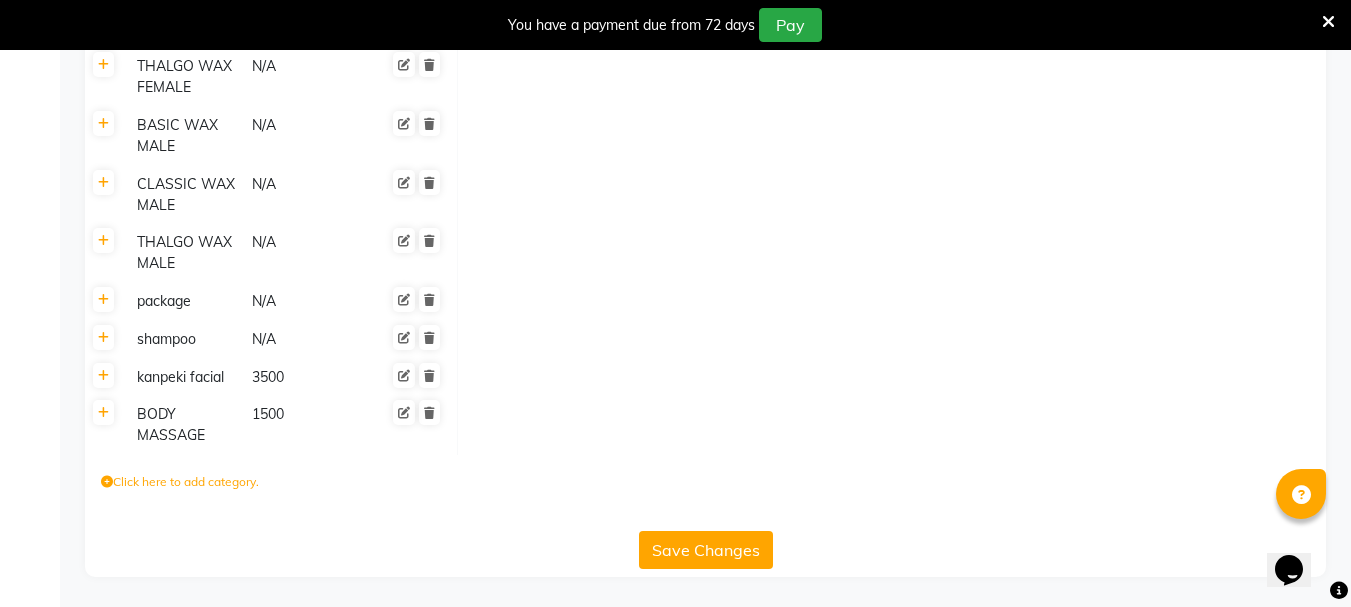 click on "Click here to add category." 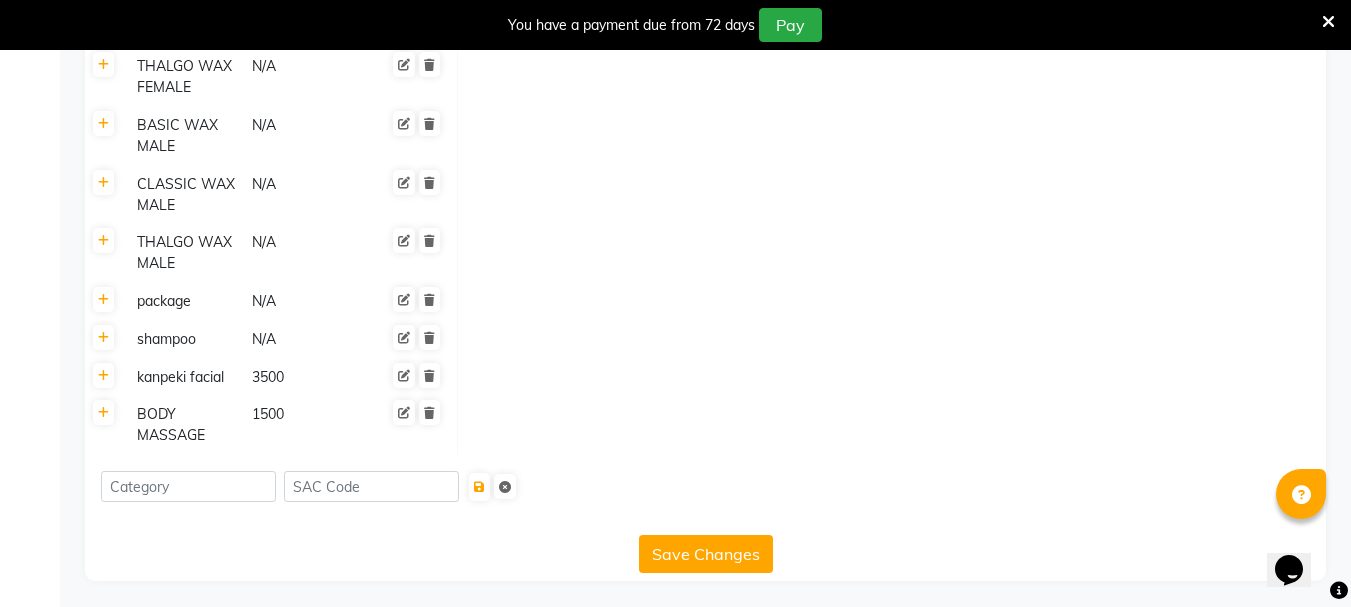 scroll, scrollTop: 3608, scrollLeft: 0, axis: vertical 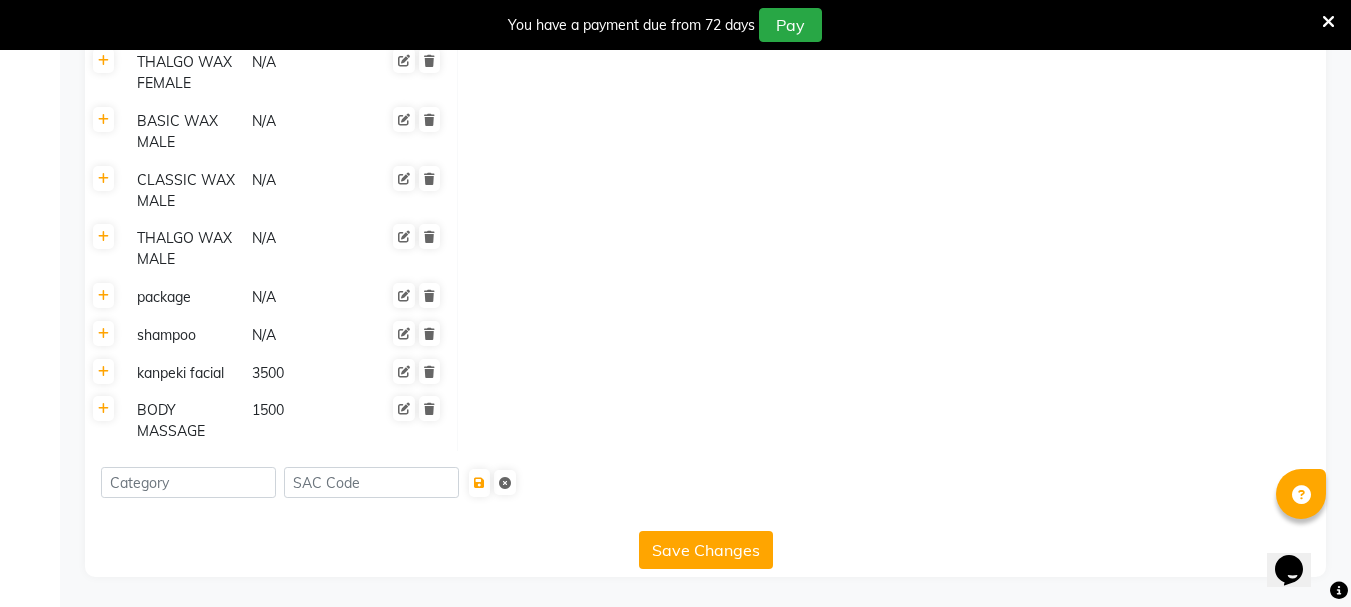 click 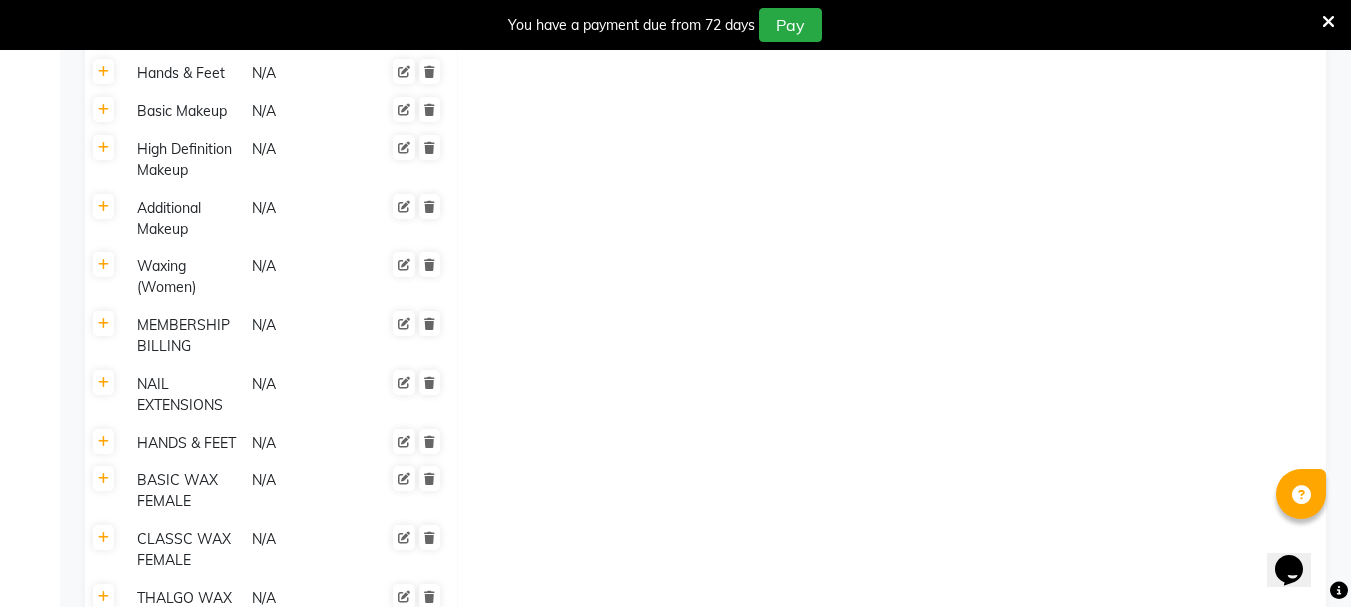scroll, scrollTop: 3608, scrollLeft: 0, axis: vertical 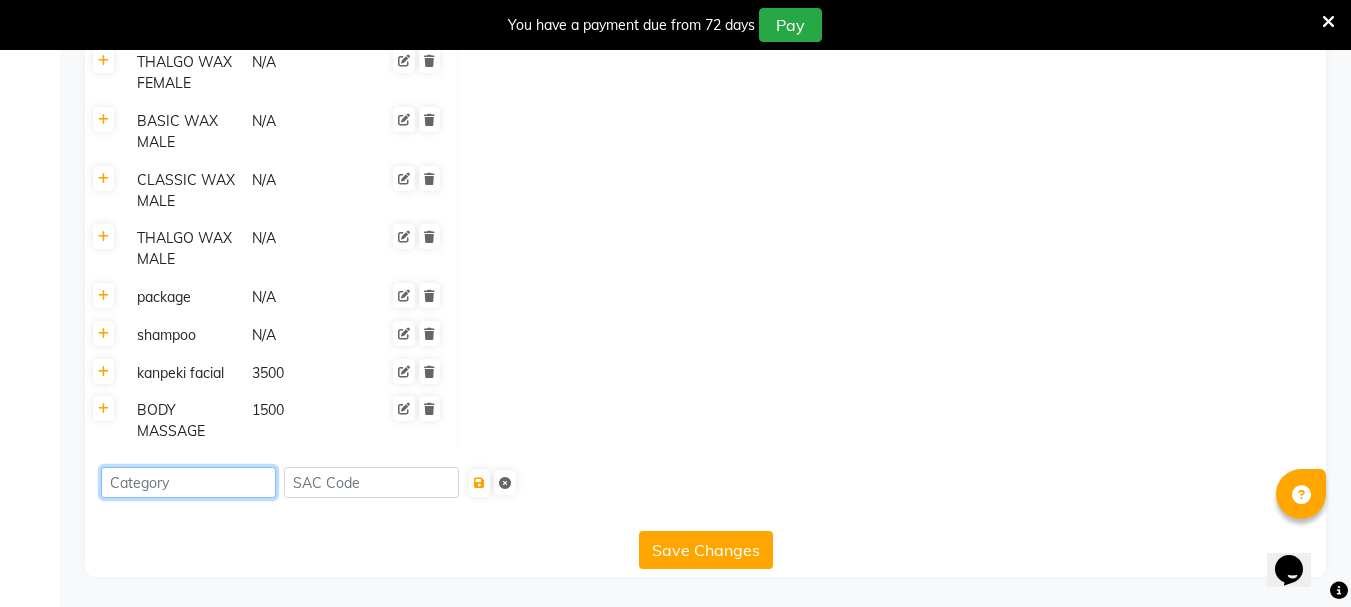 click 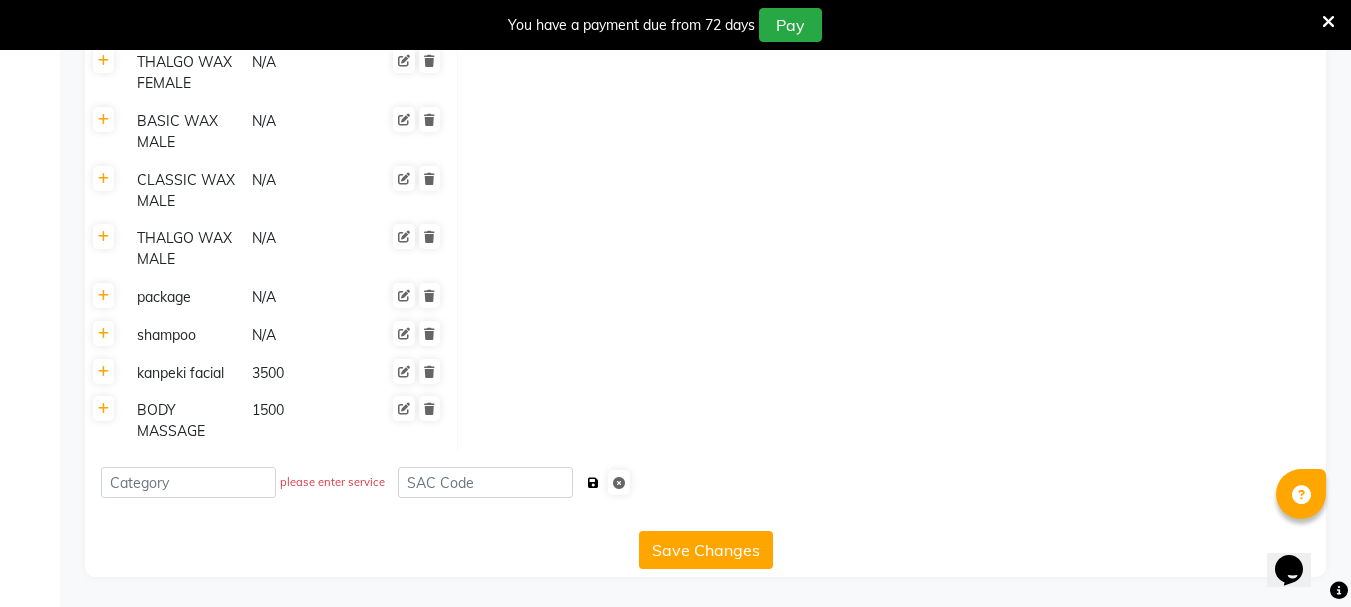 click on "please enter service" 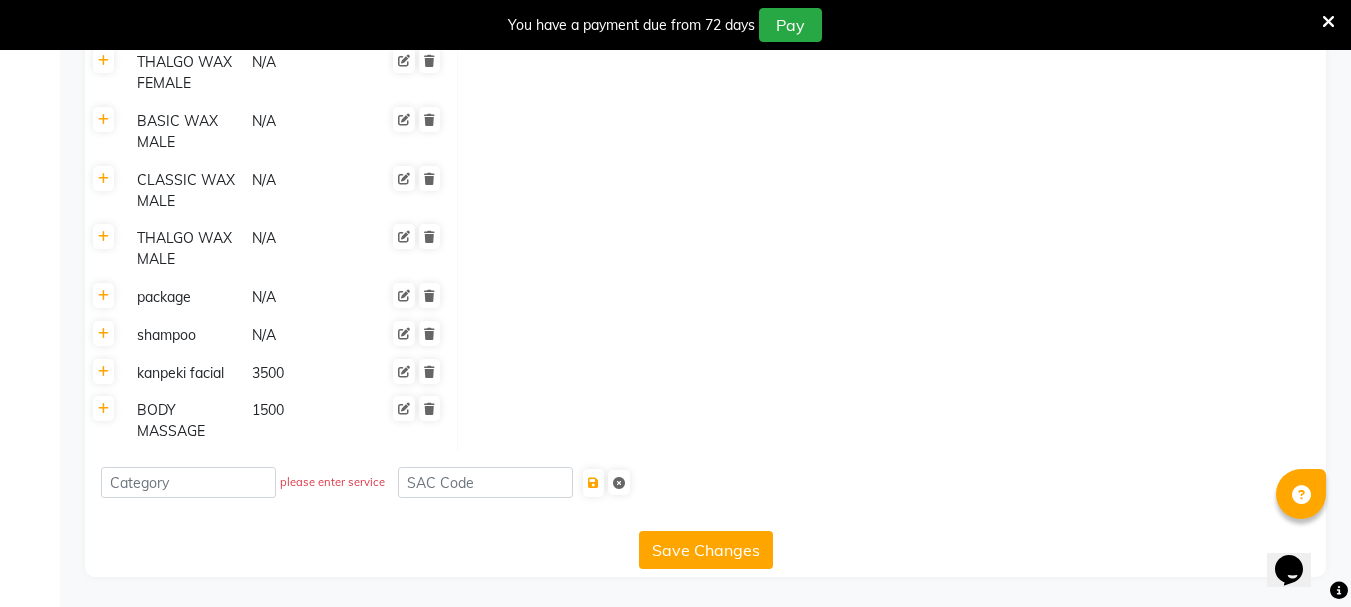 click on "please enter service" 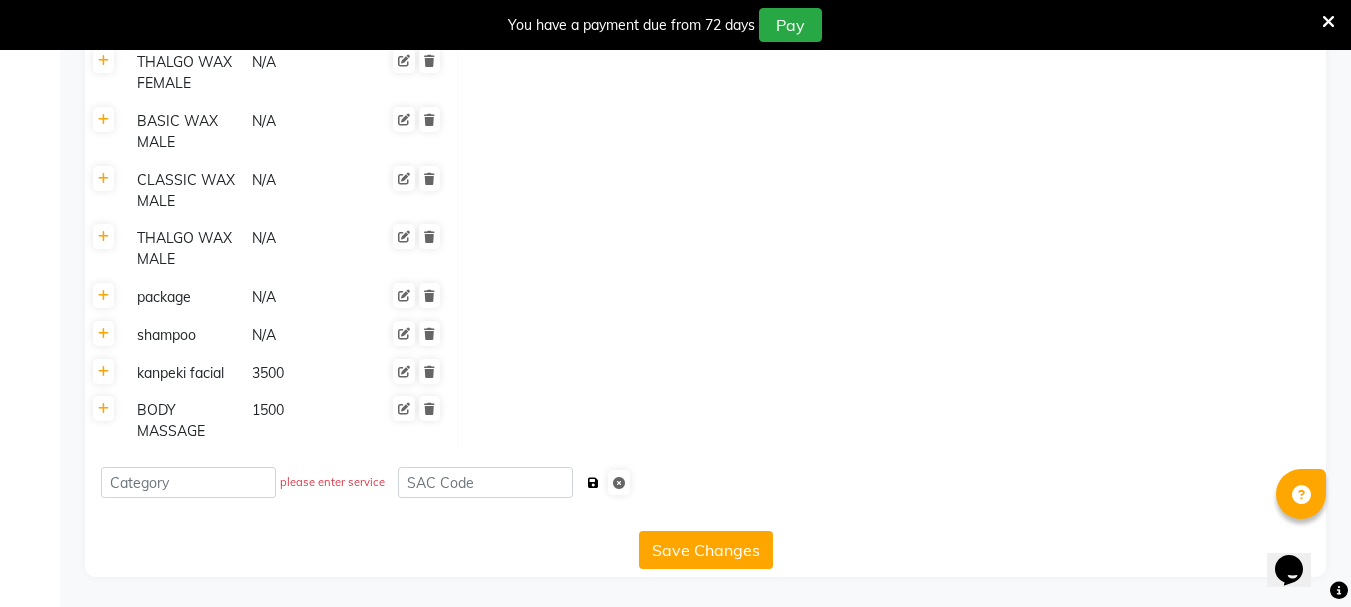 click at bounding box center (593, 483) 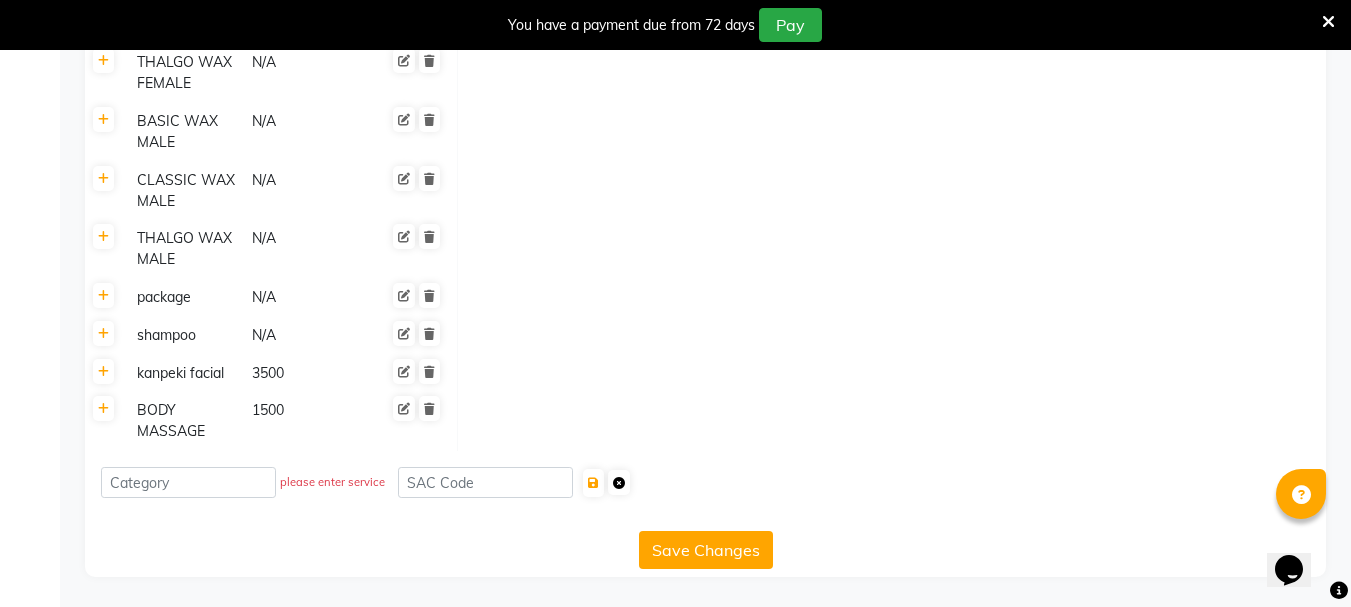 click at bounding box center (619, 483) 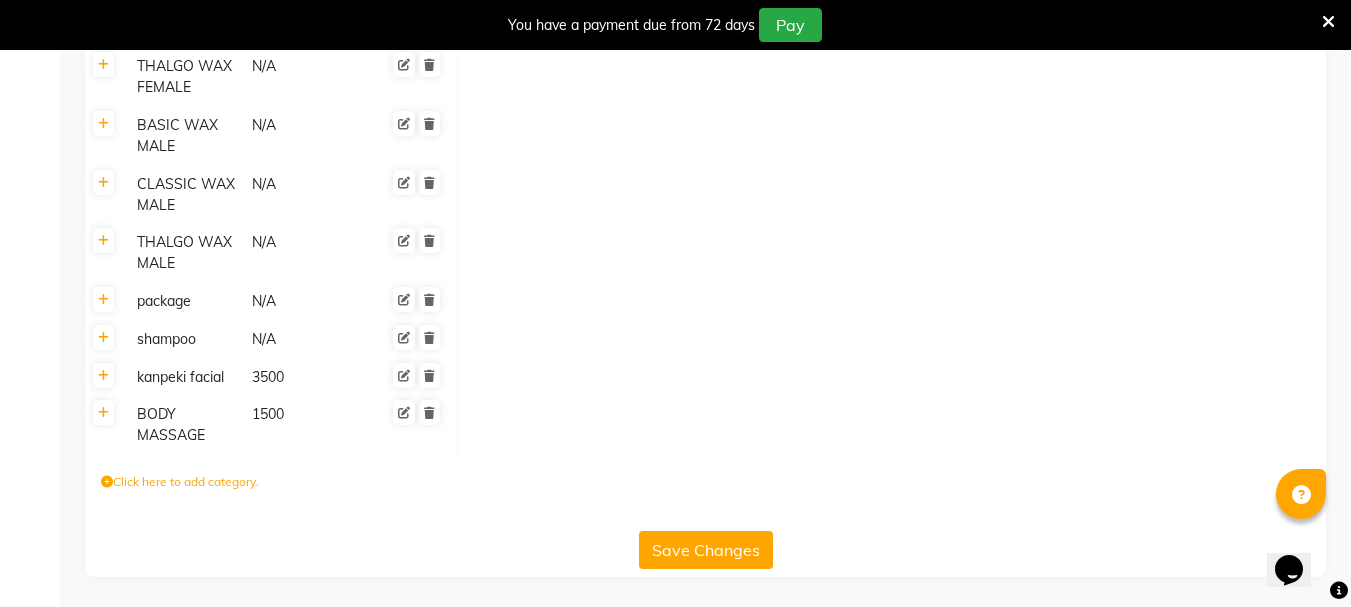 scroll, scrollTop: 3604, scrollLeft: 0, axis: vertical 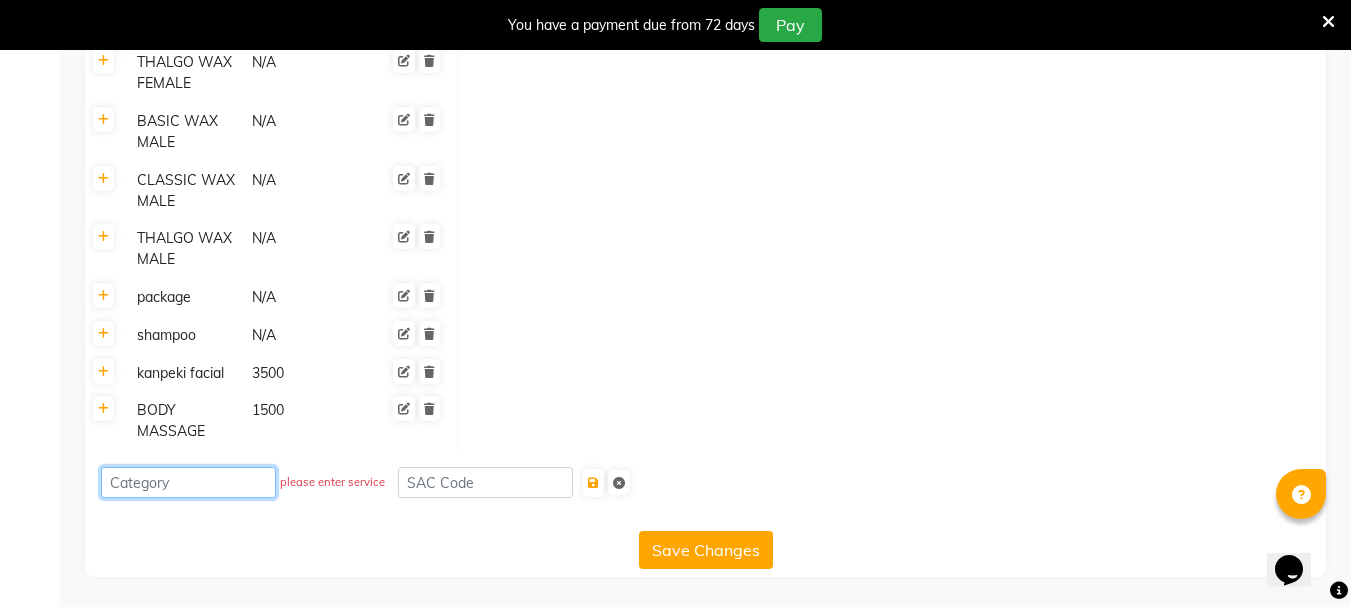 click 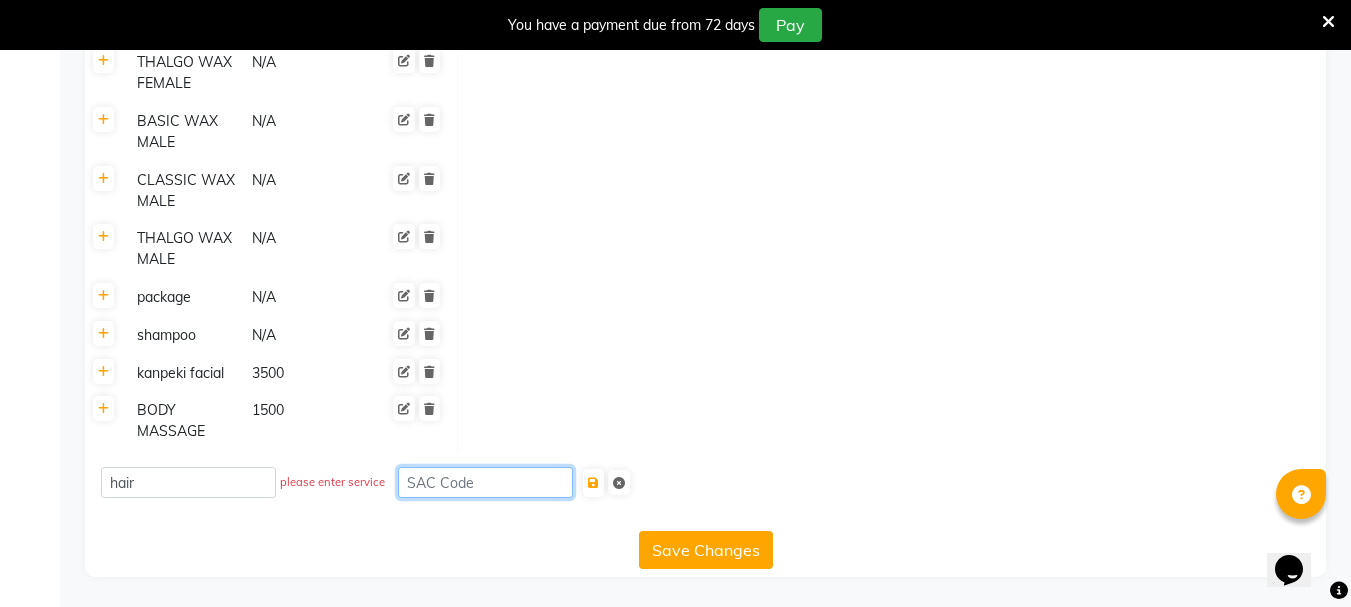 click 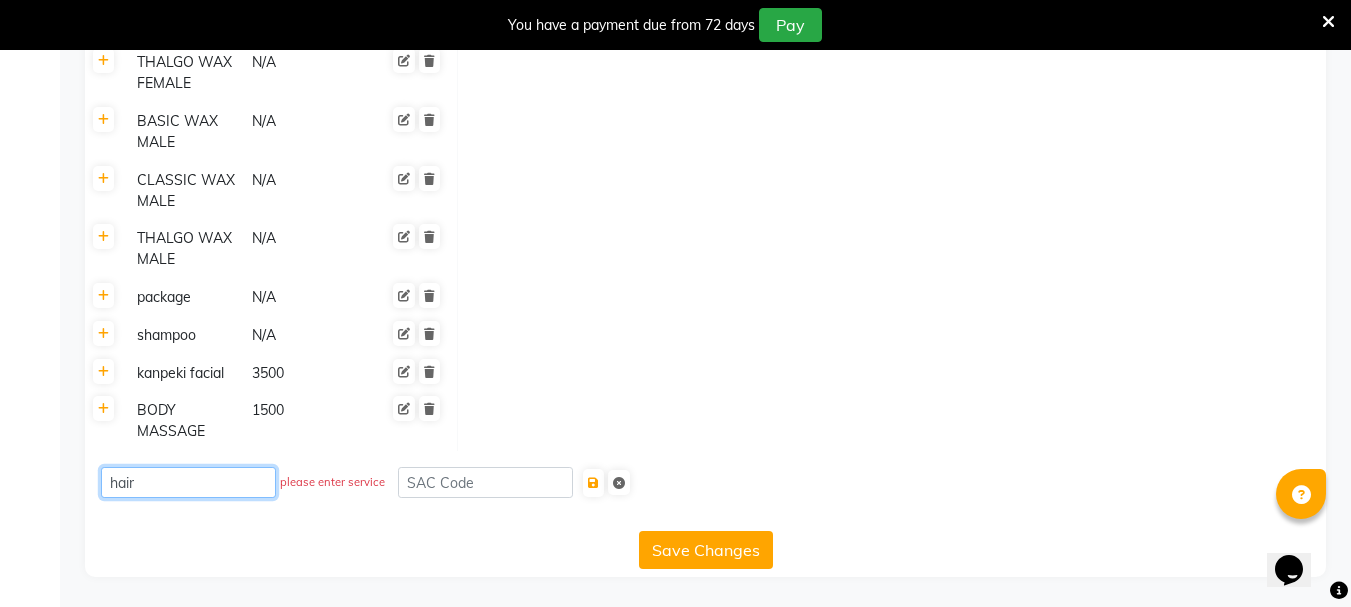 click on "hair" 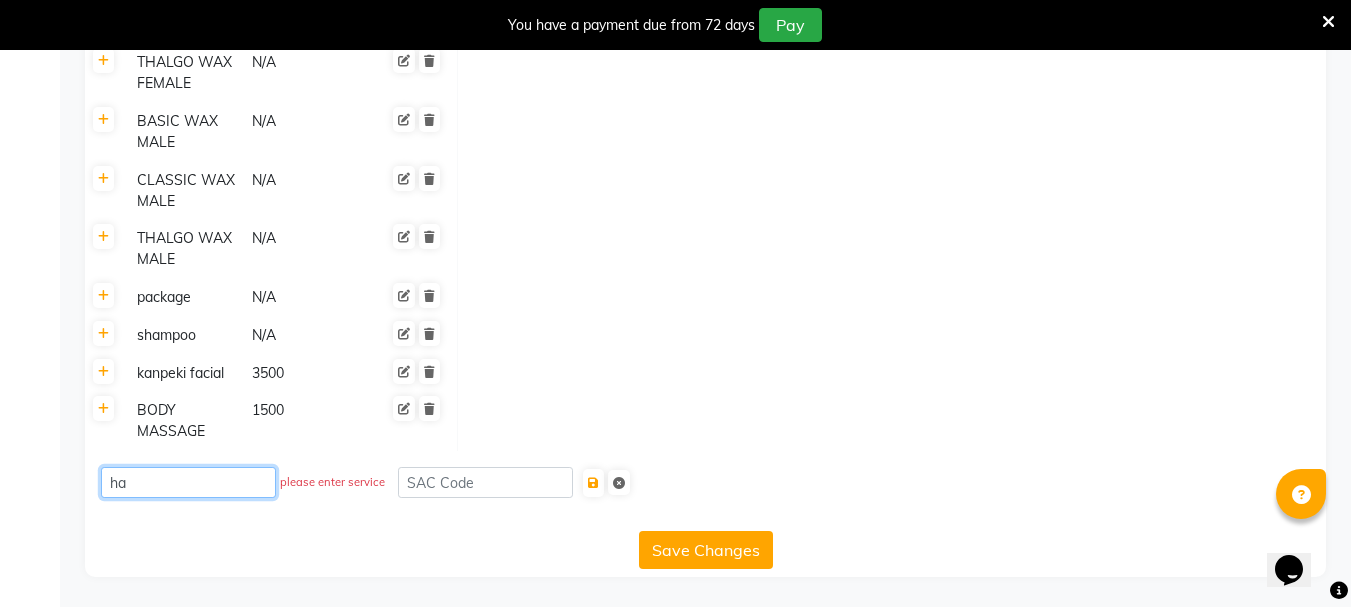 type on "h" 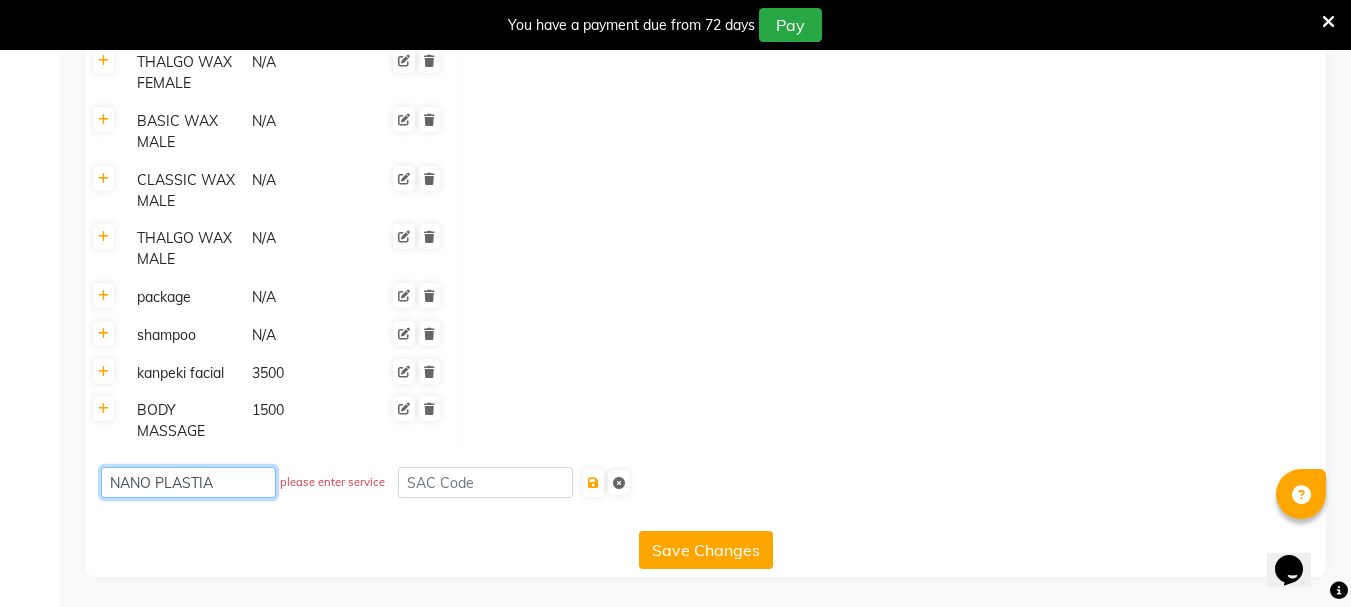 type on "NANO PLASTIA" 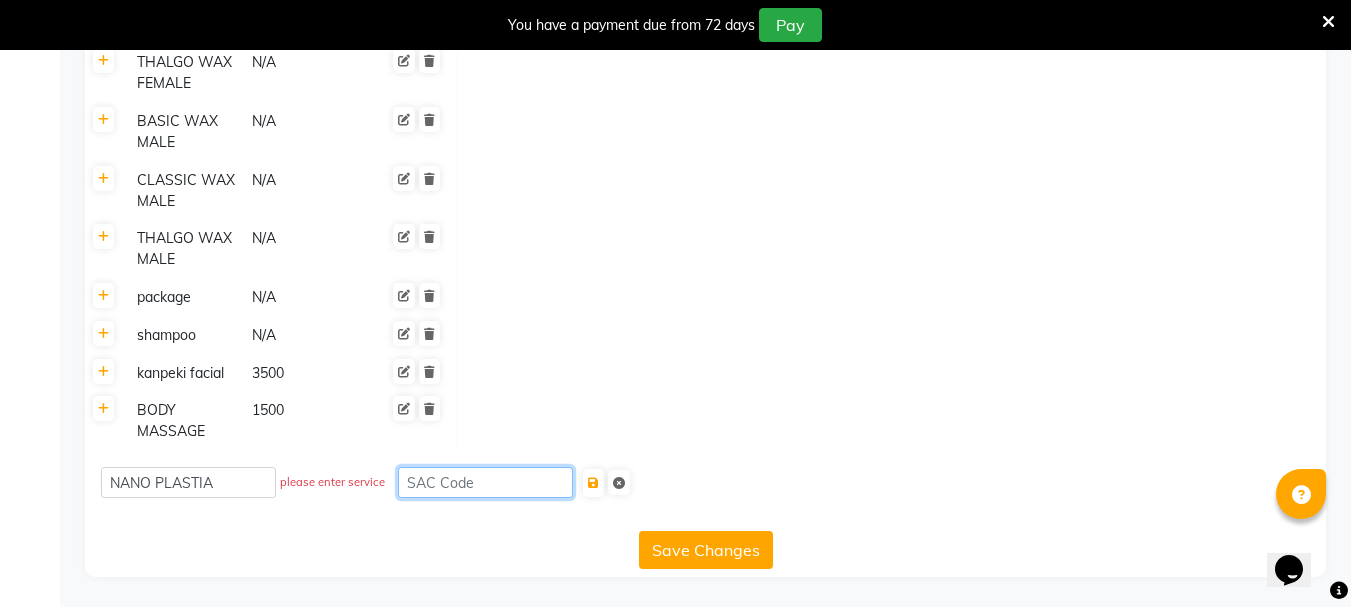 click 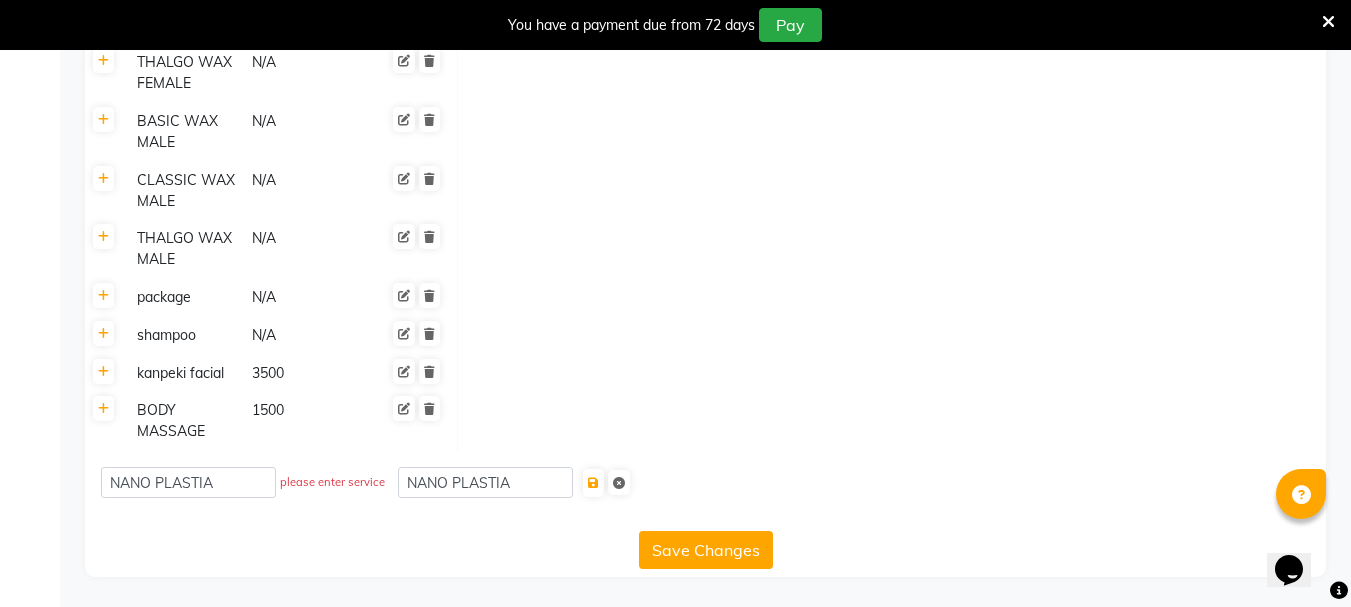 click on "Save Changes" 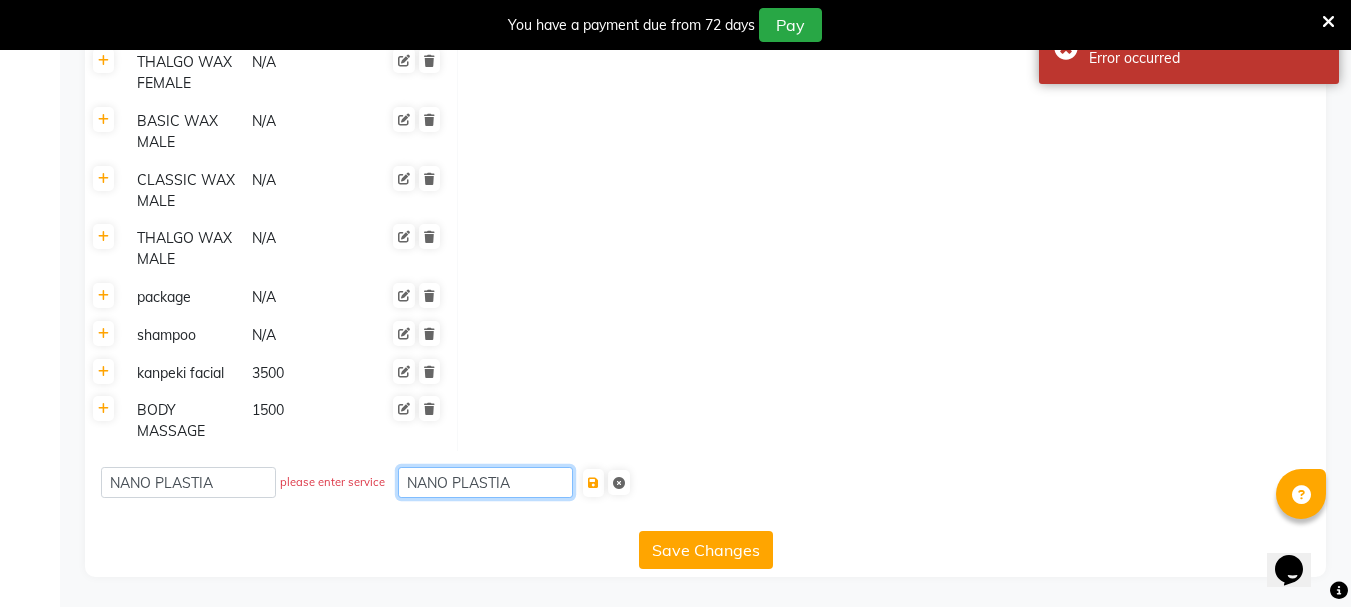 click on "NANO PLASTIA" 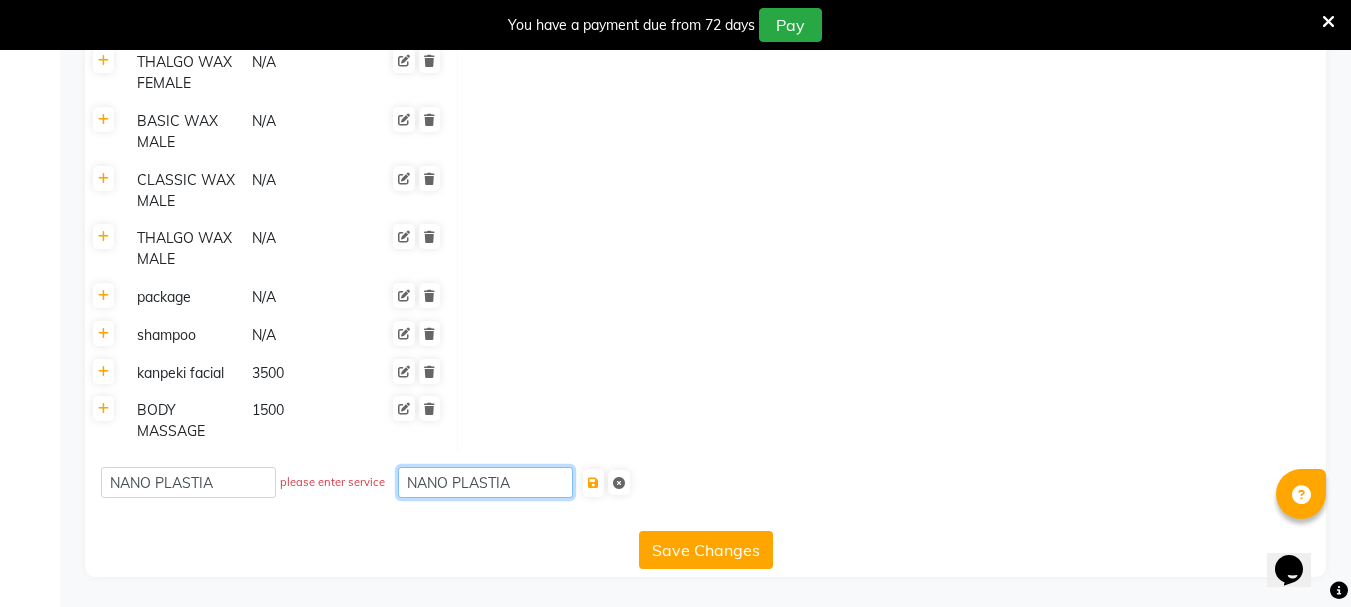 click on "NANO PLASTIA" 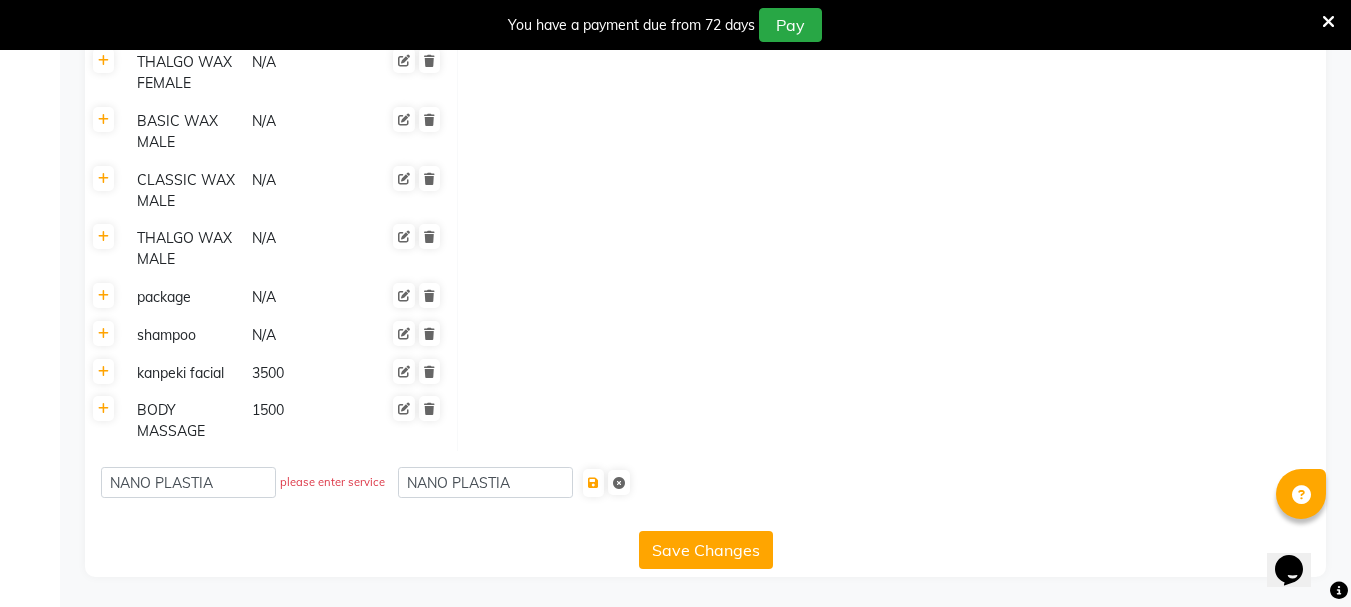 click on "please enter service" 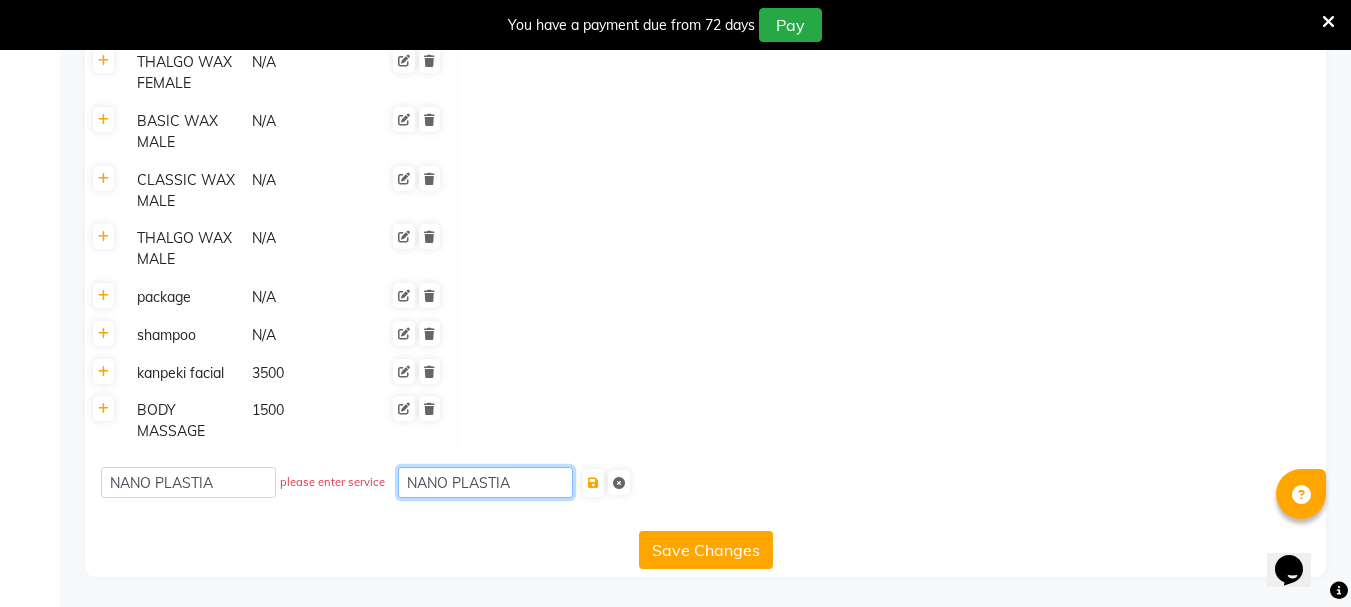 click on "NANO PLASTIA" 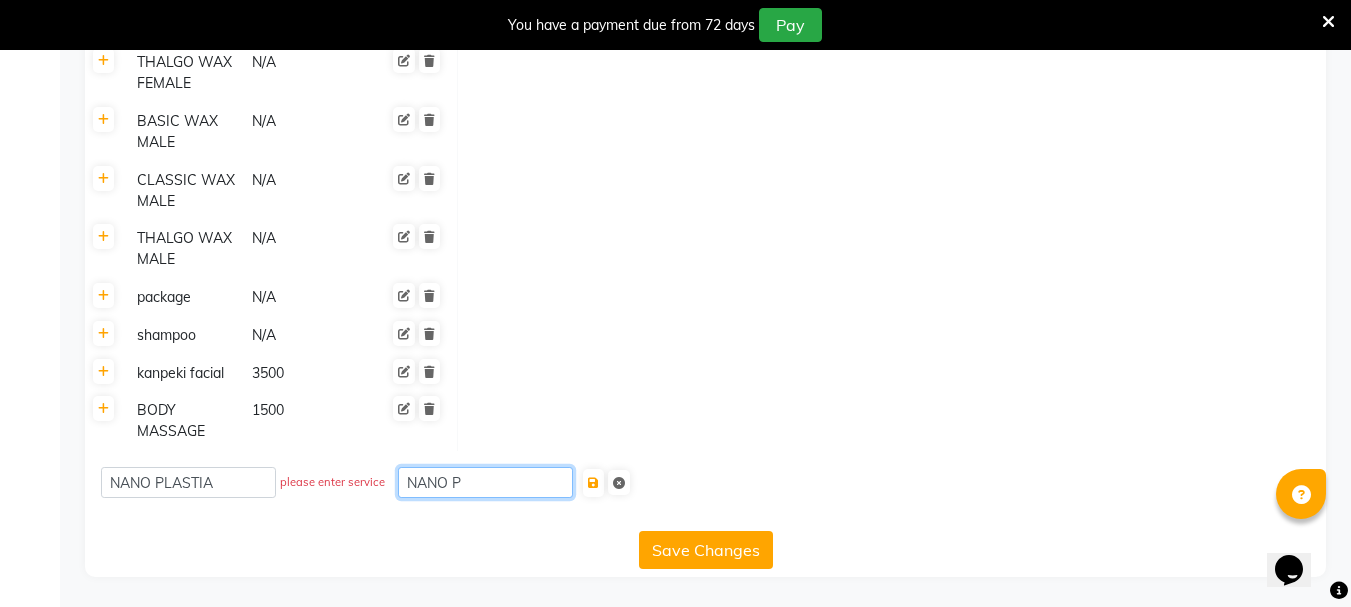 type on "NANO P" 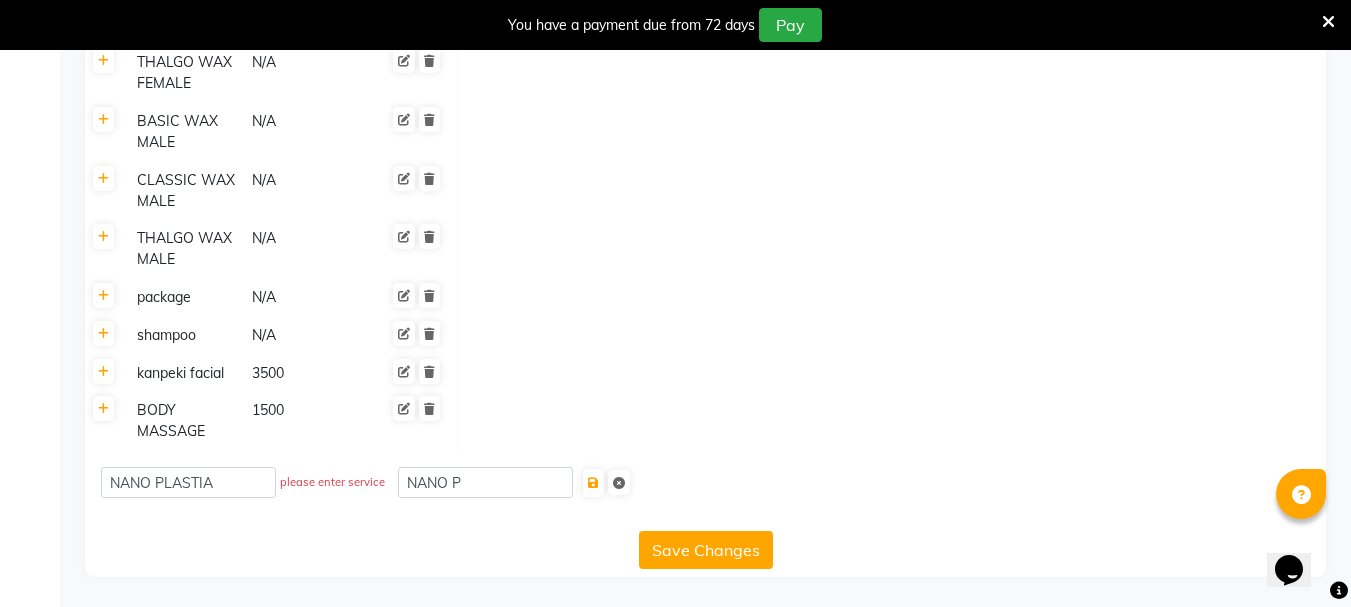 click on "Save Changes" 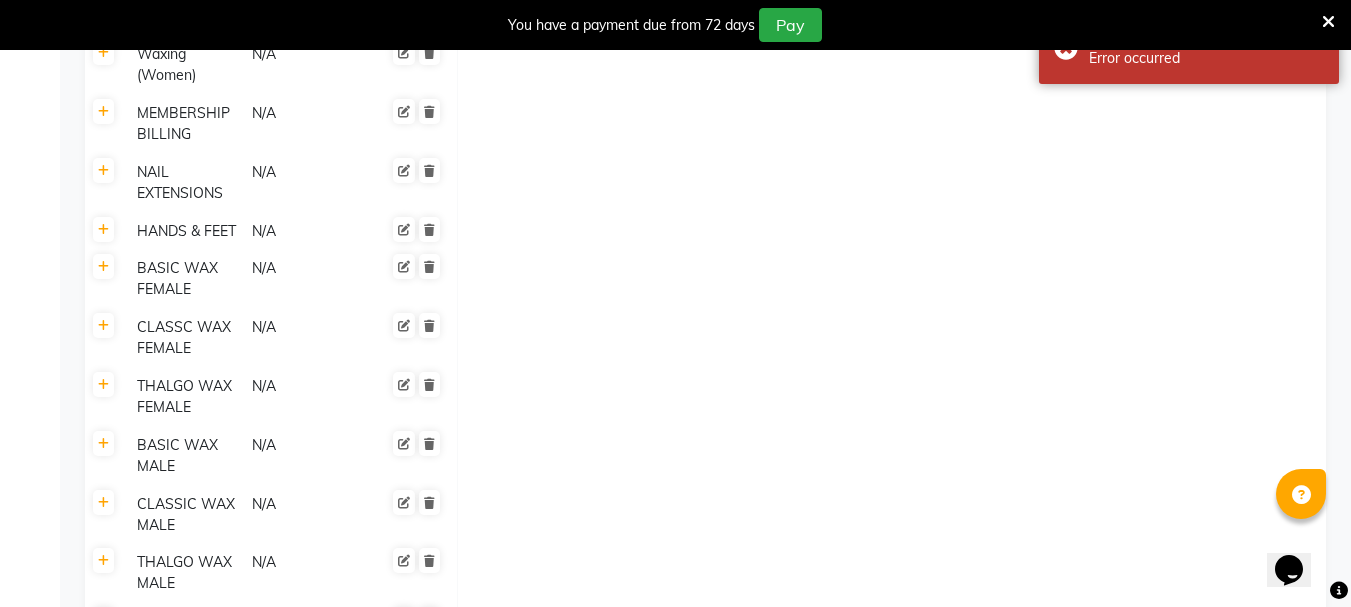 scroll, scrollTop: 3608, scrollLeft: 0, axis: vertical 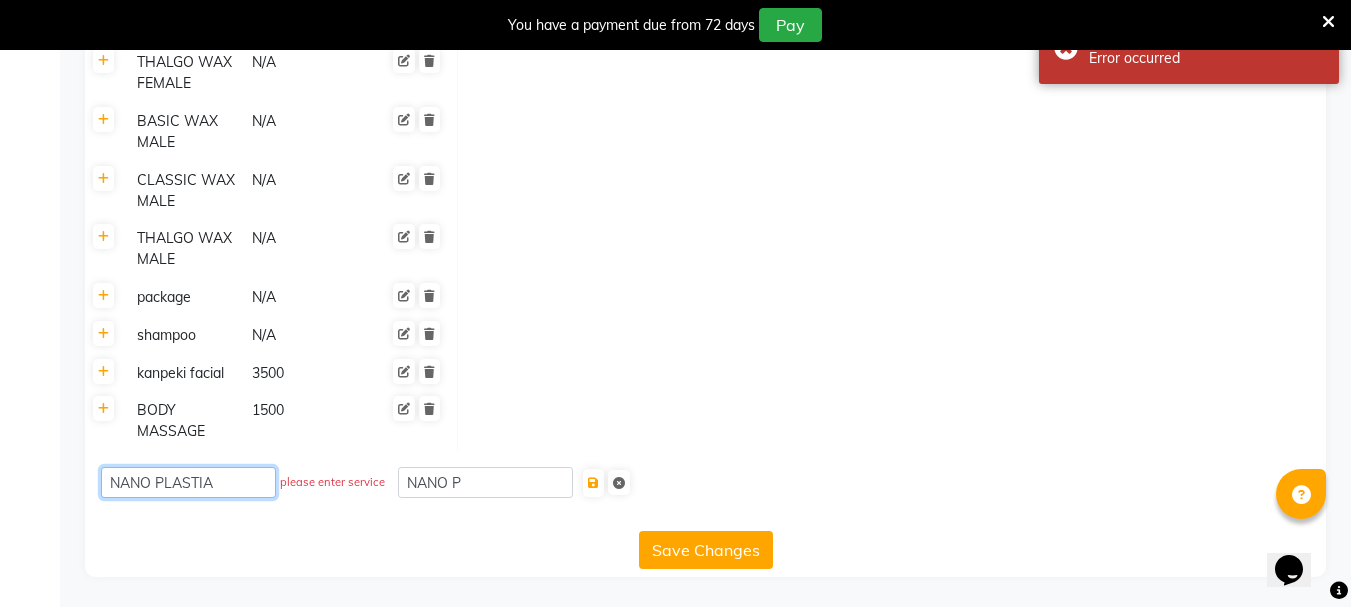 click on "NANO PLASTIA" 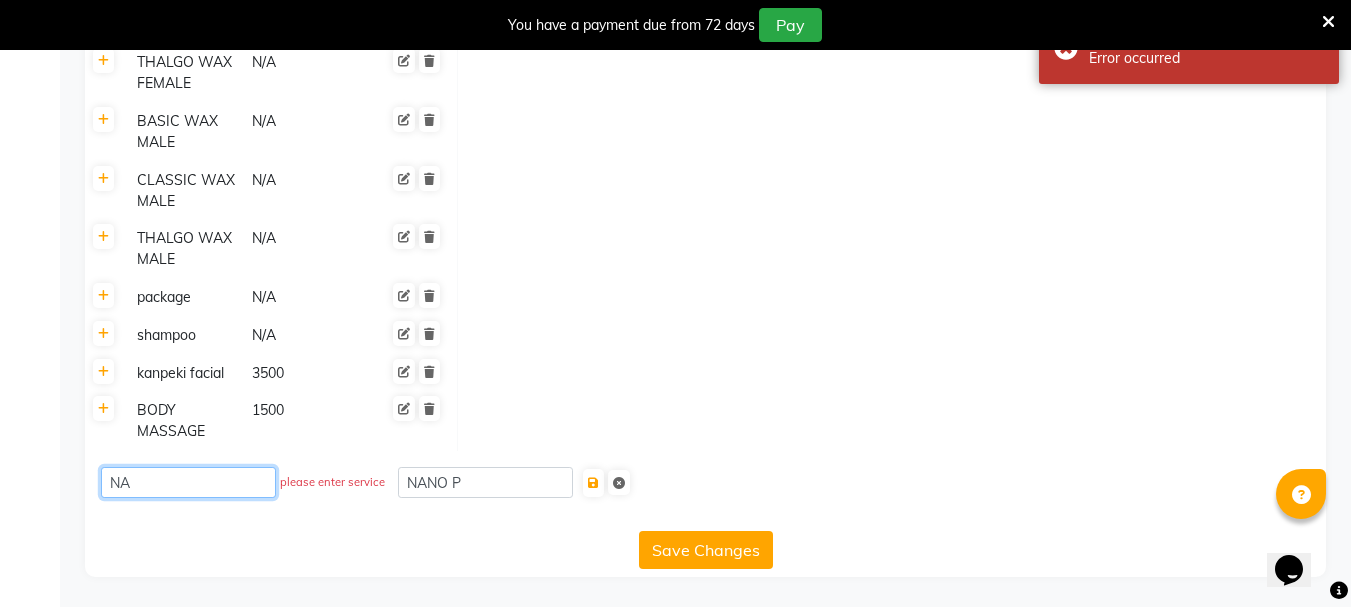 type on "N" 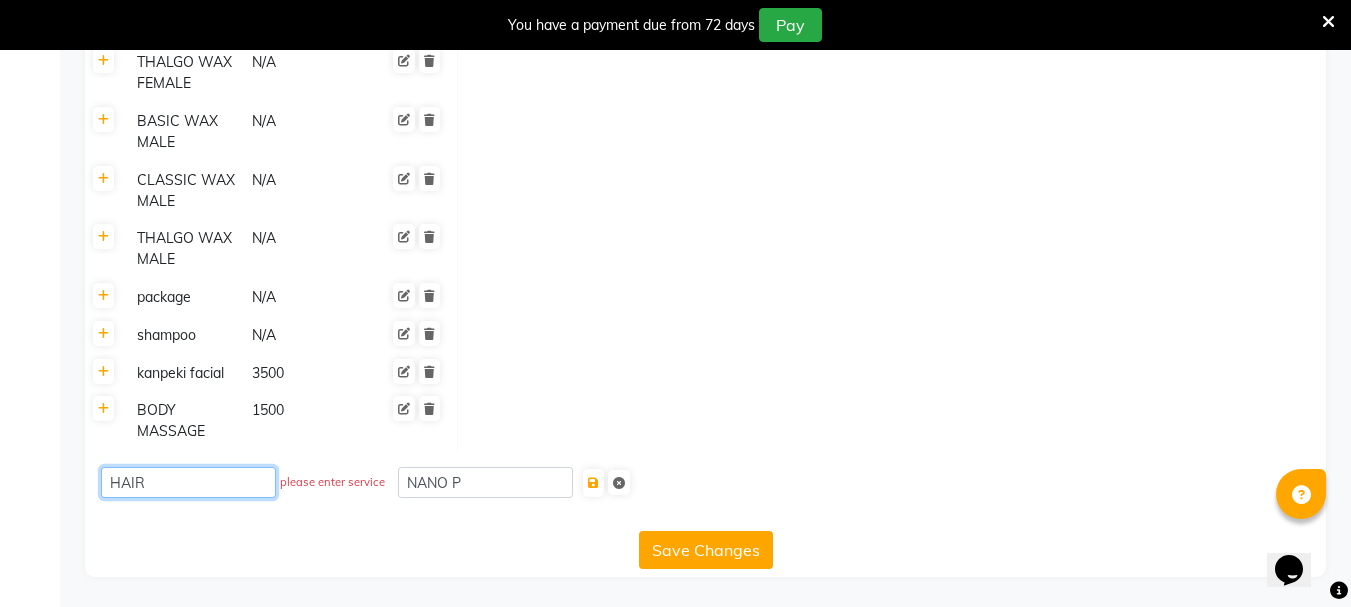 type on "HAIR" 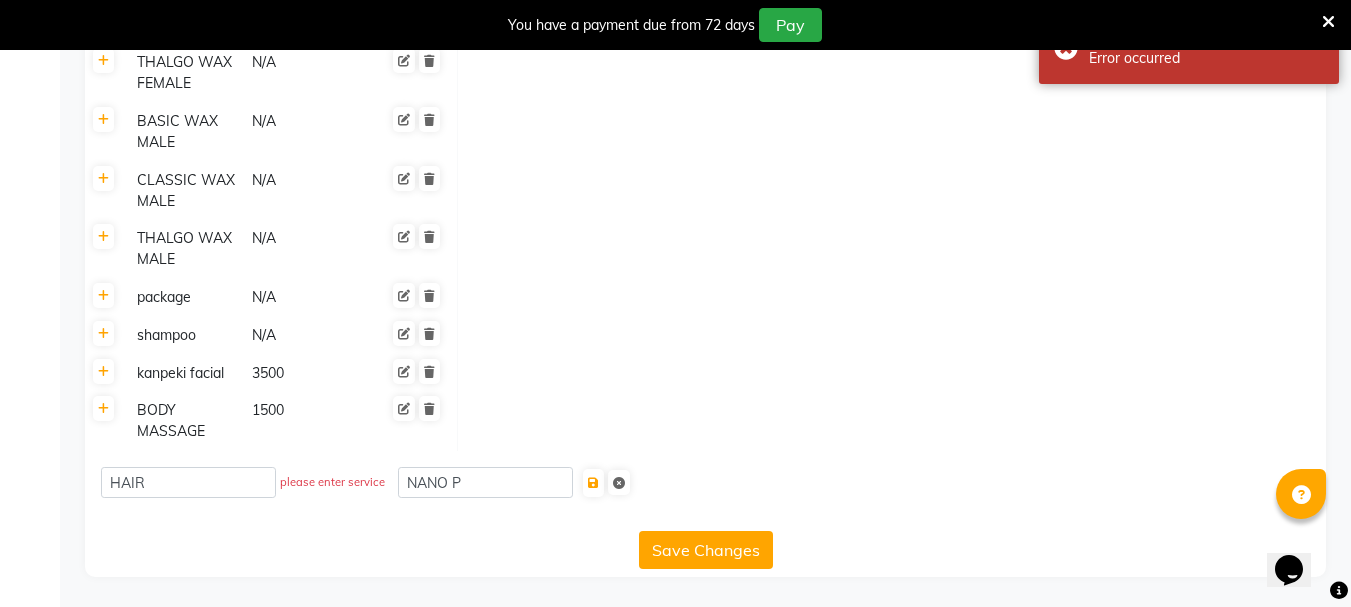 click on "HAIR  please enter service  NANO P" 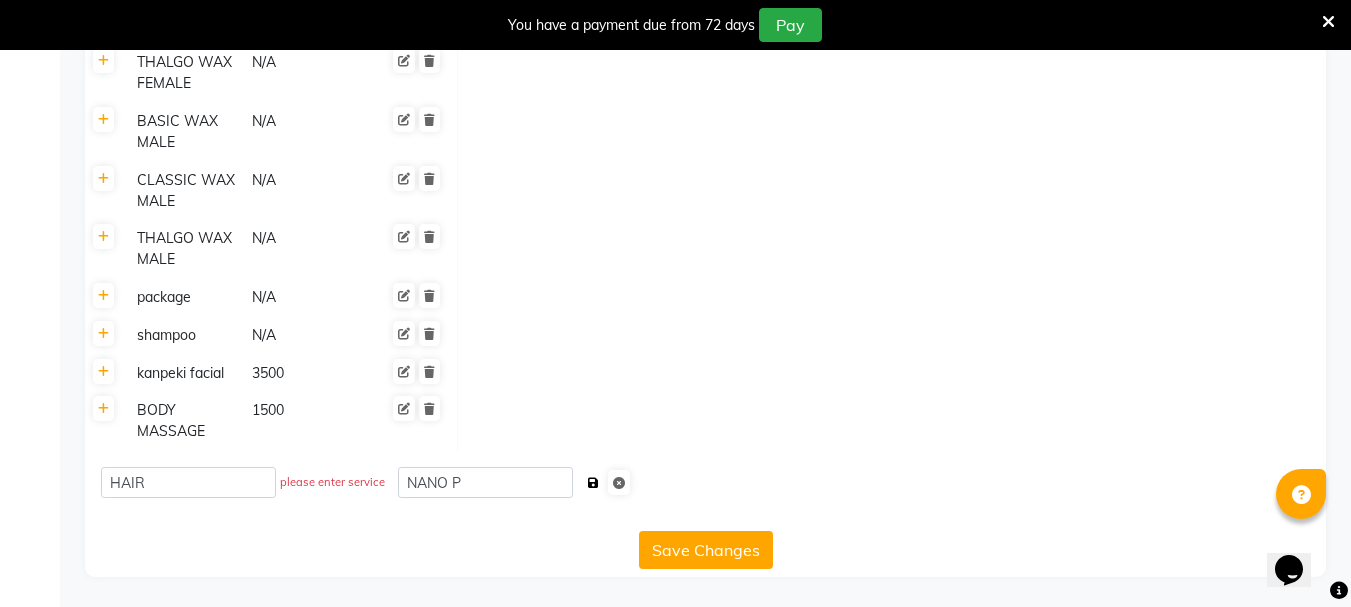 click at bounding box center [593, 483] 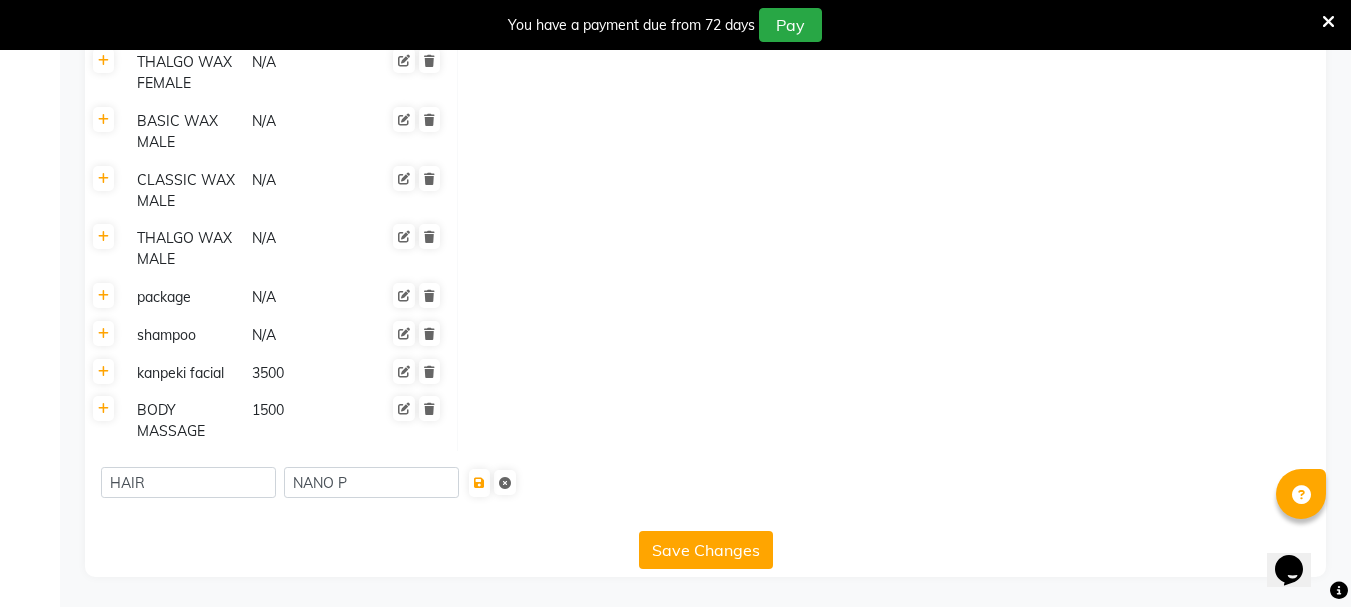 click on "HAIR NANO P" 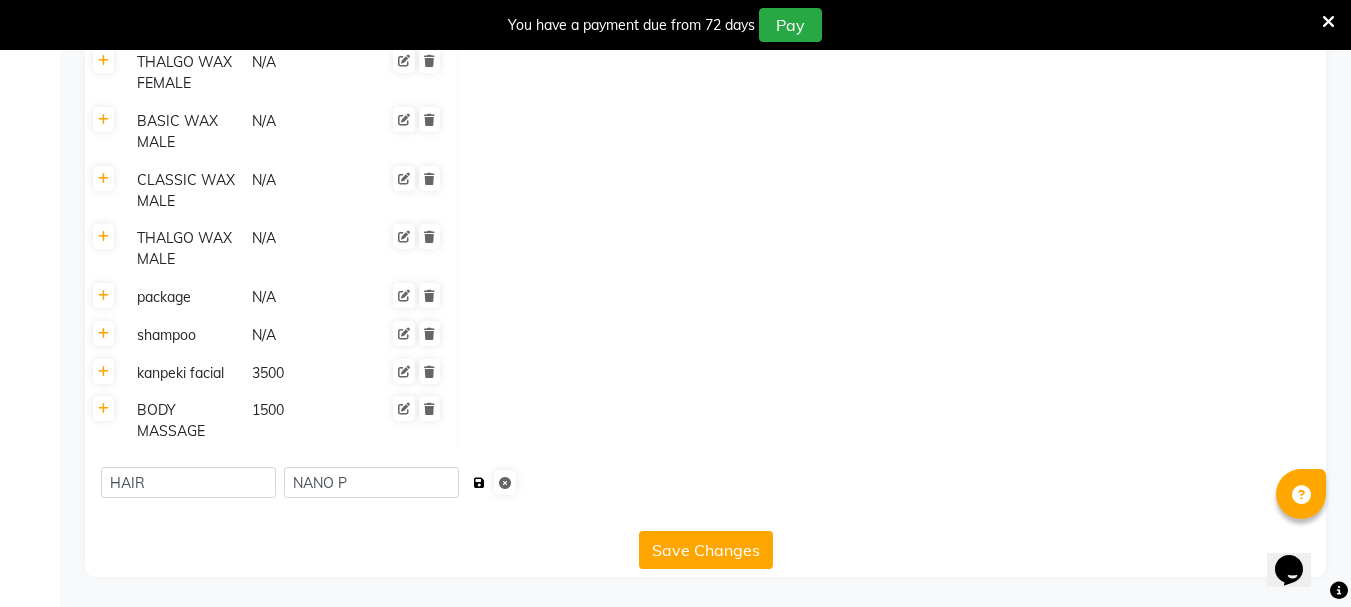 click at bounding box center (479, 483) 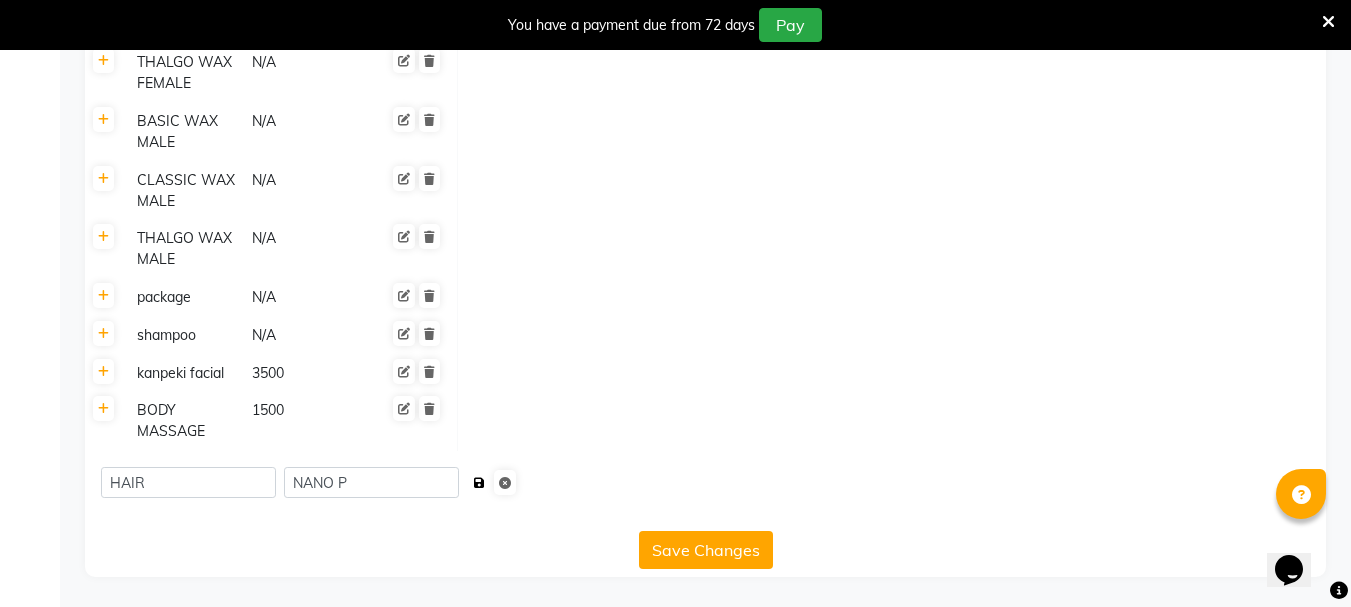 click at bounding box center [479, 483] 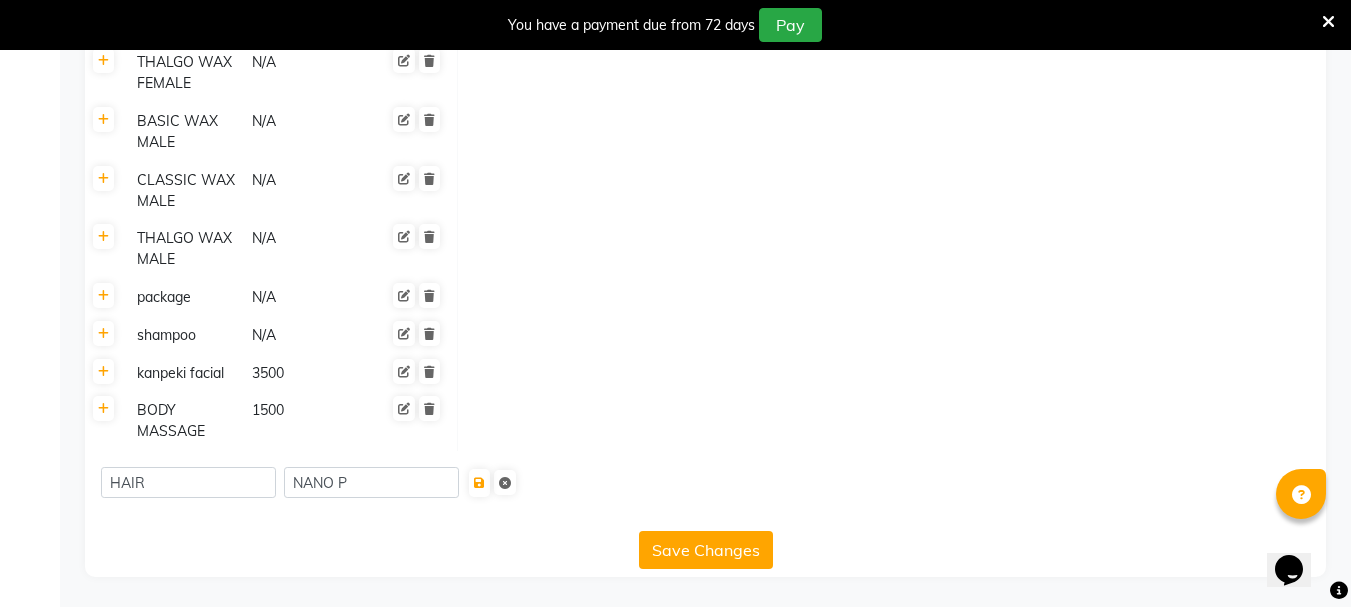 click on "Save Changes" 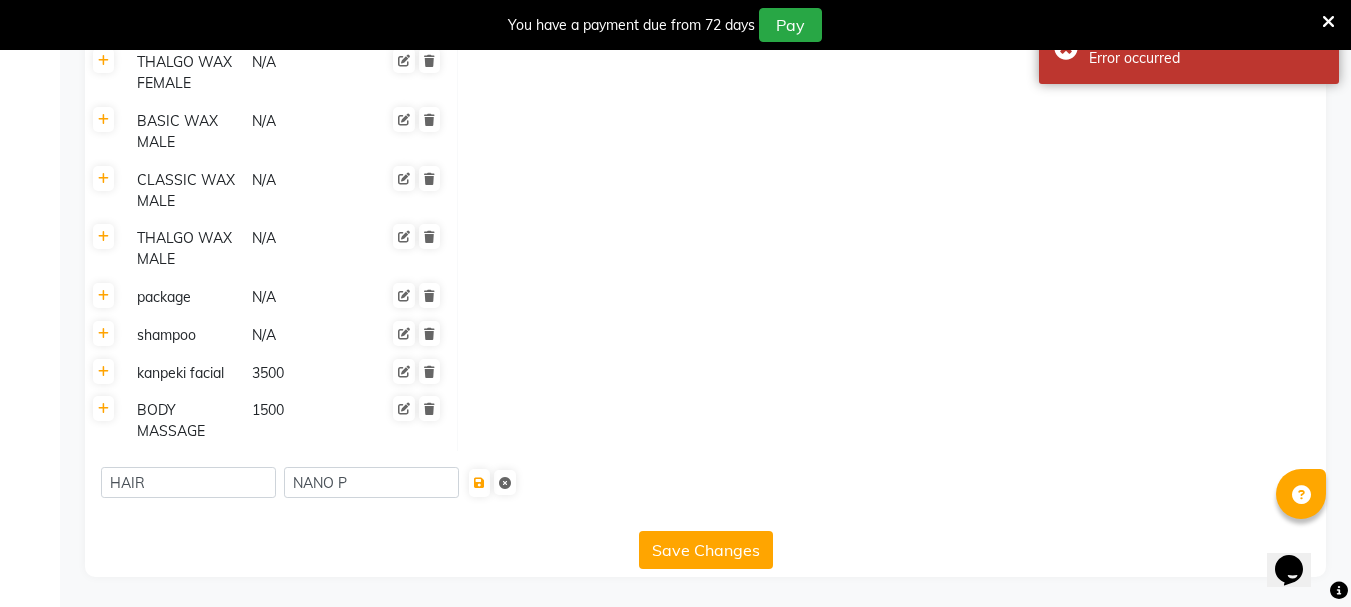 click on "HAIR NANO P" 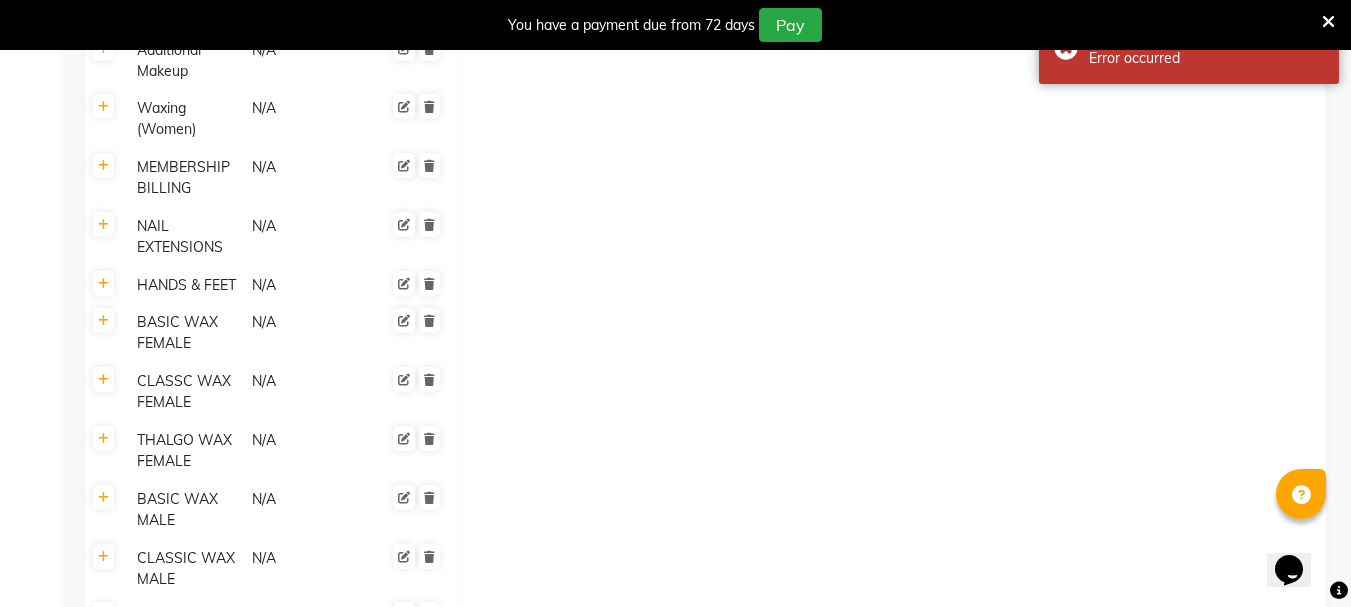 scroll, scrollTop: 3608, scrollLeft: 0, axis: vertical 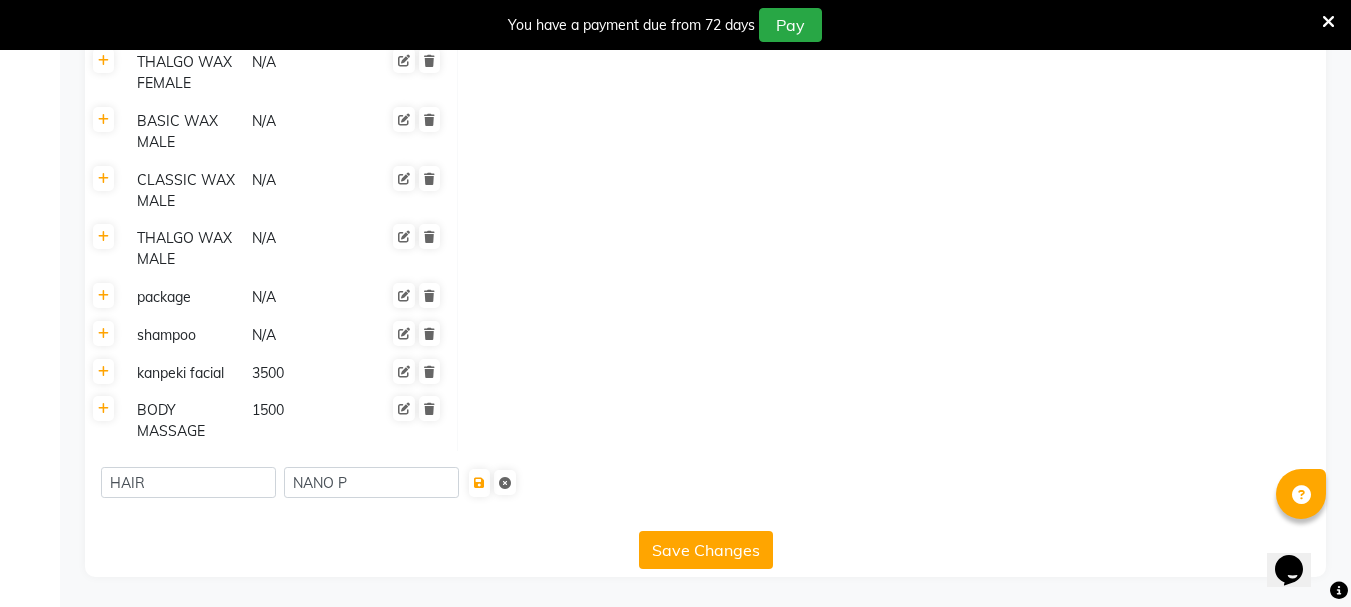 click on "HAIR NANO P" 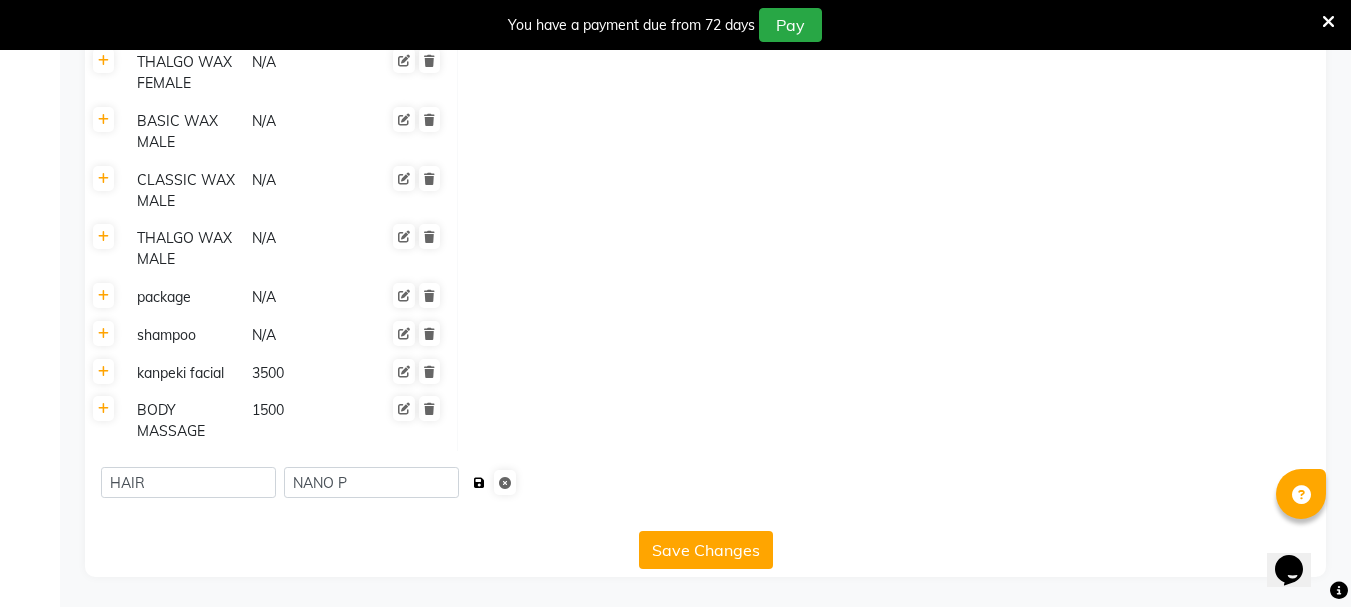 click at bounding box center [479, 483] 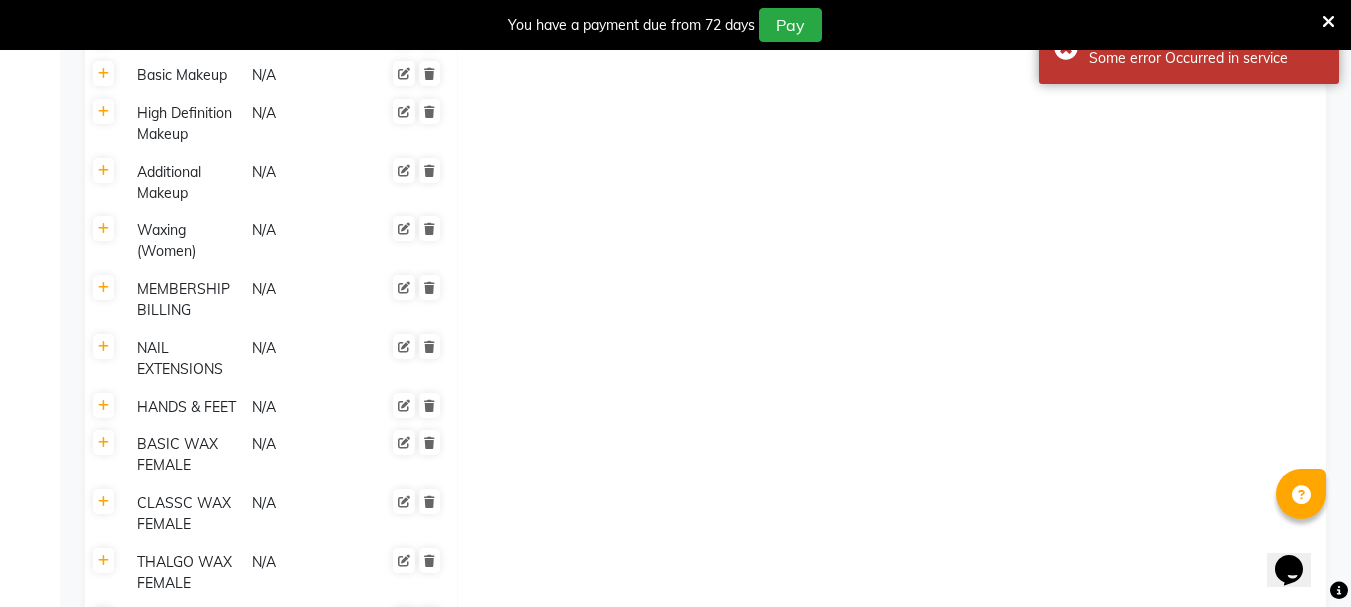 scroll, scrollTop: 3608, scrollLeft: 0, axis: vertical 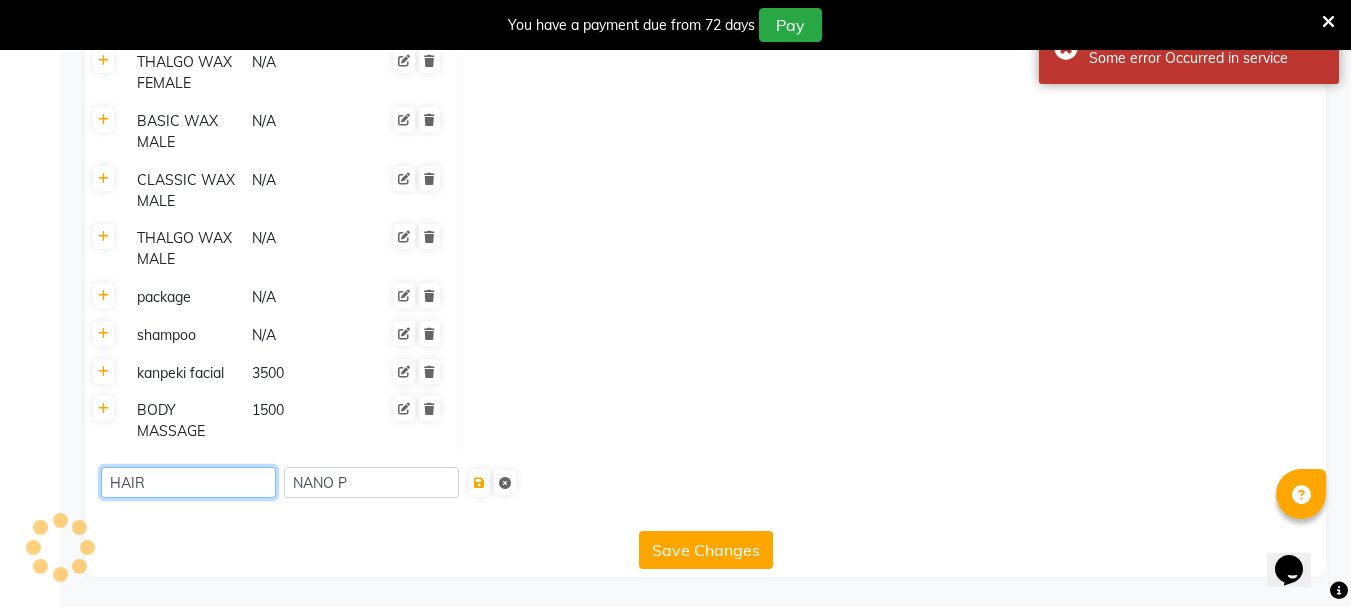 click on "HAIR" 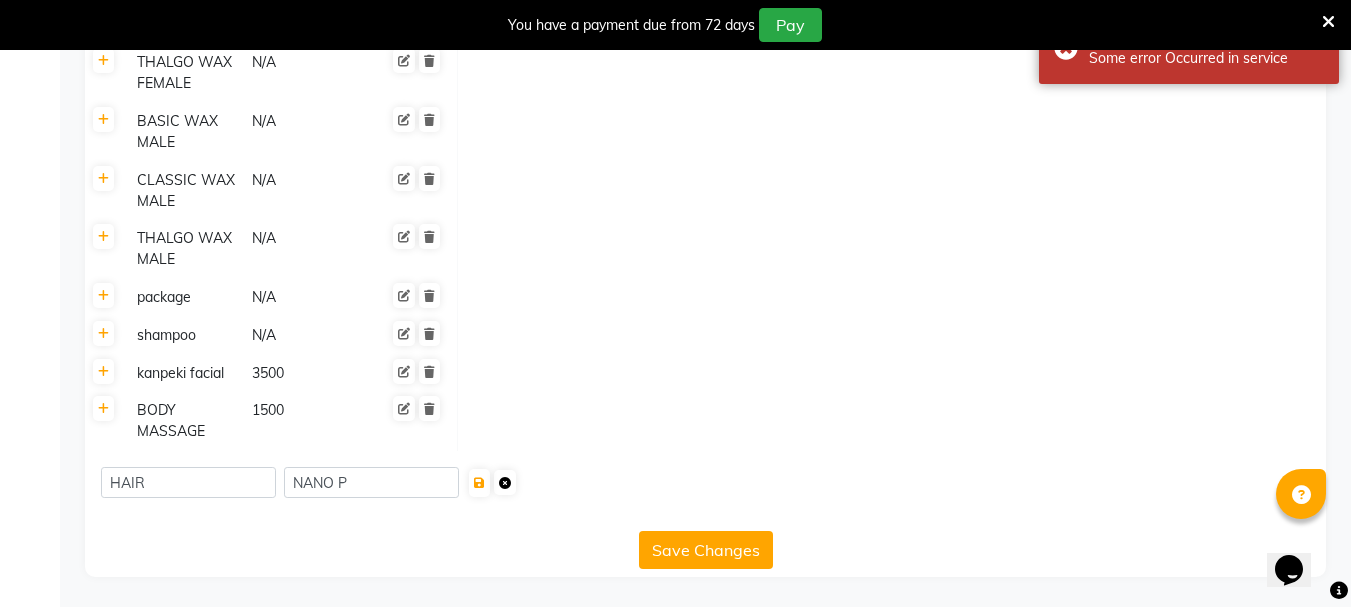 click at bounding box center [505, 482] 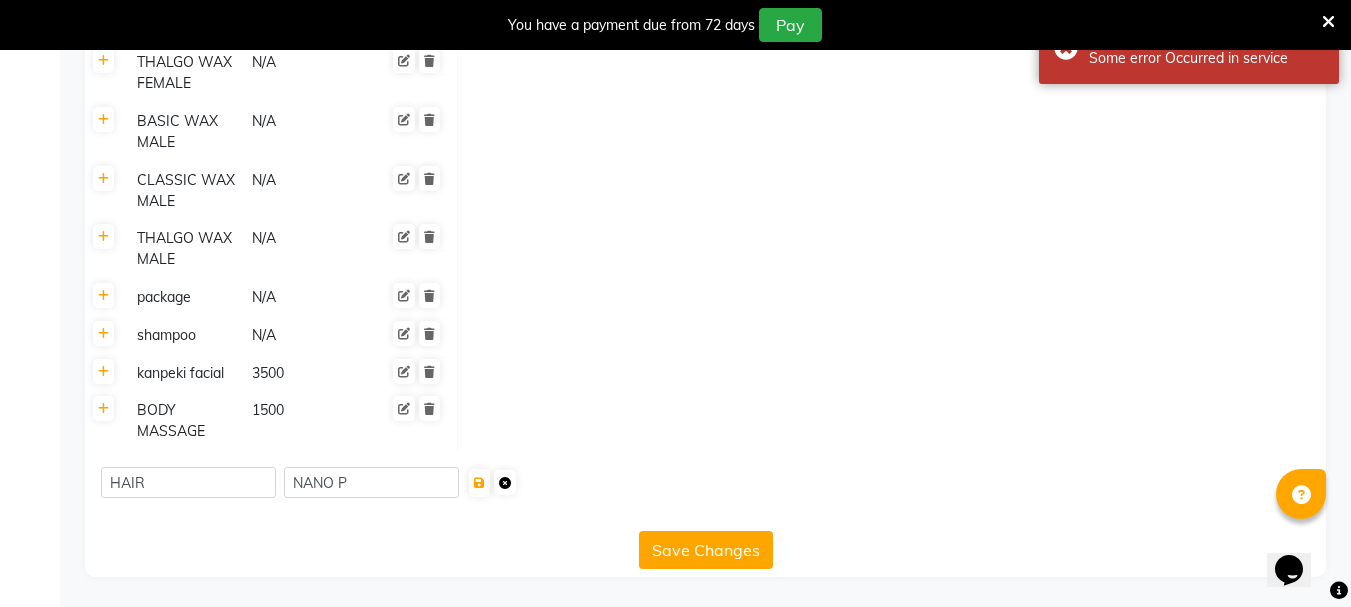 click at bounding box center (505, 483) 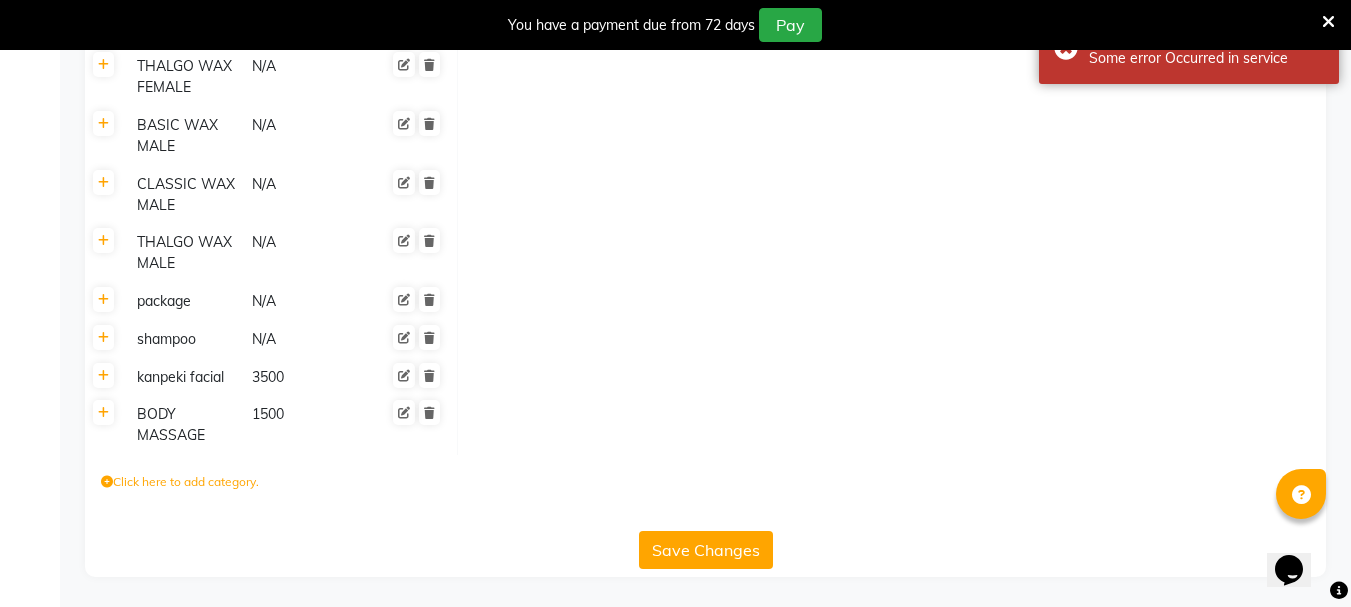 scroll, scrollTop: 3604, scrollLeft: 0, axis: vertical 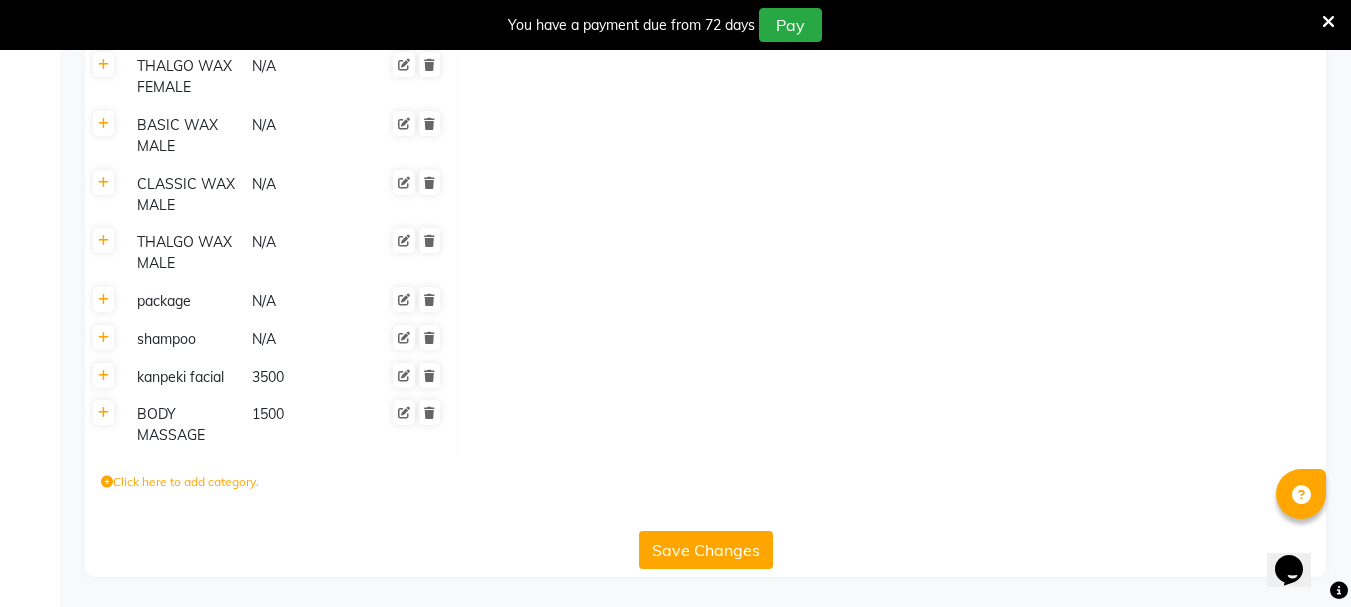 click 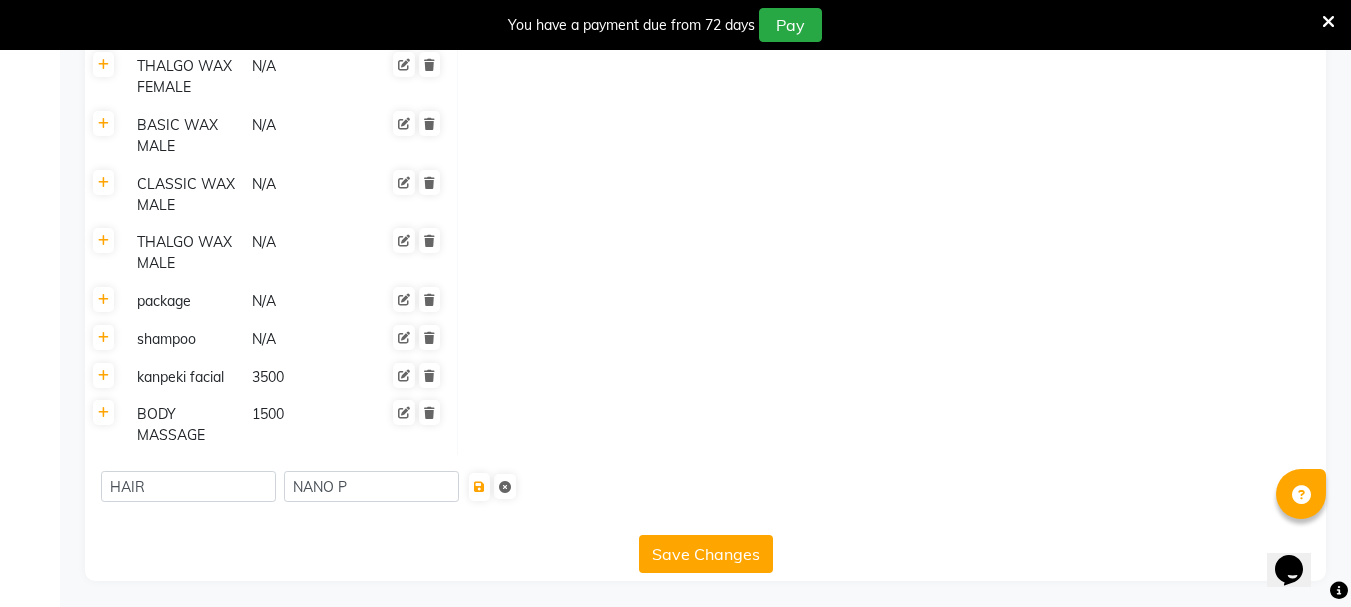 scroll, scrollTop: 3608, scrollLeft: 0, axis: vertical 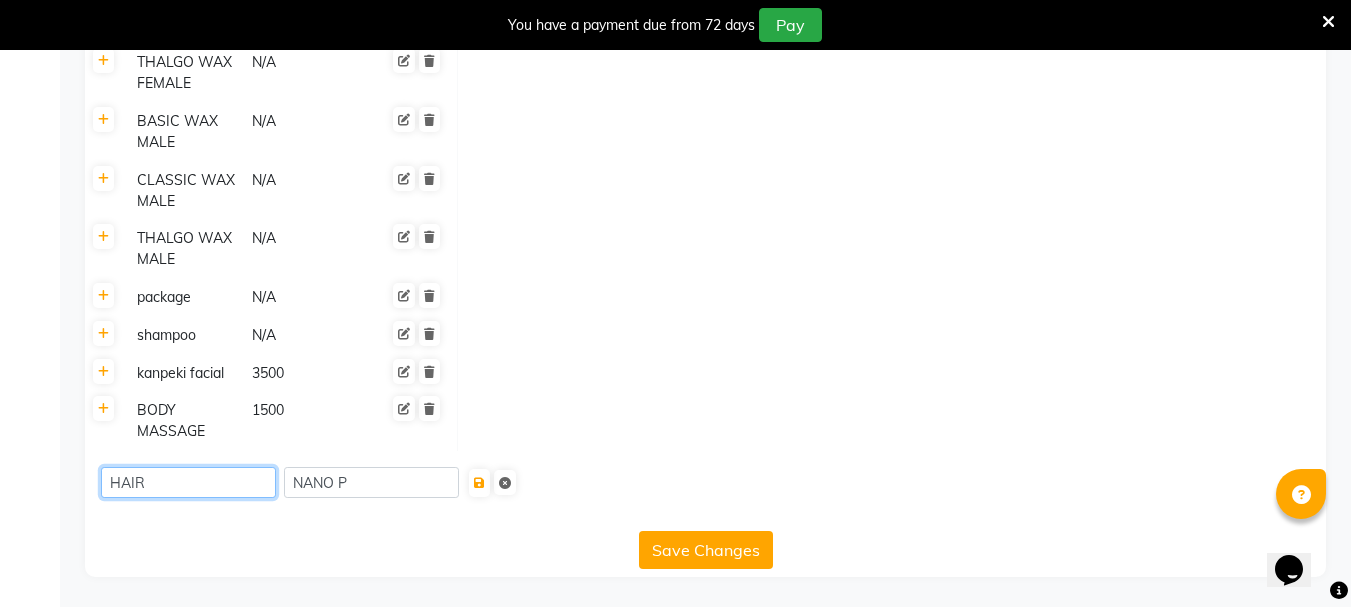 click on "HAIR" 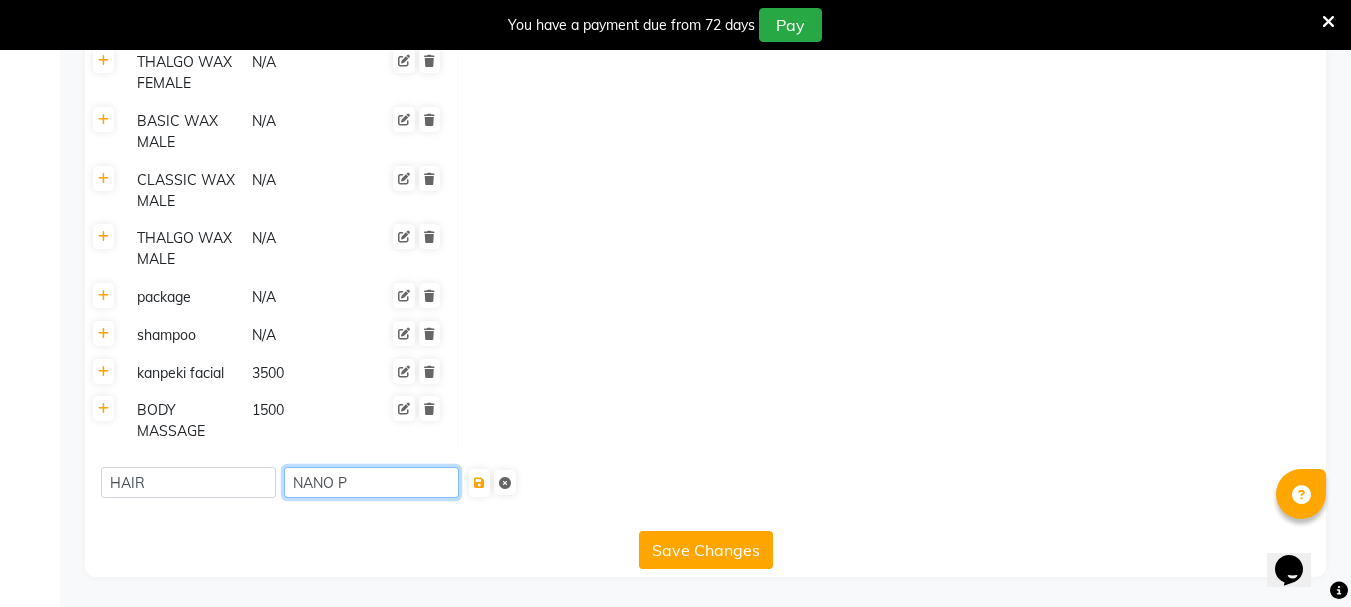 click on "NANO P" 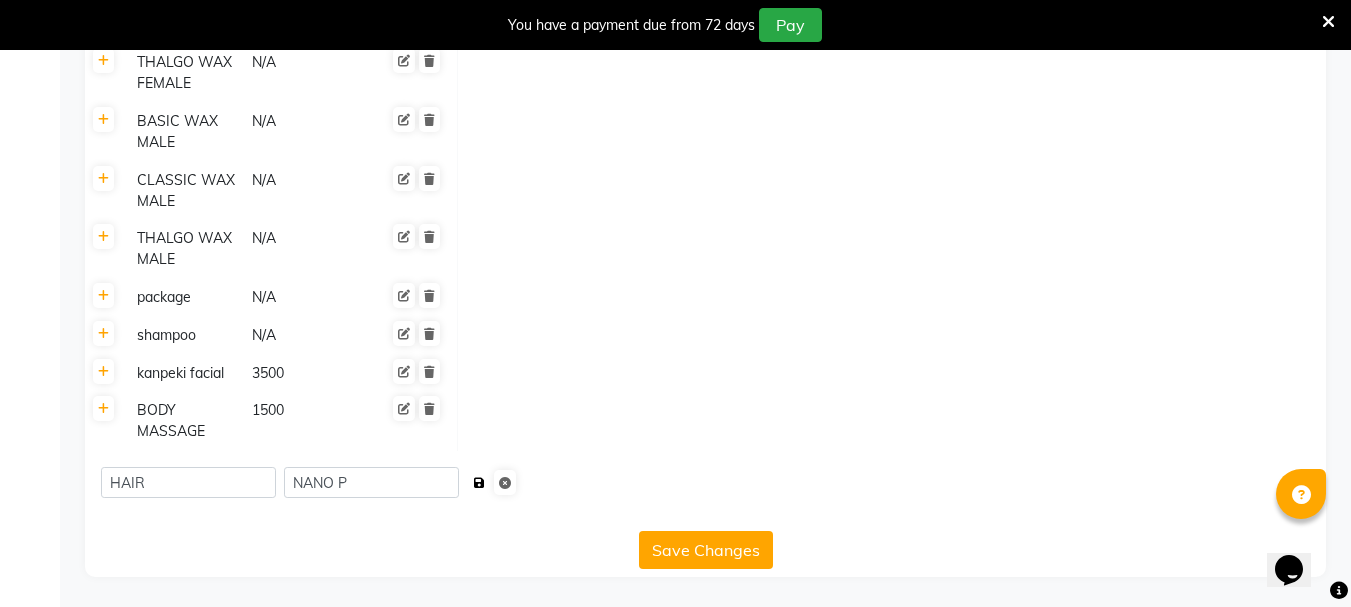 click at bounding box center [479, 483] 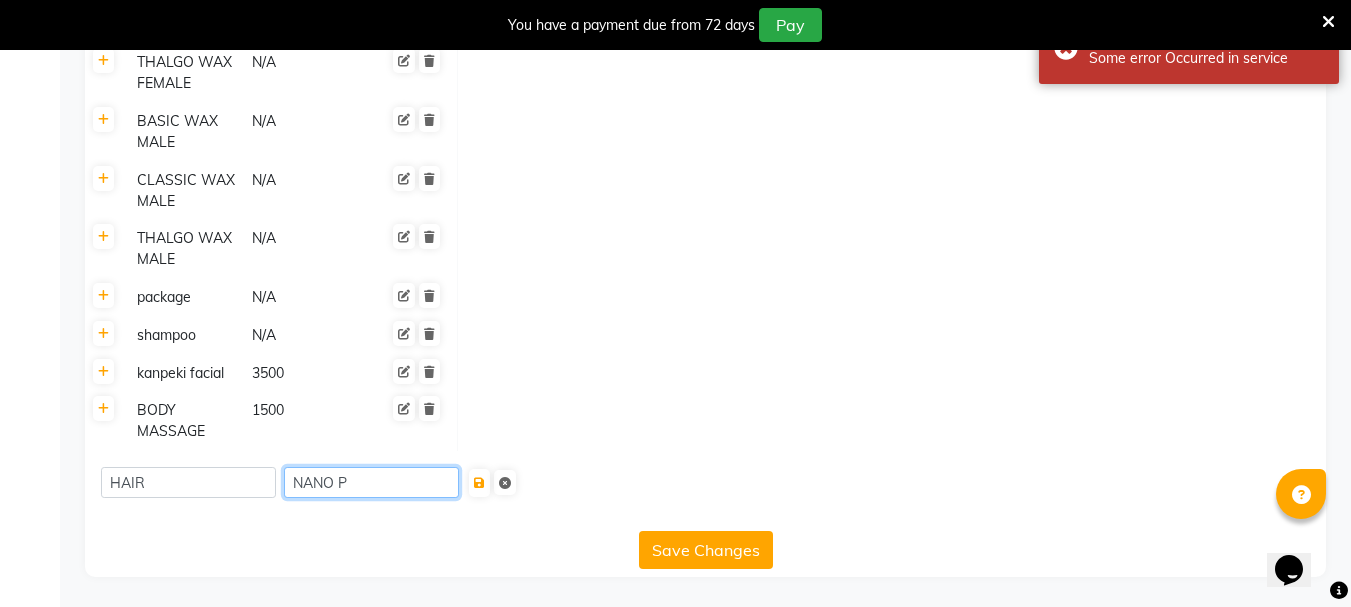 click on "NANO P" 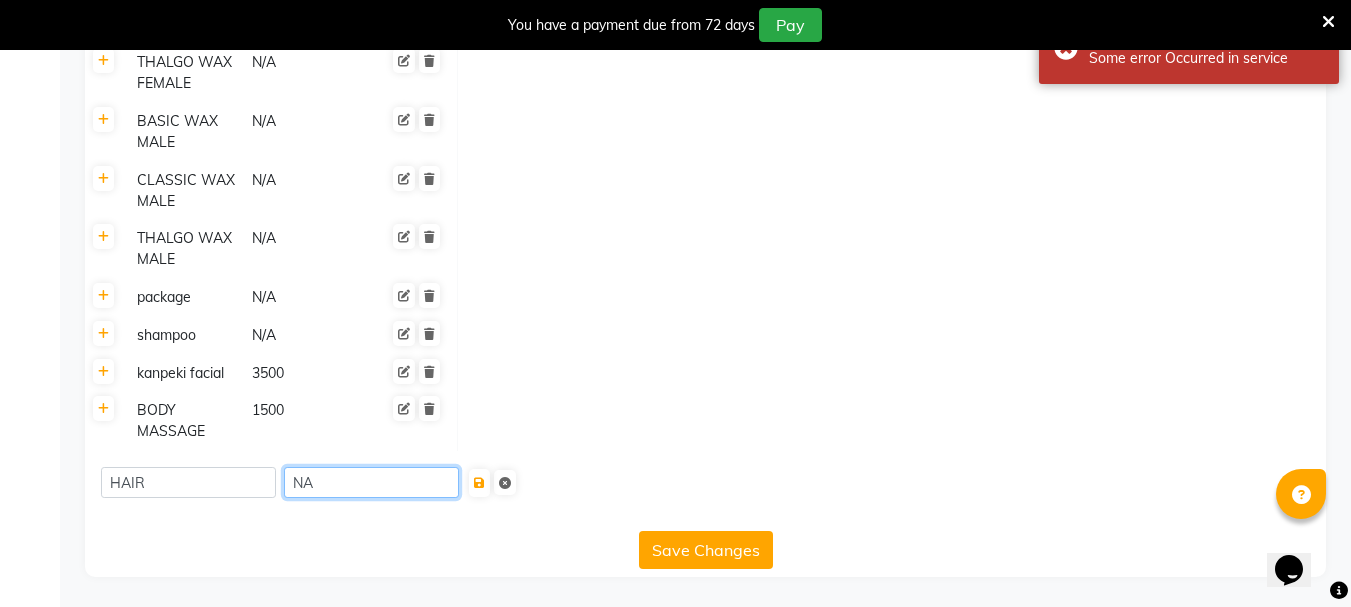 type on "N" 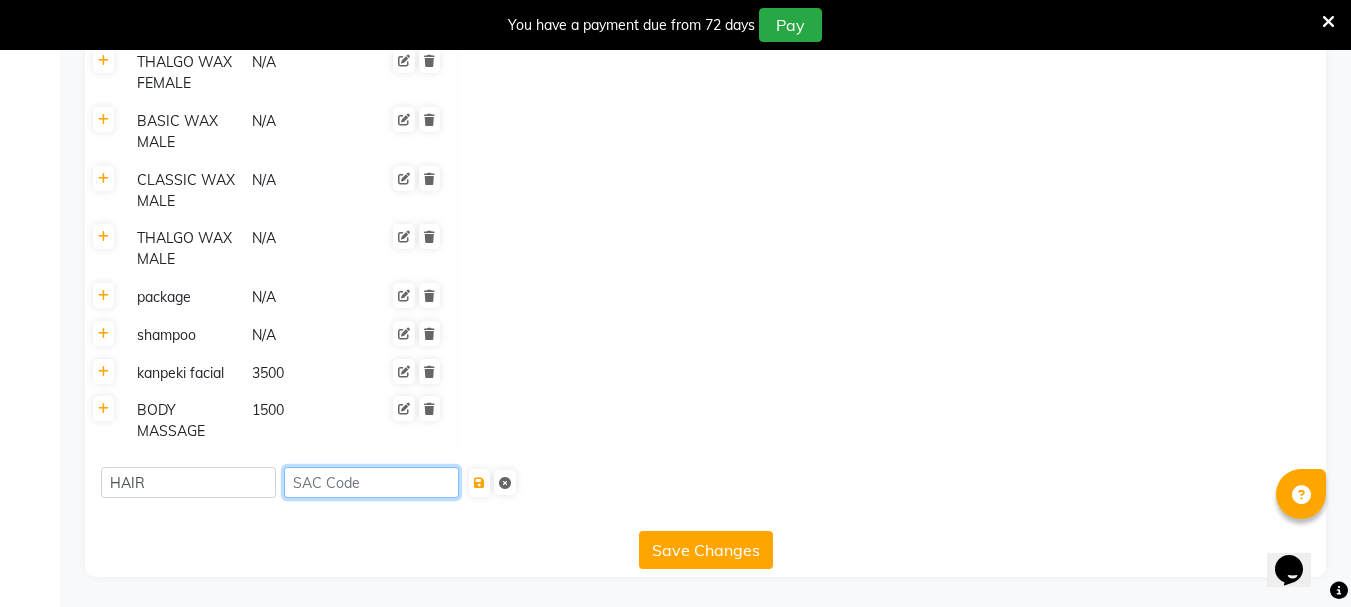 type 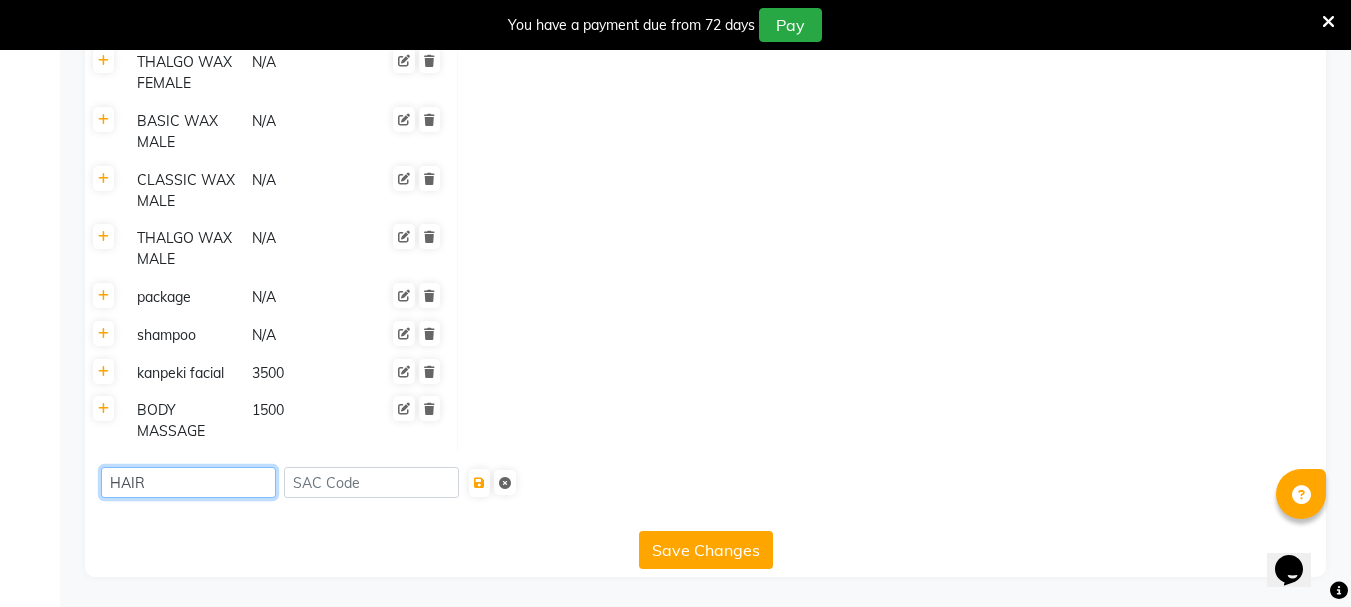 click on "HAIR" 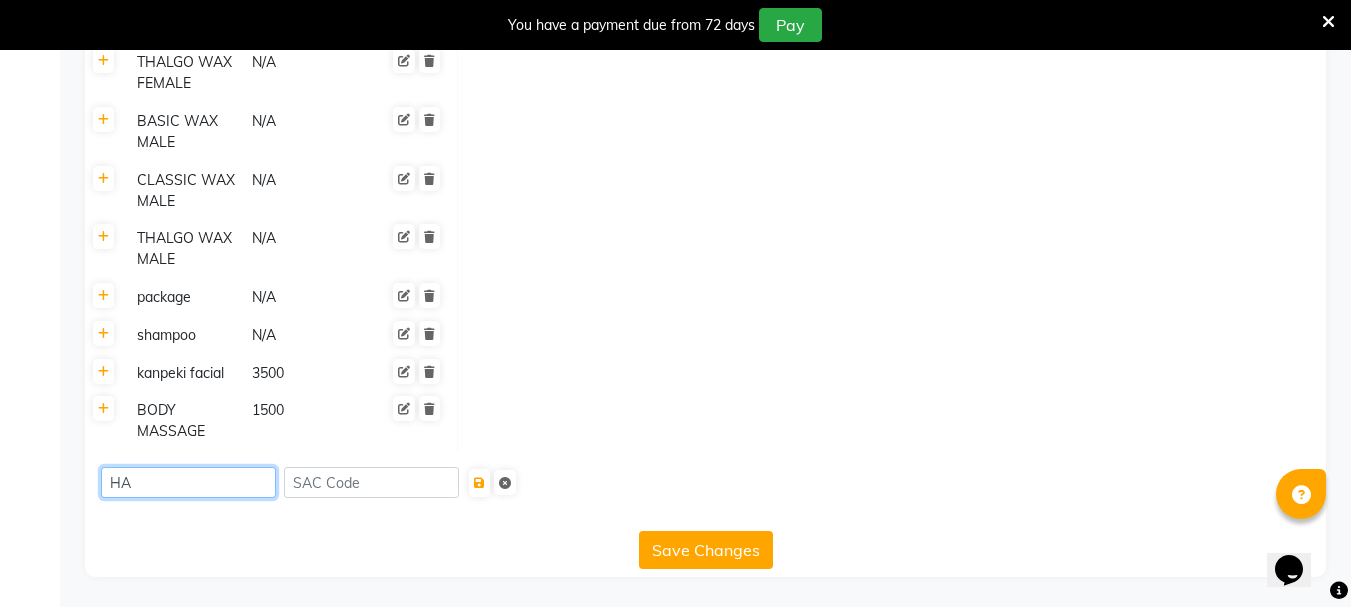 type on "H" 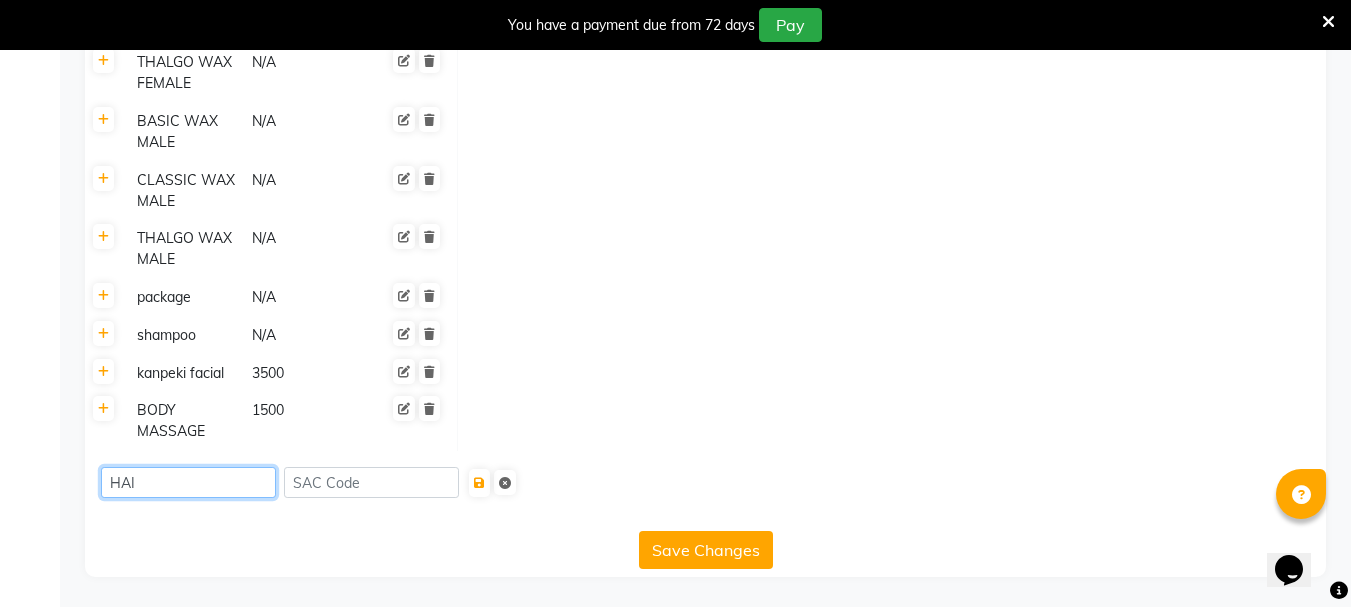 type on "HAIR" 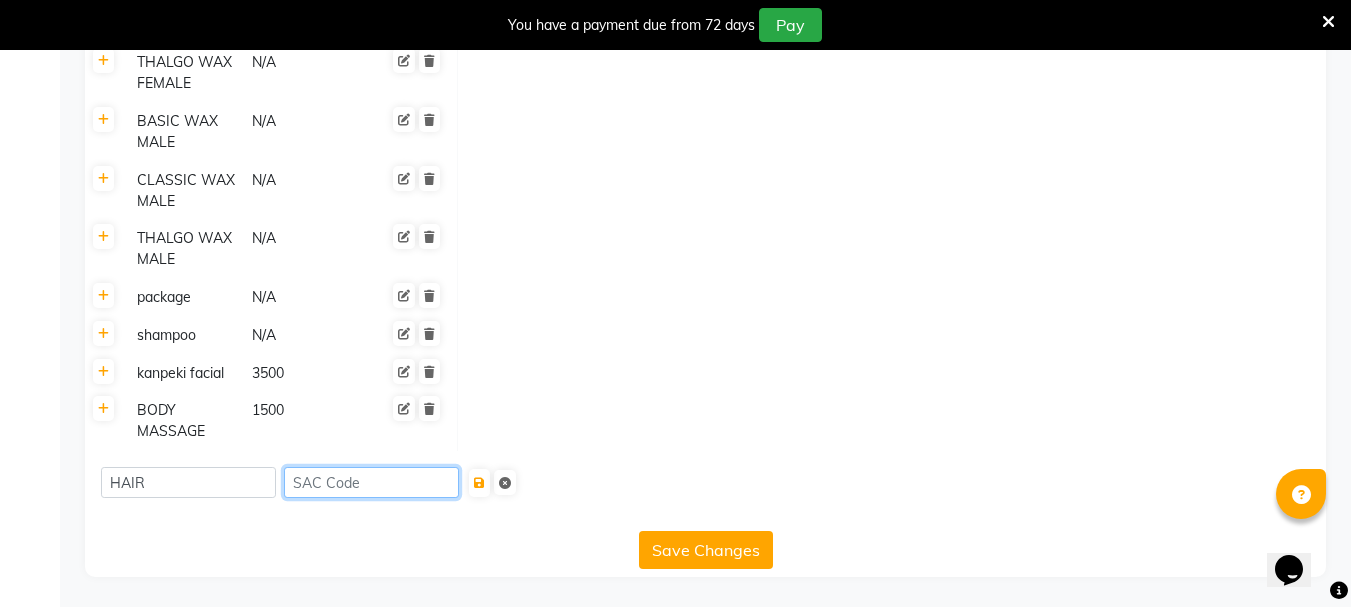 click 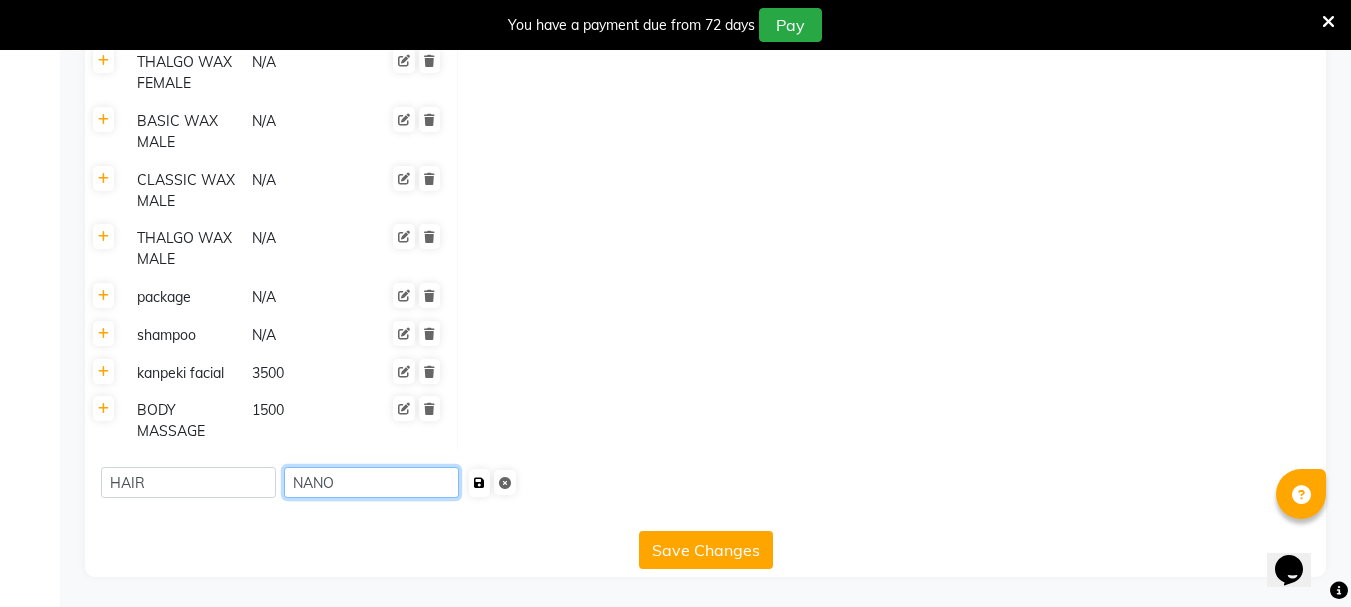type on "NANO" 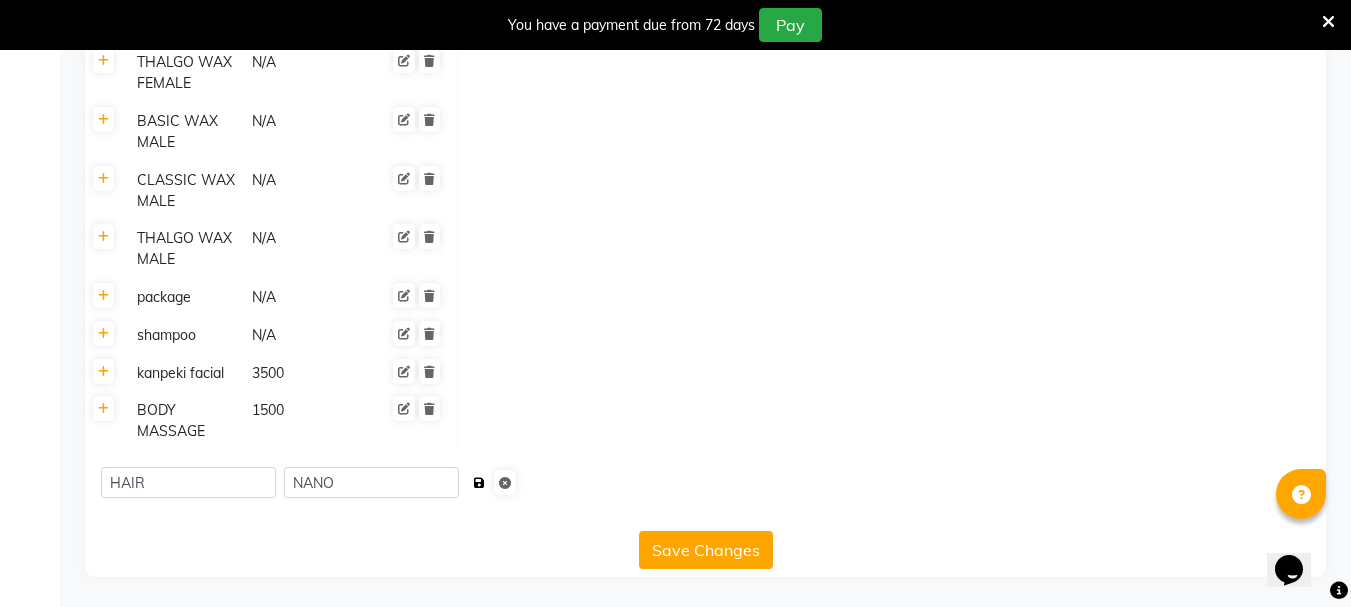 click at bounding box center [479, 483] 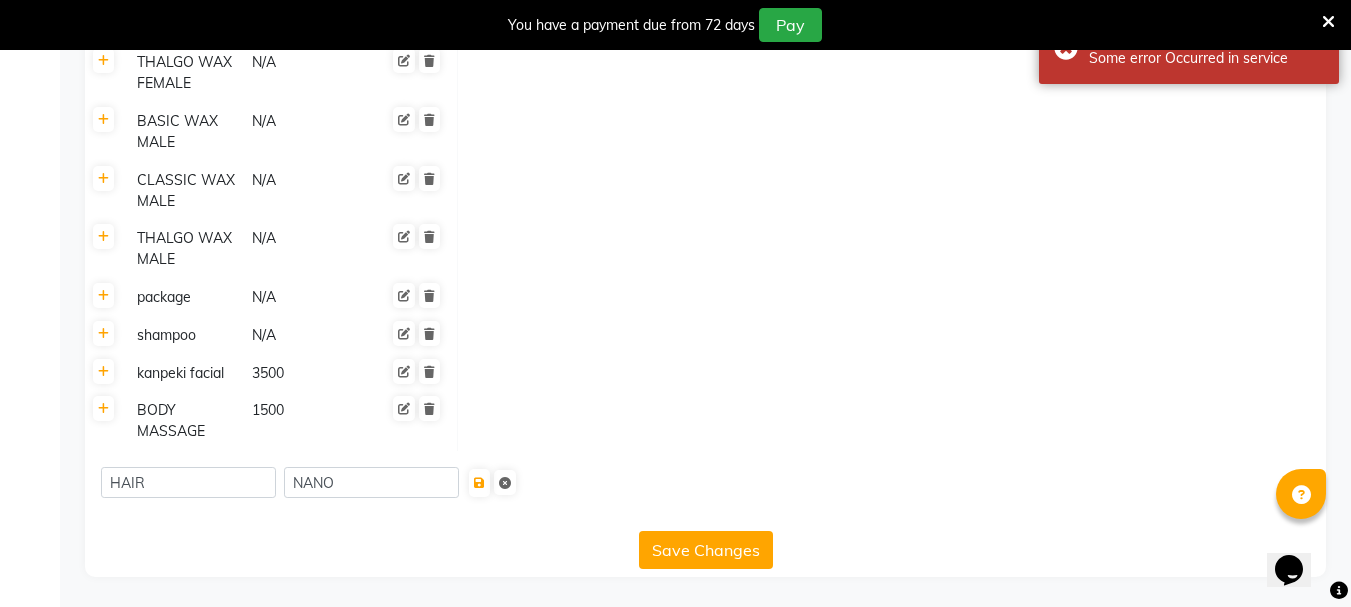 click 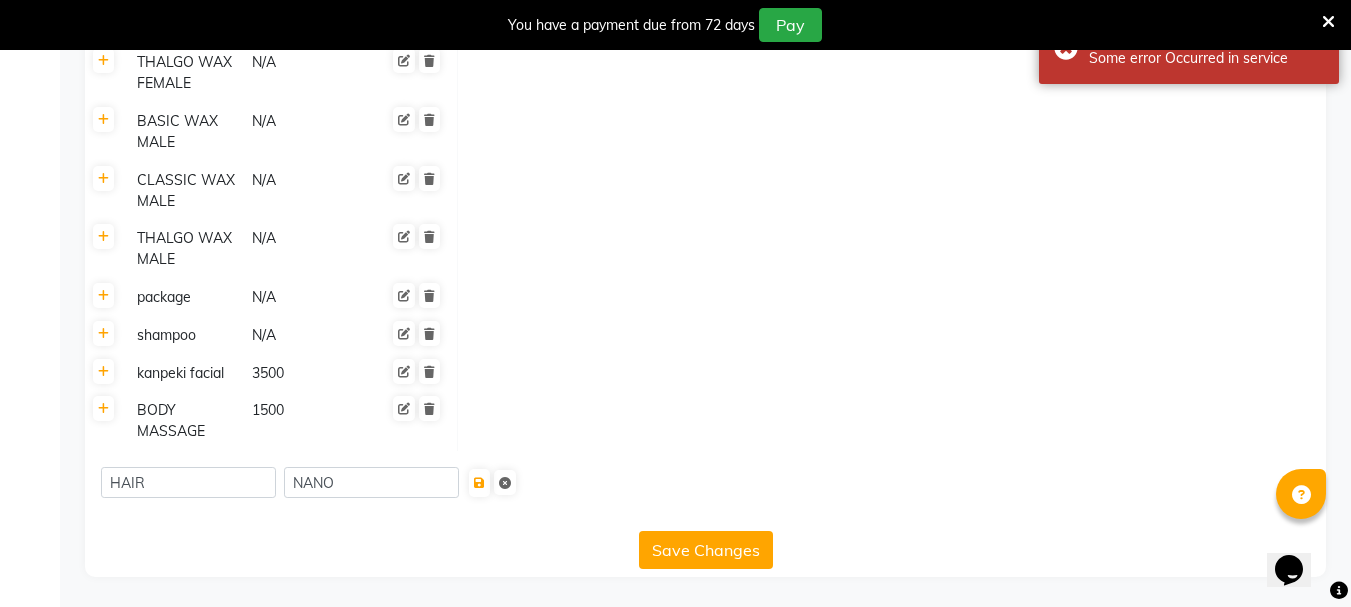 click on "Save Changes" 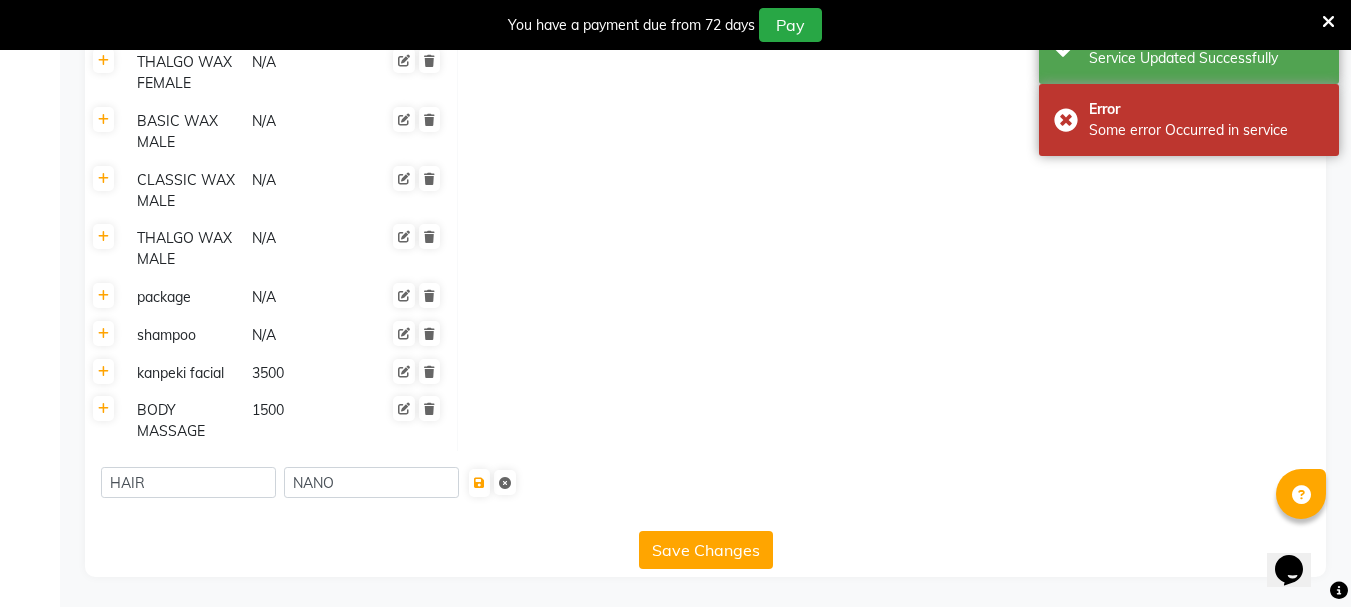 click on "HAIR NANO" 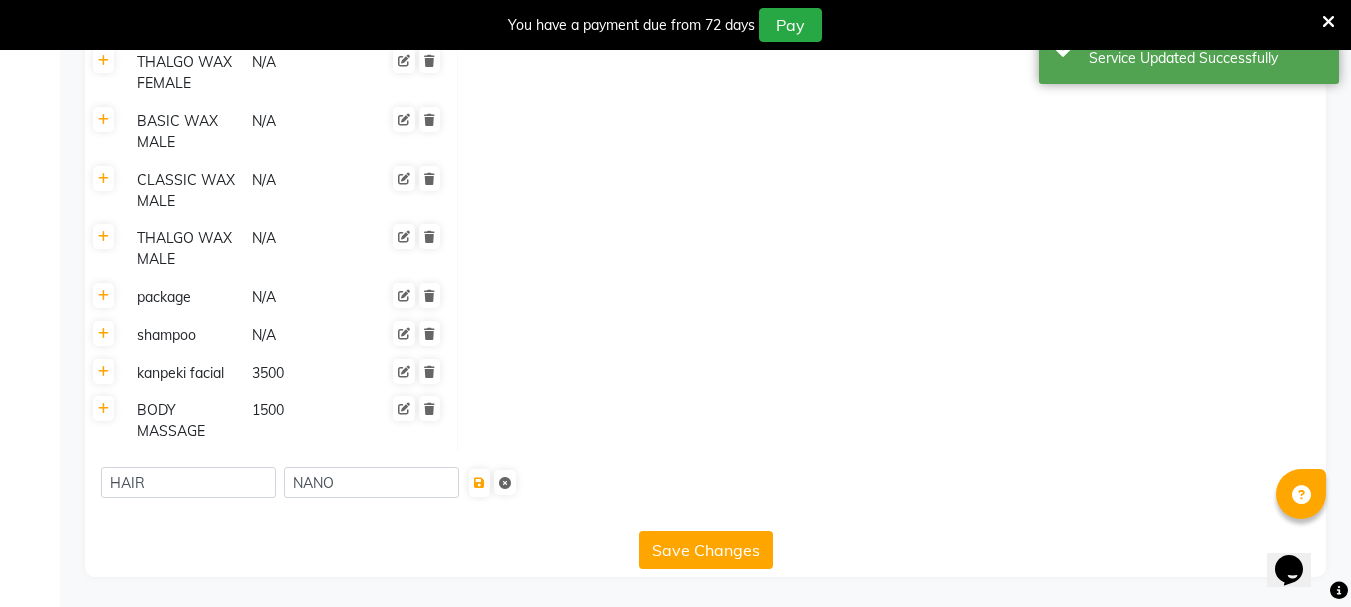 click on "HAIR NANO" 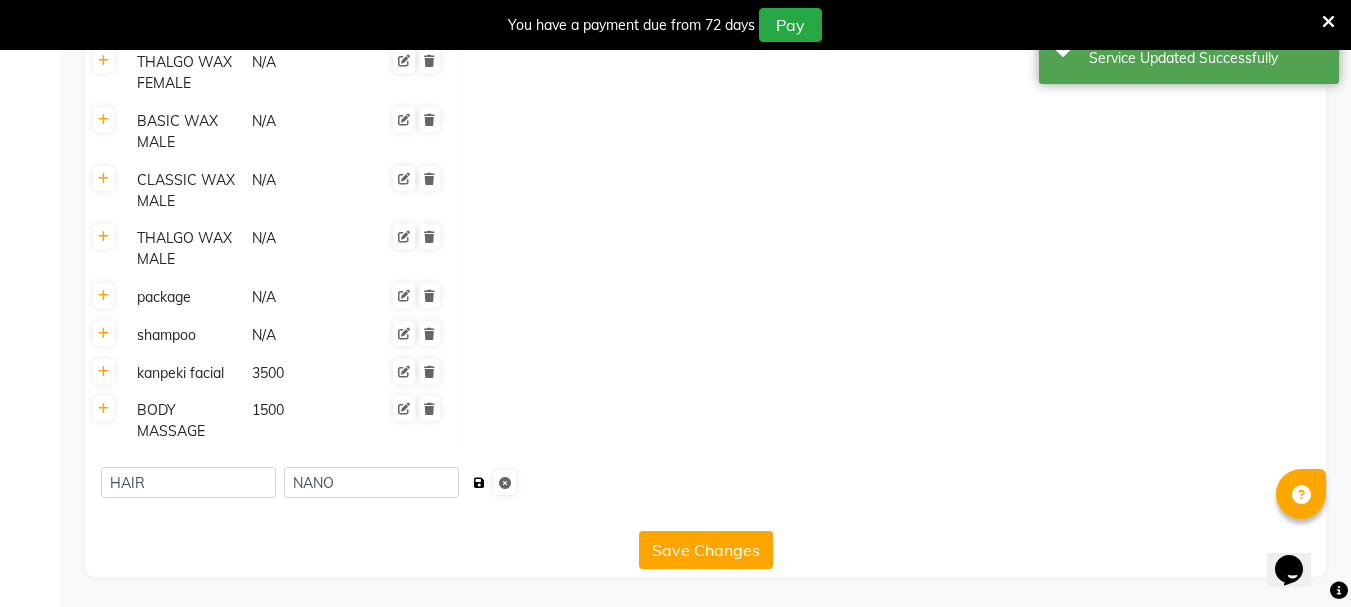 click at bounding box center (479, 483) 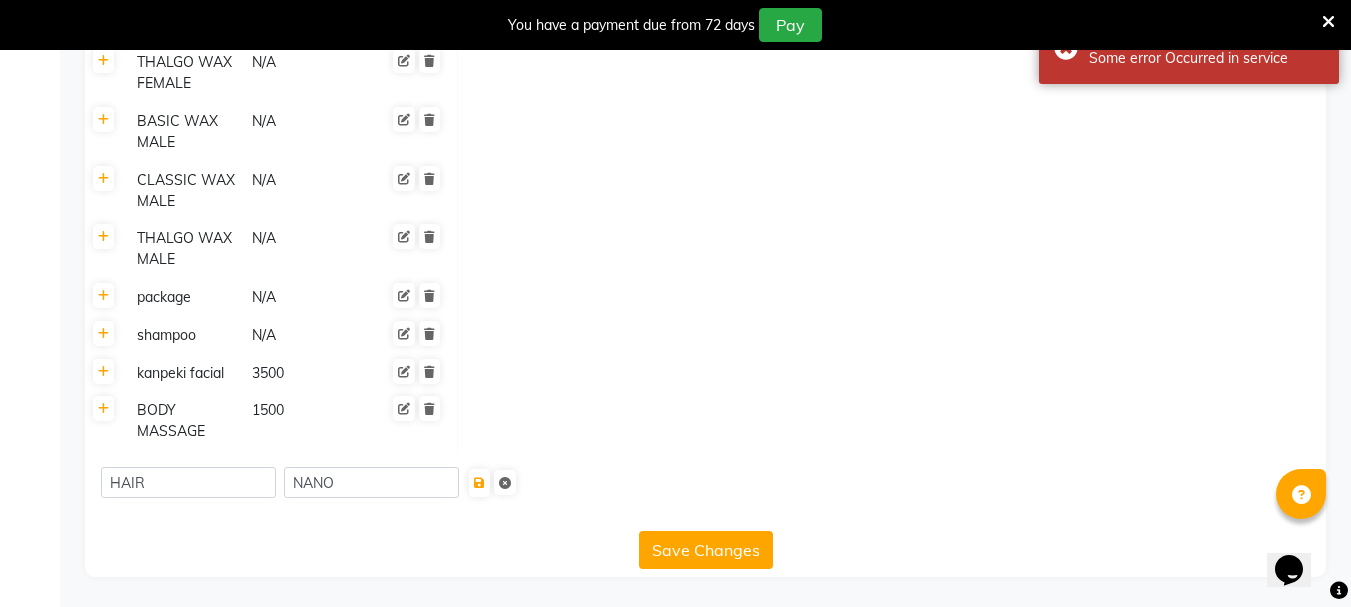 click on "HAIR NANO" 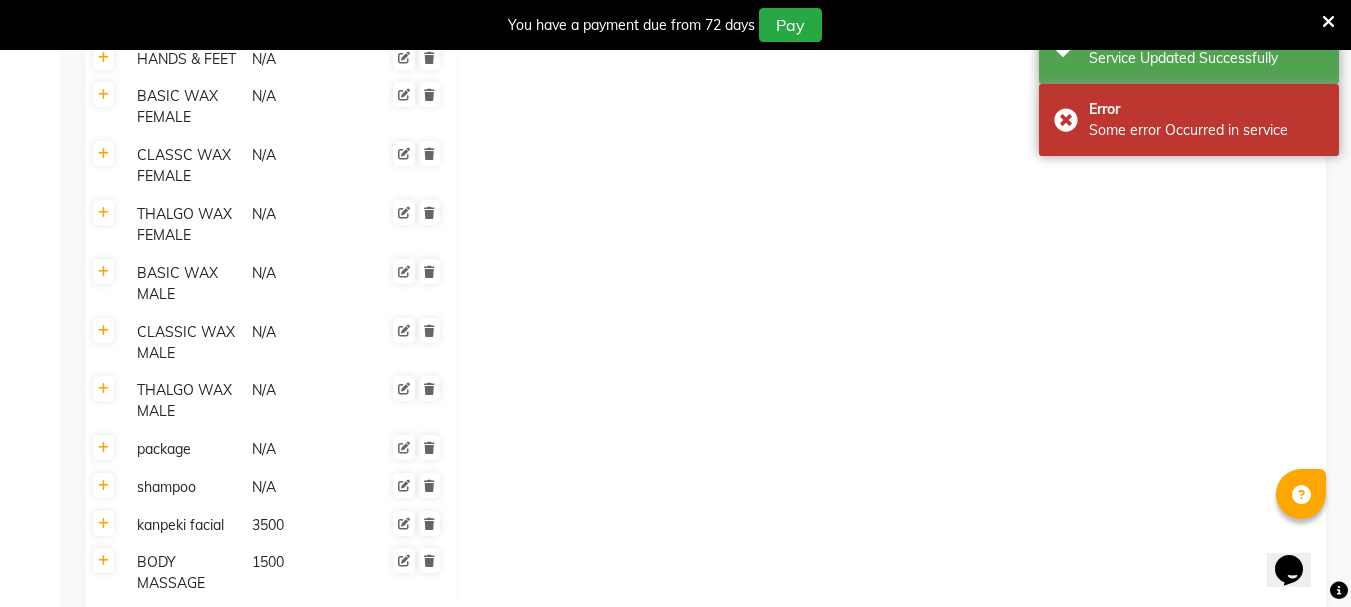 scroll, scrollTop: 3608, scrollLeft: 0, axis: vertical 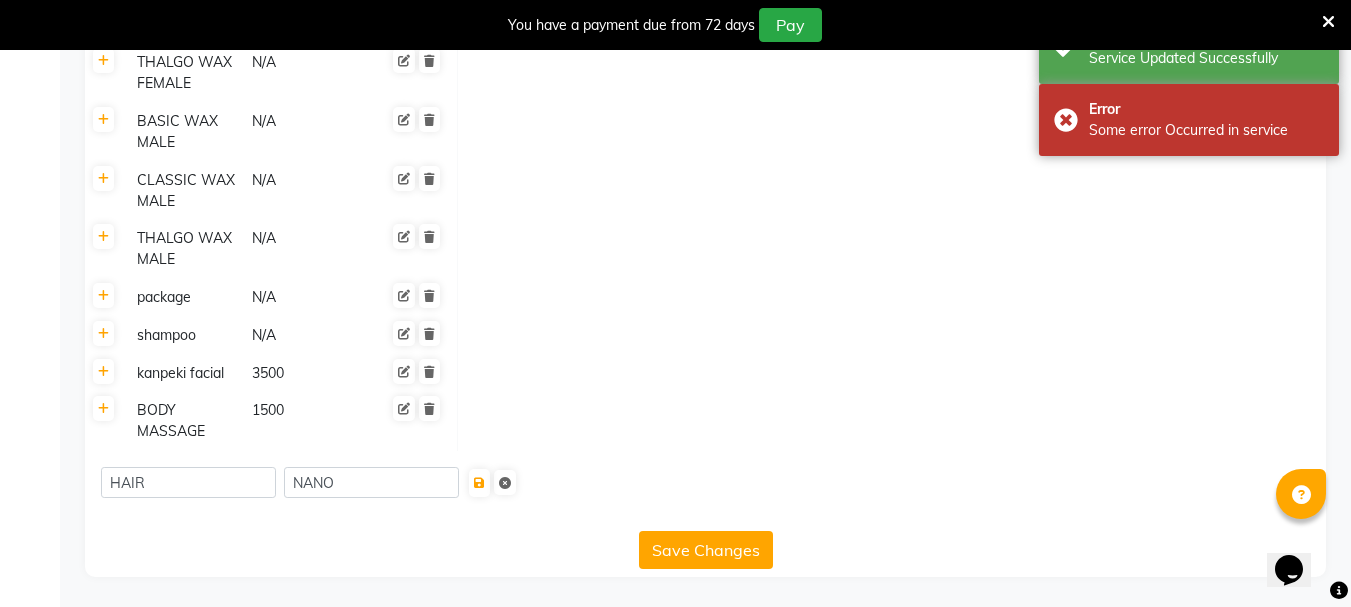 click 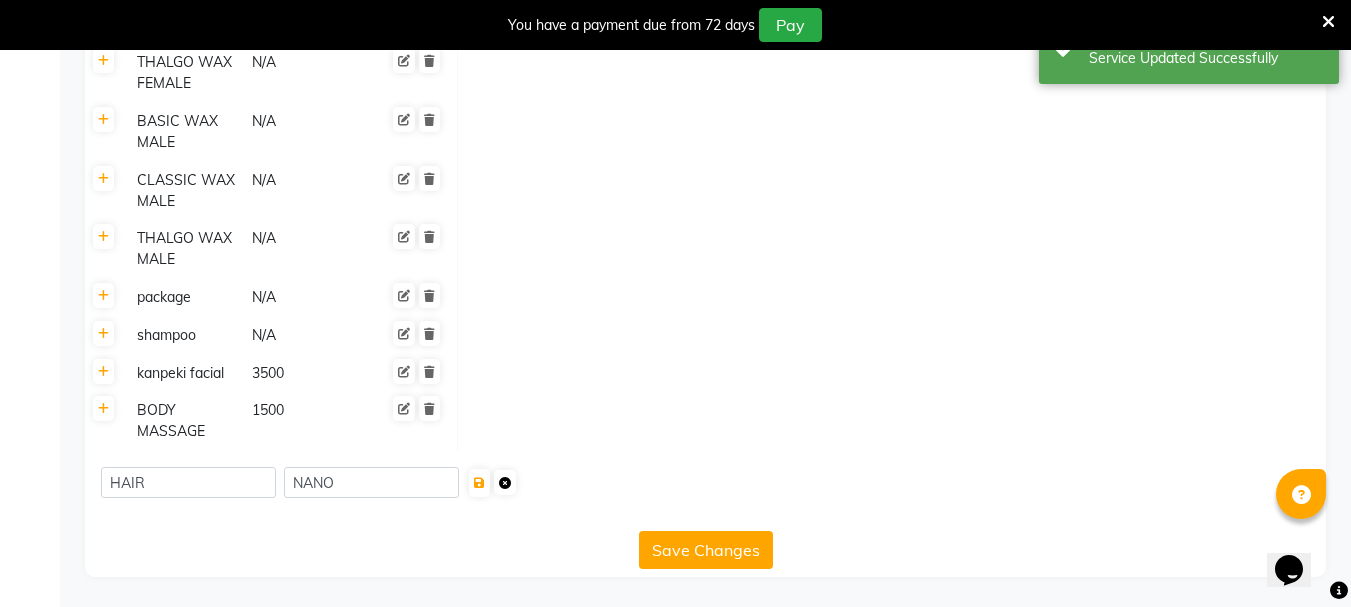 click at bounding box center [505, 483] 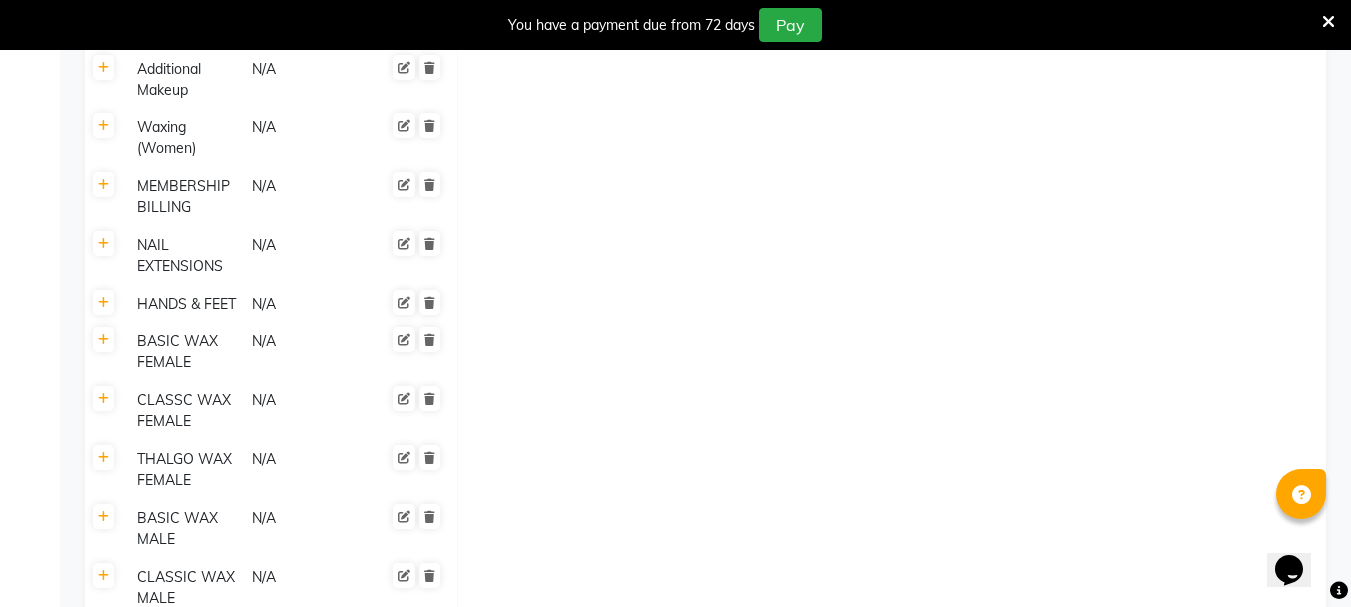 scroll, scrollTop: 3604, scrollLeft: 0, axis: vertical 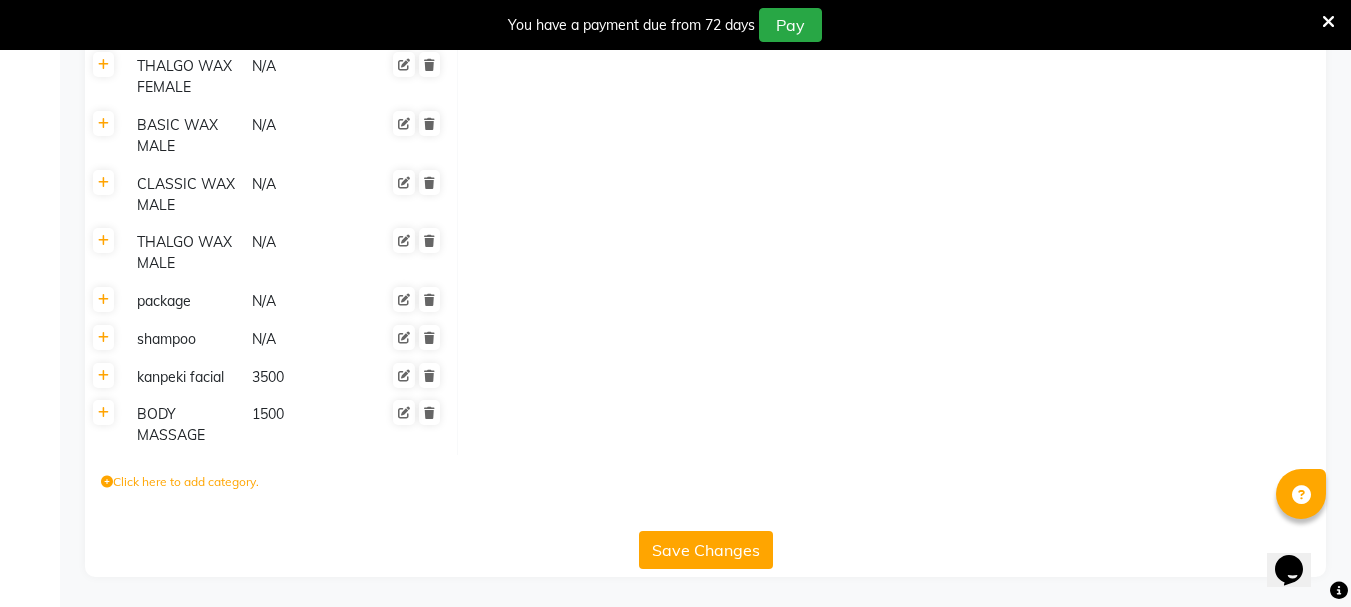 click 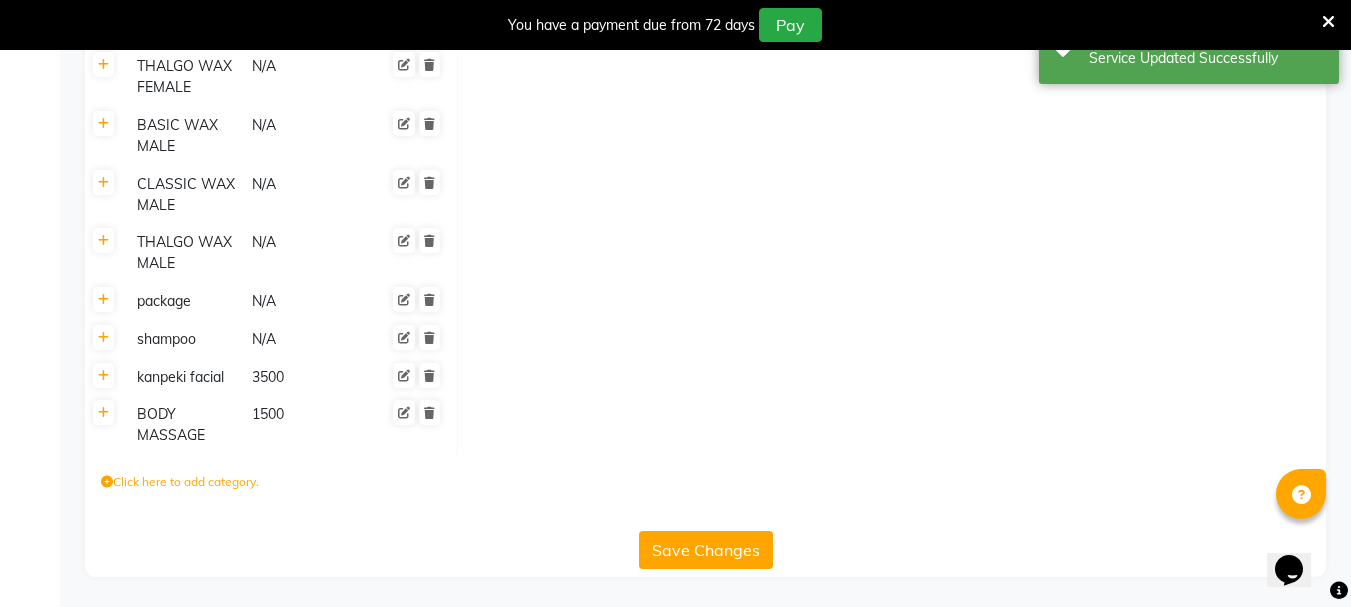 click 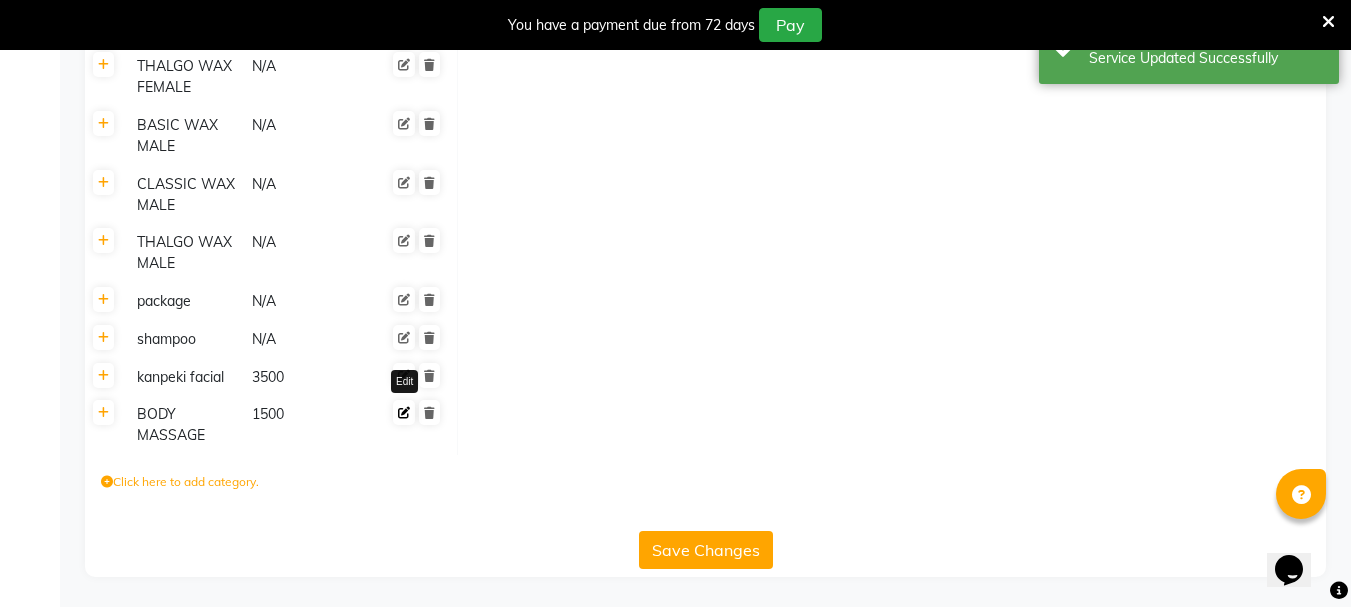 click 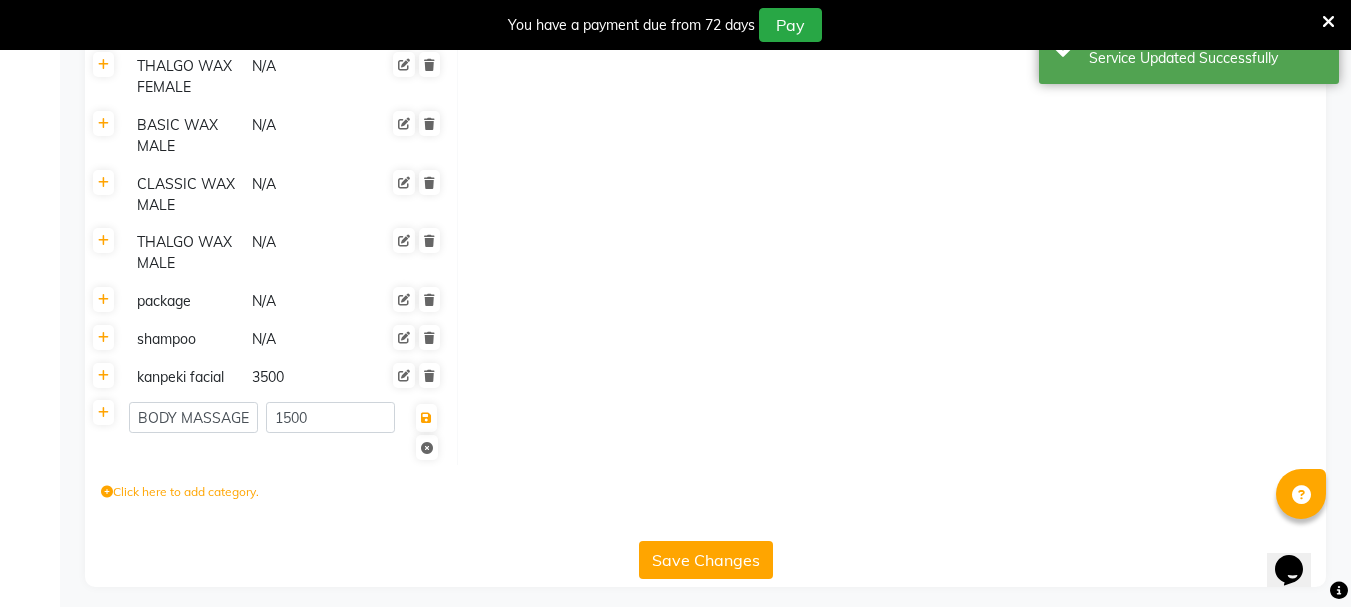 click 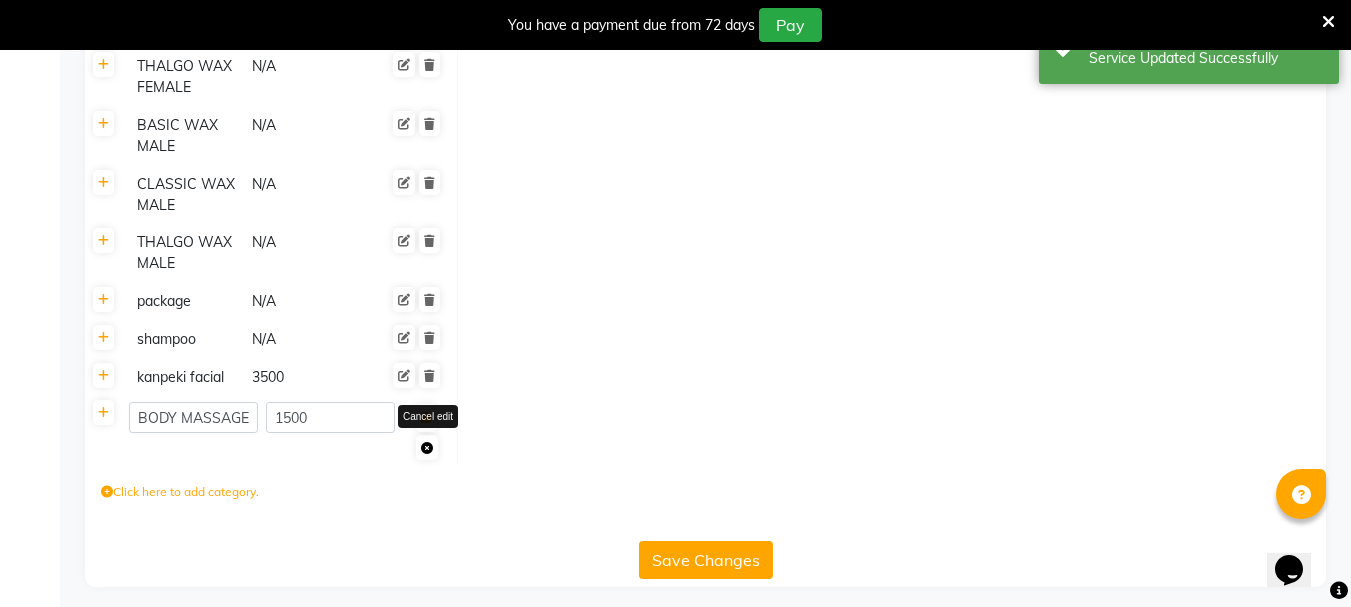 click 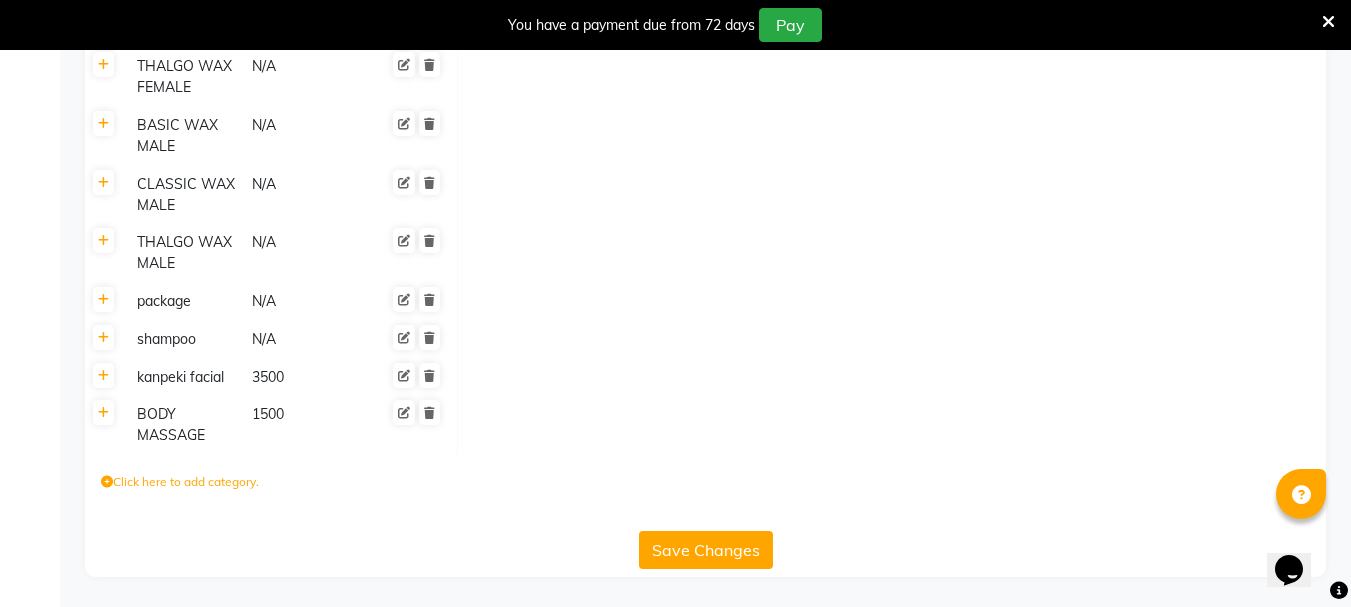 click 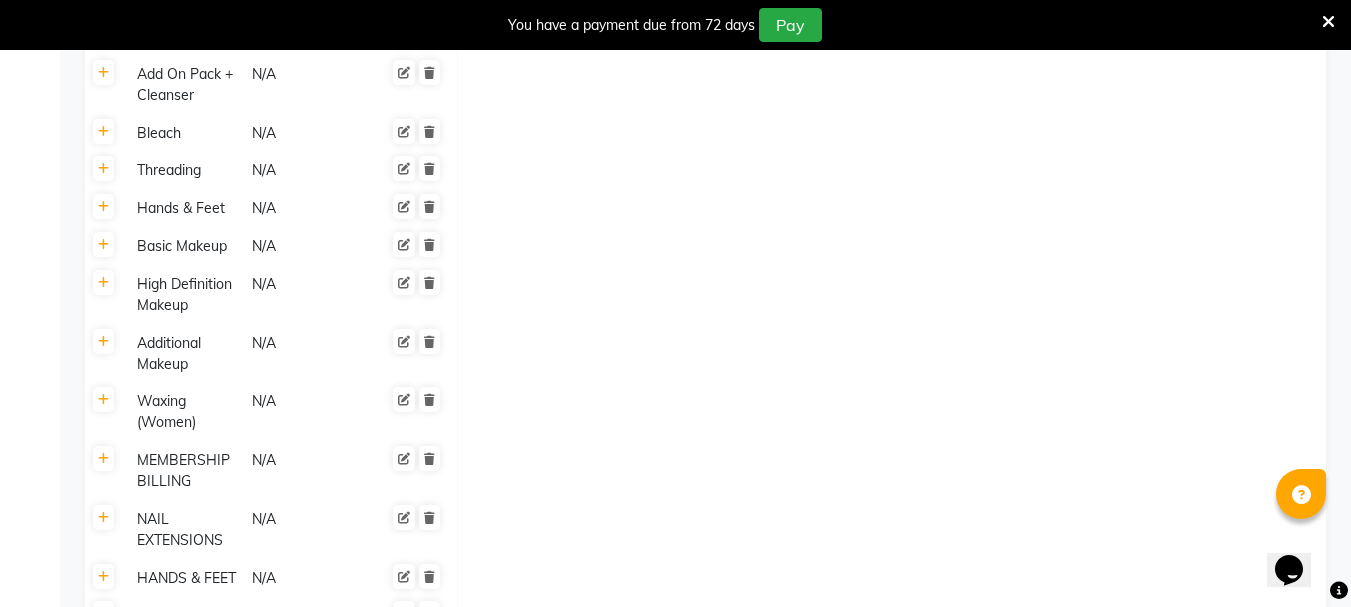 scroll, scrollTop: 3604, scrollLeft: 0, axis: vertical 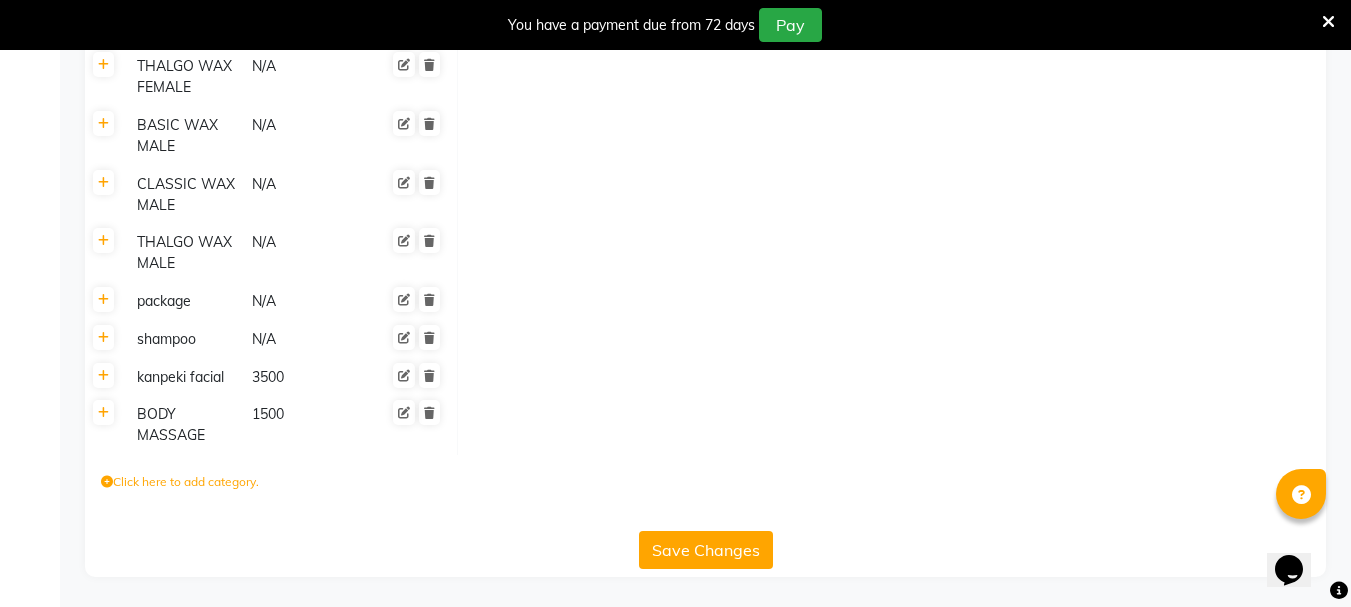 click on "Save Changes" 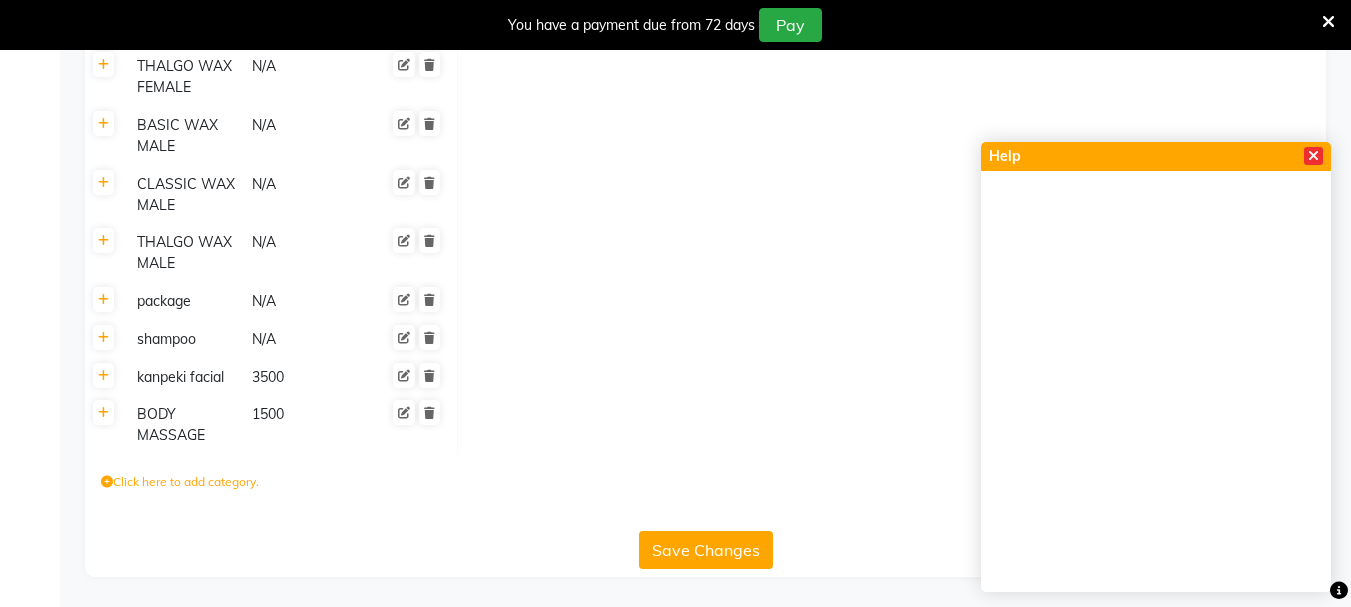 click at bounding box center [1313, 156] 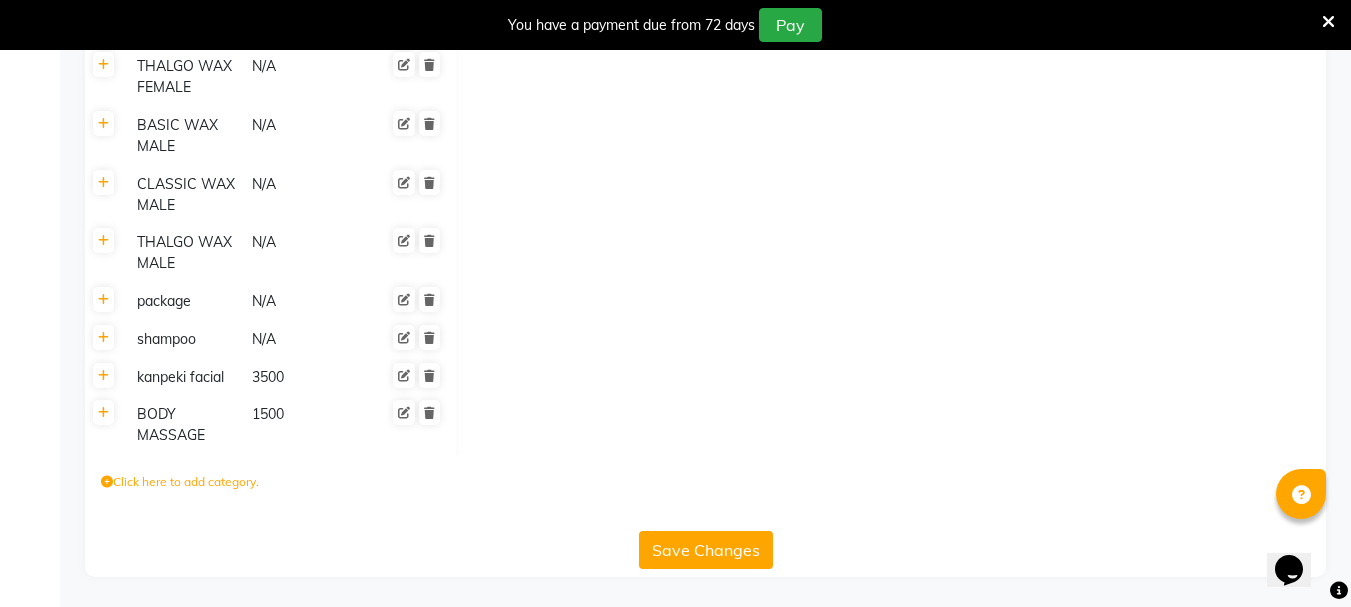 click 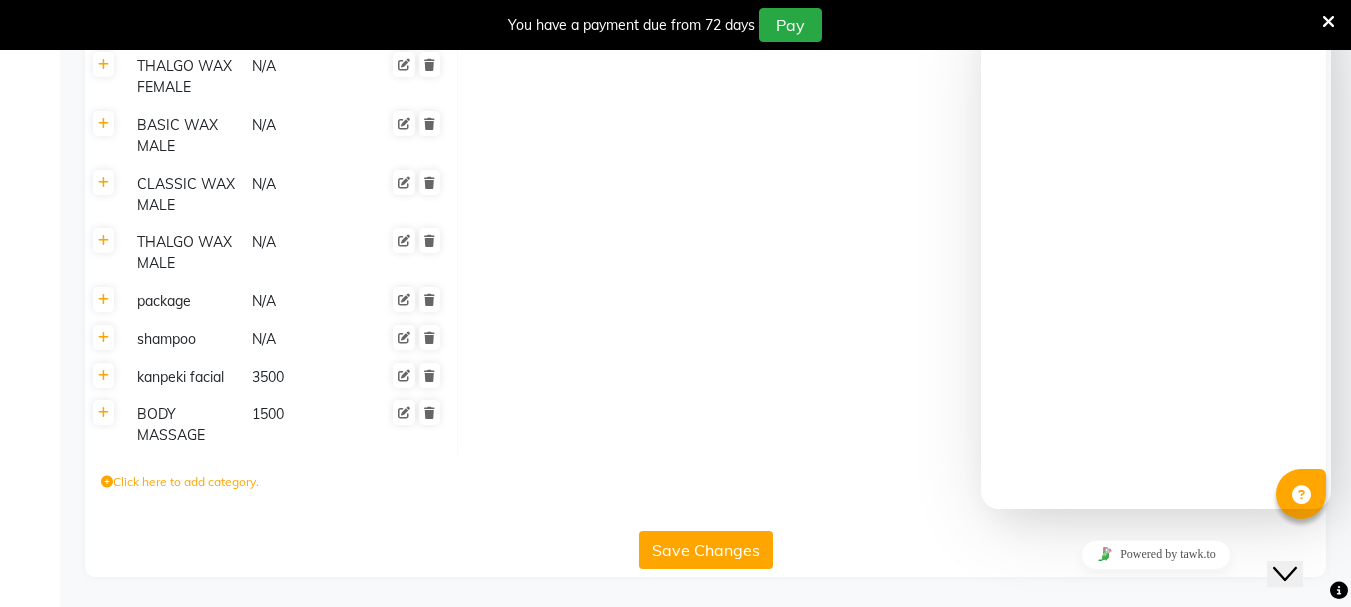 drag, startPoint x: 1331, startPoint y: 18, endPoint x: 341, endPoint y: 19, distance: 990.0005 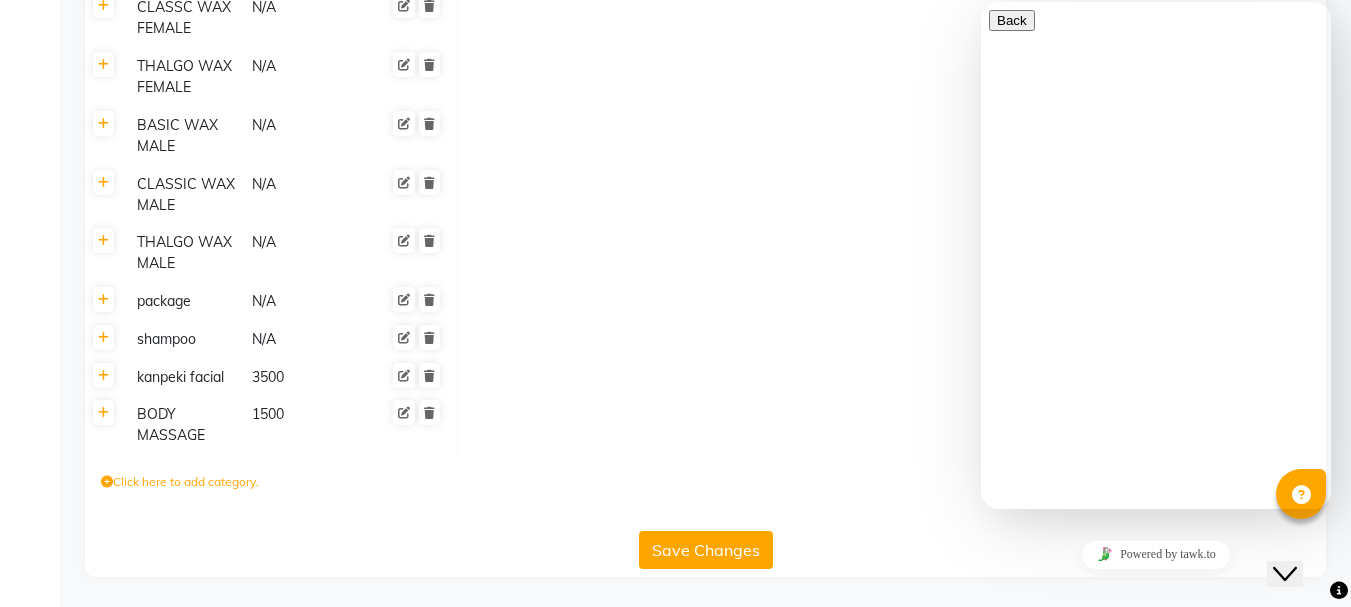 click 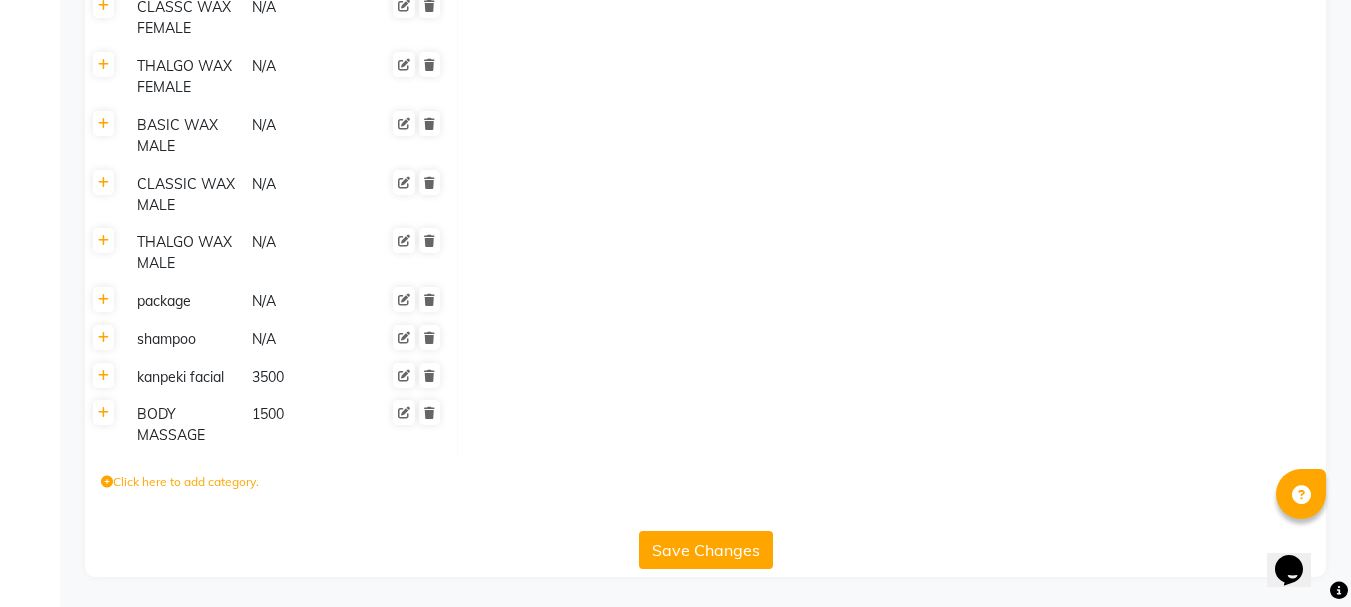 click 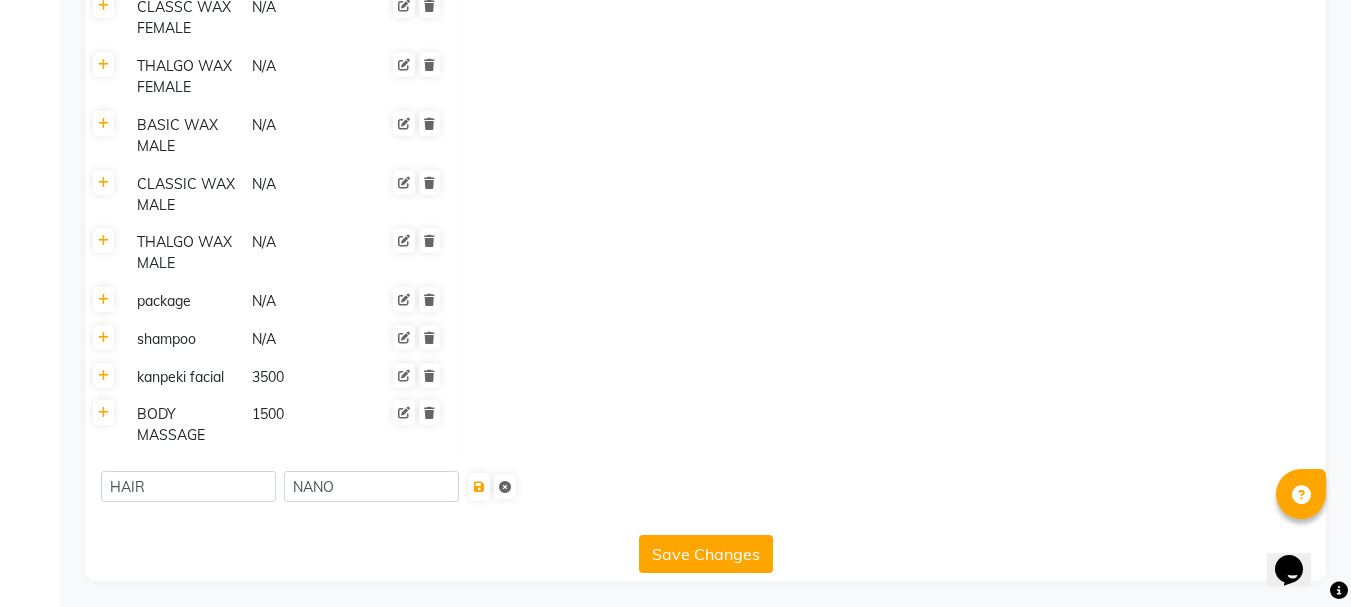 click on "HAIR NANO" 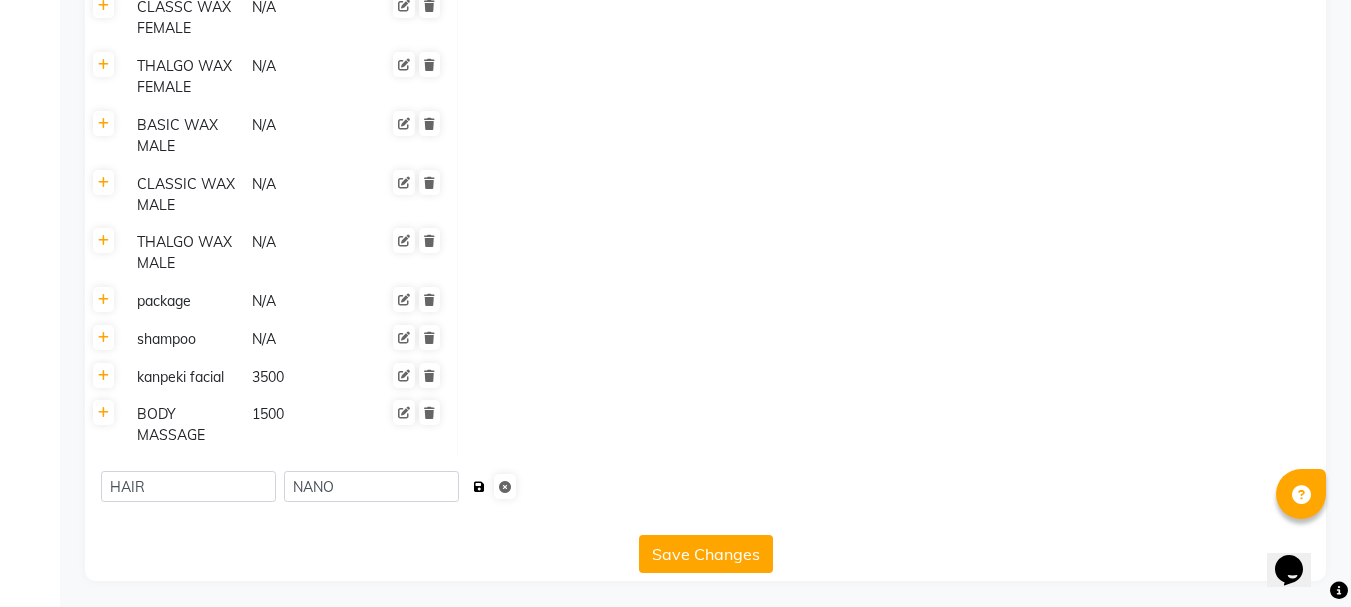 click at bounding box center (479, 487) 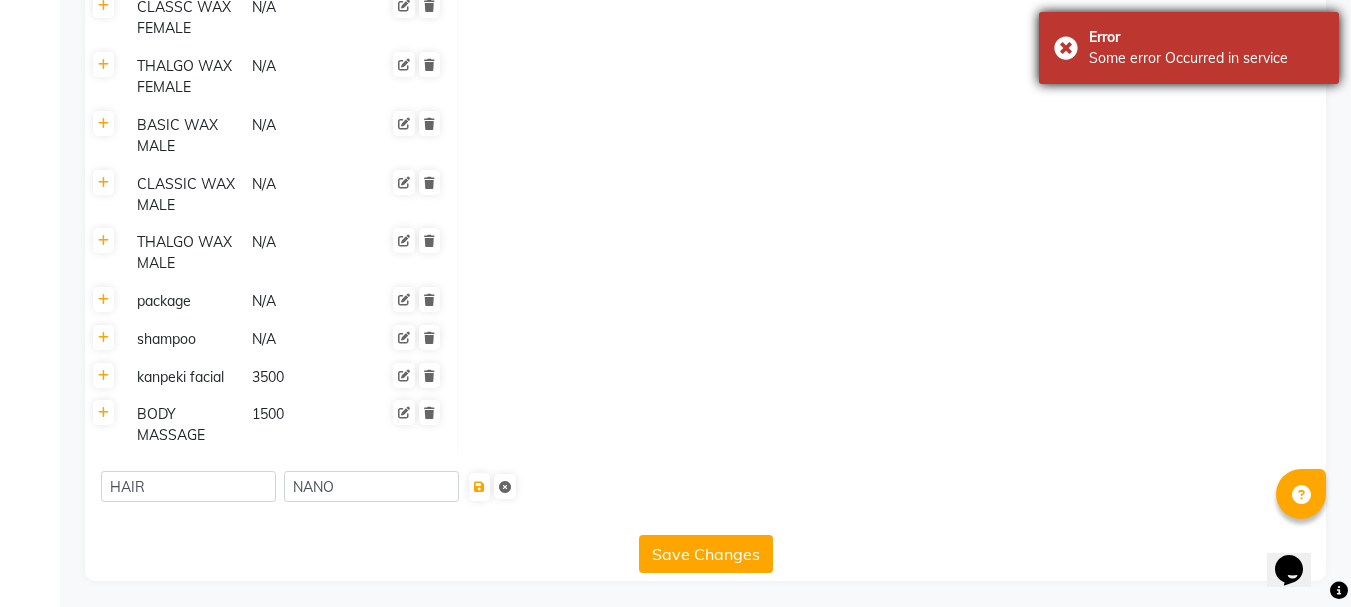 click on "Error" at bounding box center [1206, 37] 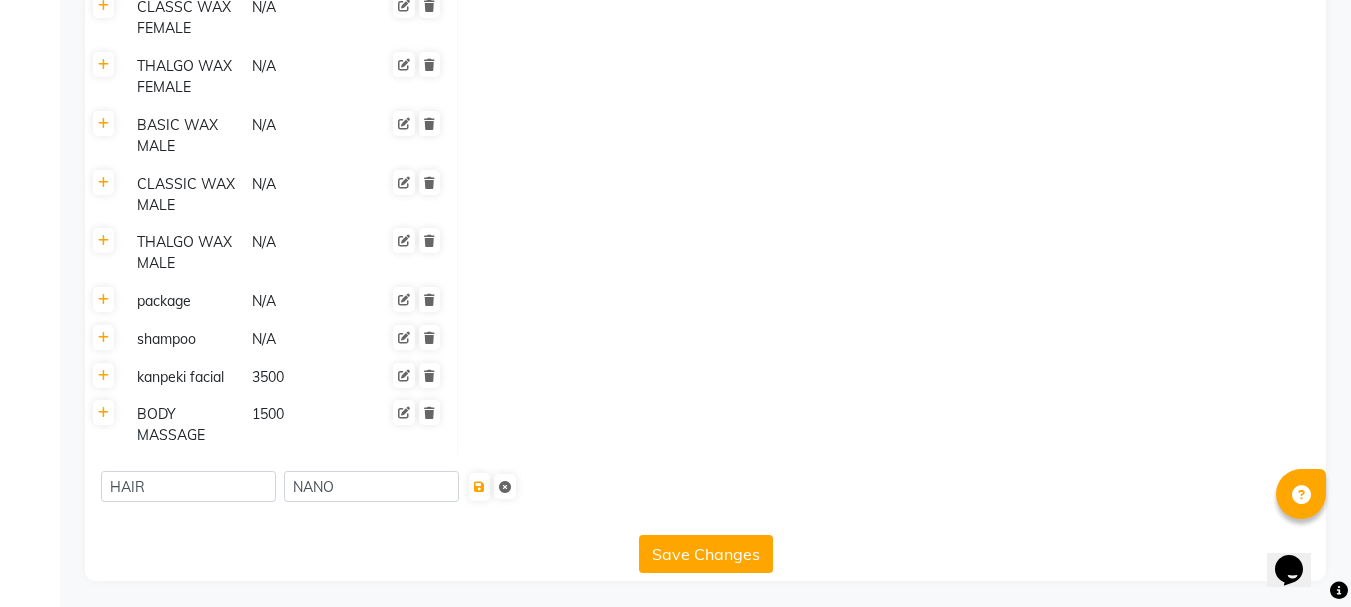 click 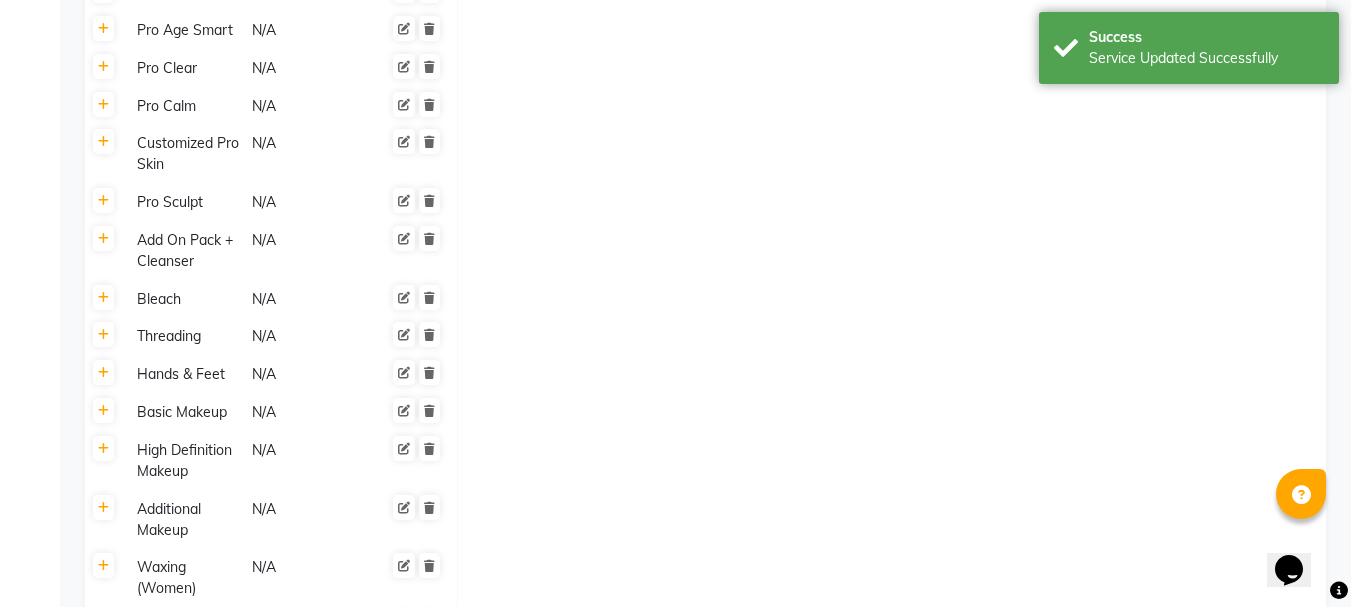 scroll, scrollTop: 1721, scrollLeft: 0, axis: vertical 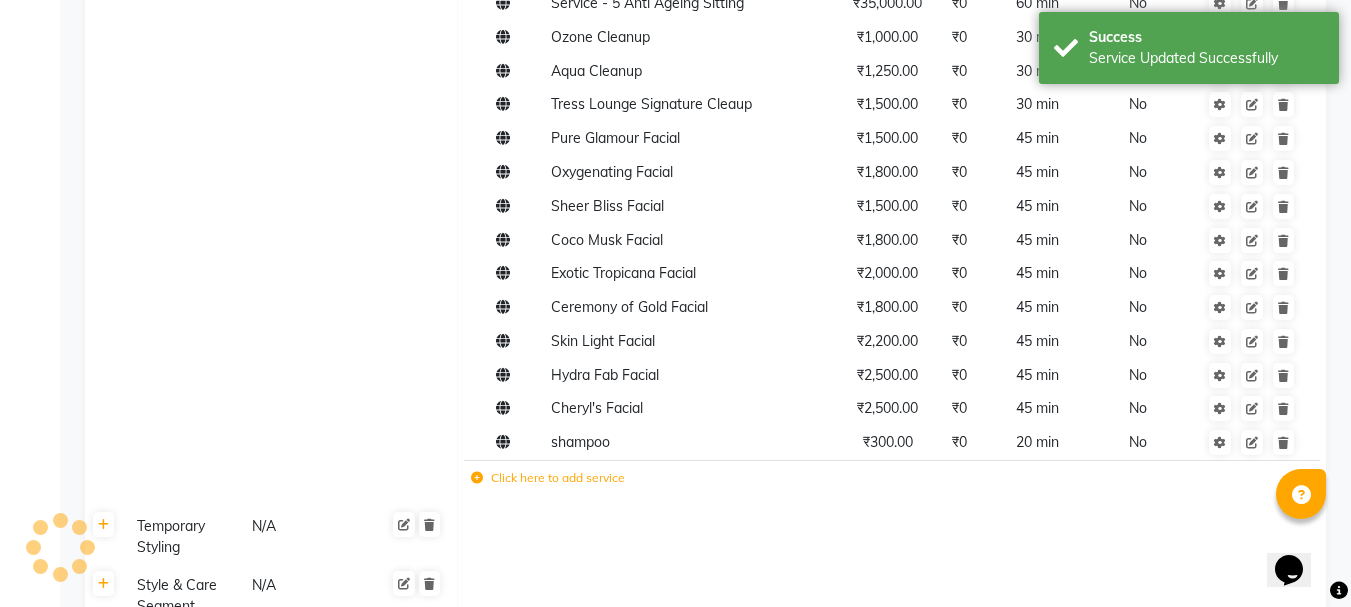 click on "Click here to add service" 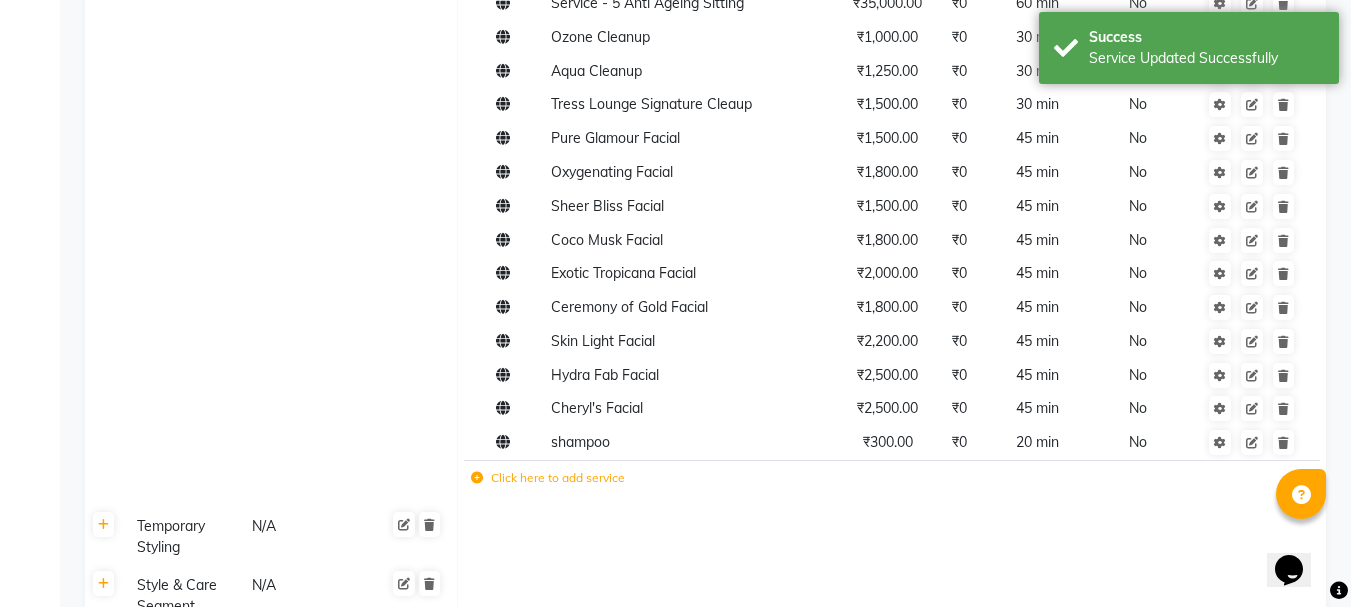 click on "Click here to add service" 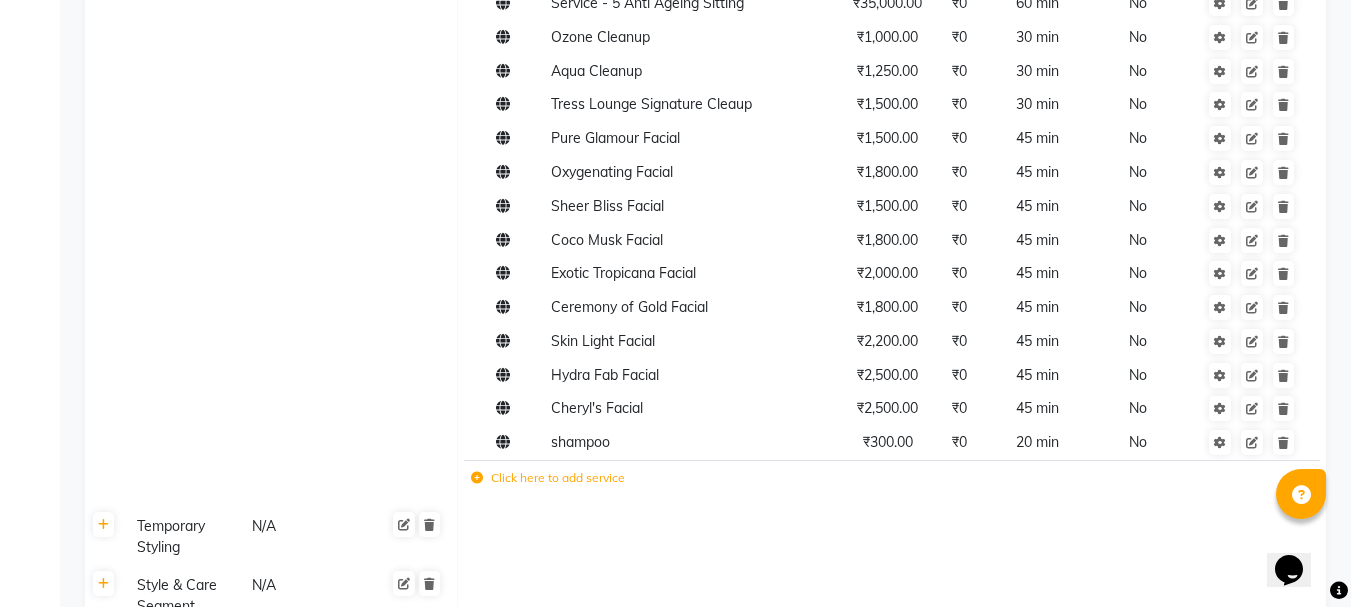click on "Click here to add service" 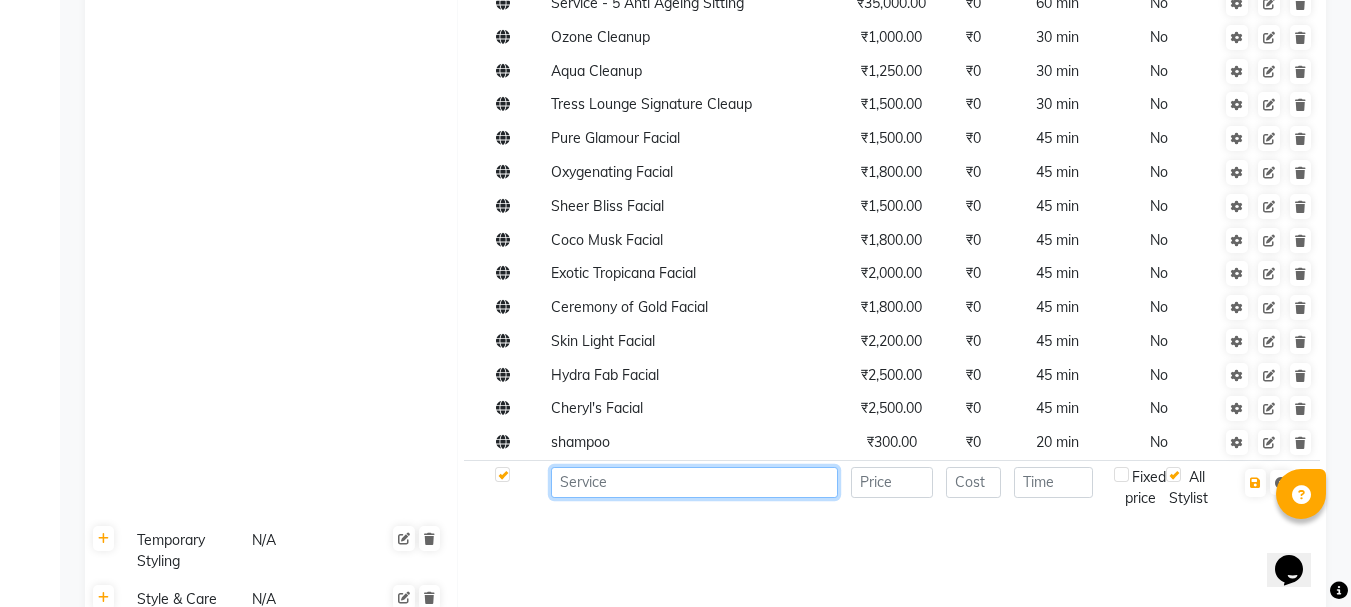 click 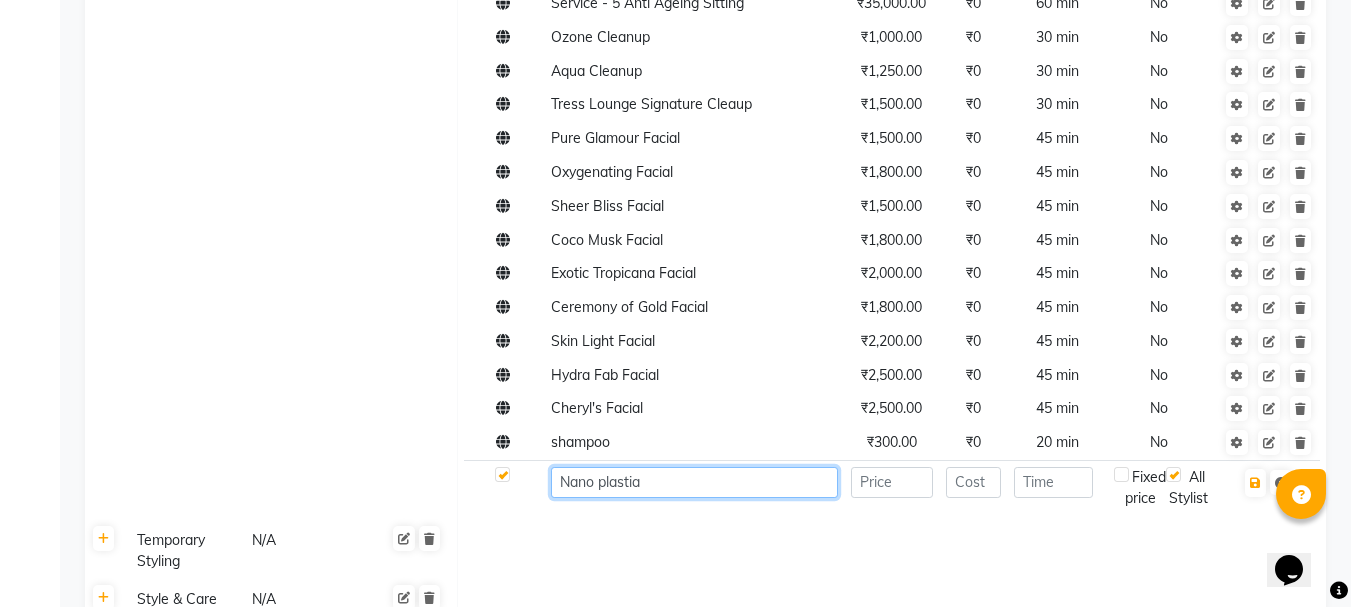 type on "Nano plastia" 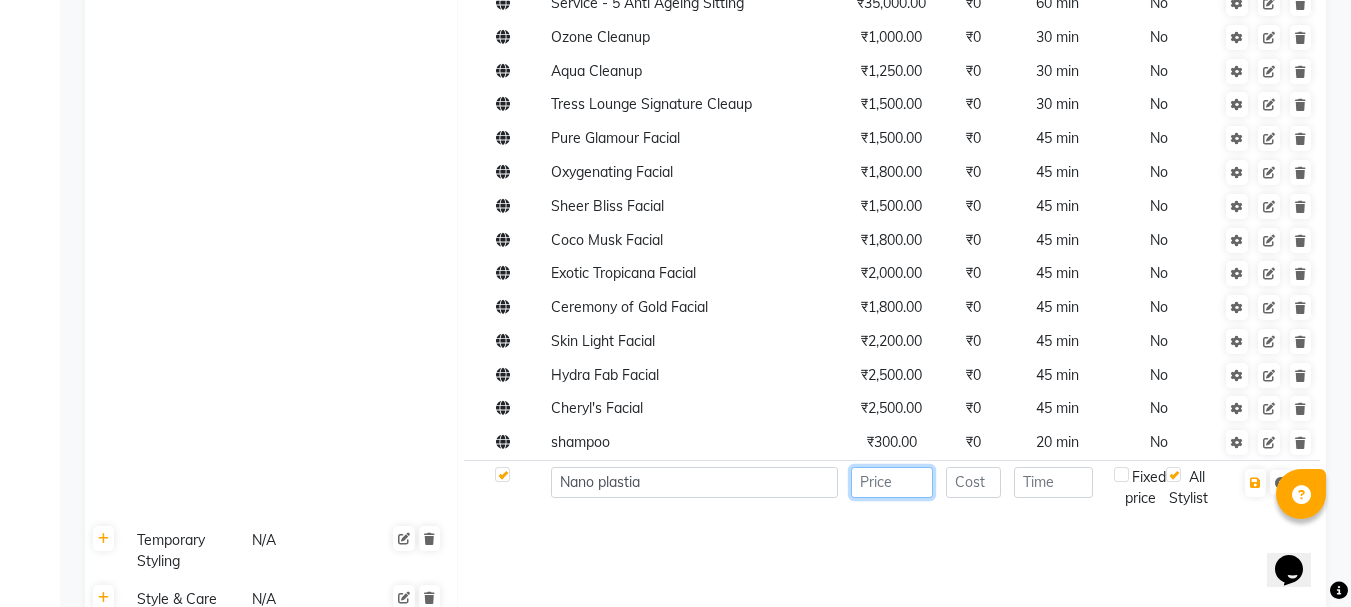 click 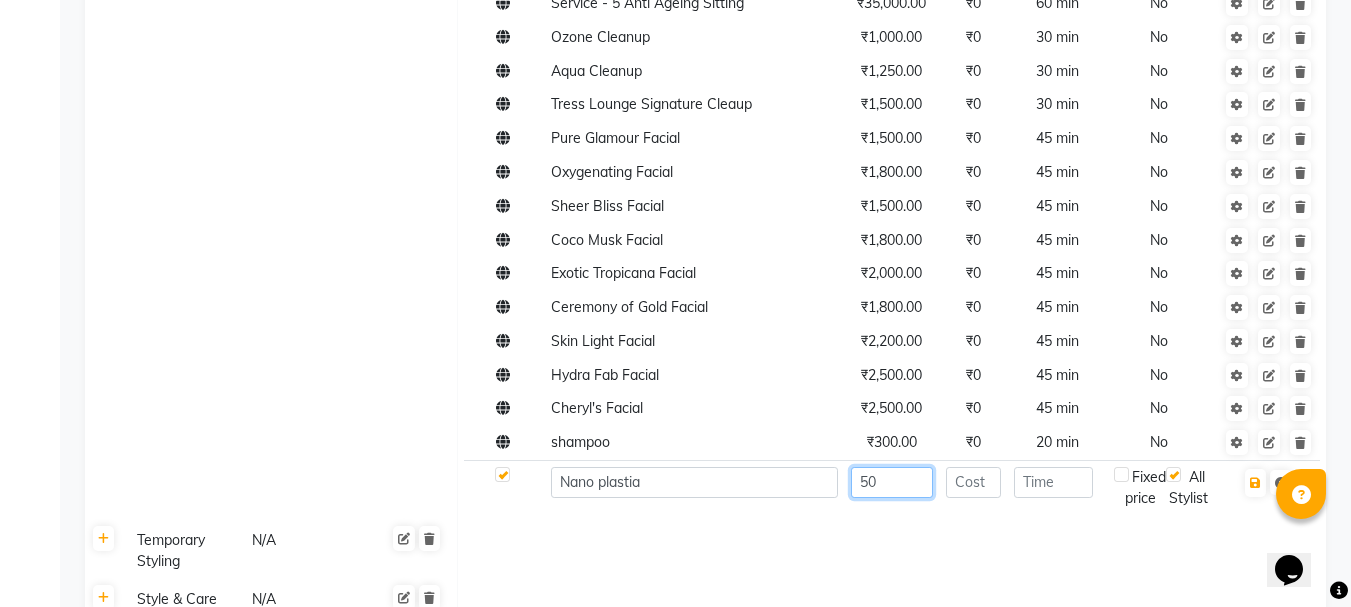 type on "5" 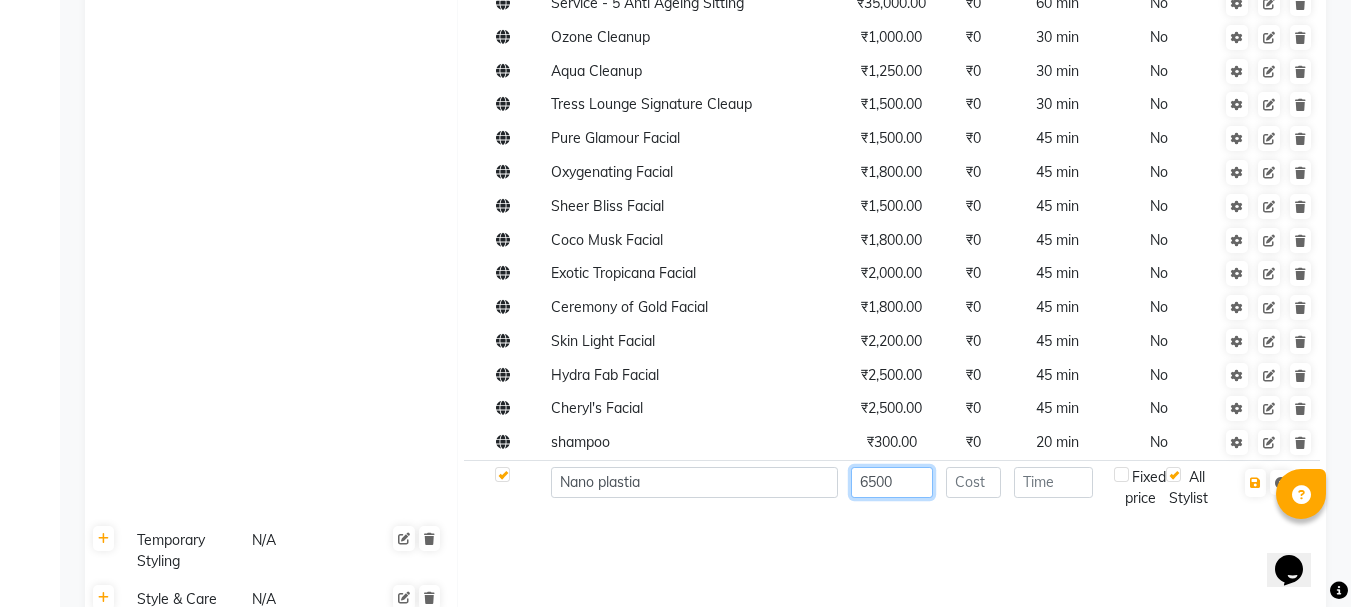 type on "6500" 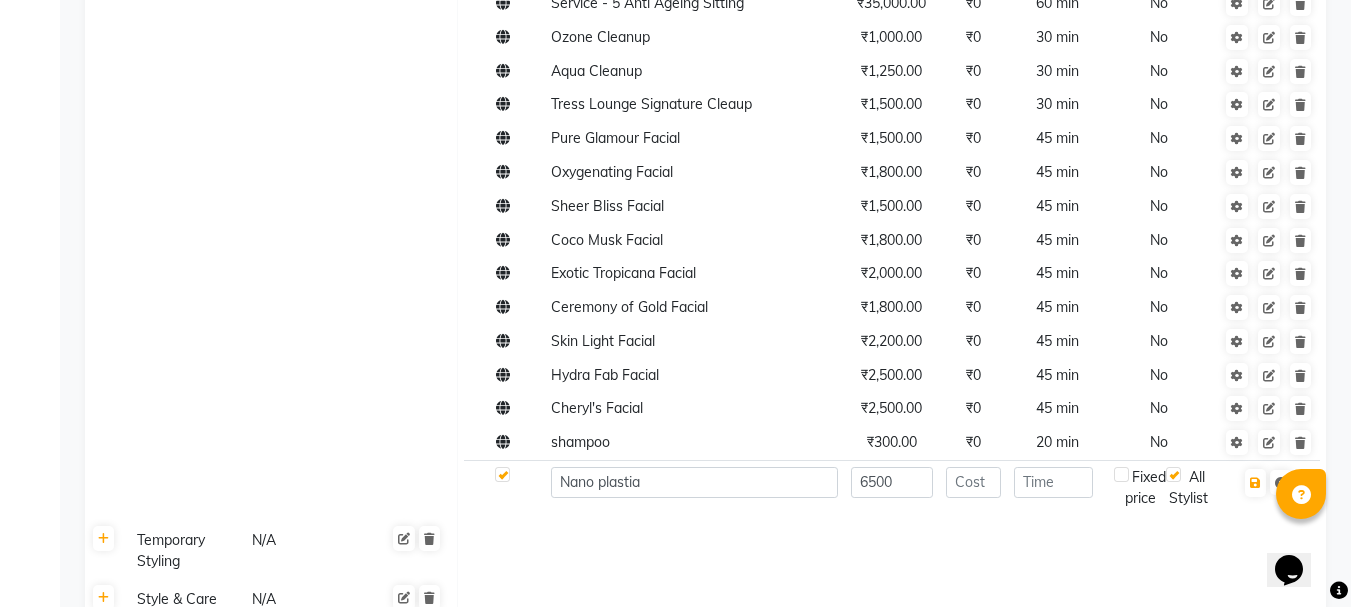 click 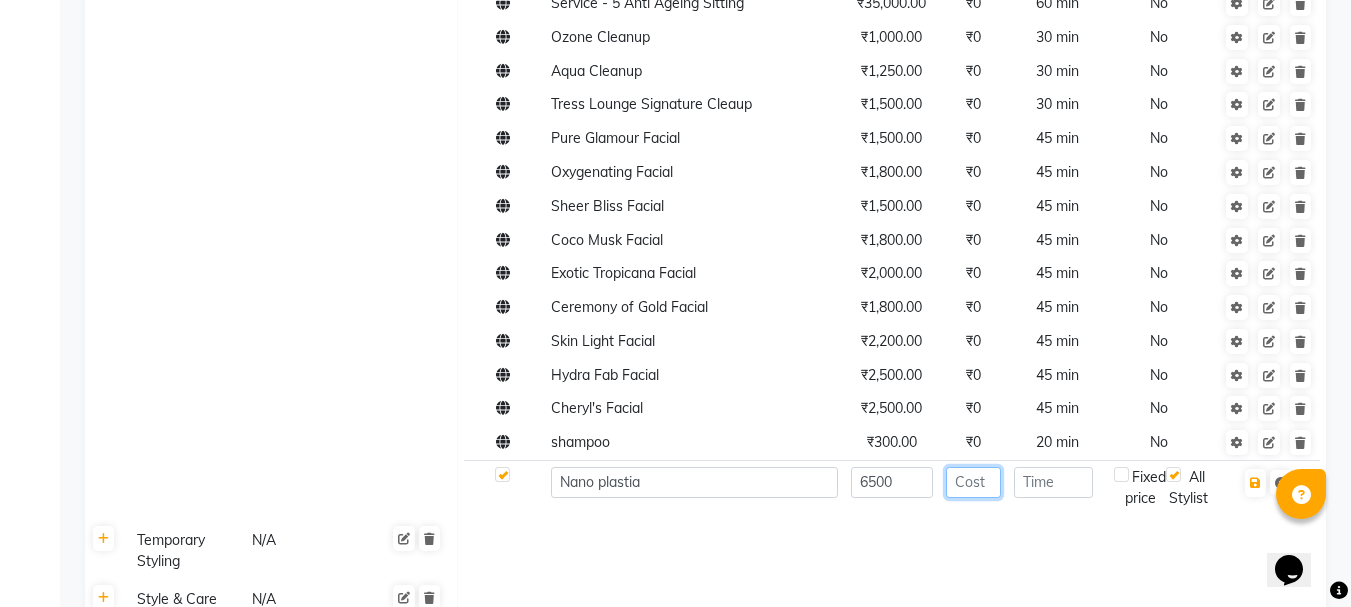 click 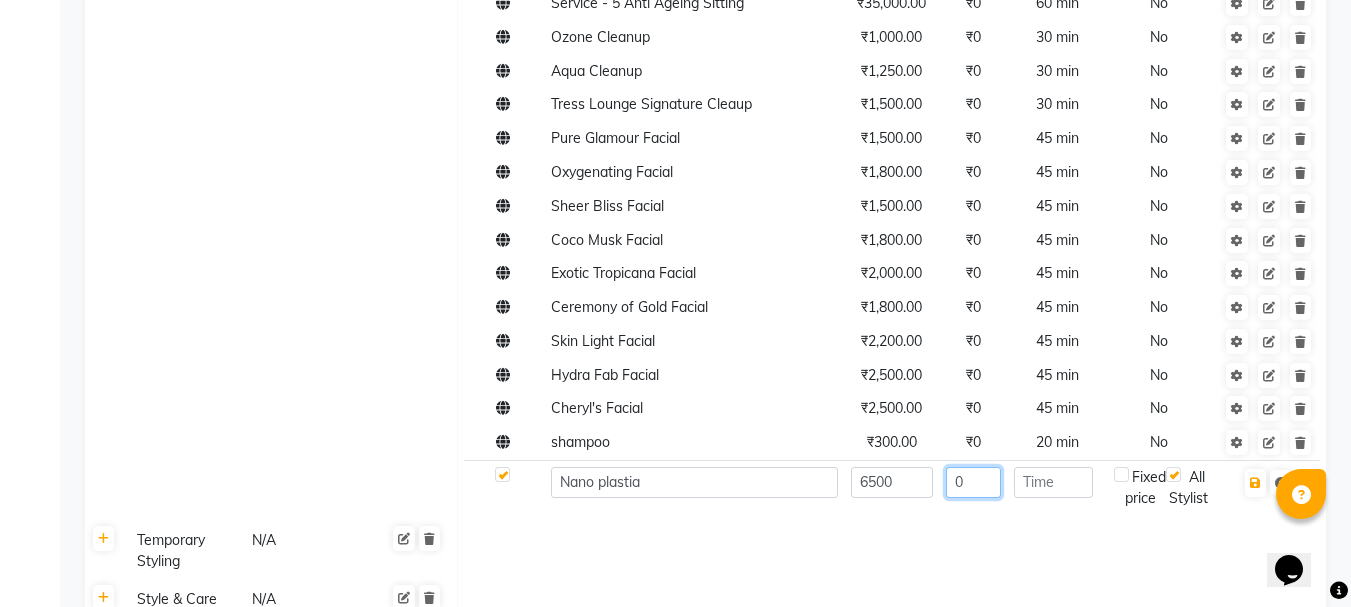 type on "0" 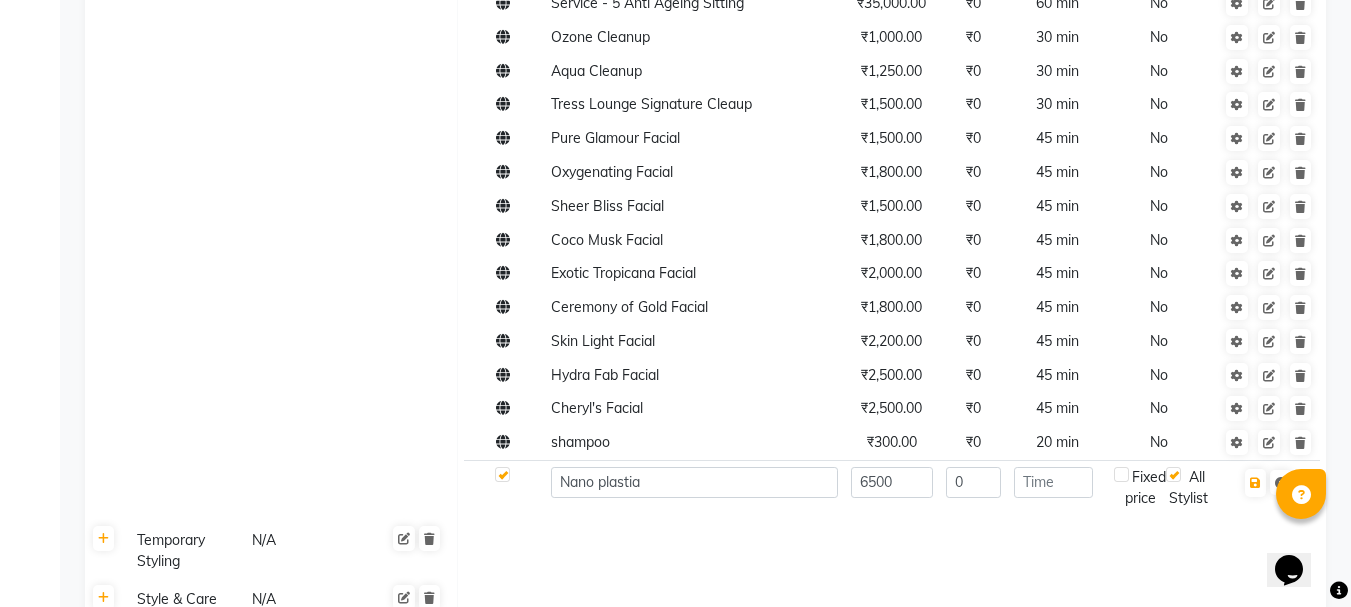 click 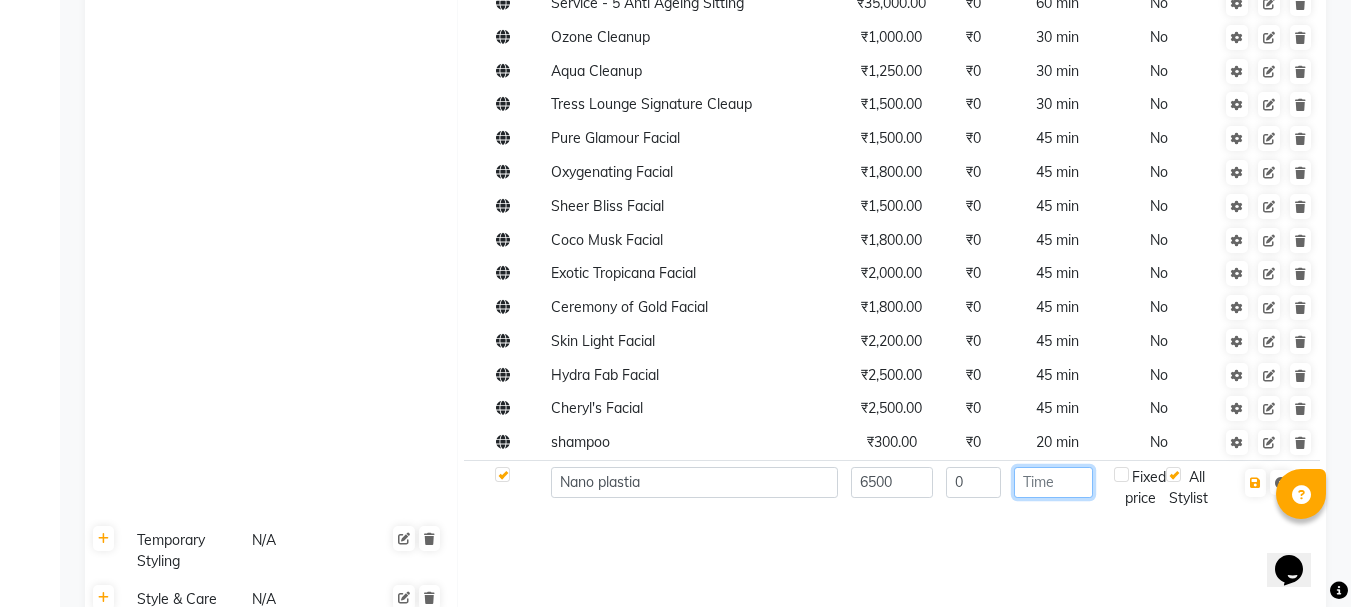 click 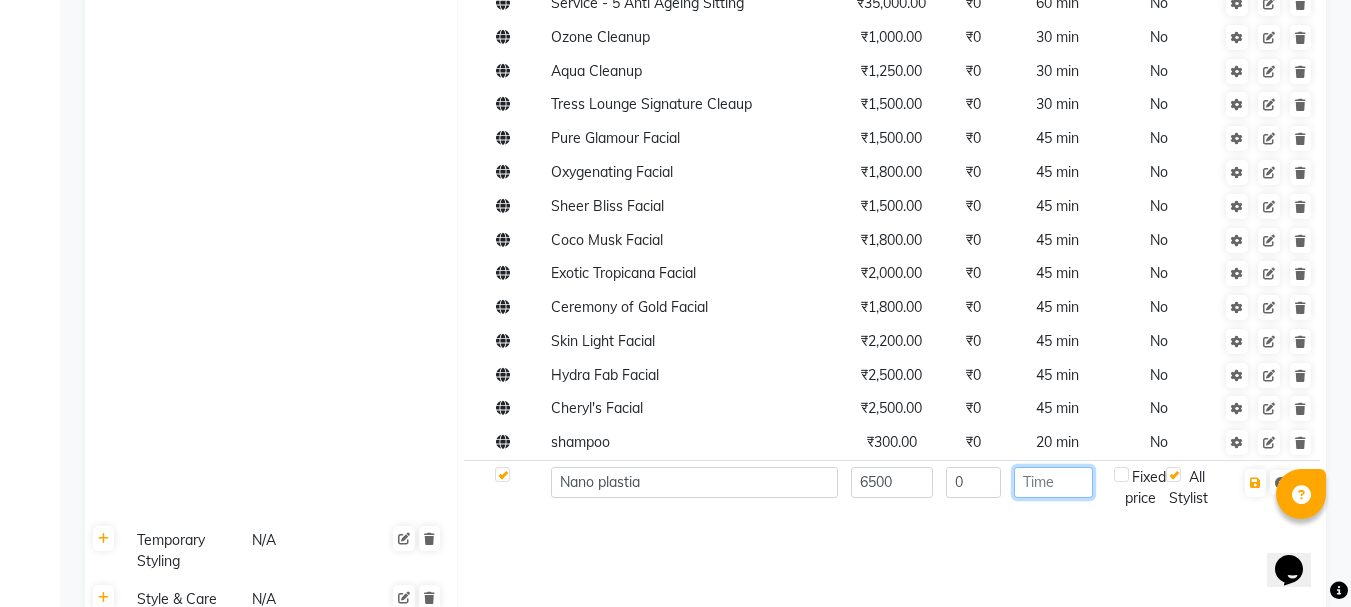 type on "3" 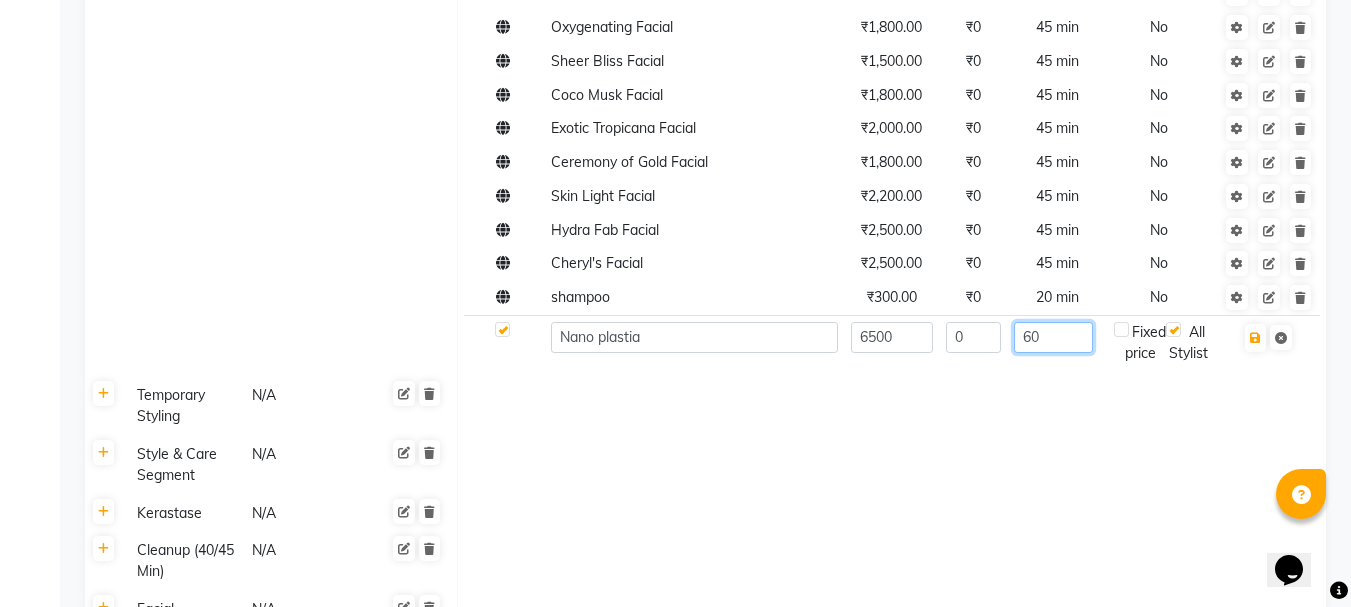 scroll, scrollTop: 1887, scrollLeft: 0, axis: vertical 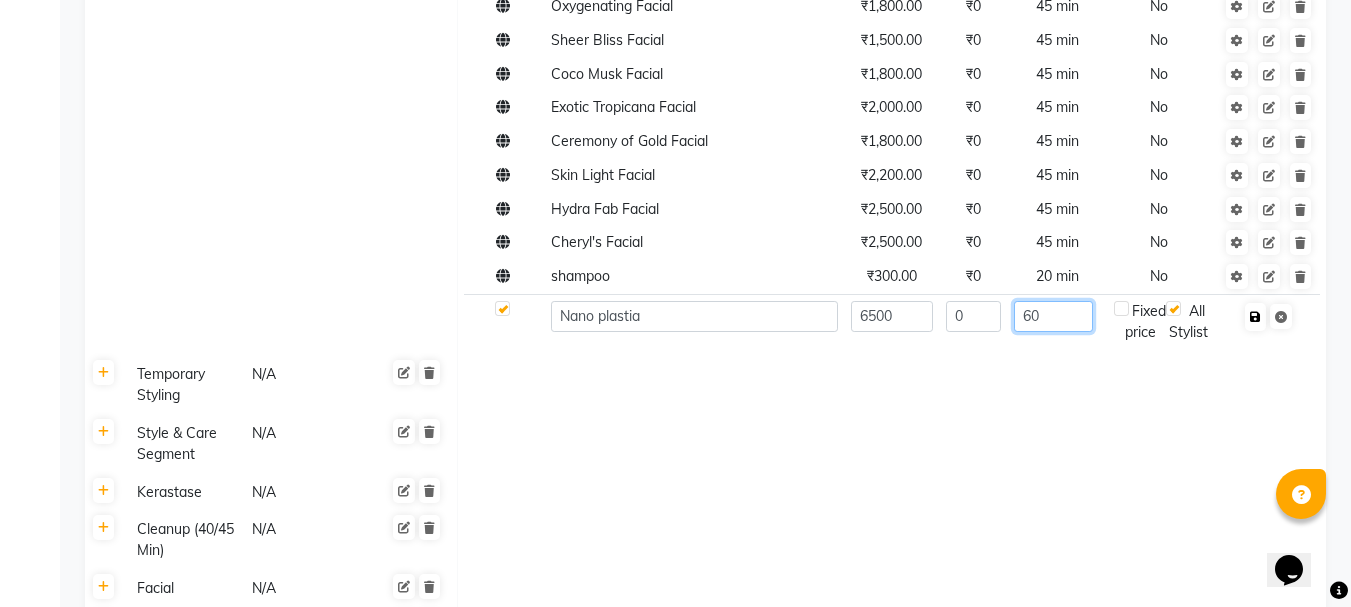 type on "60" 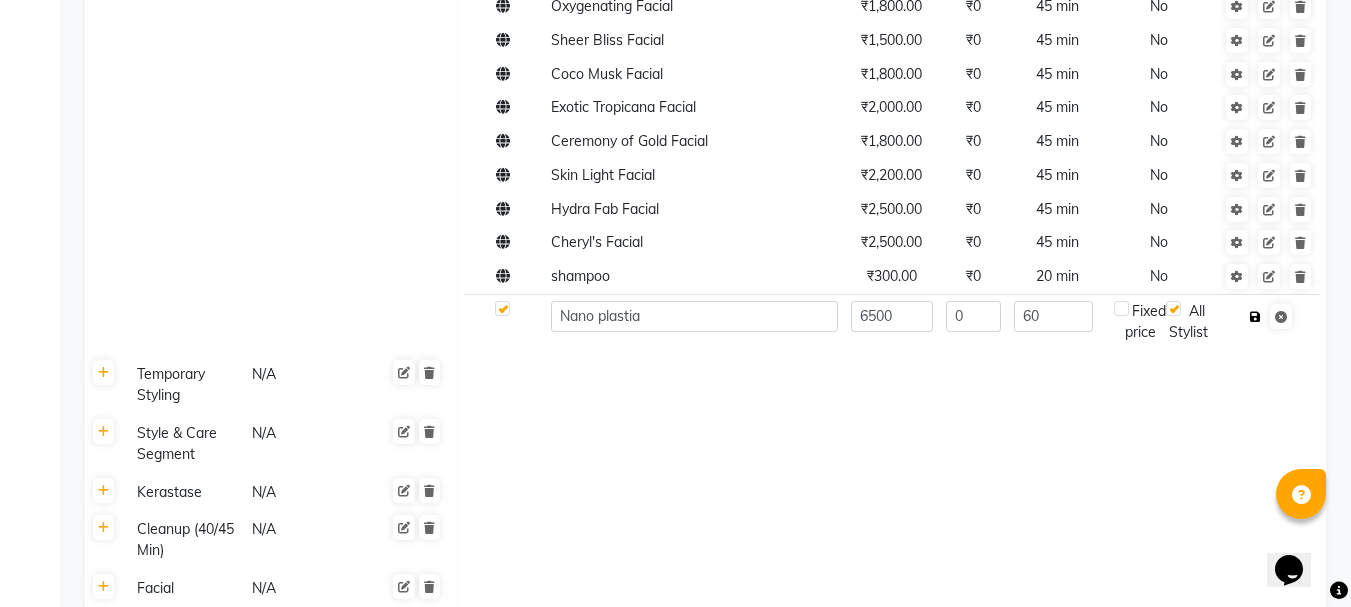 click at bounding box center (1255, 317) 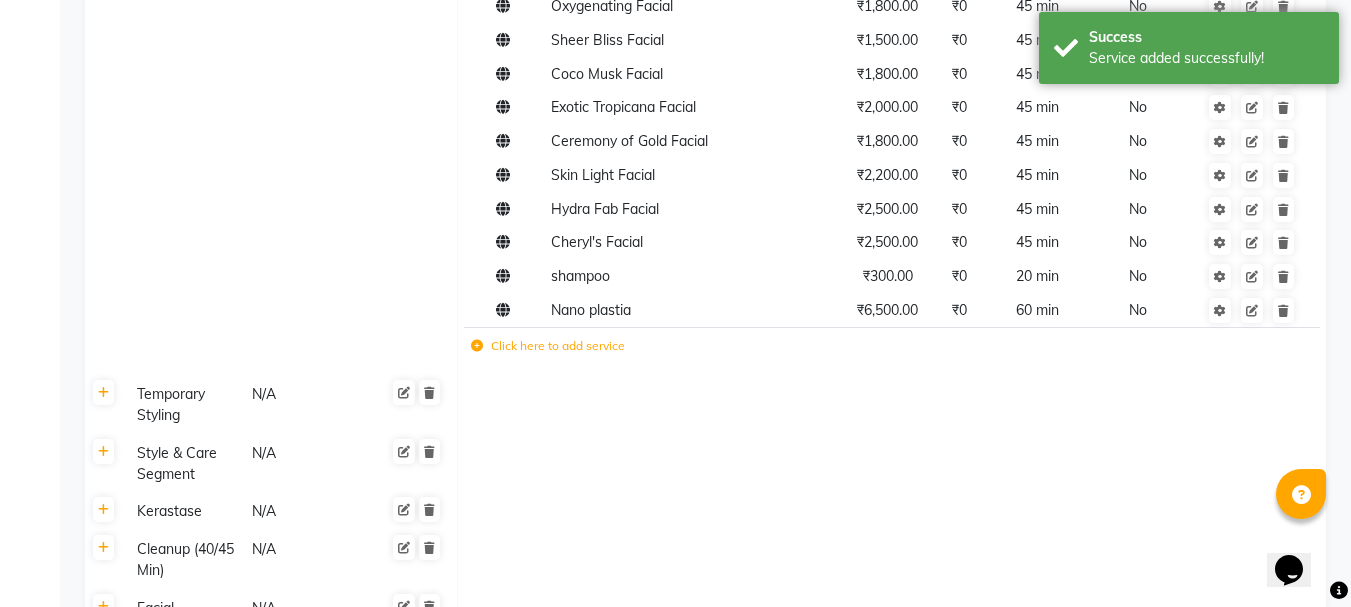 click on "Click here to add service" 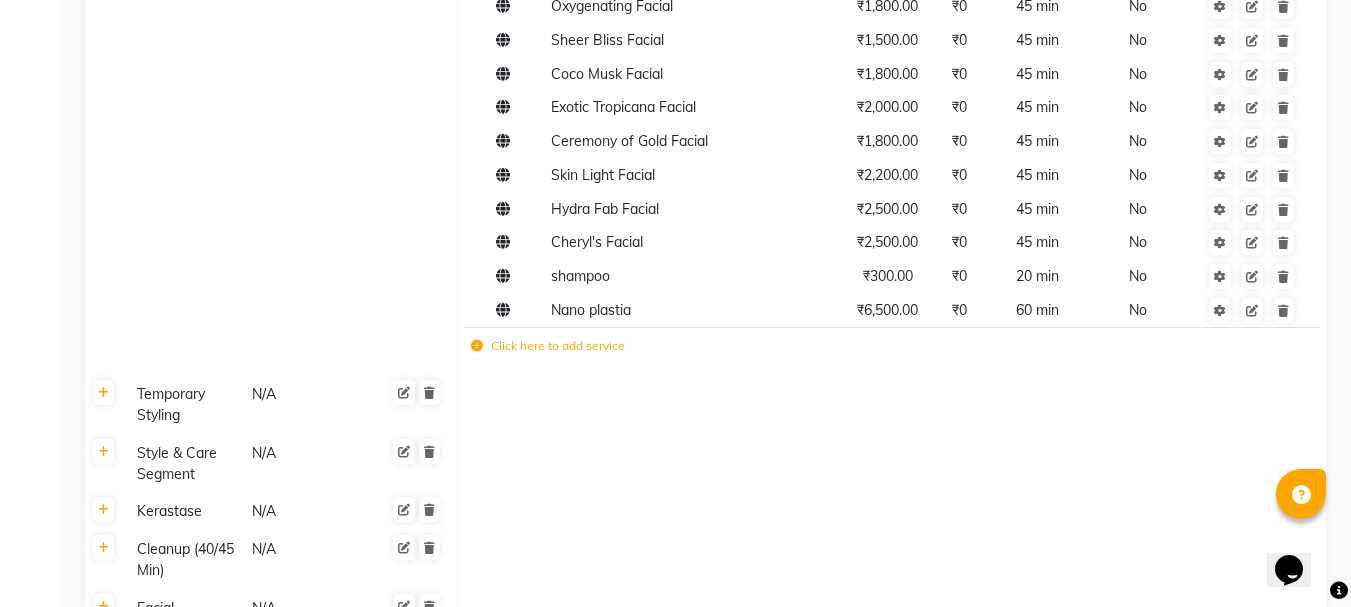 click 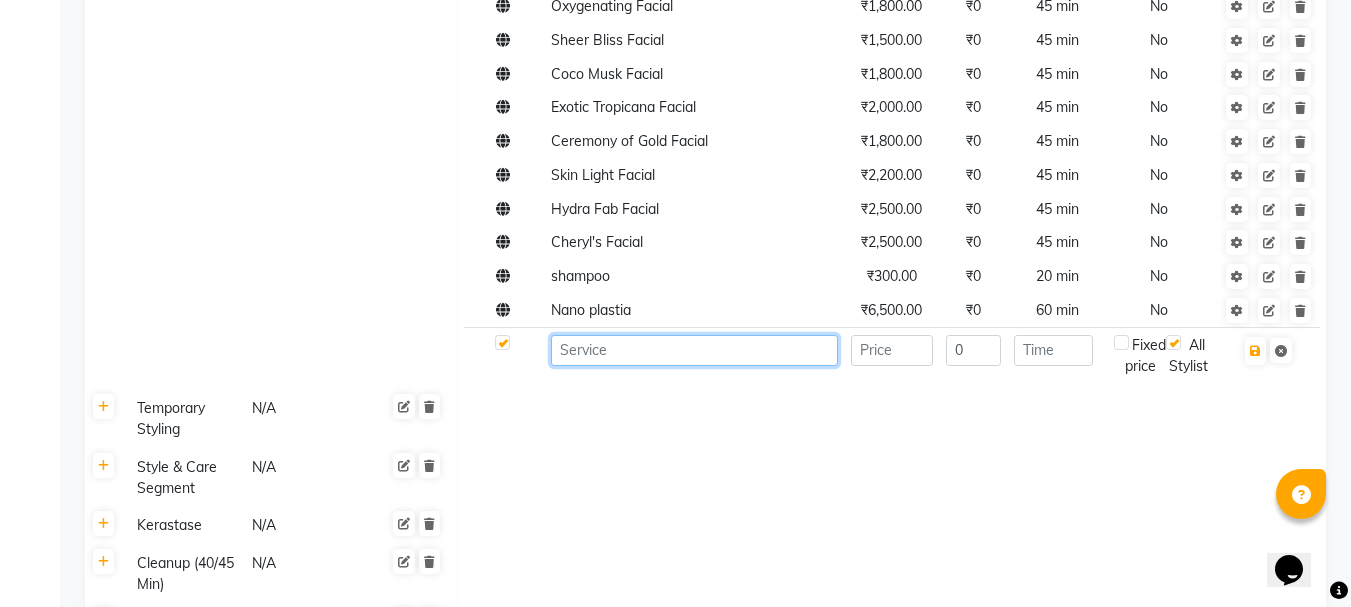click 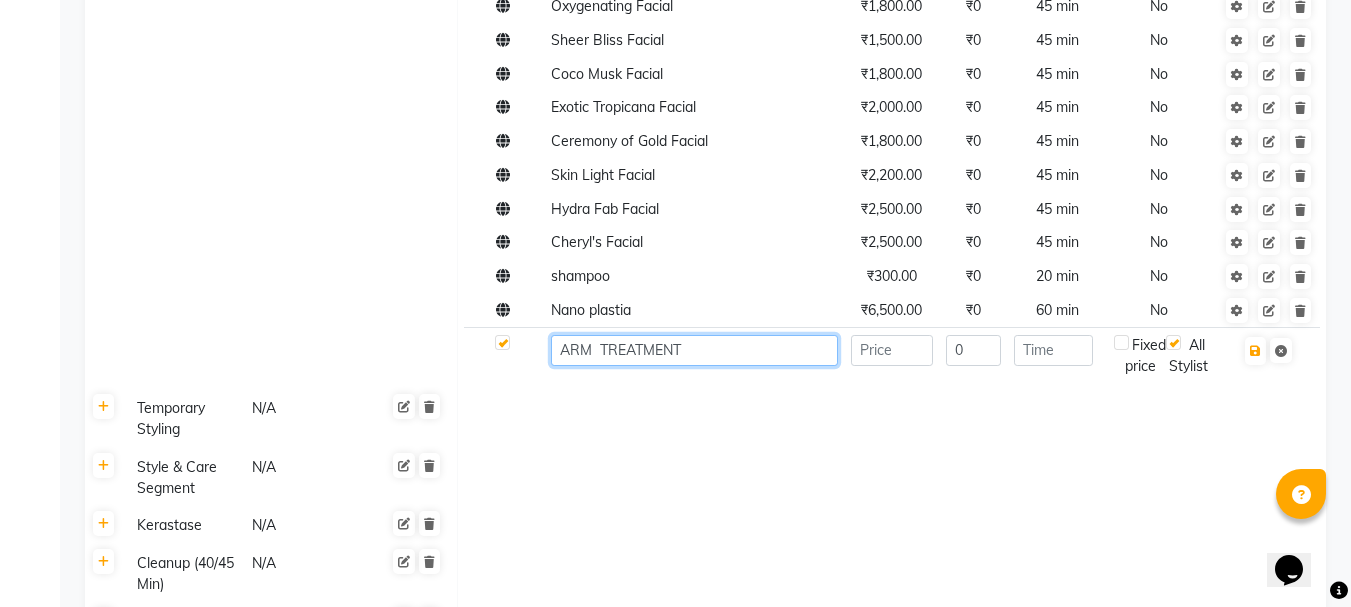type on "ARM  TREATMENT" 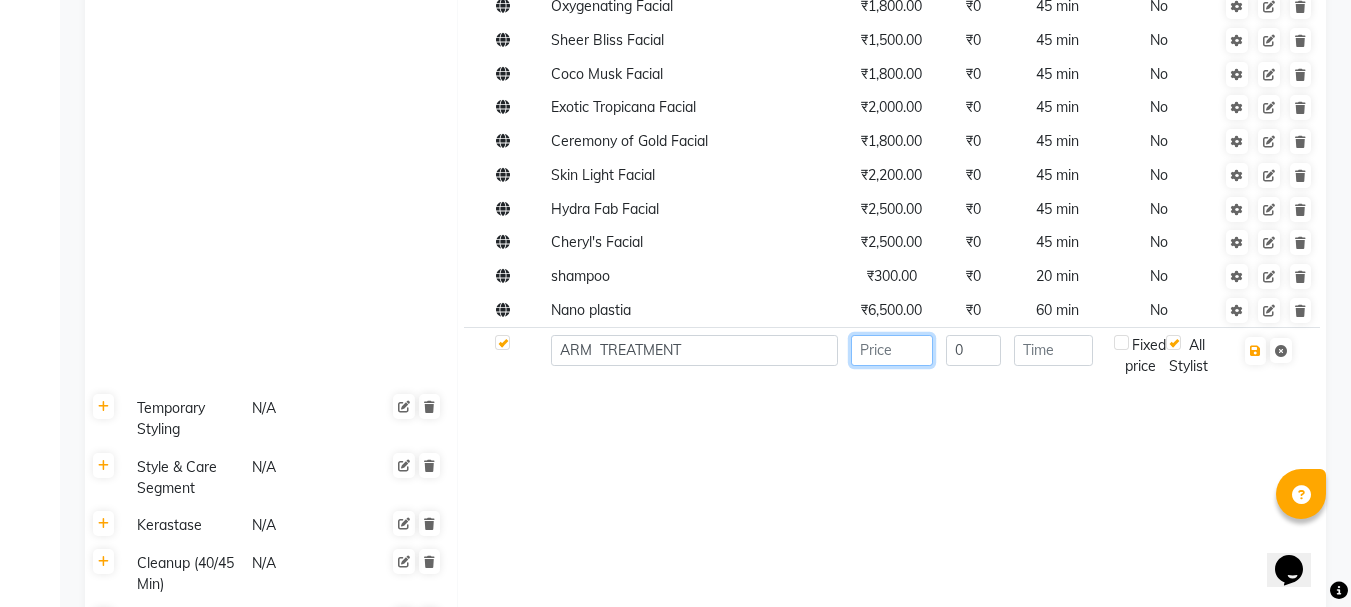 click 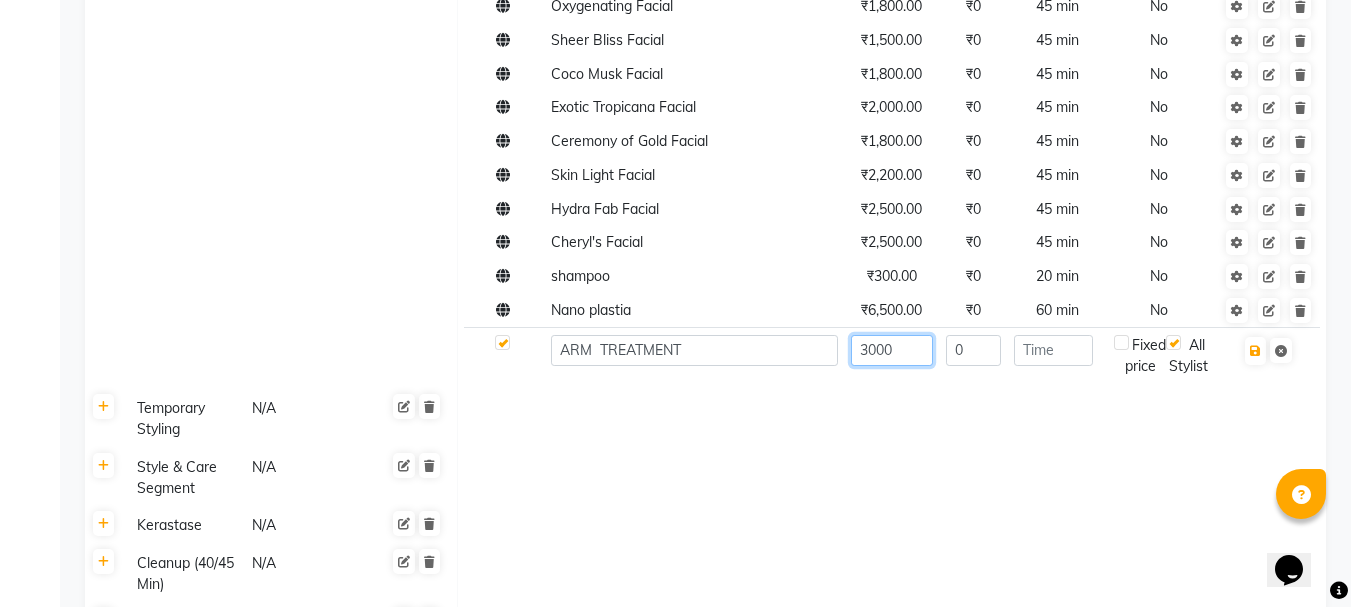 type on "3000" 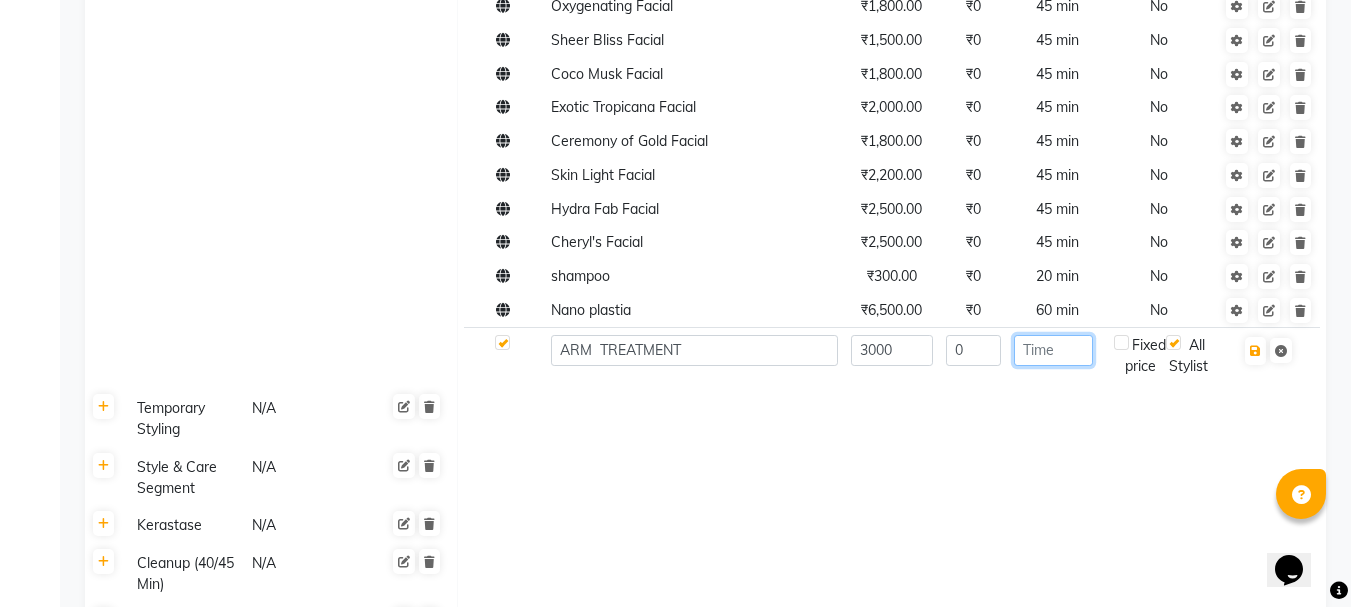 click 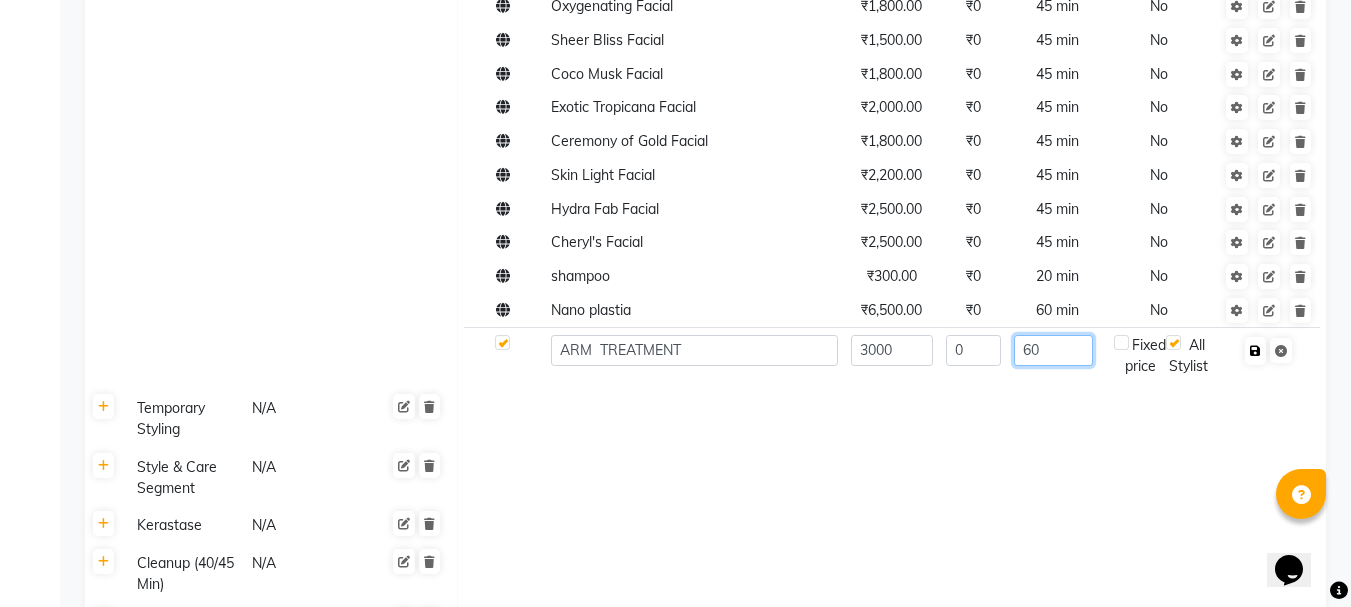 type on "60" 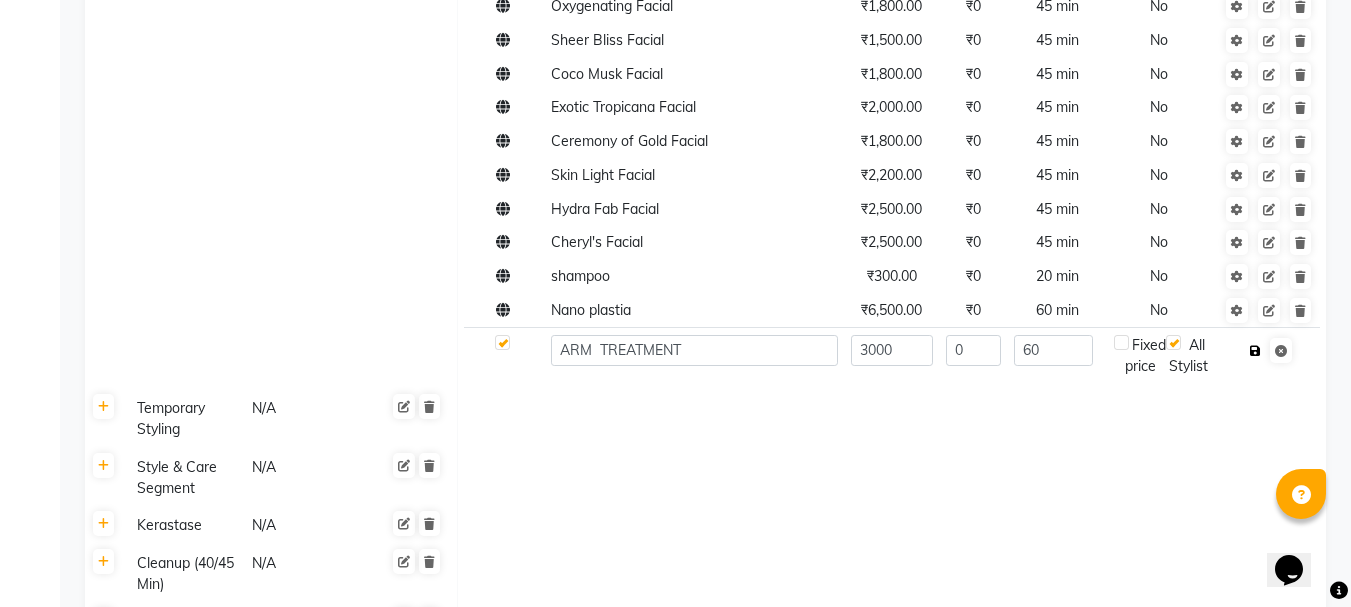 click at bounding box center (1255, 351) 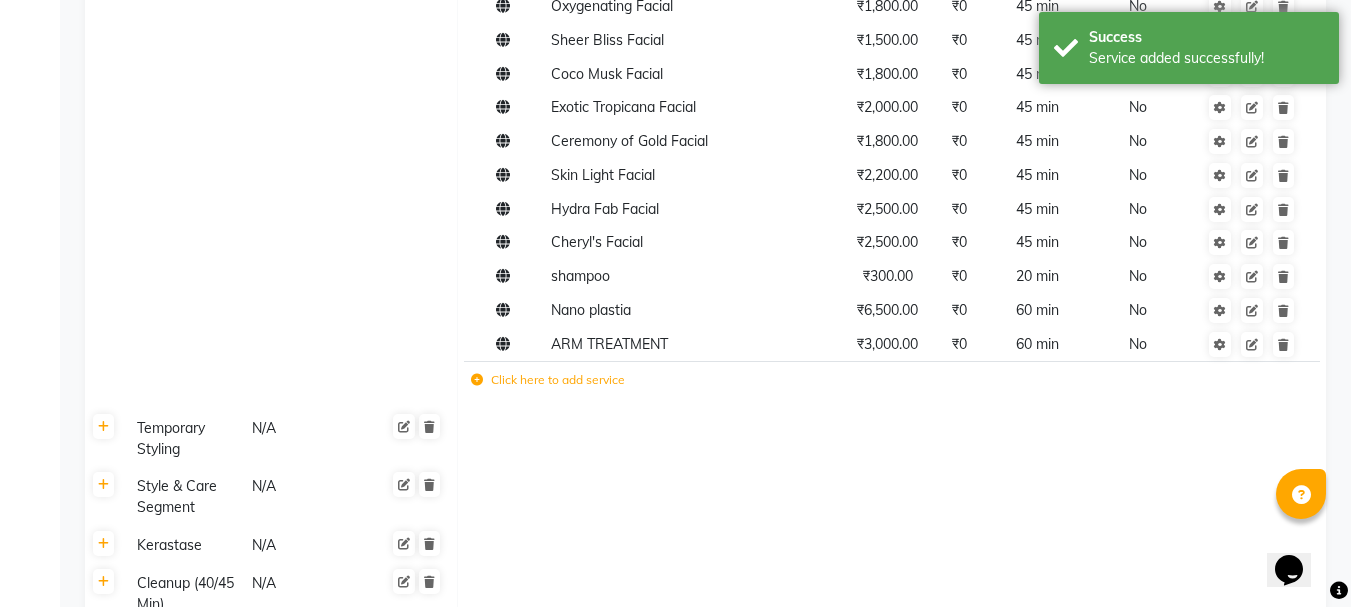 click 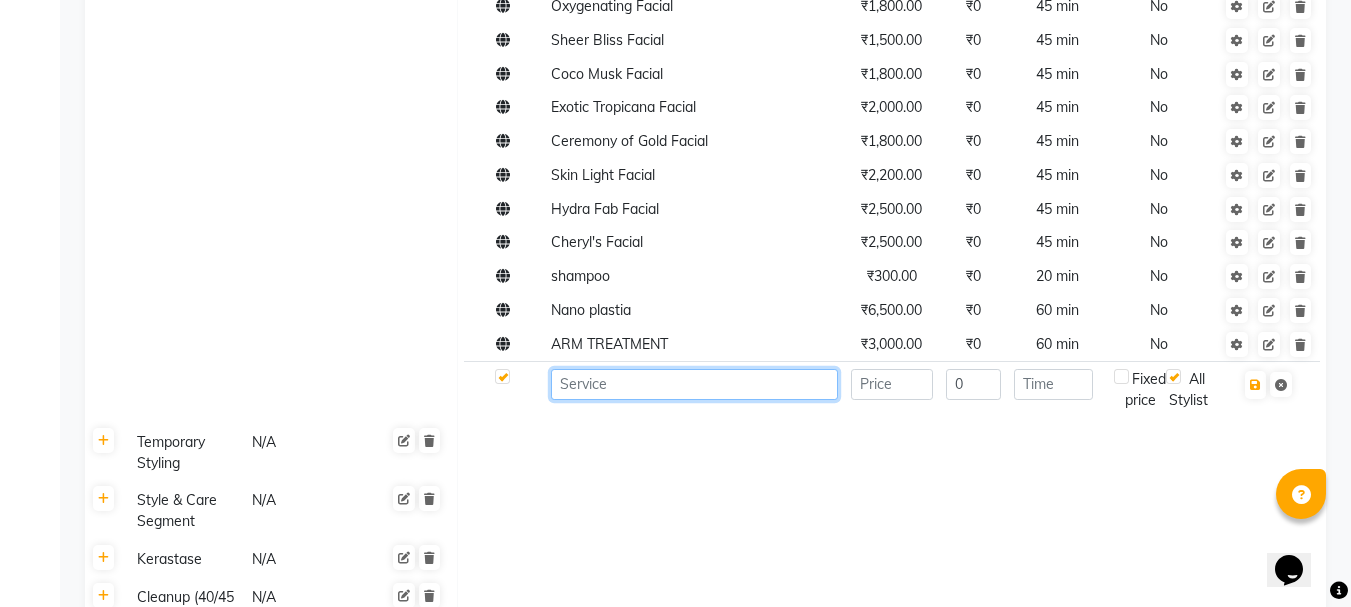 click 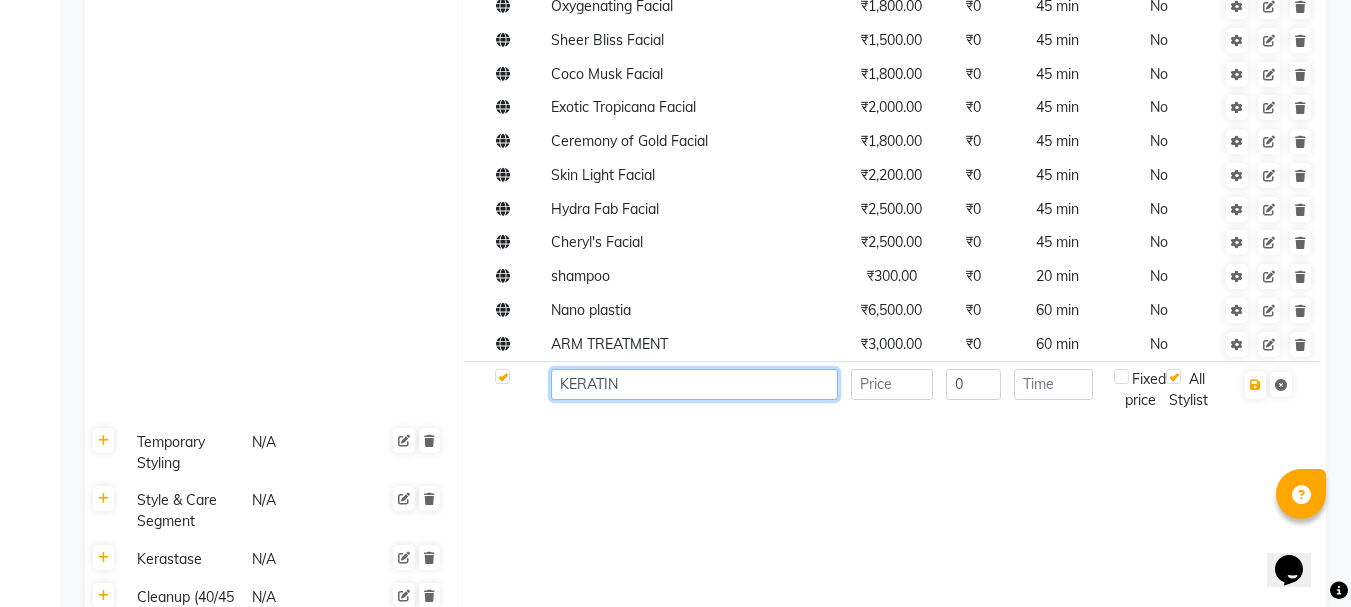 type on "KERATIN" 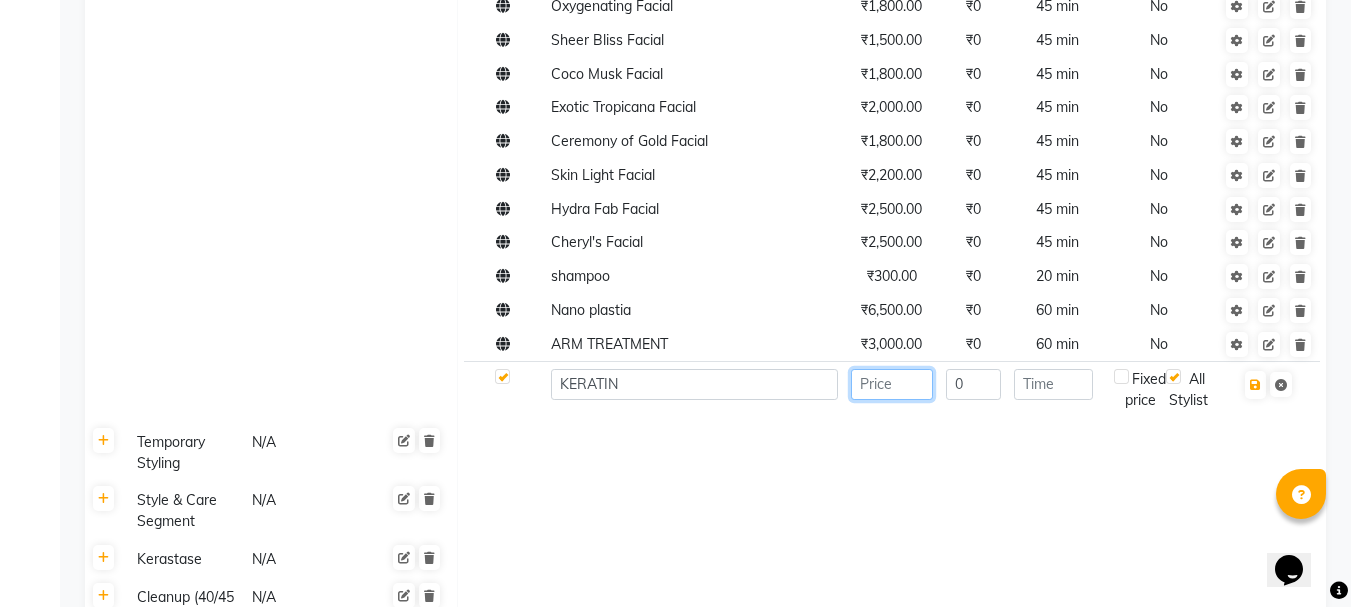 click 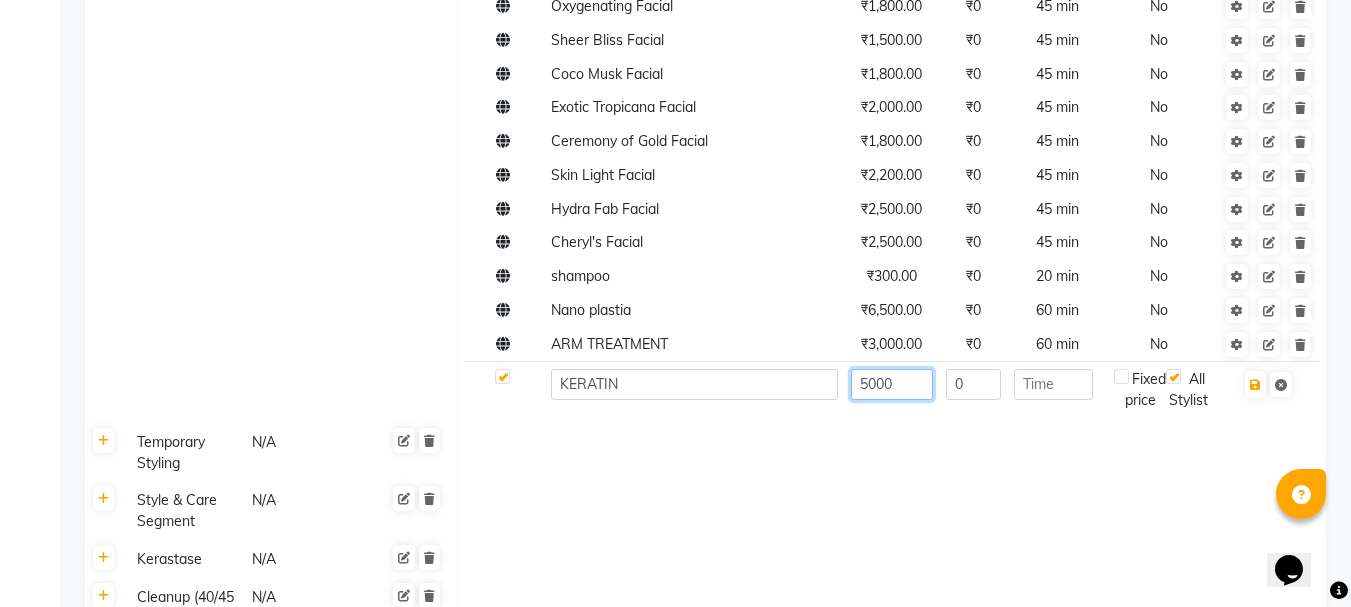 type on "5000" 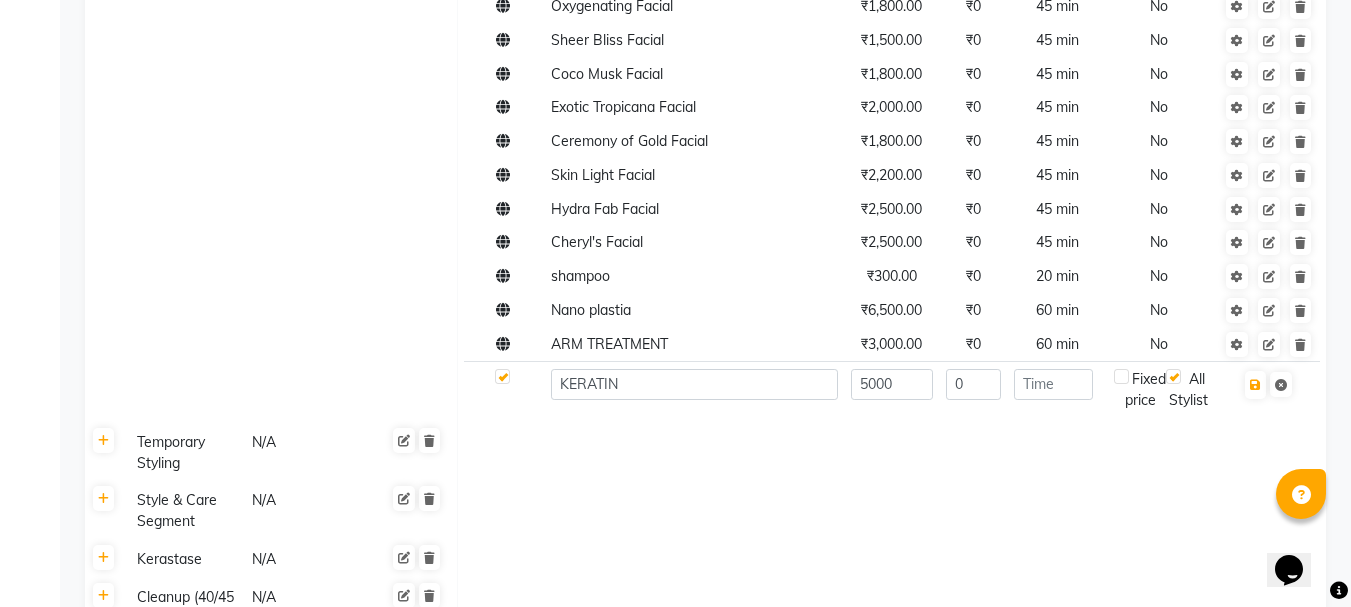 click 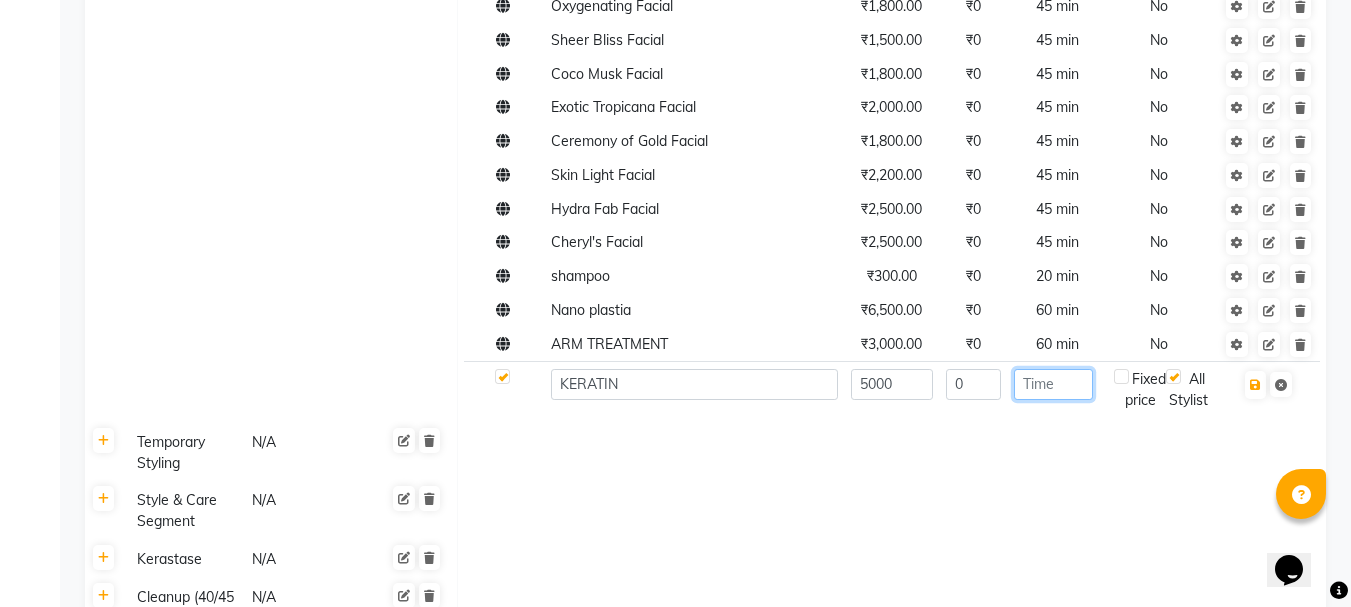 click 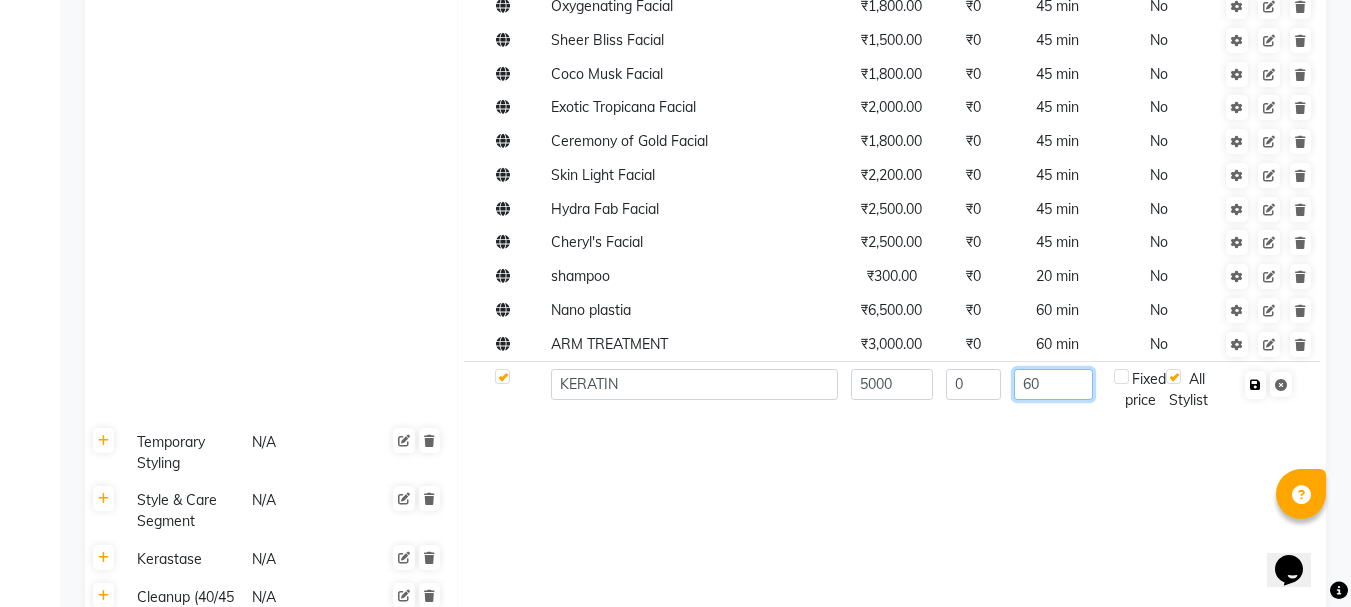 type on "60" 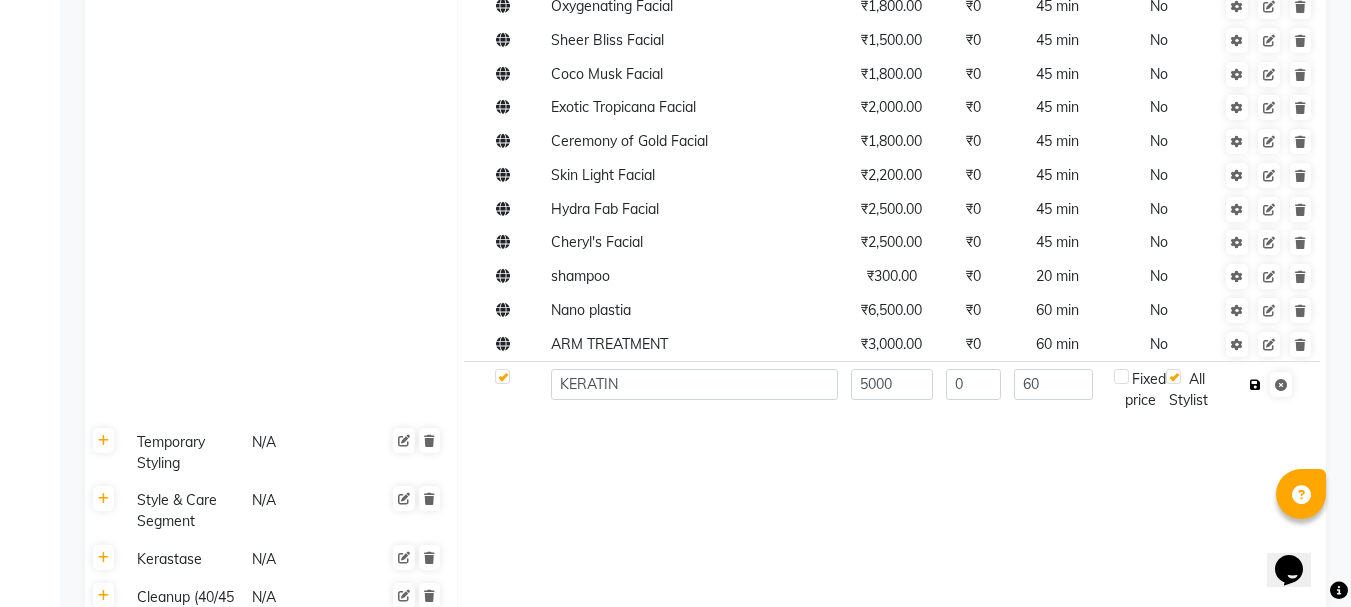 click at bounding box center (1255, 385) 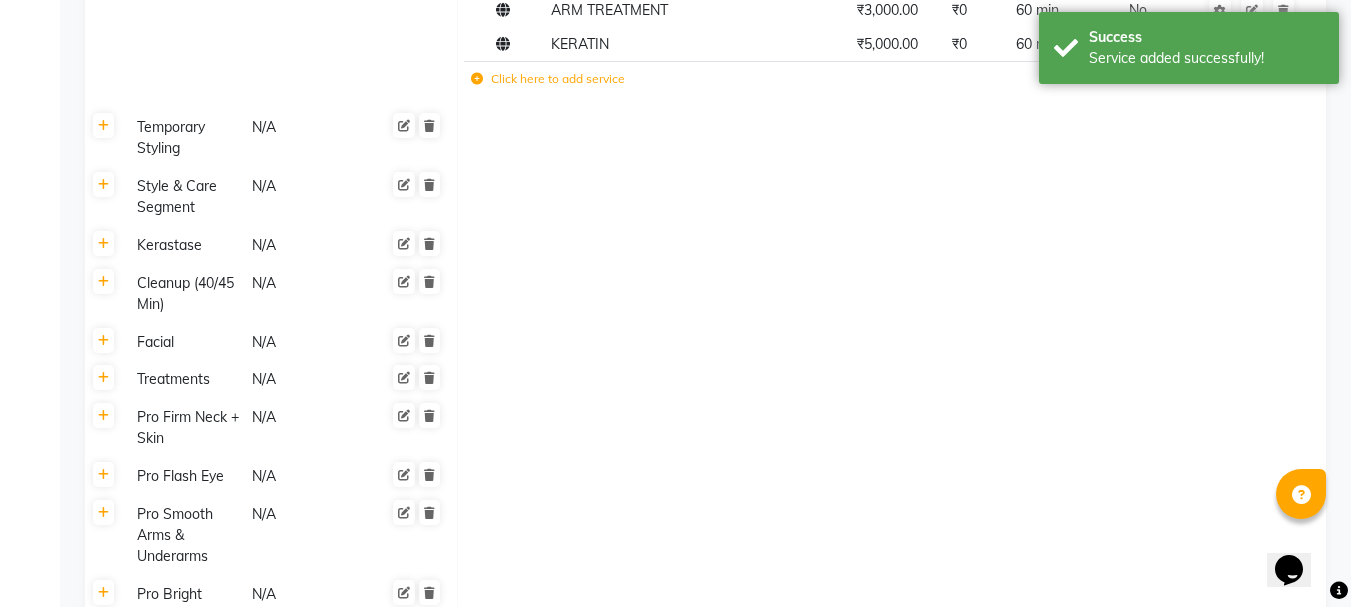 scroll, scrollTop: 1887, scrollLeft: 0, axis: vertical 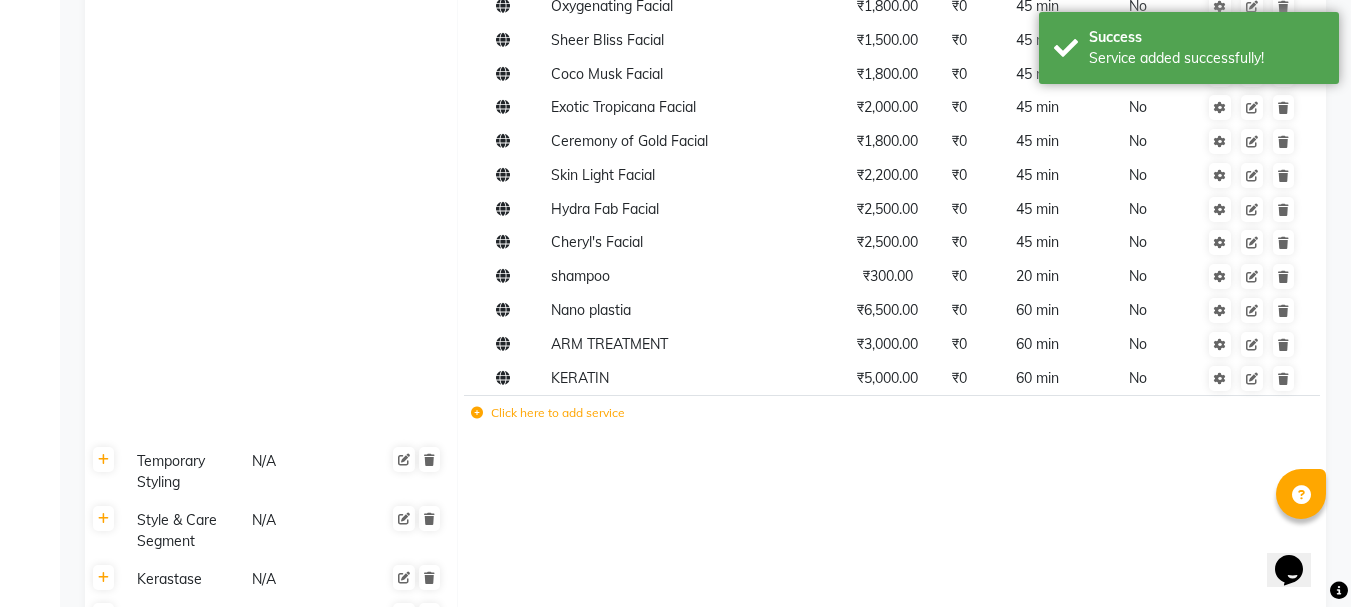 click 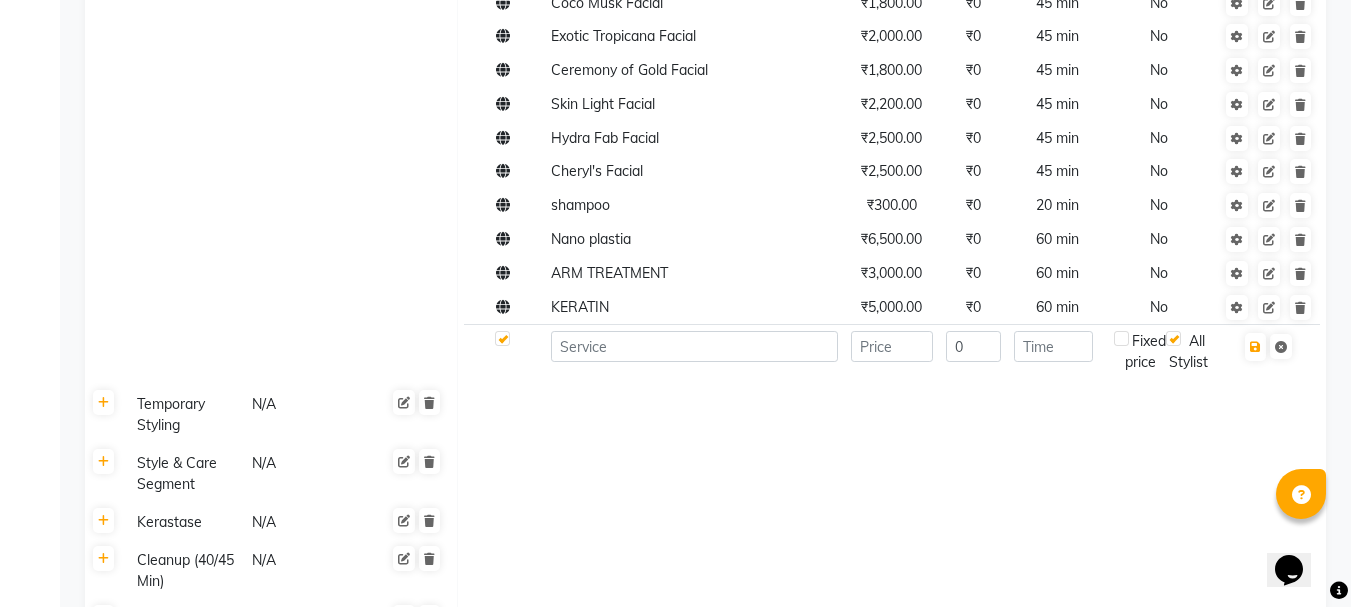 scroll, scrollTop: 1918, scrollLeft: 0, axis: vertical 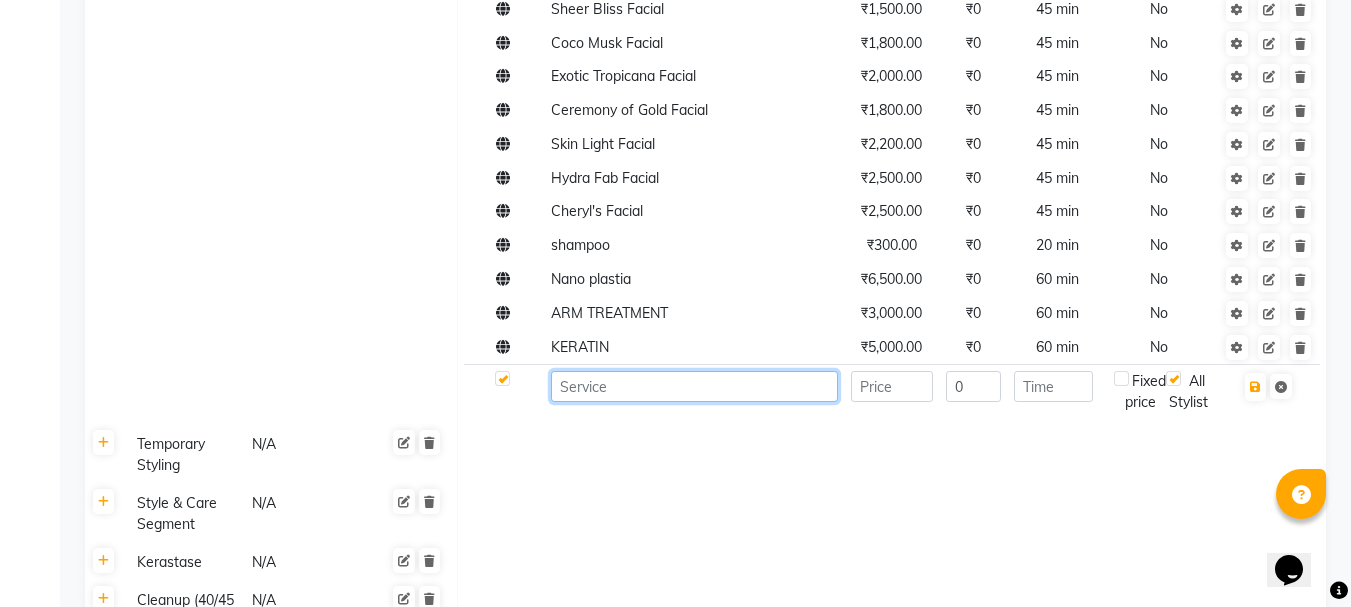click 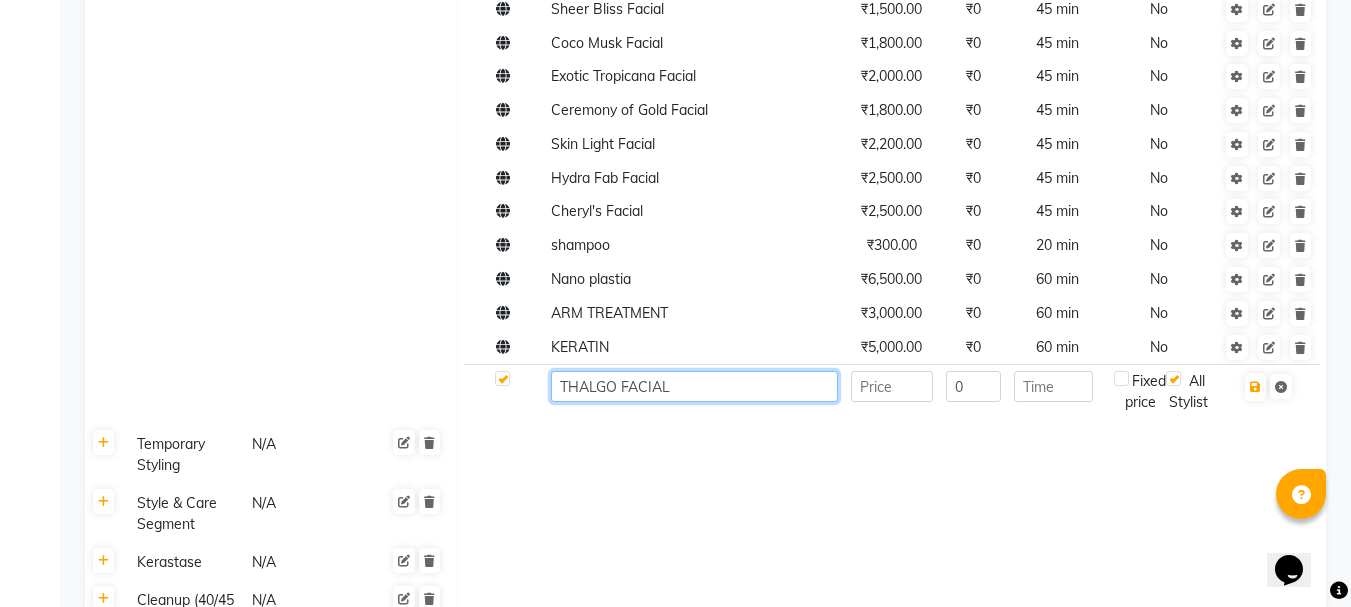 type on "THALGO FACIAL" 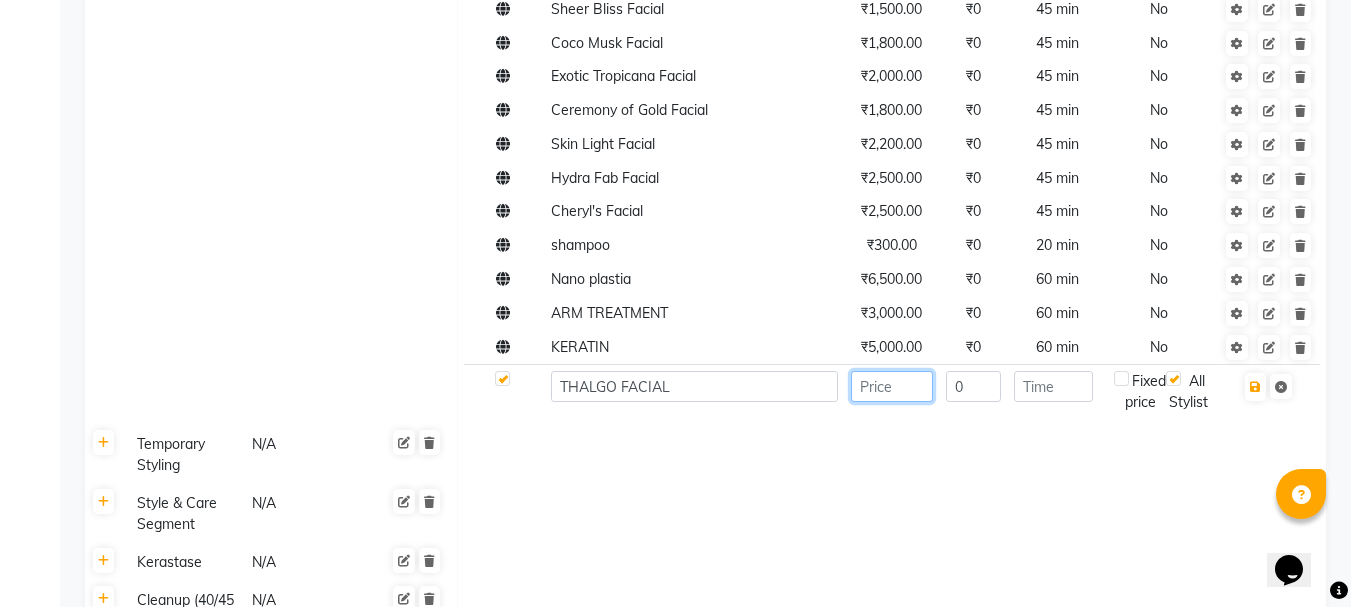 click 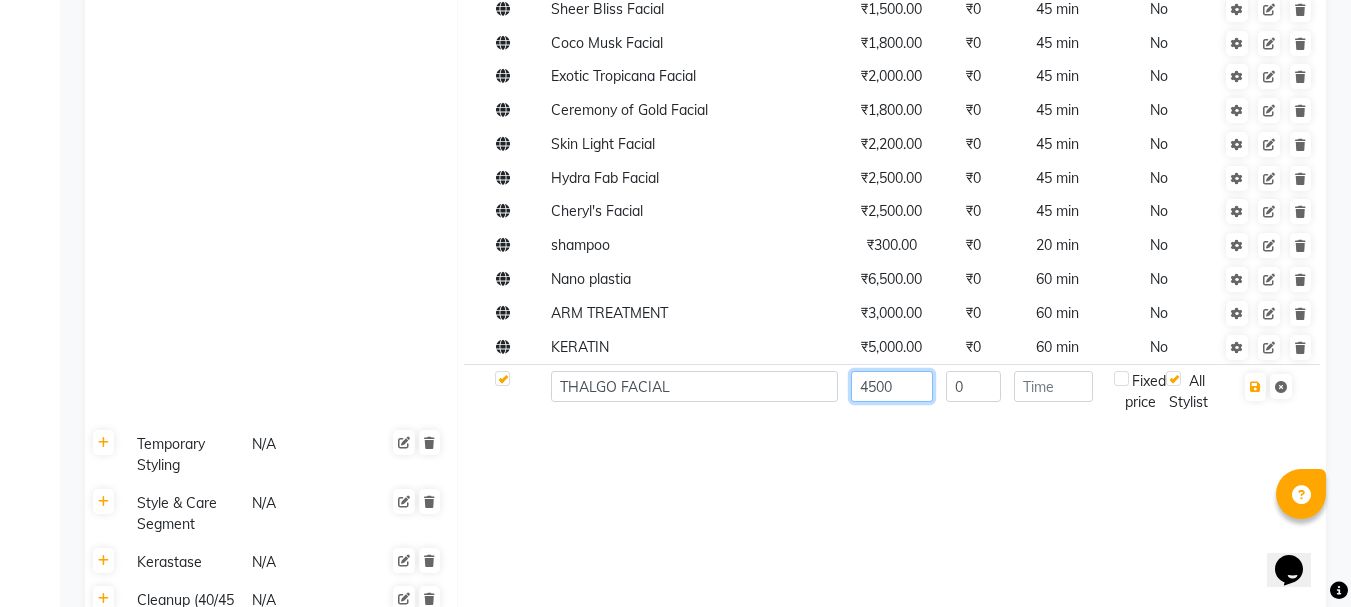 type on "4500" 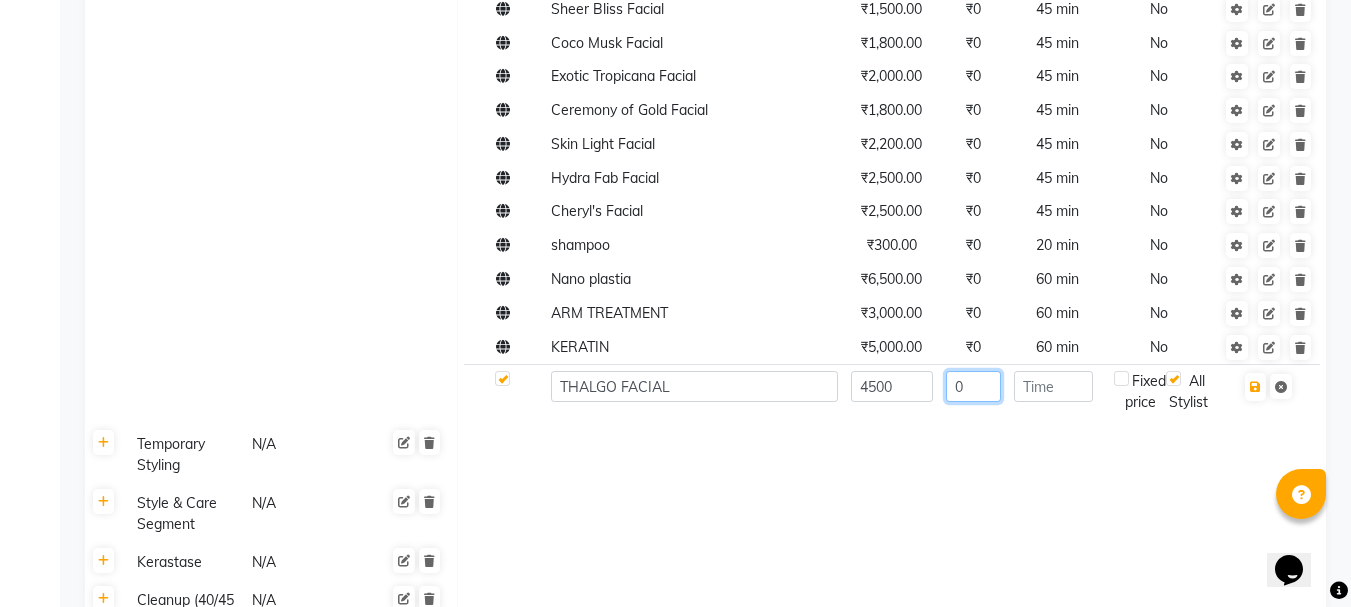 click on "0" 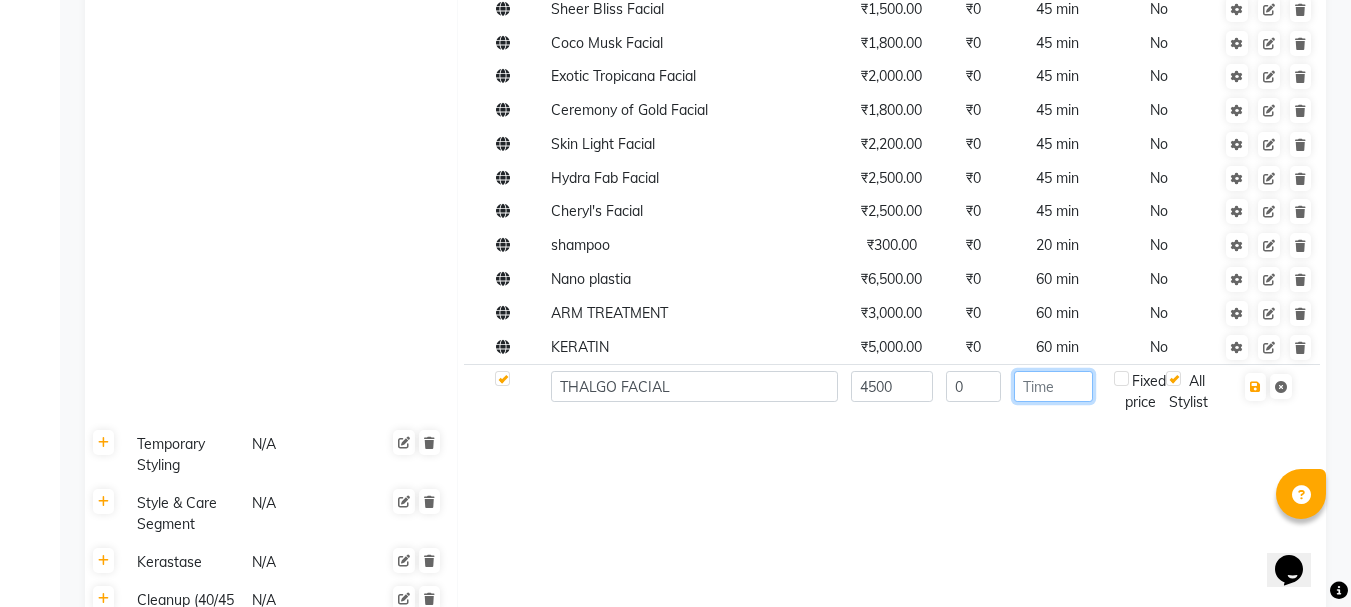 click 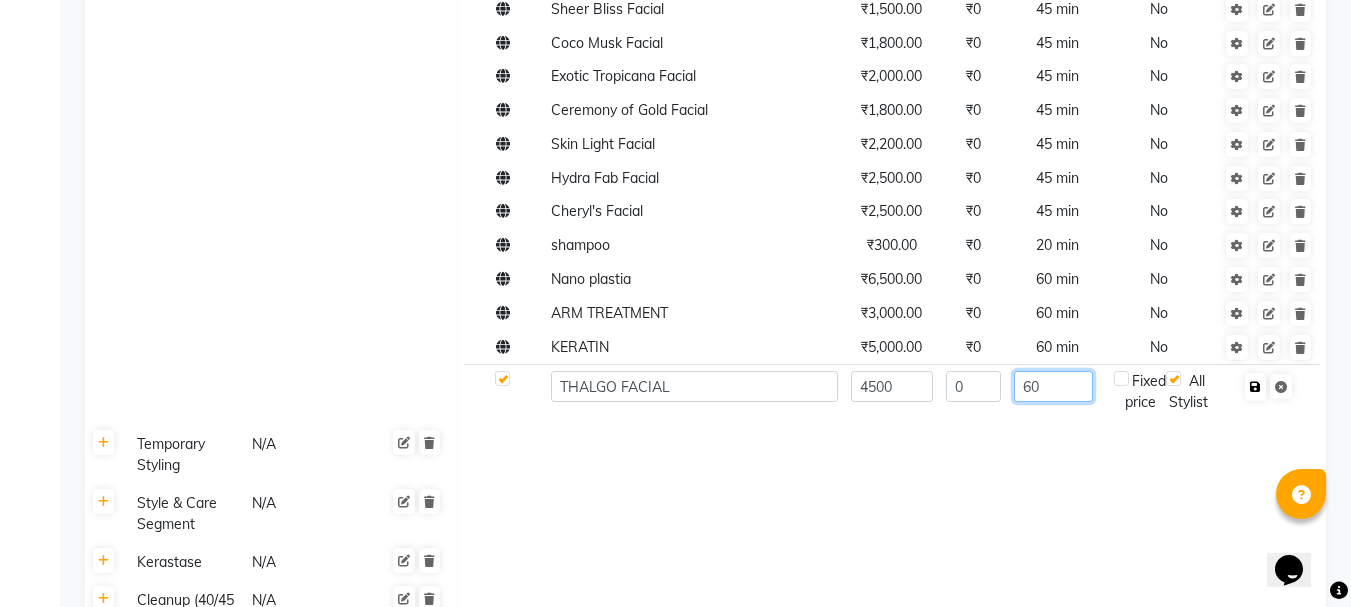 type on "60" 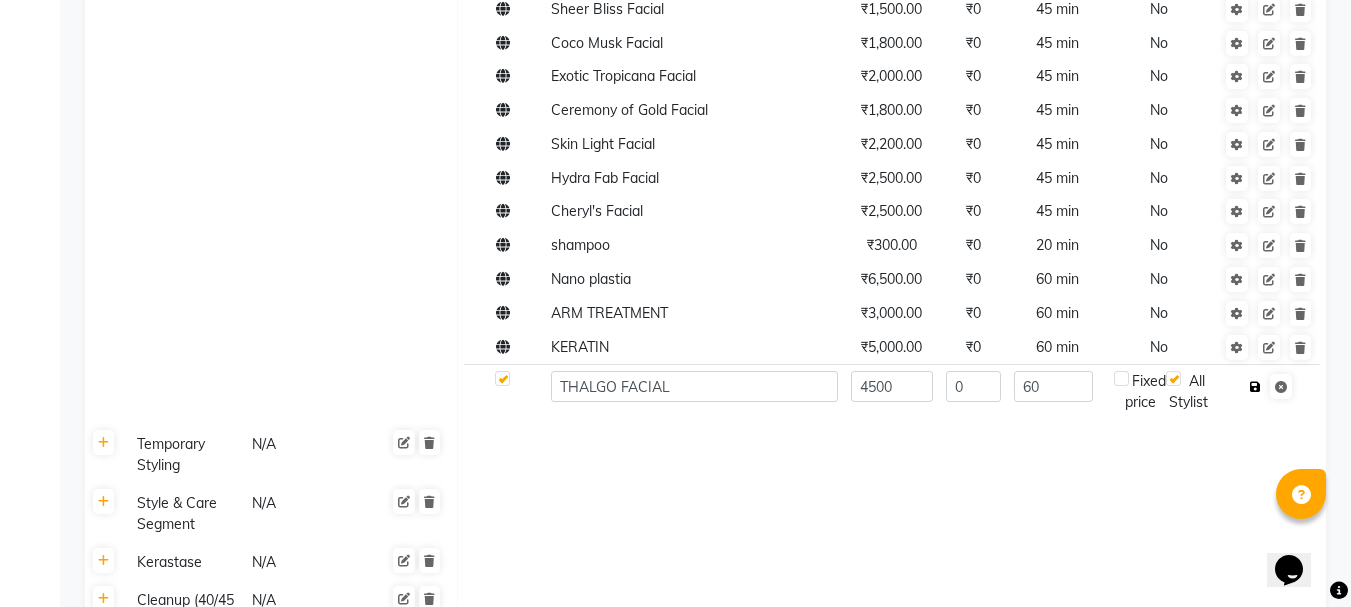 click at bounding box center (1255, 387) 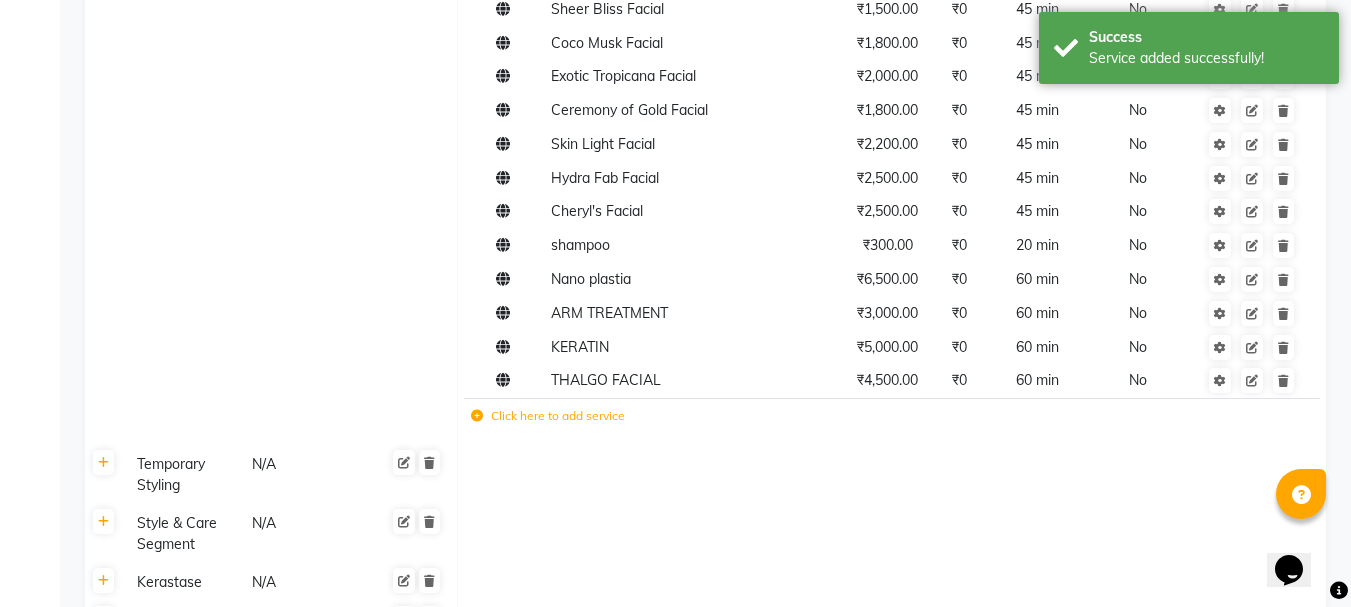 click on "Click here to add service" 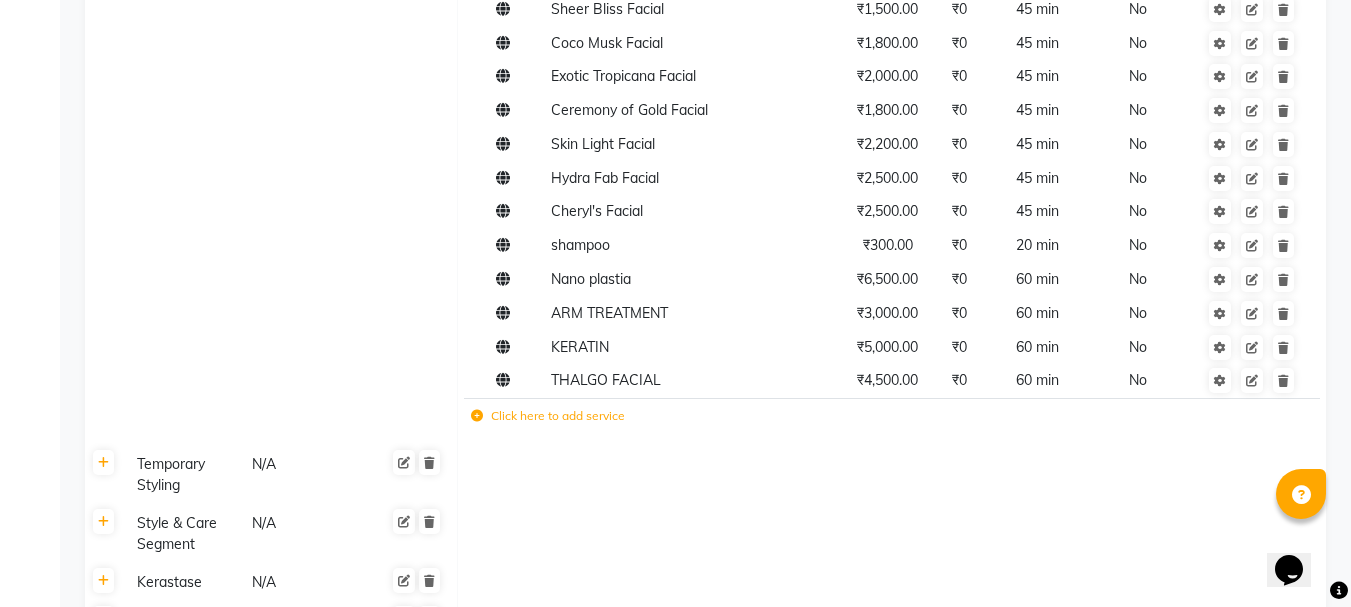 click 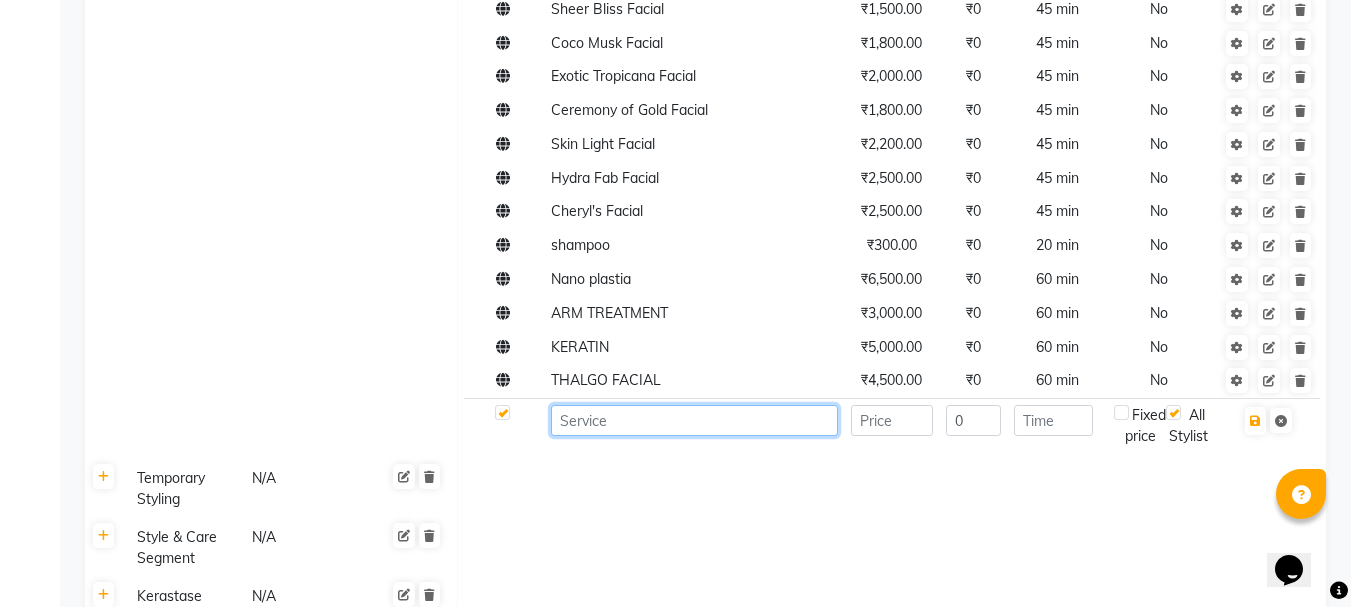 click 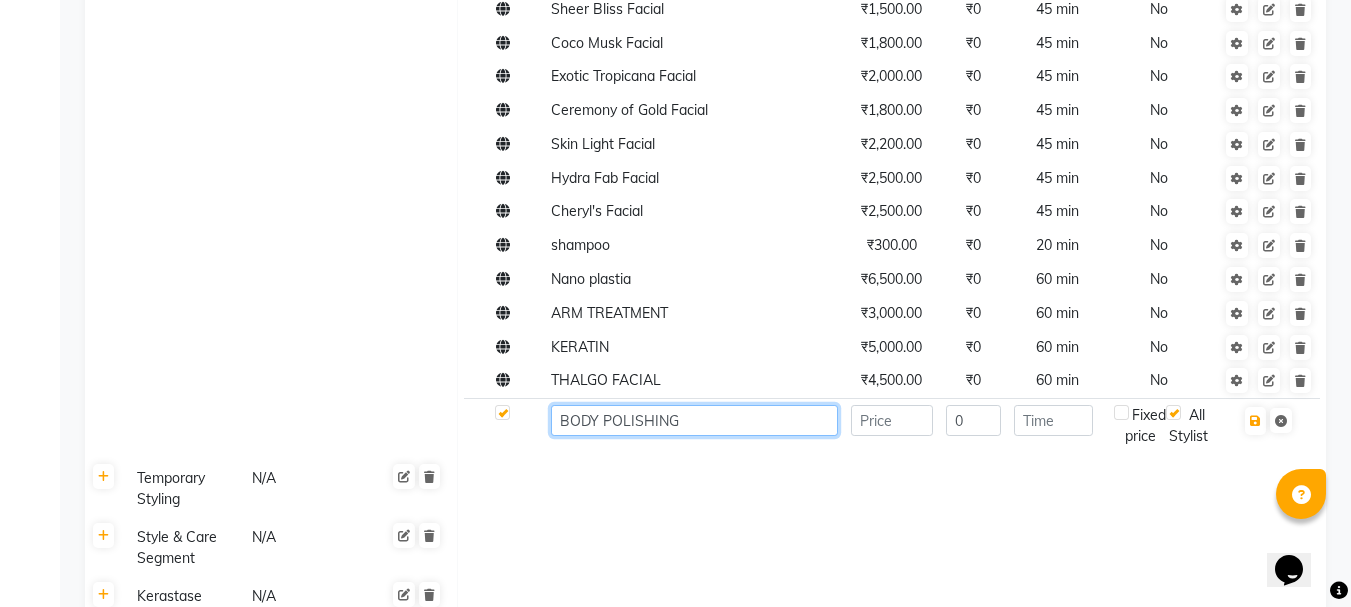 type on "BODY POLISHING" 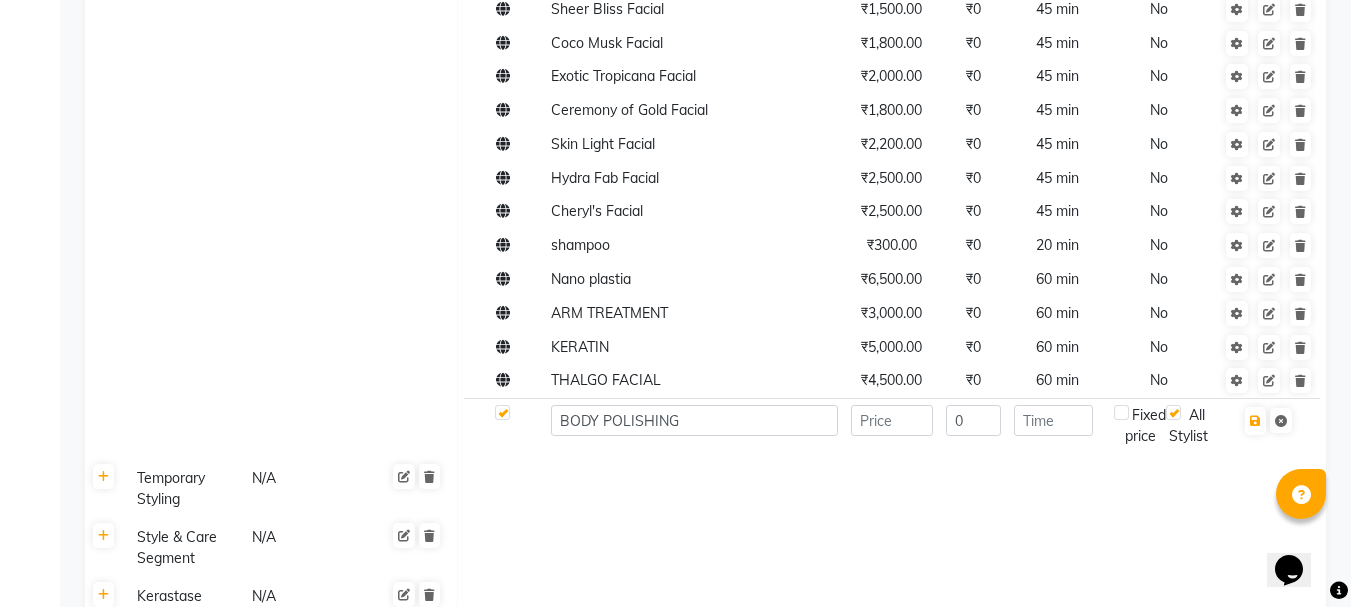 click 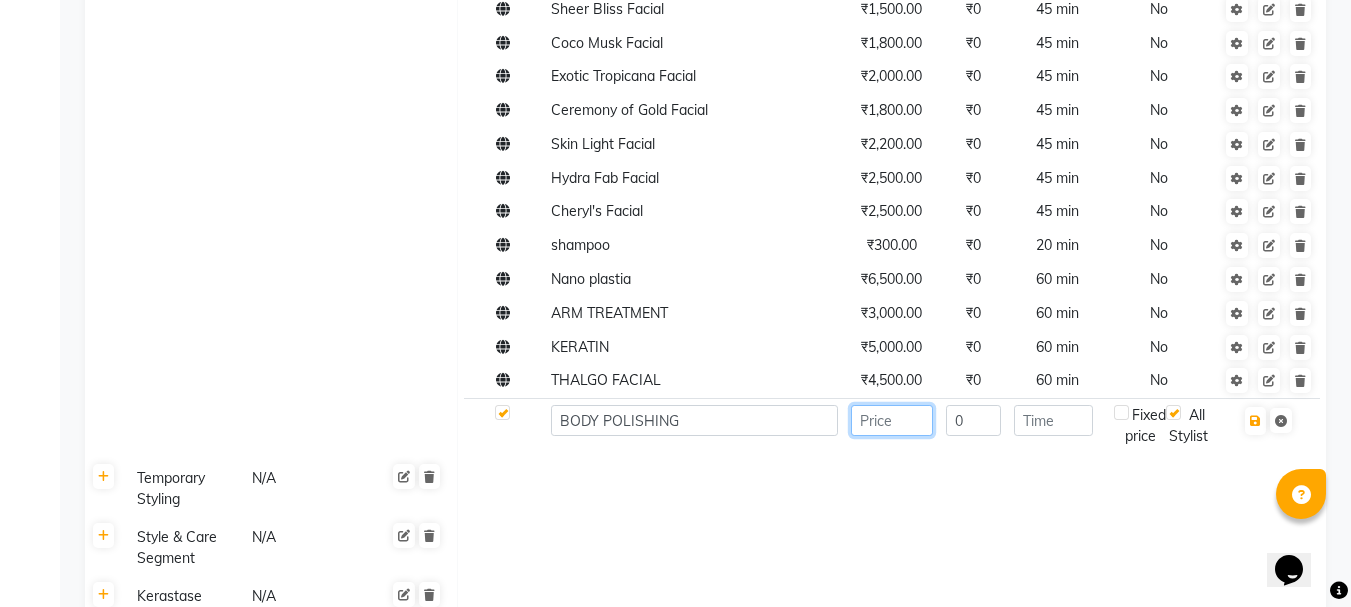 click 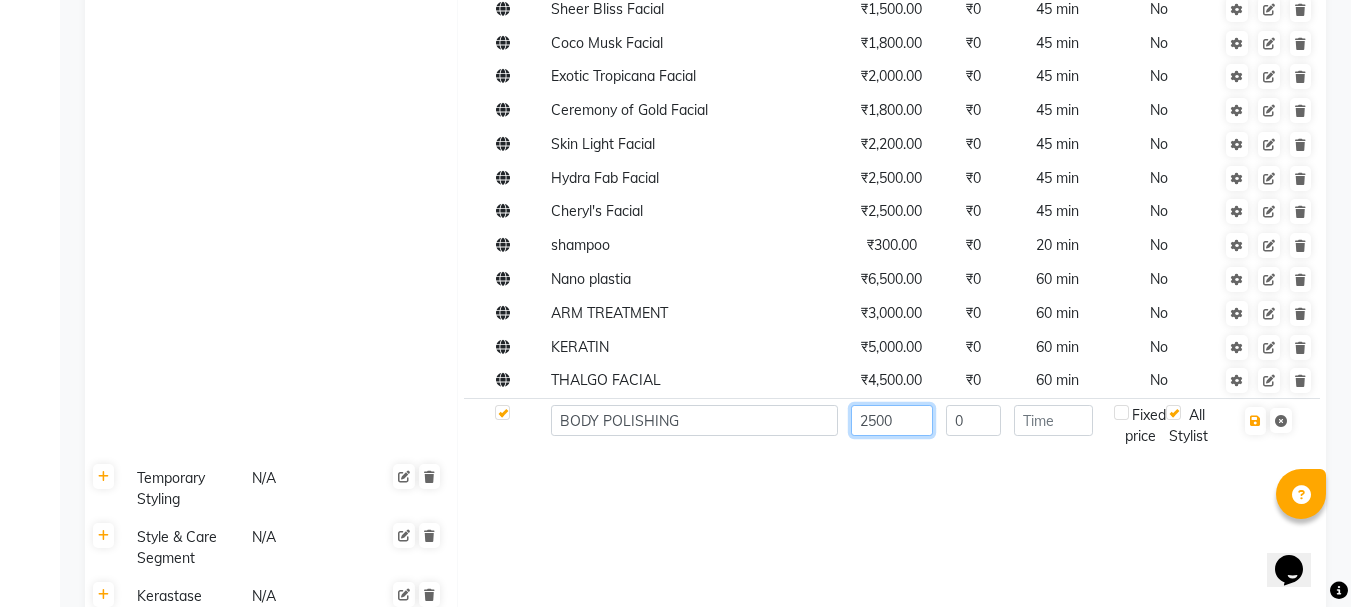 type on "2500" 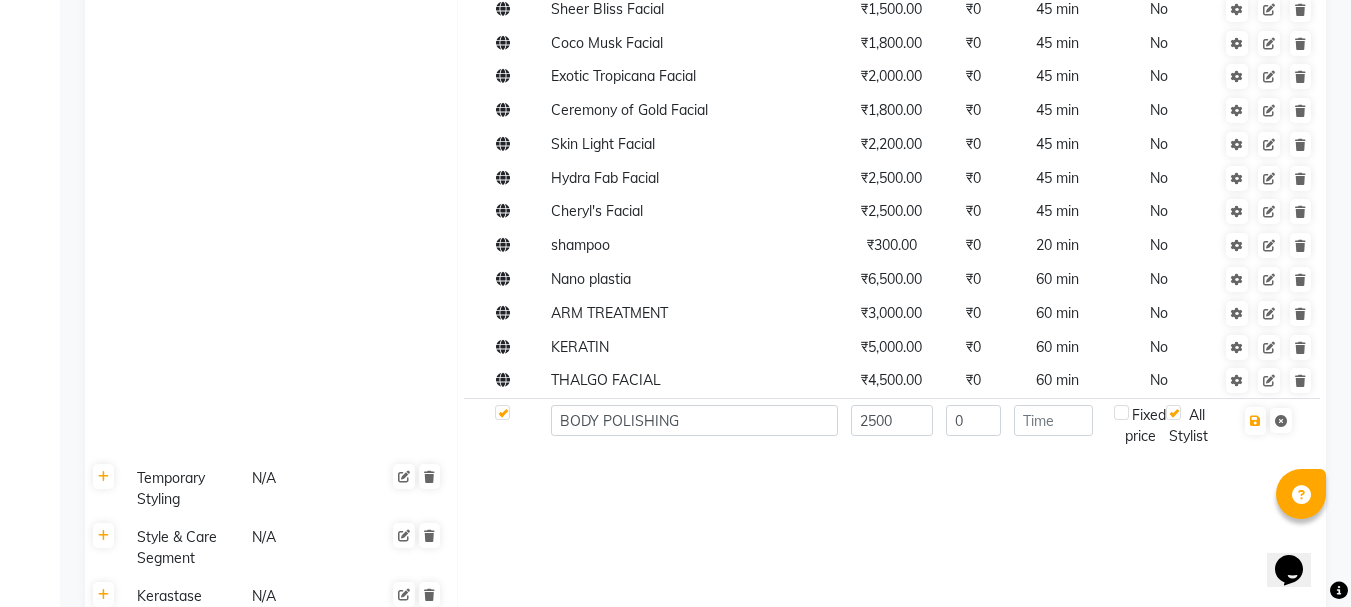 click on "Generate Descriptions Category SAC Code Services SPA N/A Online  NAME  PRICE COST TIME Fixed Price  ACTION Service - Child Hair Cut (Below 8 Years)  (Women) ₹650.00 ₹0 60 min  No  Service - Shampoo, Conditioning, Cut And Style  (Women) ₹800.00 ₹0 60 min  No  Service - Cut, Texturize And Style  (Women) ₹1,000.00 ₹0 60 min  No  Service - Split End Removal  (Women) ₹1,200.00 ₹0 60 min  No  Service - Transformation Cut  (Women) ₹2,000.00 ₹0 60 min  No  Service - Root Touchup ₹1,700.00 ₹0 60 min  No  Service - Color On Color. ₹7,000.00 ₹0 60 min  No  Service - Color Highlights. ₹8,000.00 ₹0 60 min  No  Service - Color High On Fashion ₹8,000.00 ₹0 60 min  No  Service - Keratin / Smoothening Services. ₹8,000.00 ₹0 60 min  No  Service - Hair Polishing ₹8,000.00 ₹0 60 min  No  Service - Botox ₹9,000.00 ₹0 60 min  No  Service - Balayage ₹10,000.00 ₹0 60 min  No  Service - Rebonding / Silk Straight Services ₹10,000.00 ₹0 60 min  No  Service - Moisture Therapy ₹0" 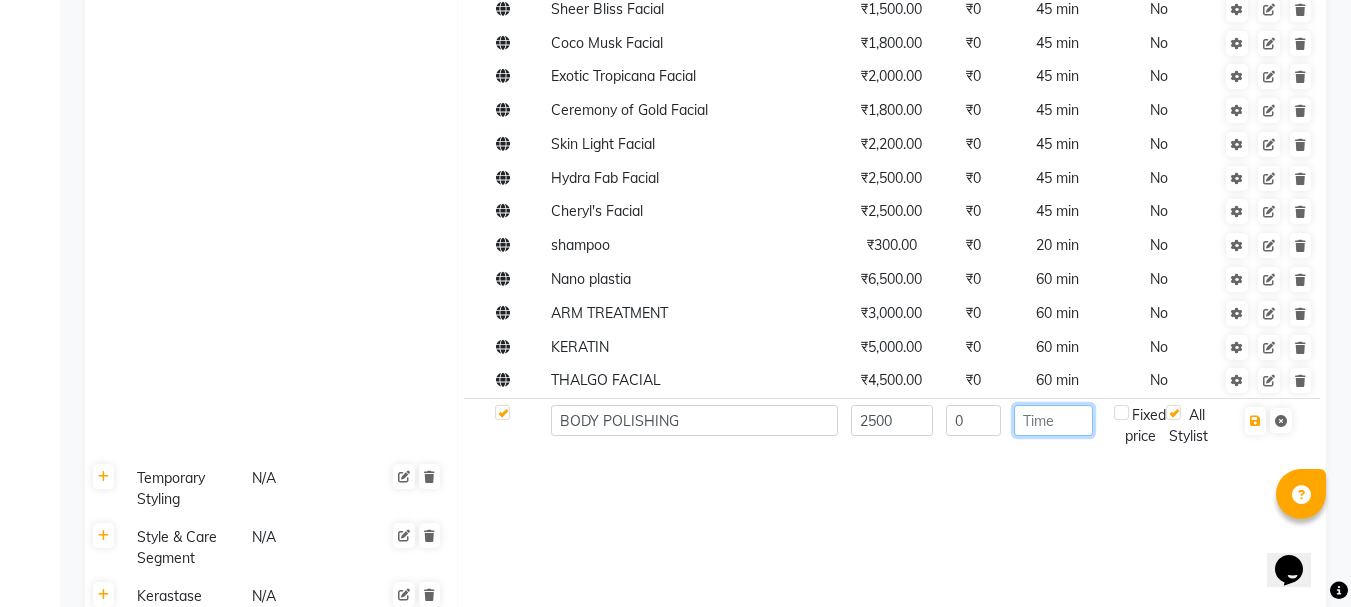 click 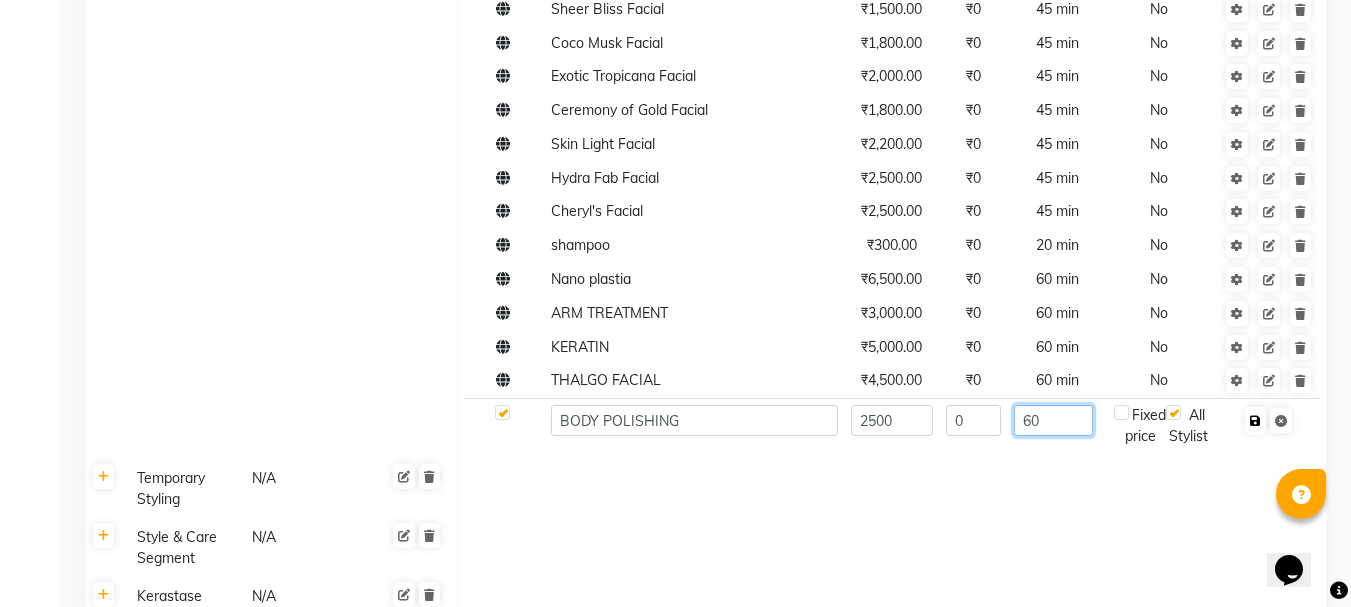 type on "60" 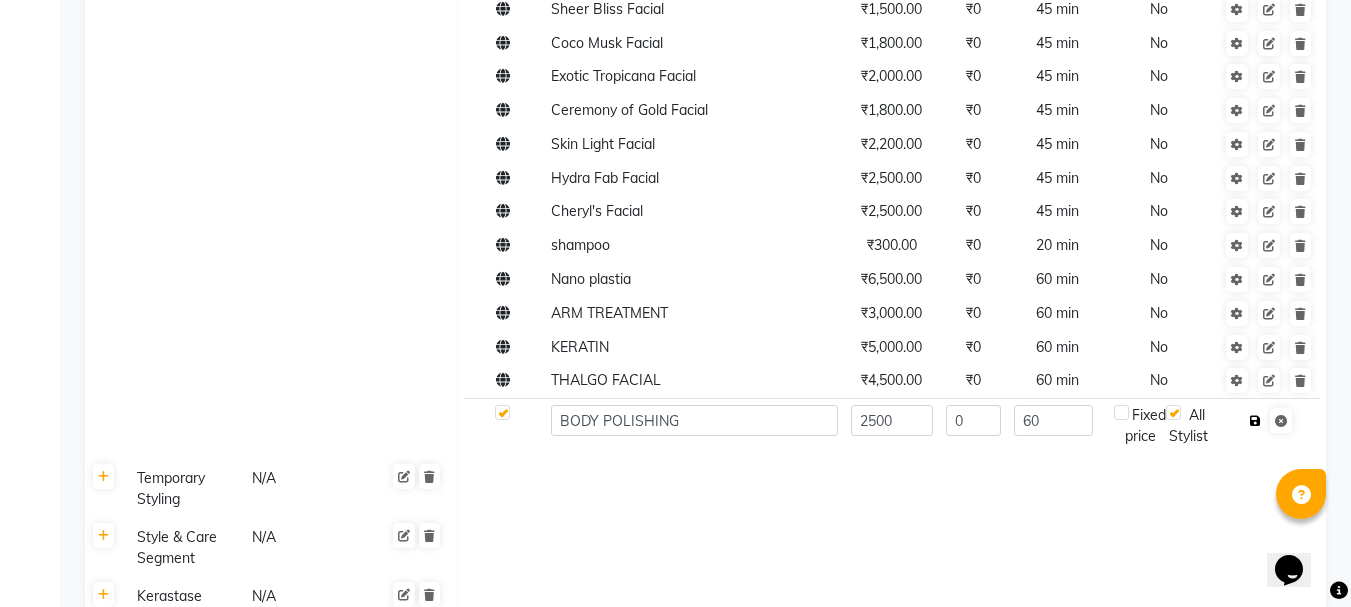 click at bounding box center [1255, 421] 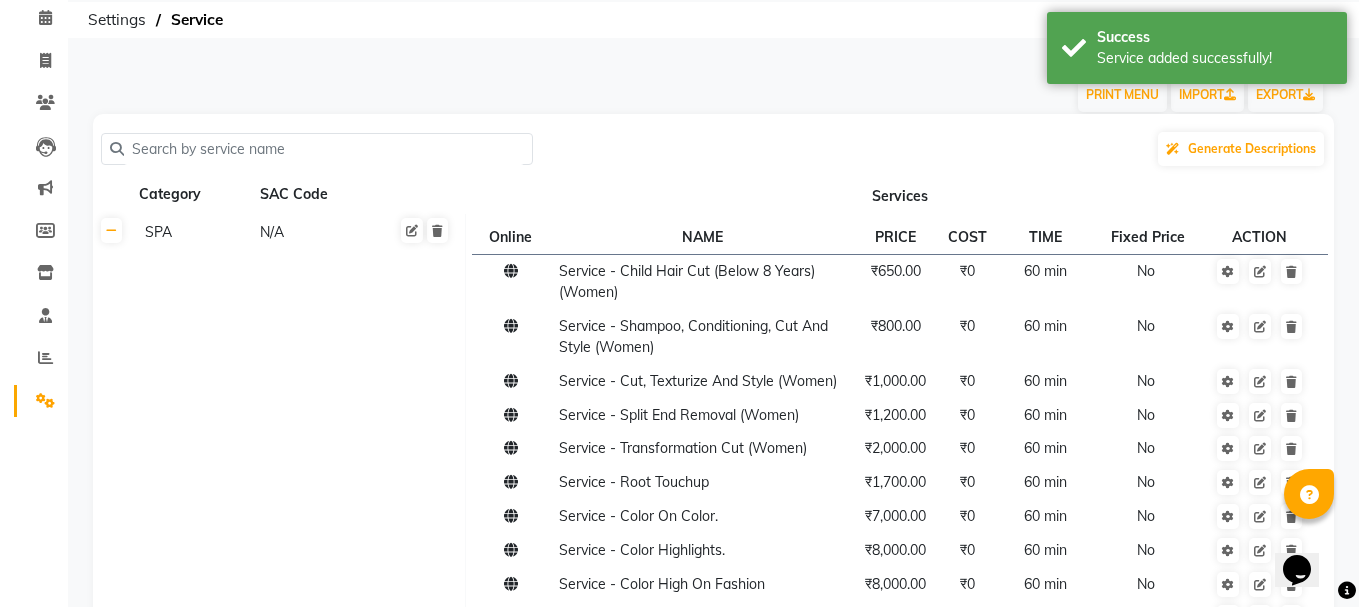 scroll, scrollTop: 0, scrollLeft: 0, axis: both 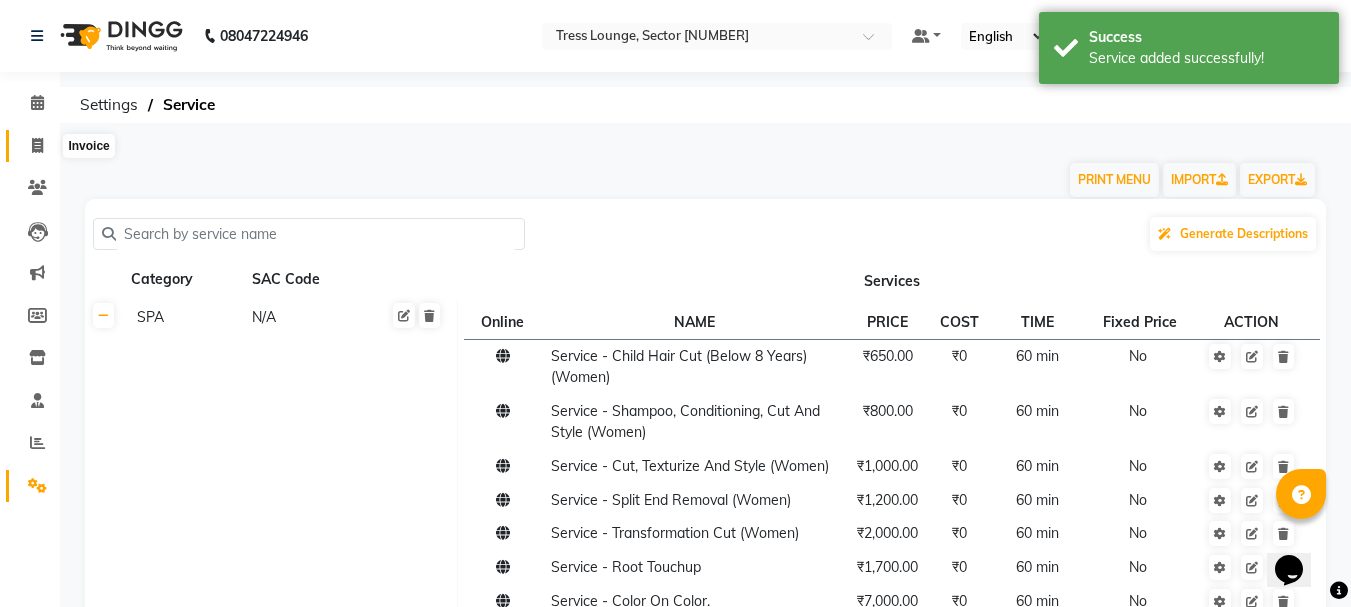 click 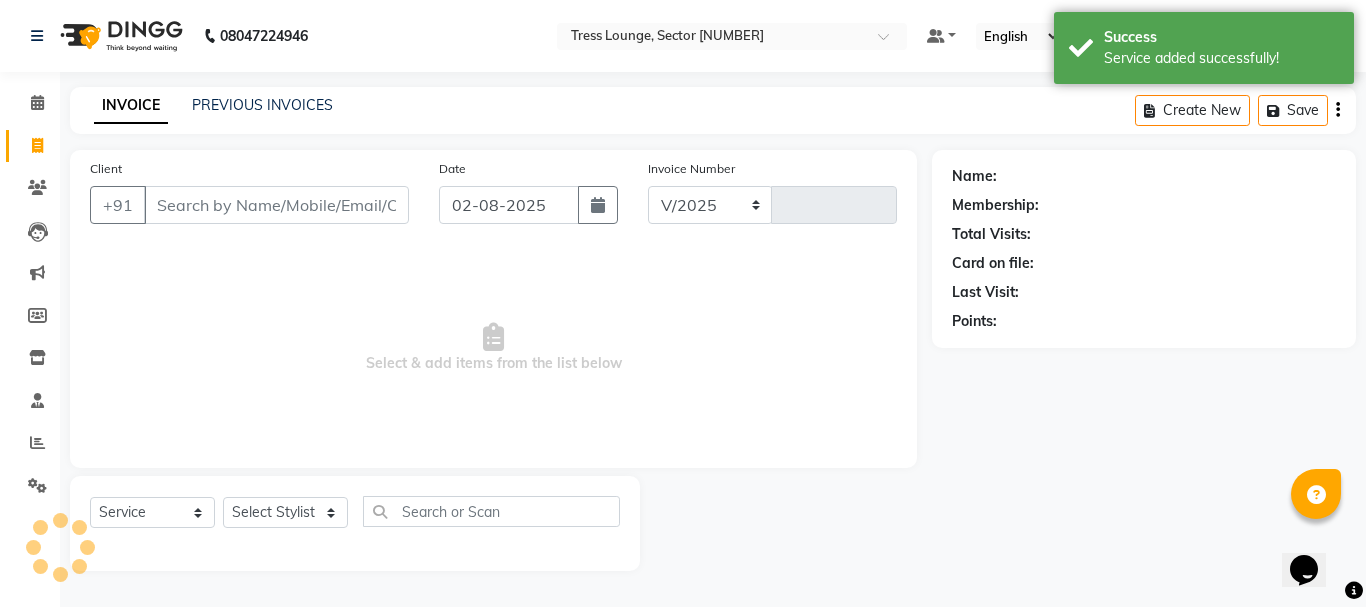 select on "6241" 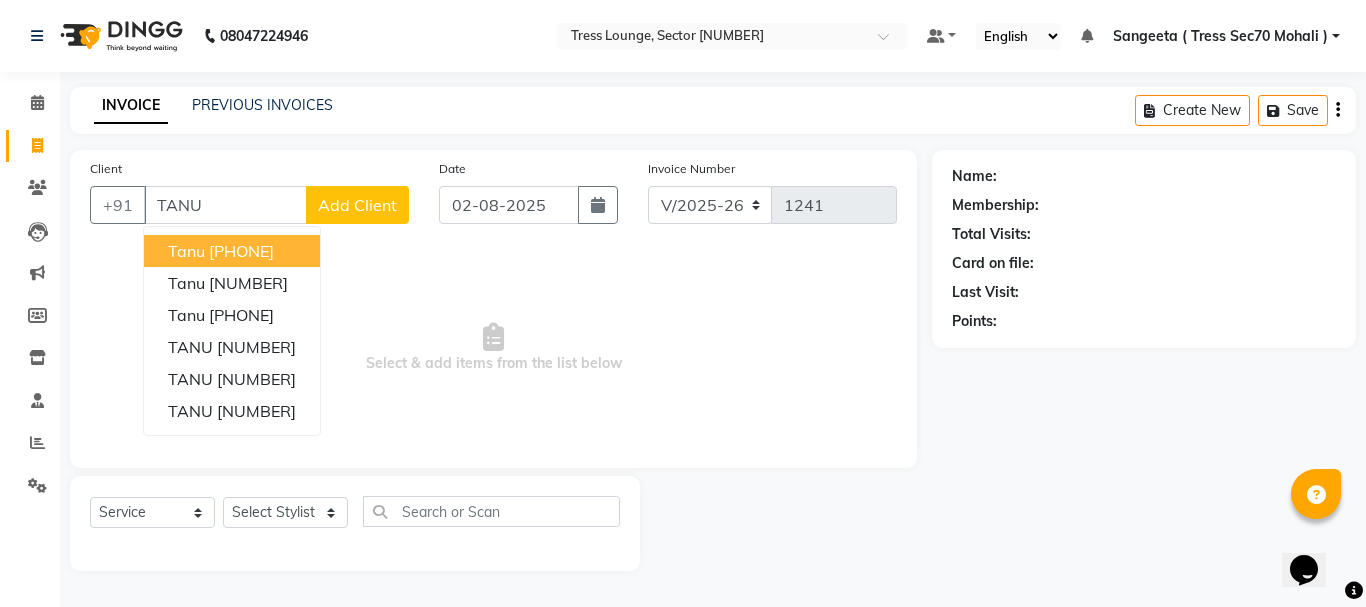 click on "[PHONE]" at bounding box center (241, 251) 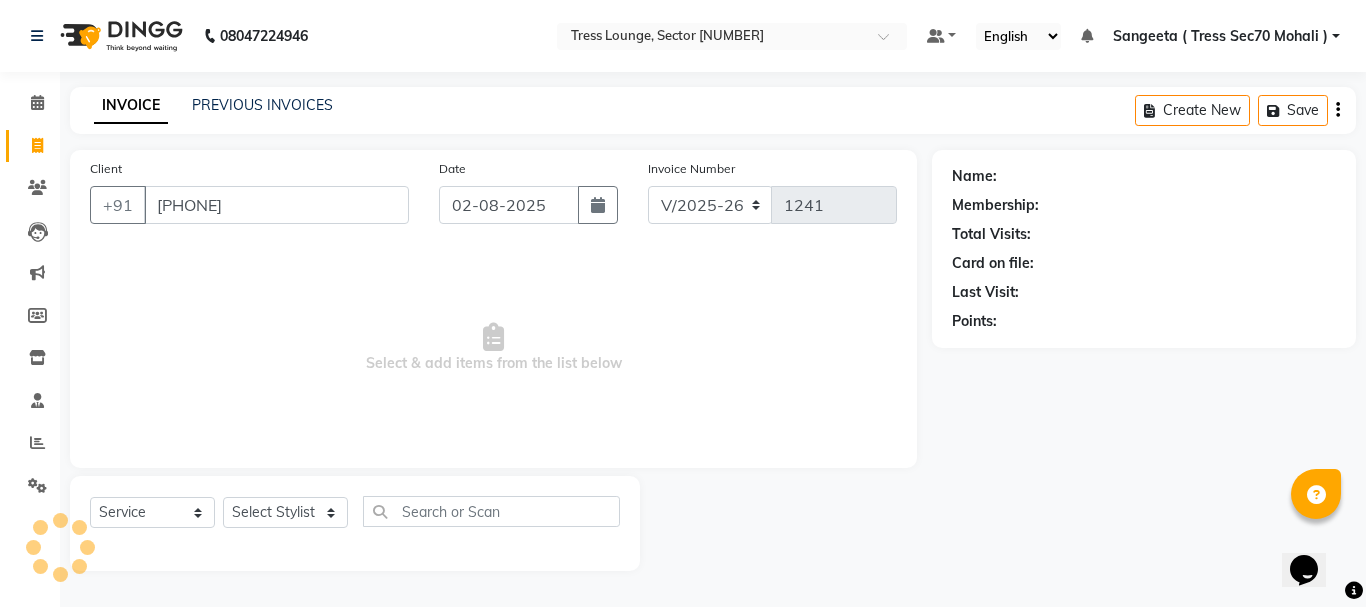 type on "[PHONE]" 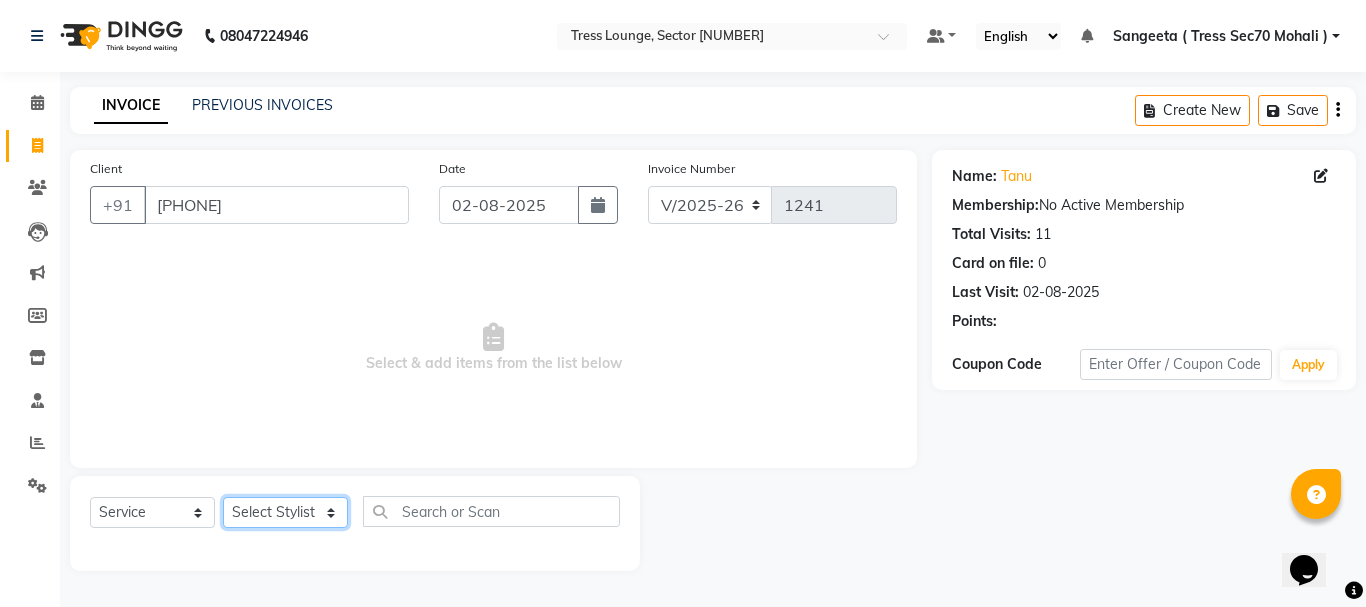 click on "Select Stylist [PERSON] [PERSON] [PERSON] [PERSON] [PERSON] [PERSON] [PERSON] [PERSON] [PERSON] [PERSON] [PERSON] [PERSON] [PERSON] [PERSON]" 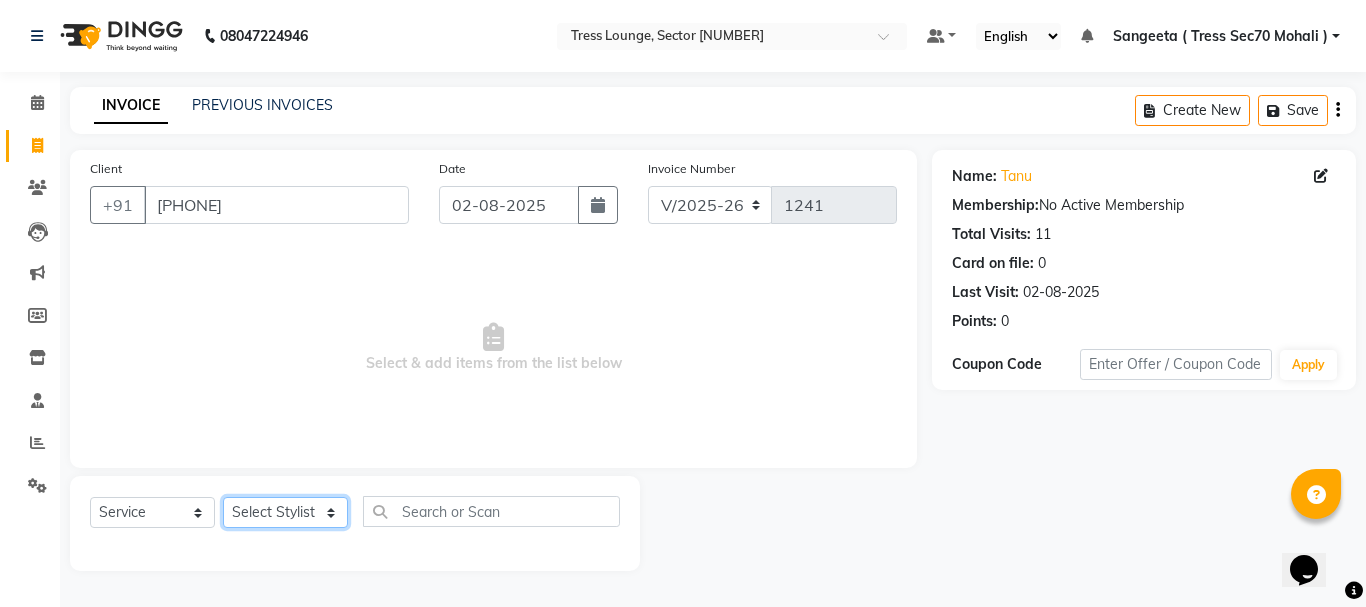 select on "[NUMBER]" 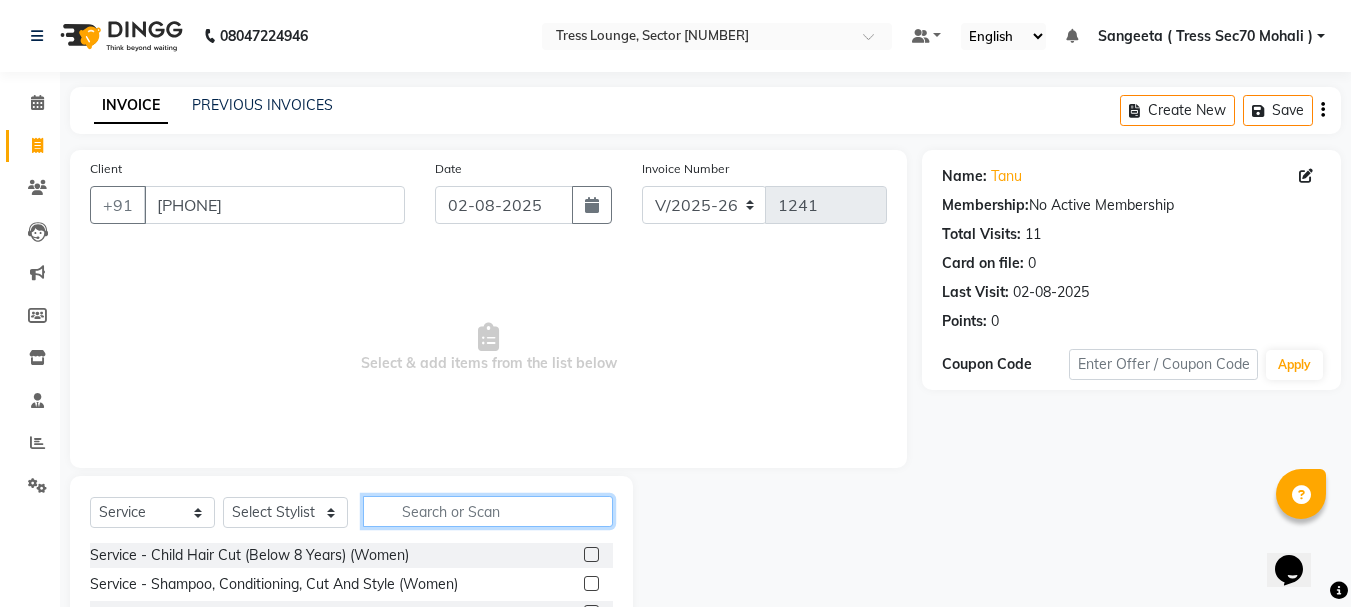 click 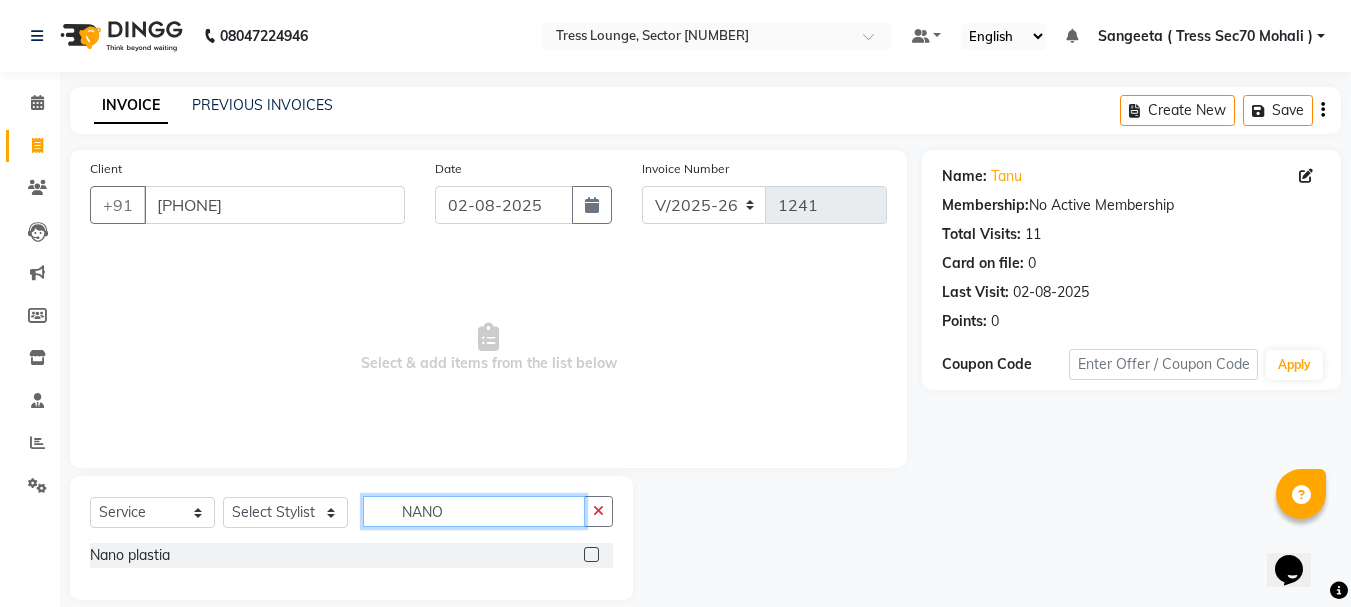 type on "NANO" 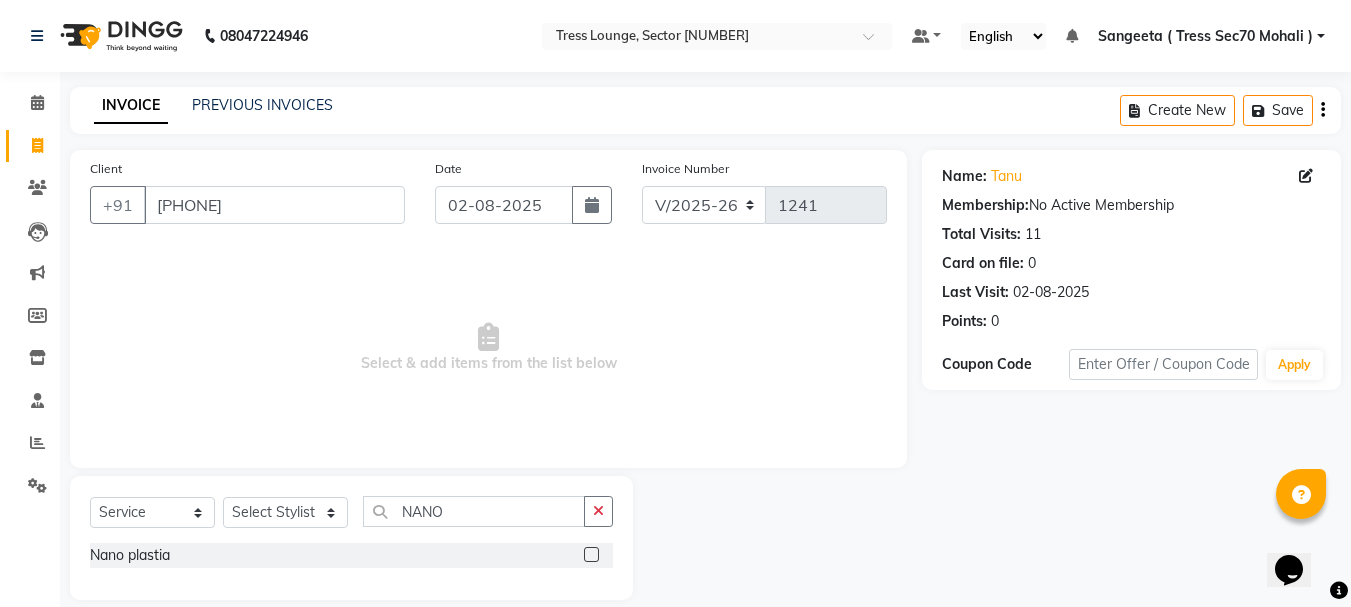 click 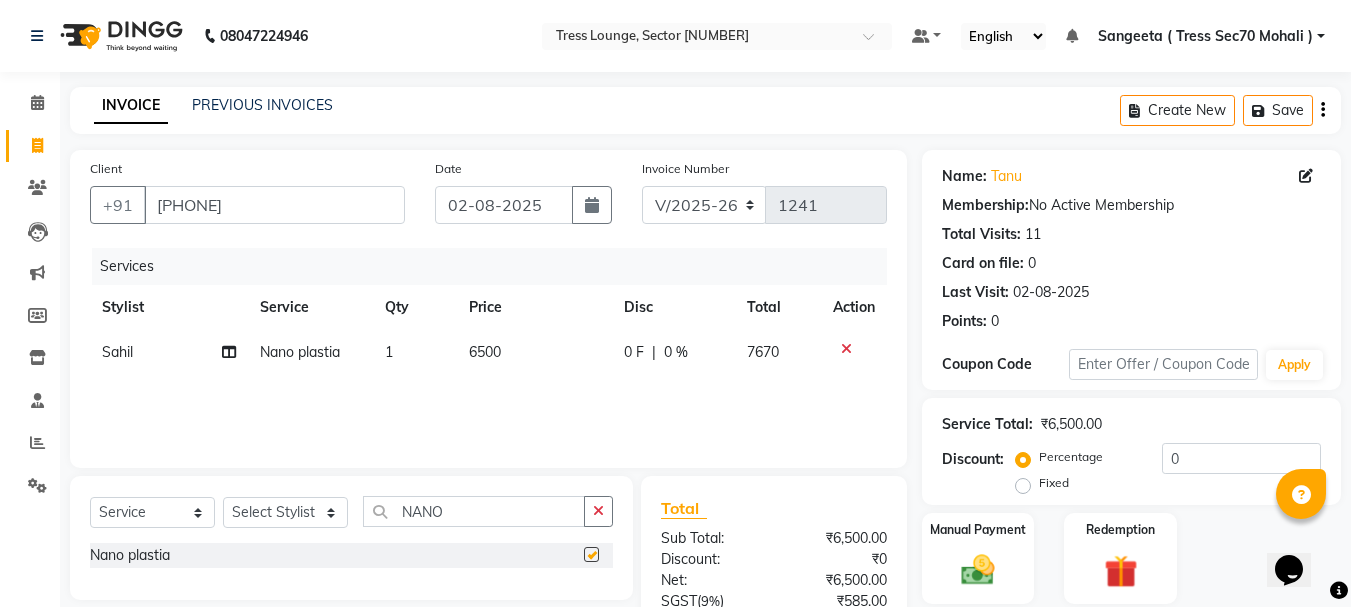 checkbox on "false" 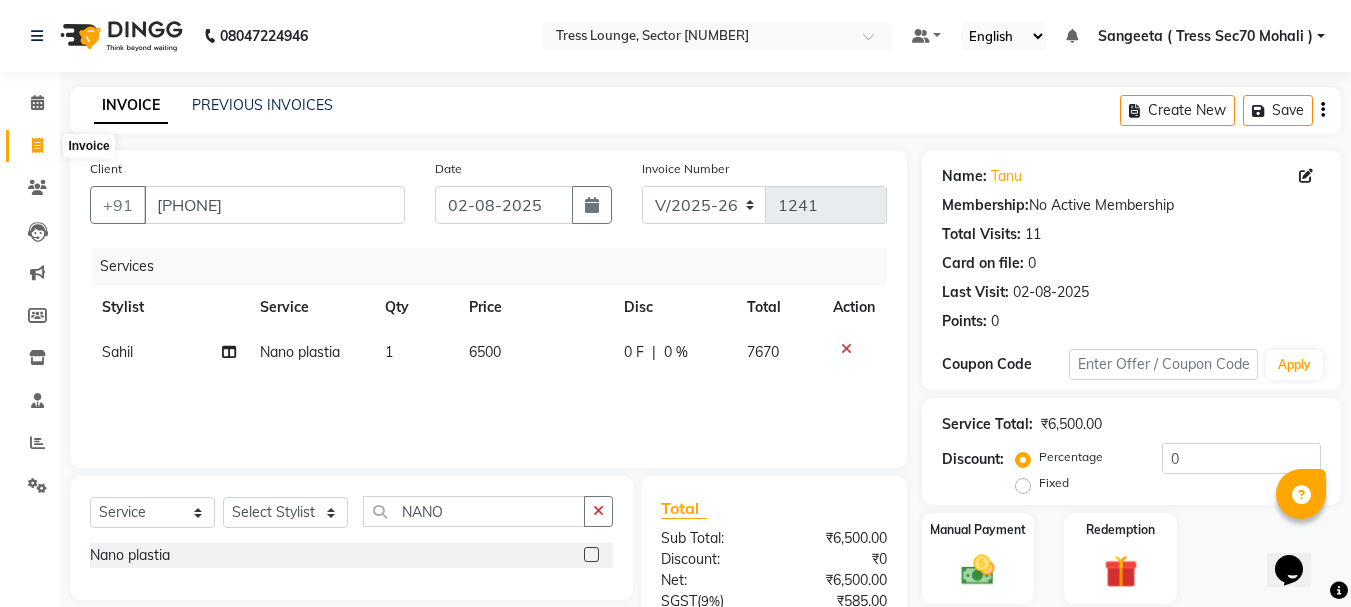 click 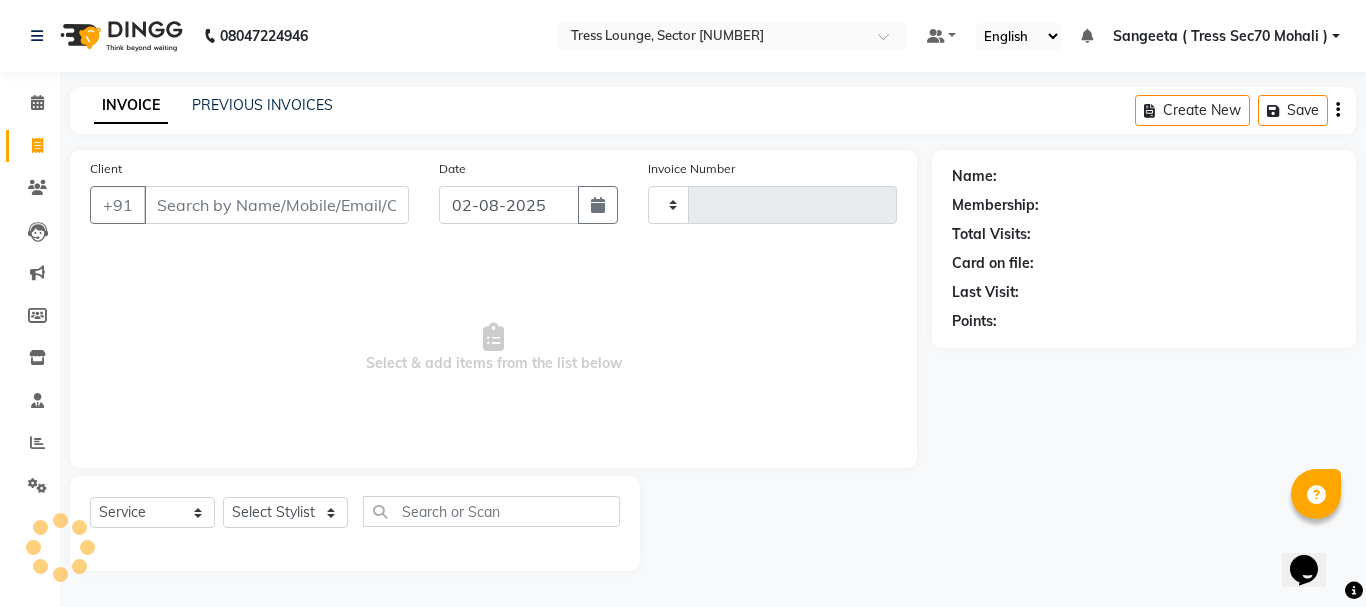 type on "1241" 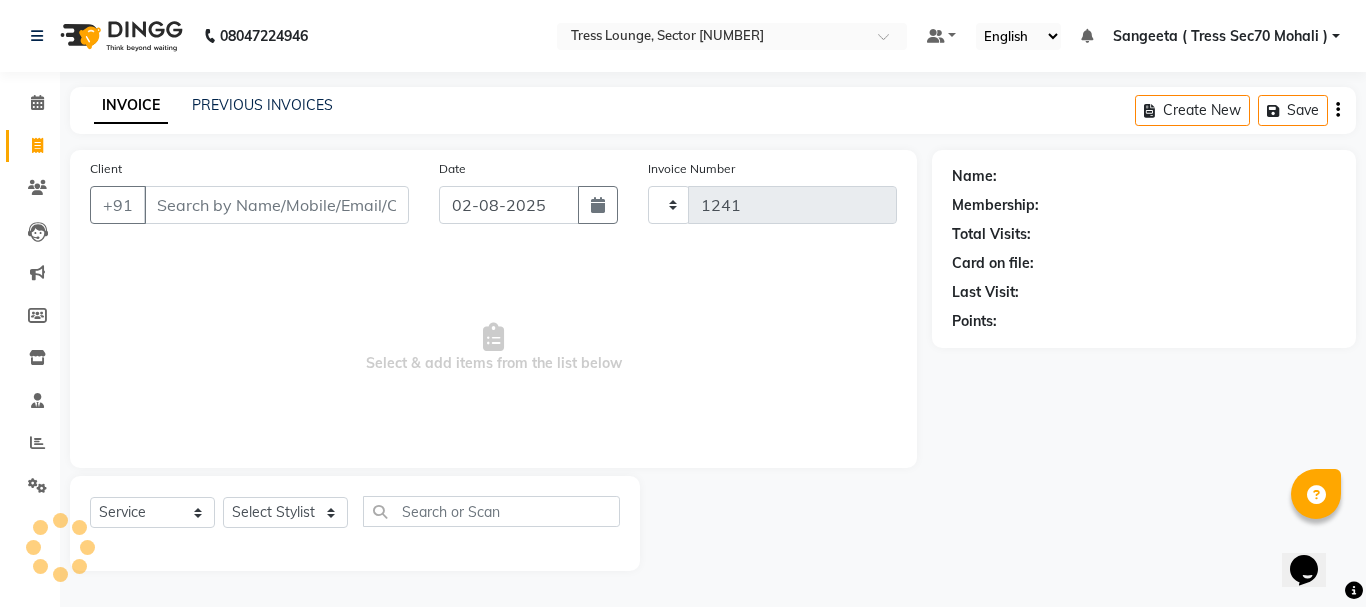 select on "6241" 